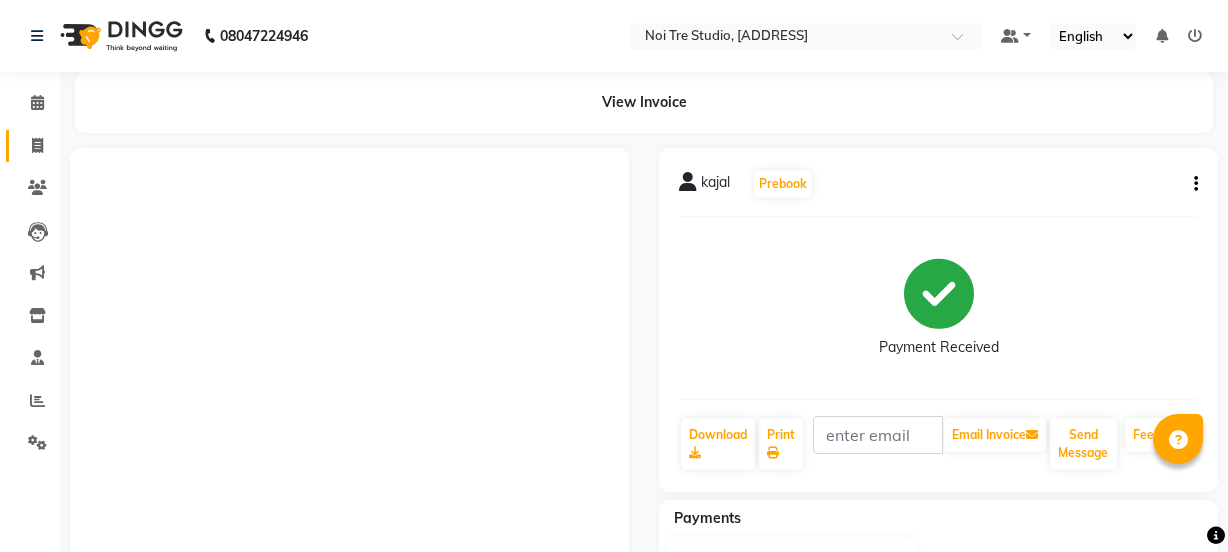 scroll, scrollTop: 0, scrollLeft: 0, axis: both 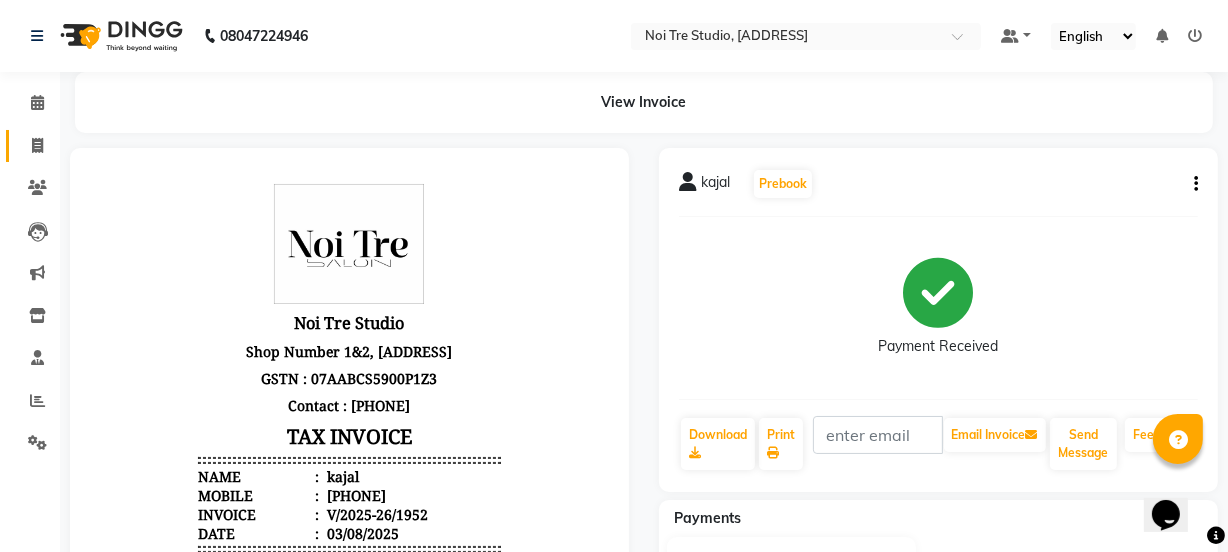 drag, startPoint x: 0, startPoint y: 0, endPoint x: 29, endPoint y: 130, distance: 133.19534 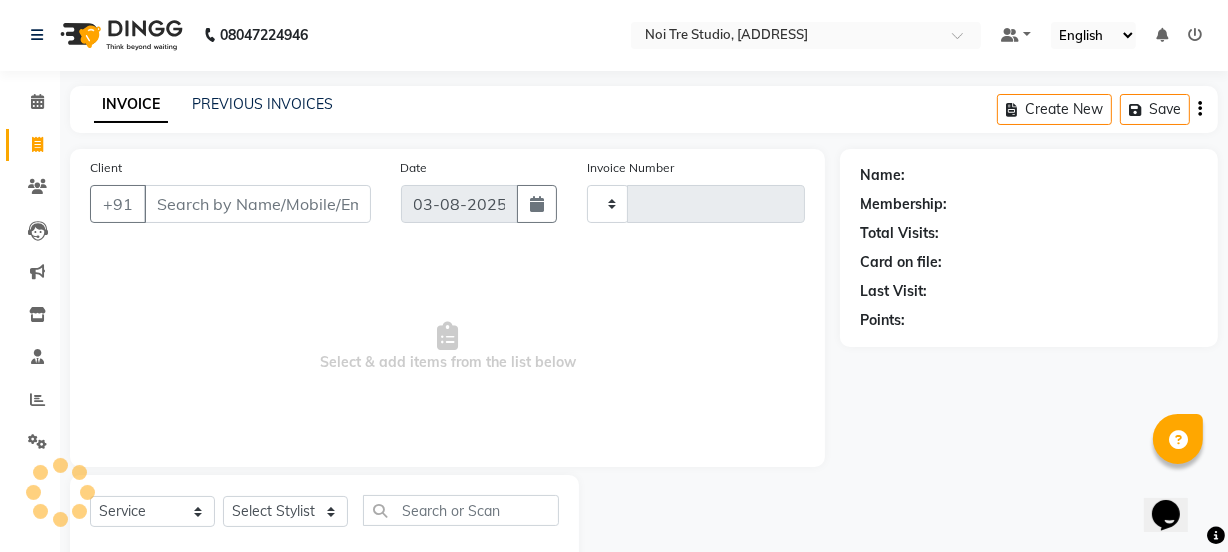 scroll, scrollTop: 50, scrollLeft: 0, axis: vertical 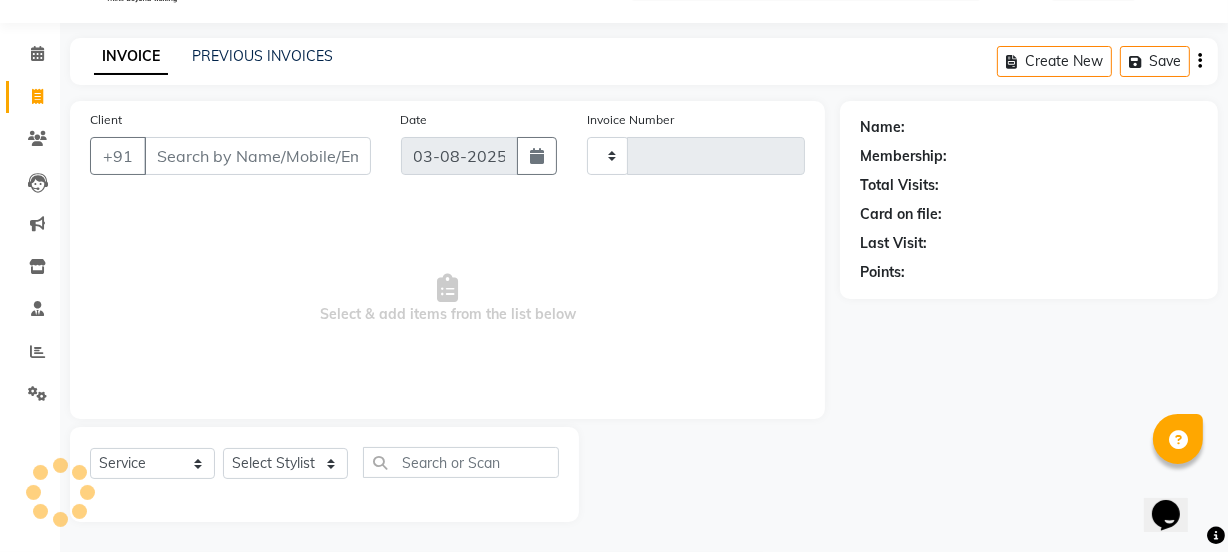 type on "1953" 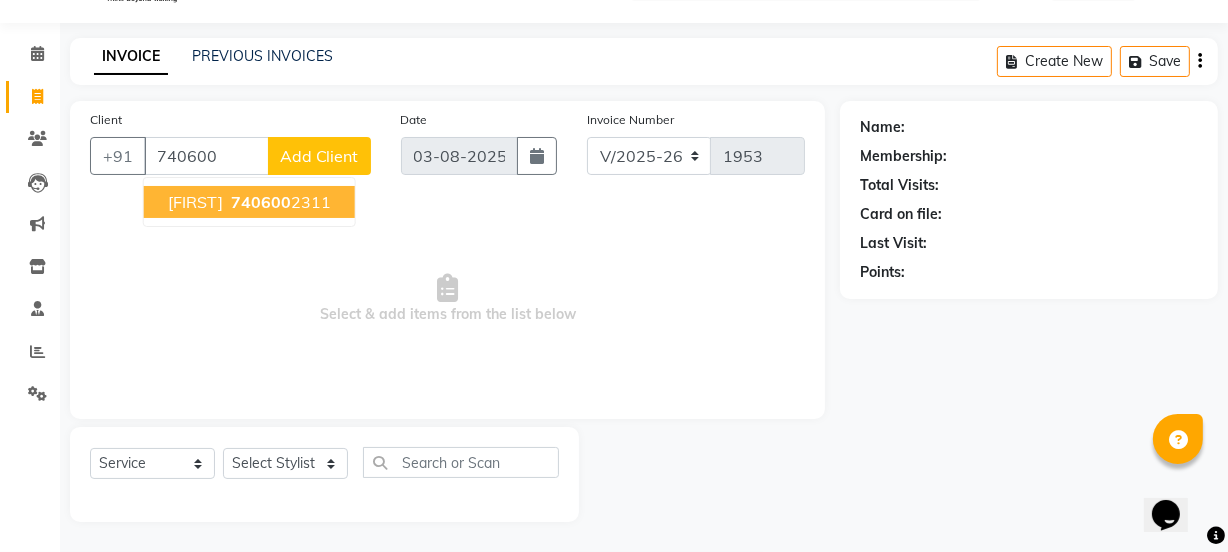 click on "740600" at bounding box center [261, 202] 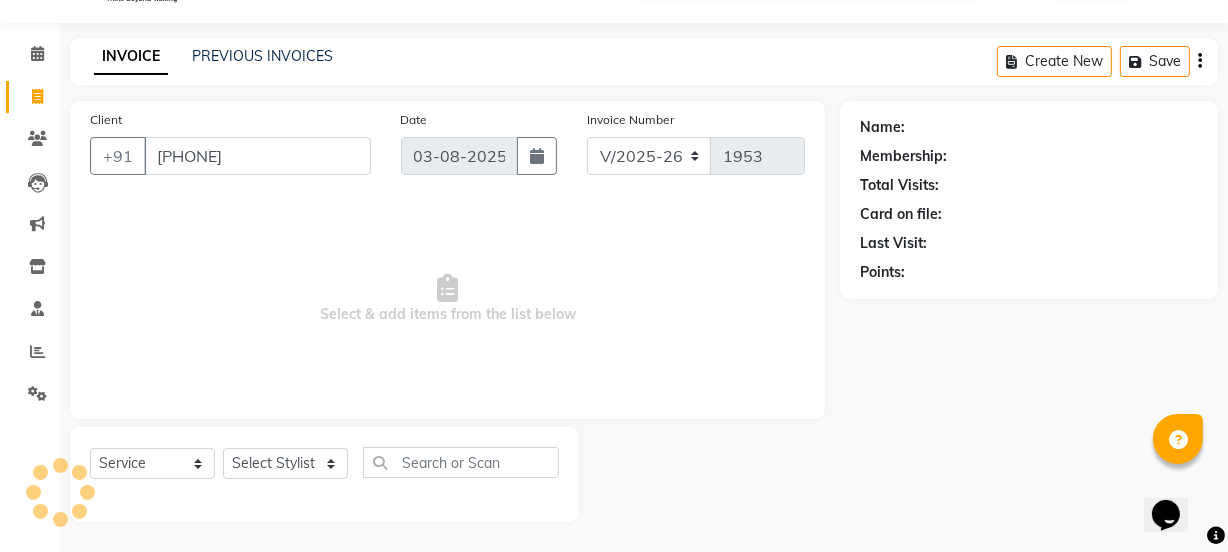 type on "[PHONE]" 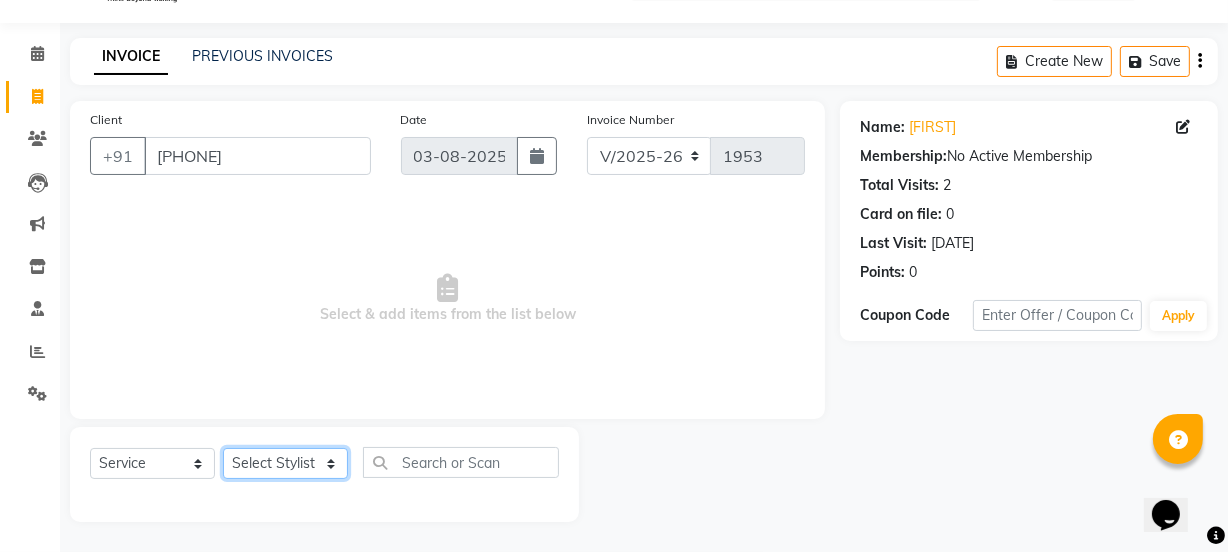 click on "Select Stylist [FIRST] [FIRST] [FIRST] [FIRST] [FIRST] [FIRST] Manager [FIRST] [FIRST] [FIRST] [FIRST] [FIRST] [FIRST] [FIRST] [FIRST] [FIRST] [FIRST] [FIRST] [FIRST] [FIRST] Retouch Ladies(without ammo) x Retouch Ladies(without ammo) Retouch Gents Global Ladies Global Gents Highlights Gents Highlights/Balayage Ladies Colour Correction/Tone Down Colour Stripping retouch Ladies - Salon Artist Ladies -cut Creative Artist Ladies - Creative Director Ladies - Style Director Ladies - Fringe Cut Styling - Normal Wash Styling - Luxury Wash Styling - Blow Dry Styling - Normal Dry Styling - Flat Iron Styling - Tong Curls Styling - Steampod Iron Styling - Hair Up Men’S Cut - salon artist Men’S Shave - Salon Artist Men’S Cut & Shave - Senior Artist Men’S Cut & Shave - Creative Director Men’S Cut & Shave - Style Director Shave - Shave Premium Shave - Premium Shave Beard Ritual - Beard Ritual Beard Trim - Beard Trim Luxury Beard - Luxury Beard Luxury Shave - Luxury Shave 1 1400 0" 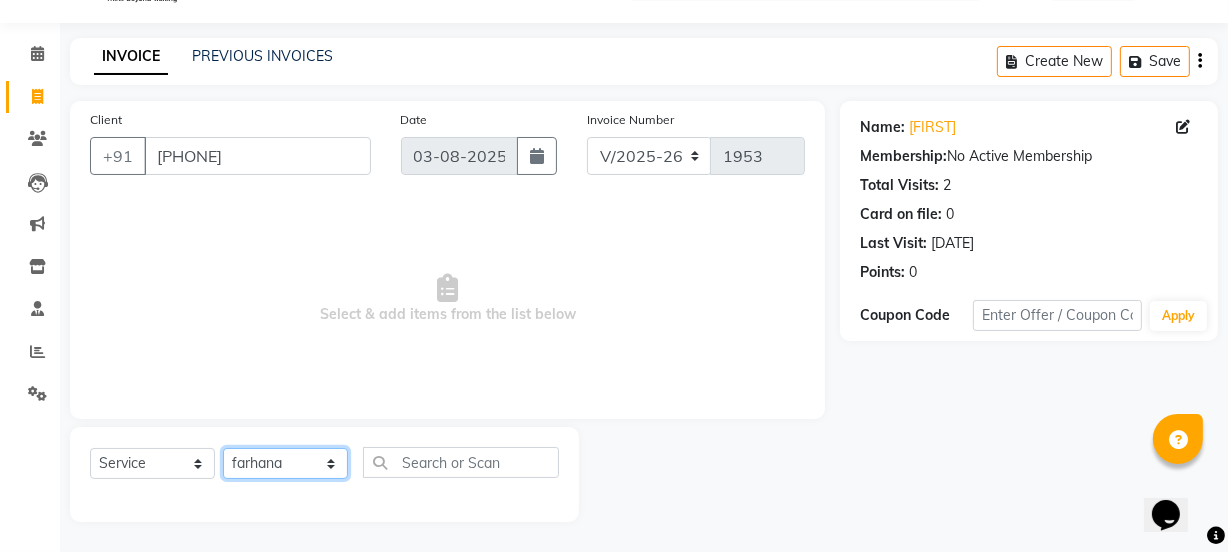 click on "Select Stylist [FIRST] [FIRST] [FIRST] [FIRST] [FIRST] [FIRST] Manager [FIRST] [FIRST] [FIRST] [FIRST] [FIRST] [FIRST] [FIRST] [FIRST] [FIRST] [FIRST] [FIRST] [FIRST] [FIRST] Retouch Ladies(without ammo) x Retouch Ladies(without ammo) Retouch Gents Global Ladies Global Gents Highlights Gents Highlights/Balayage Ladies Colour Correction/Tone Down Colour Stripping retouch Ladies - Salon Artist Ladies -cut Creative Artist Ladies - Creative Director Ladies - Style Director Ladies - Fringe Cut Styling - Normal Wash Styling - Luxury Wash Styling - Blow Dry Styling - Normal Dry Styling - Flat Iron Styling - Tong Curls Styling - Steampod Iron Styling - Hair Up Men’S Cut - salon artist Men’S Shave - Salon Artist Men’S Cut & Shave - Senior Artist Men’S Cut & Shave - Creative Director Men’S Cut & Shave - Style Director Shave - Shave Premium Shave - Premium Shave Beard Ritual - Beard Ritual Beard Trim - Beard Trim Luxury Beard - Luxury Beard Luxury Shave - Luxury Shave 1 1400 0" 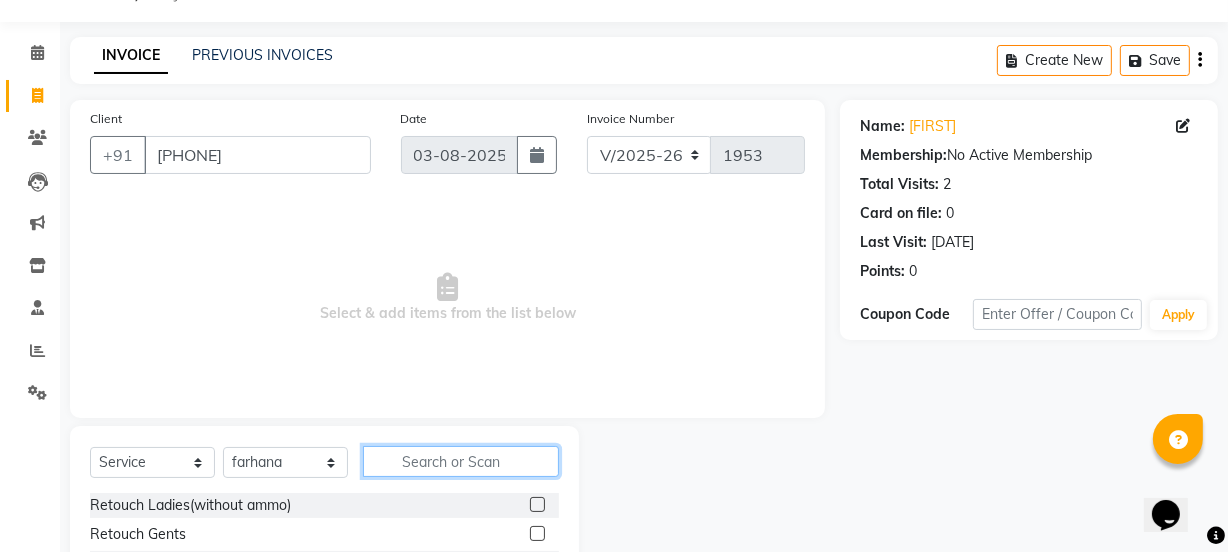 click 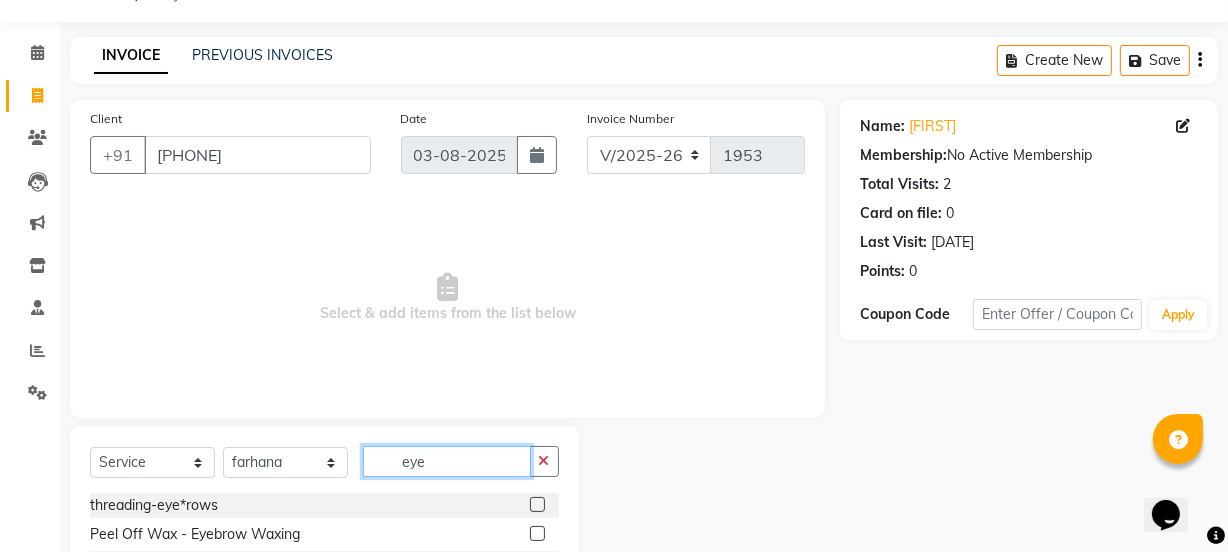 type on "eye" 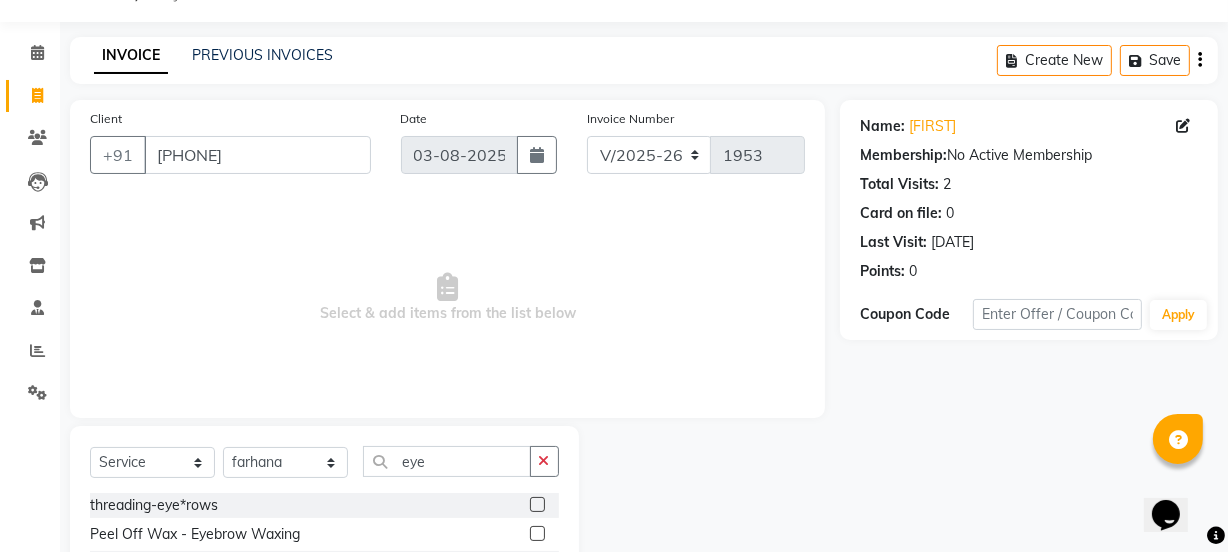 click 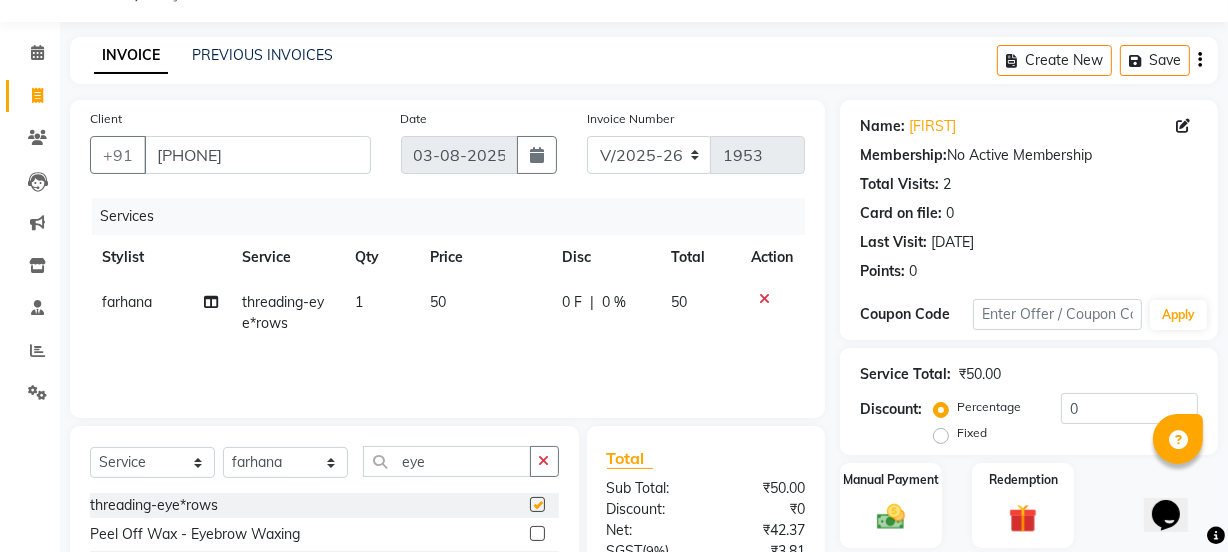 checkbox on "false" 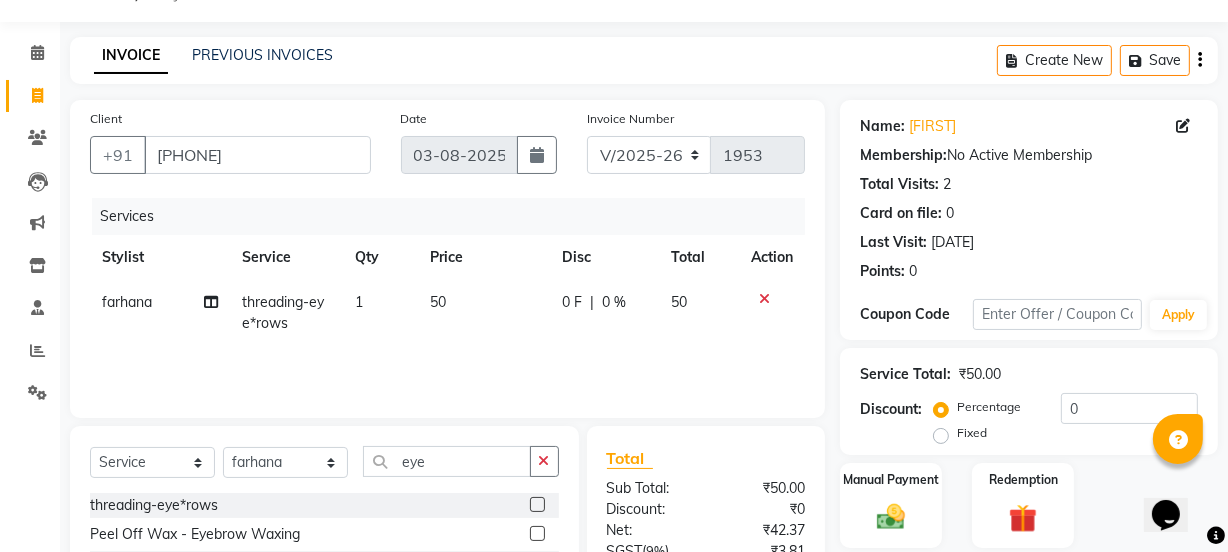 click on "1" 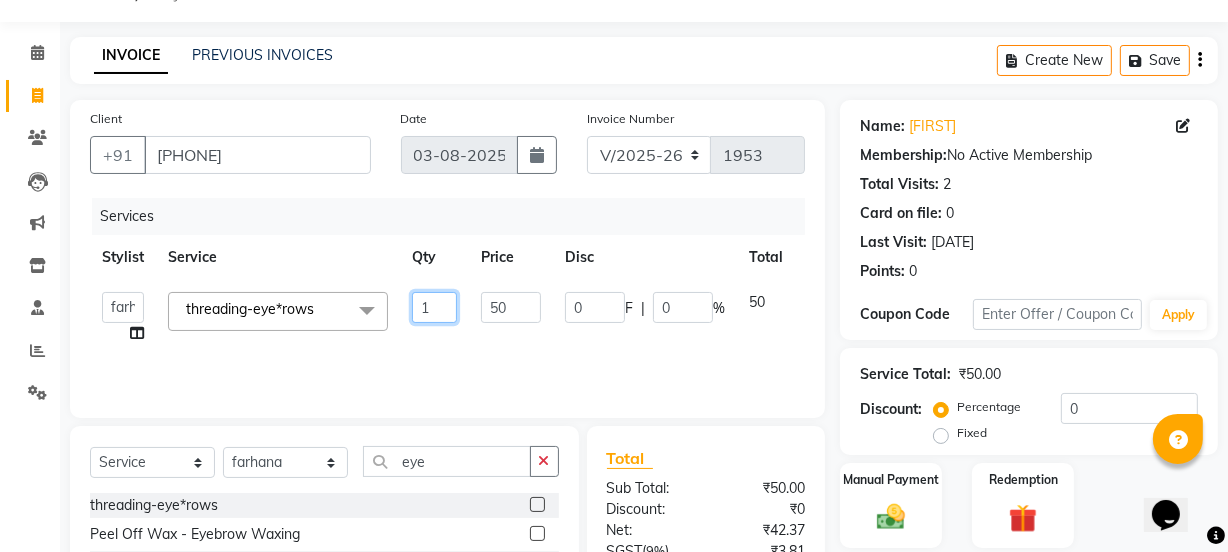 click on "1" 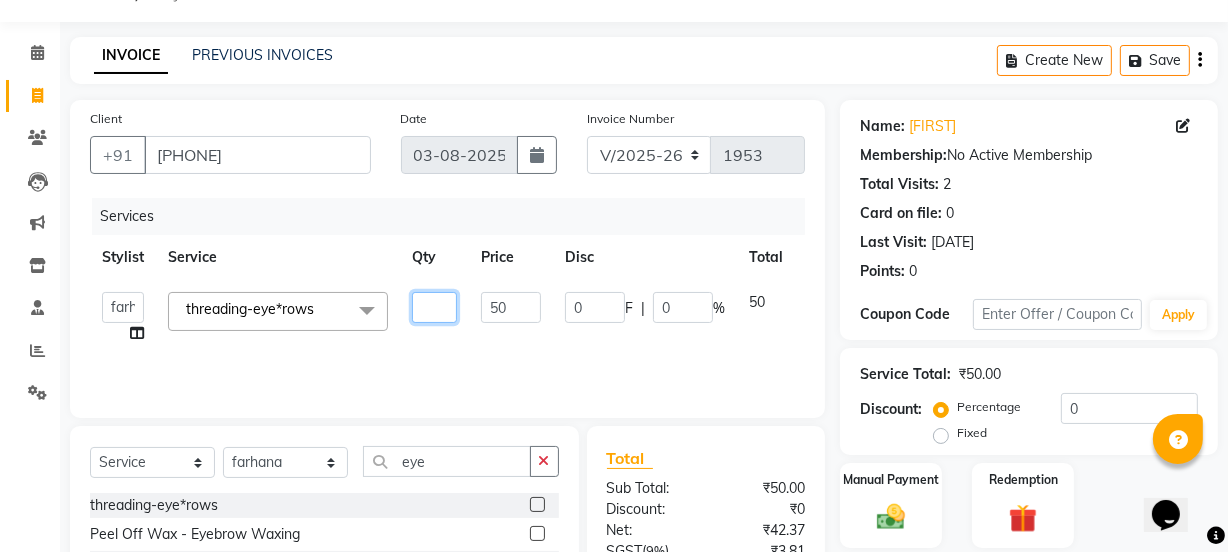 type on "3" 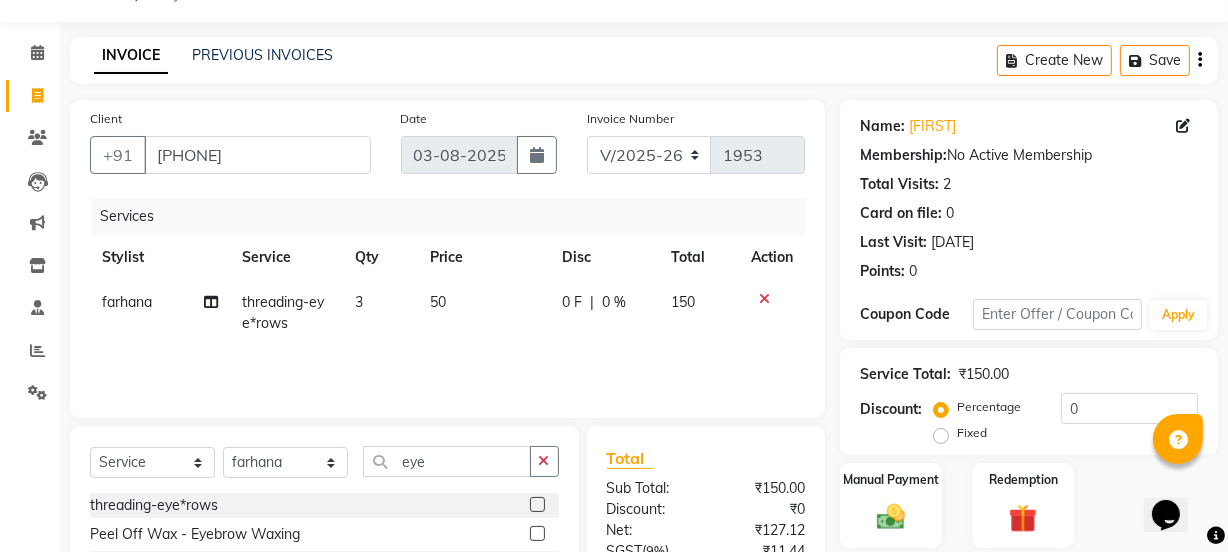 click on "Services Stylist Service Qty Price Disc Total Action farhana threading-eye*rows 3 50 0 F | 0 % 150" 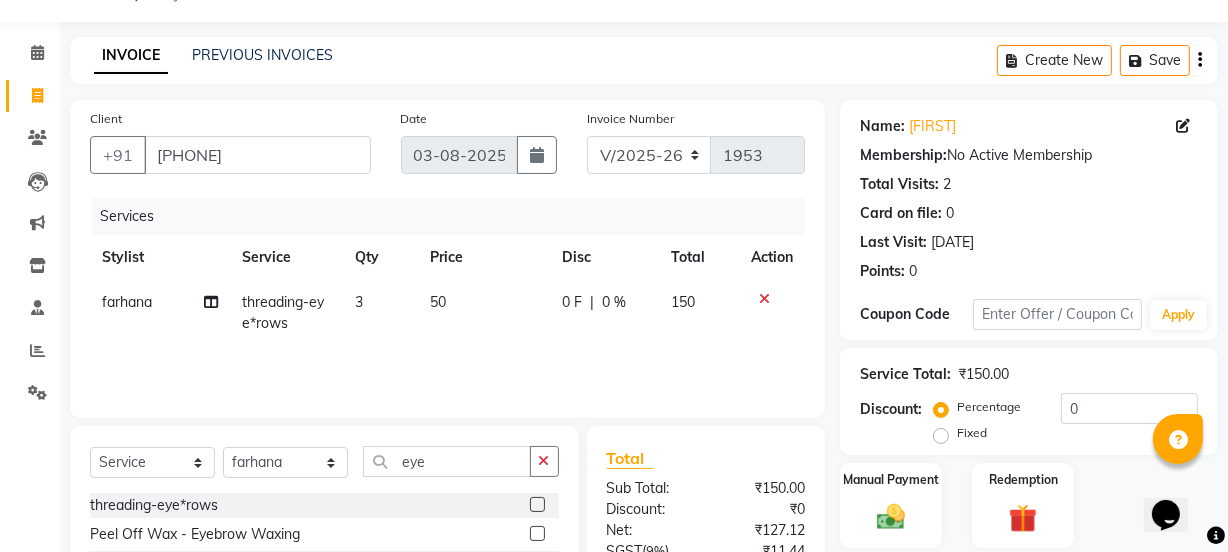 scroll, scrollTop: 249, scrollLeft: 0, axis: vertical 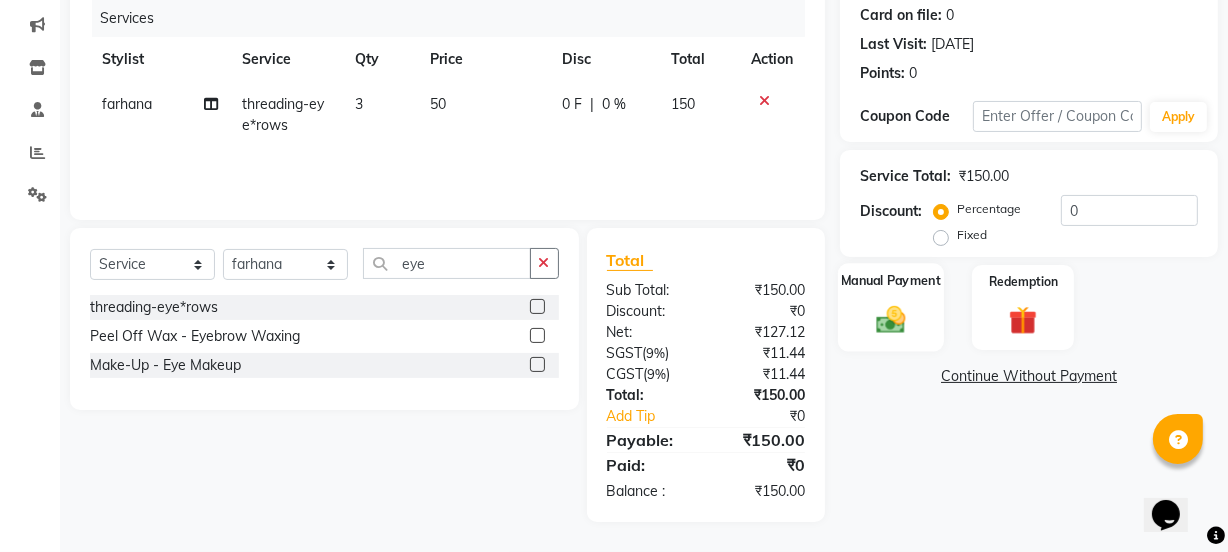 click 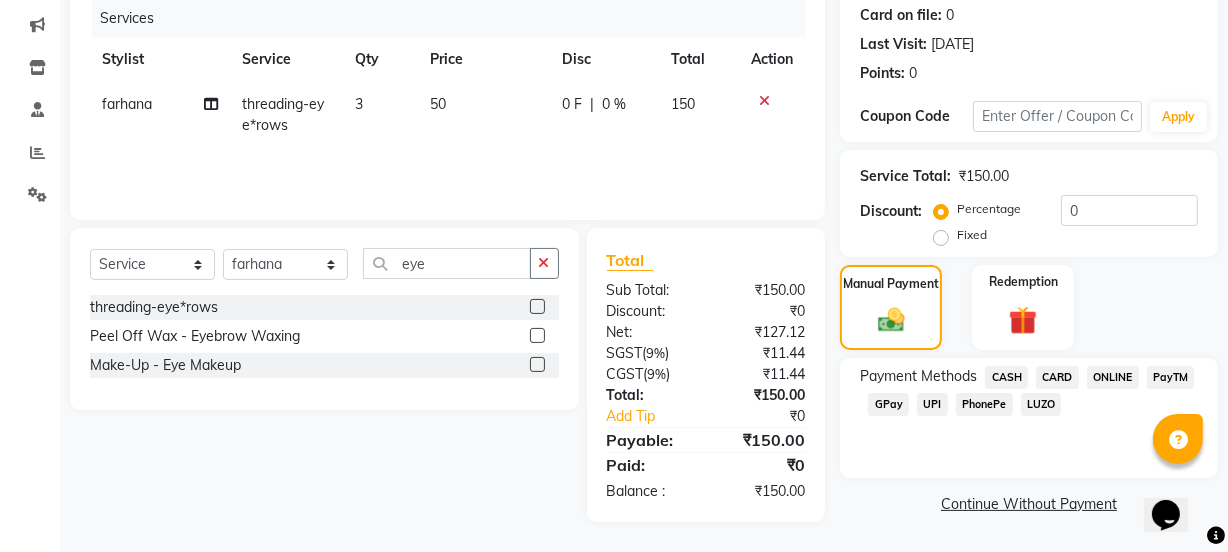 click on "UPI" 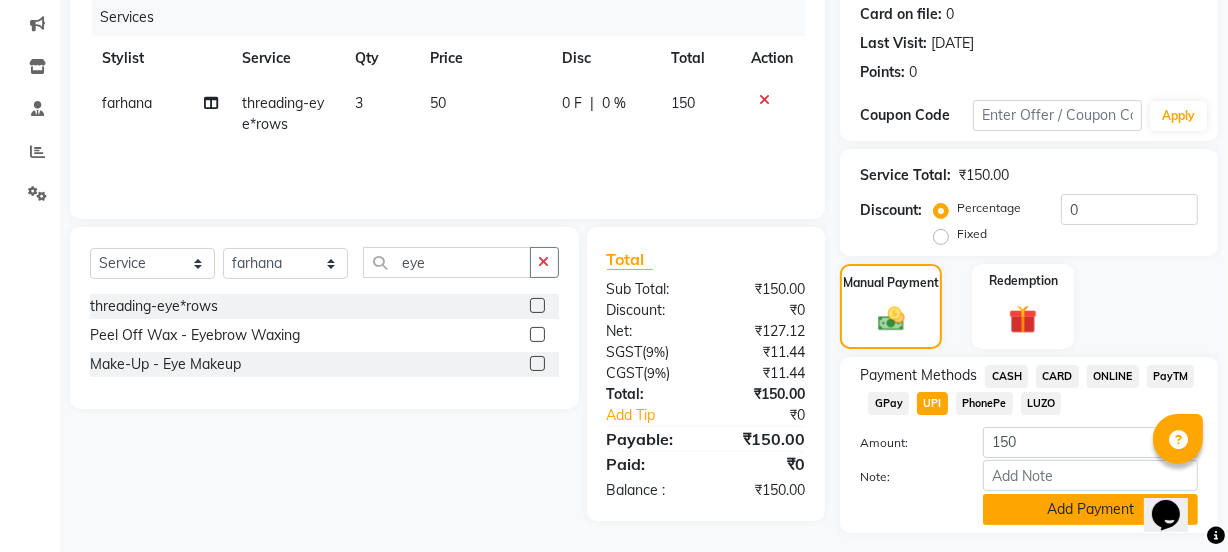 click on "Add Payment" 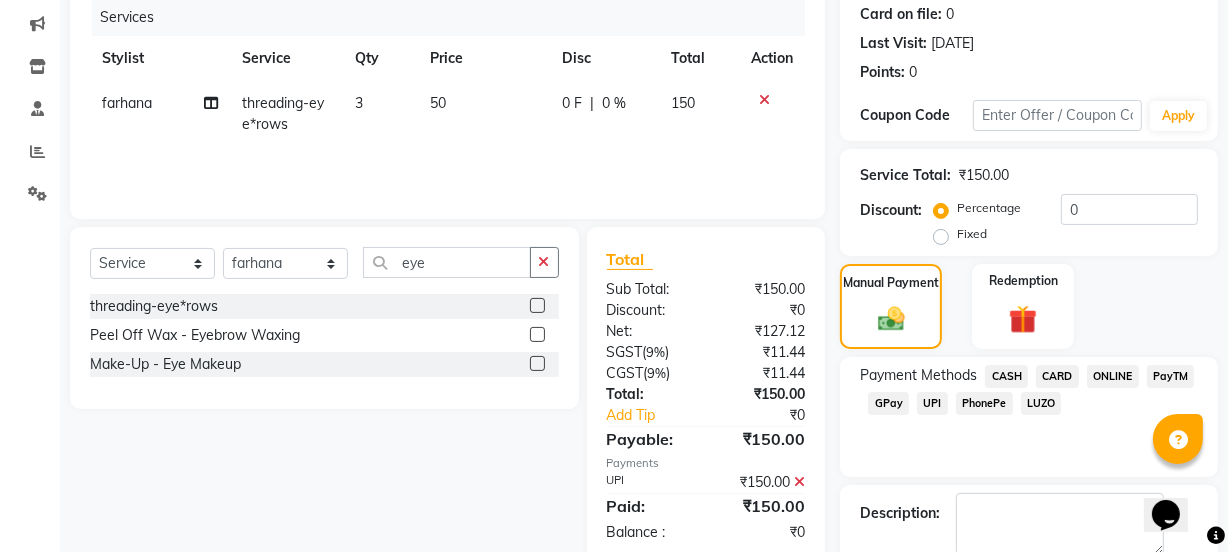 scroll, scrollTop: 357, scrollLeft: 0, axis: vertical 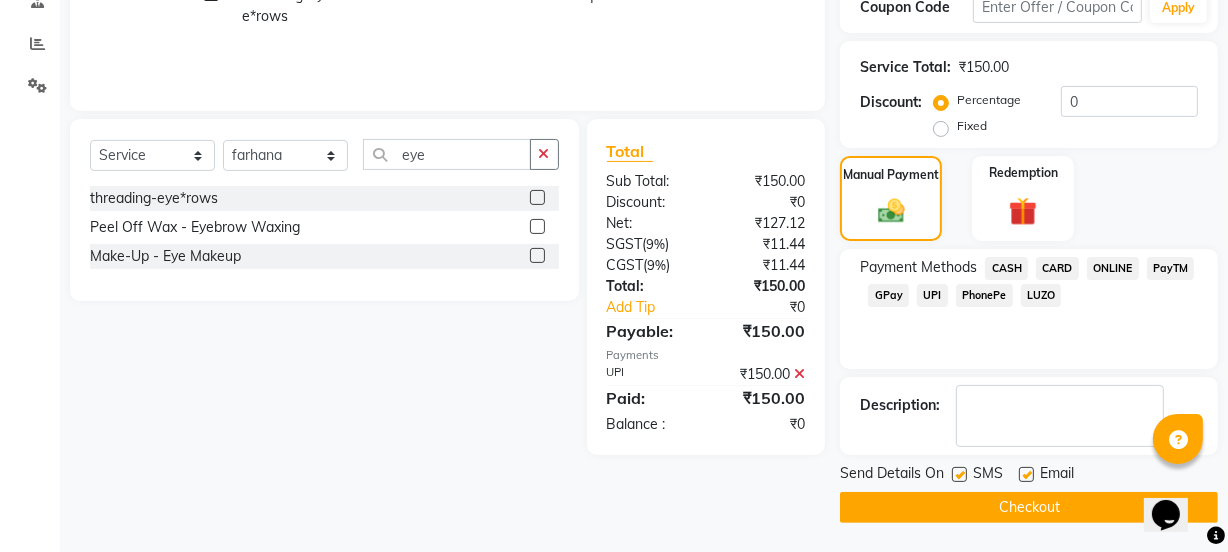 click on "Checkout" 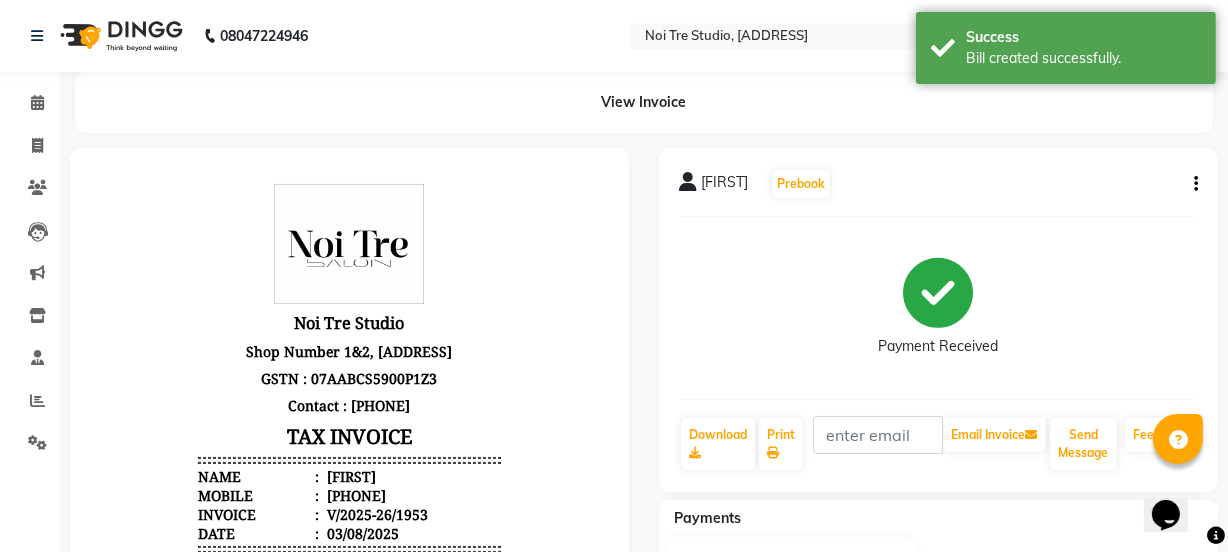 scroll, scrollTop: 0, scrollLeft: 0, axis: both 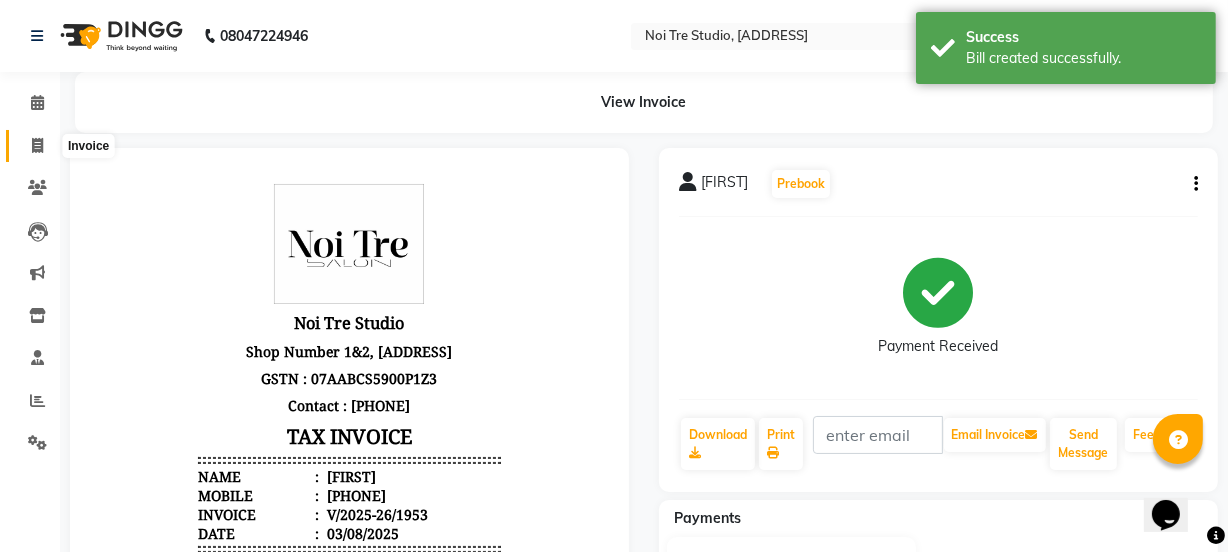click 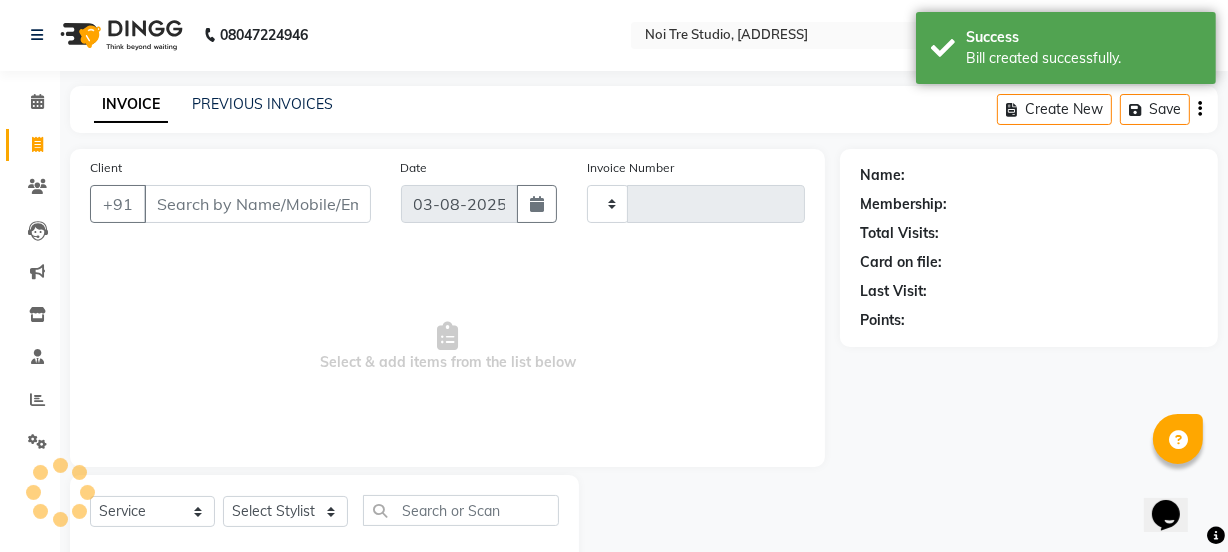 type on "1954" 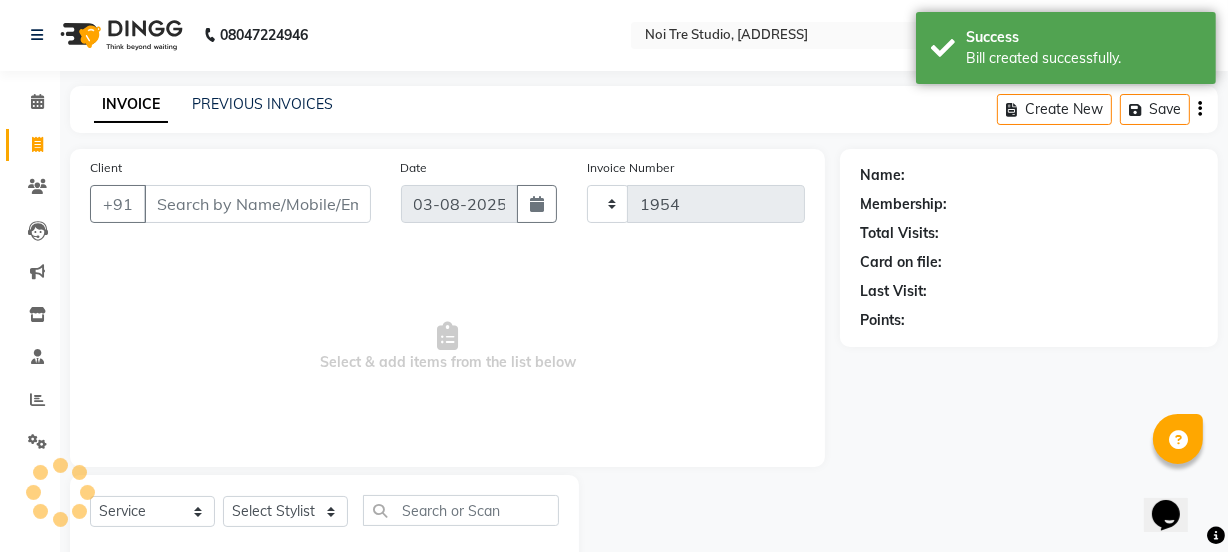select on "4884" 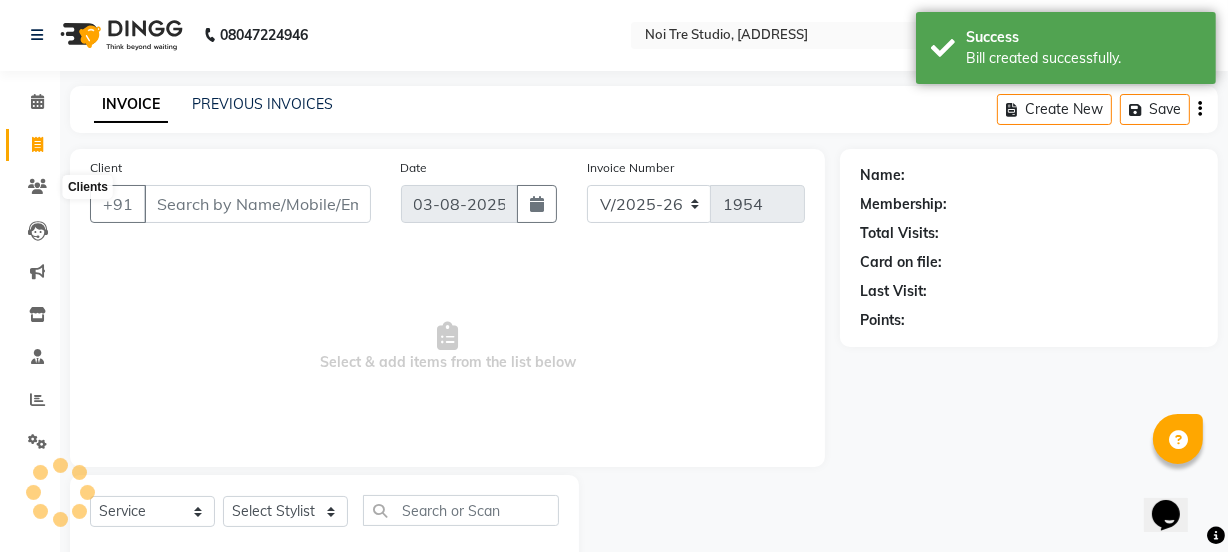 scroll, scrollTop: 50, scrollLeft: 0, axis: vertical 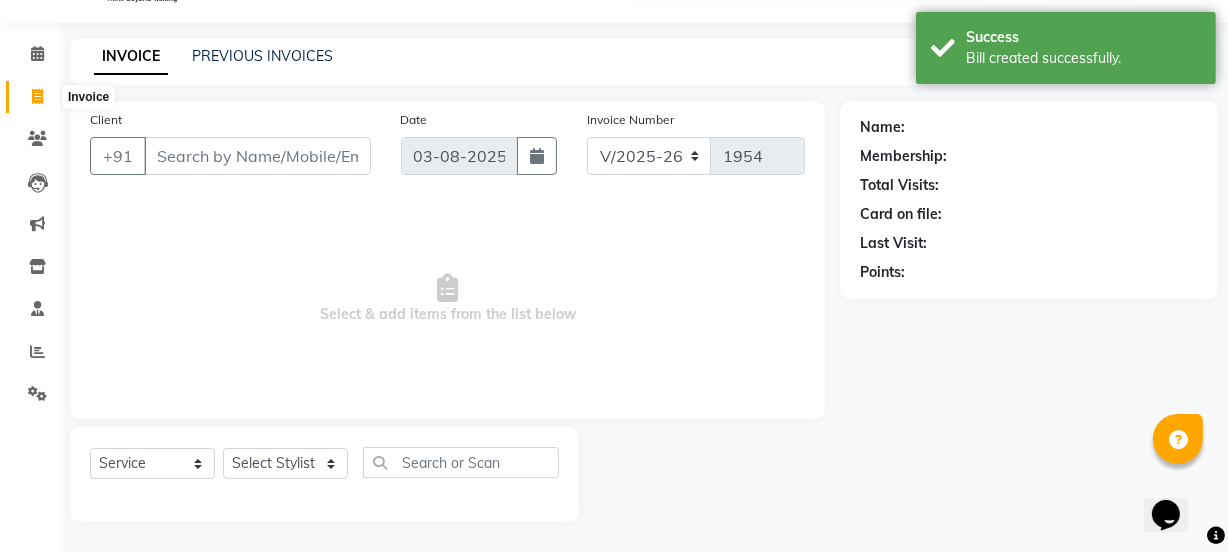 click 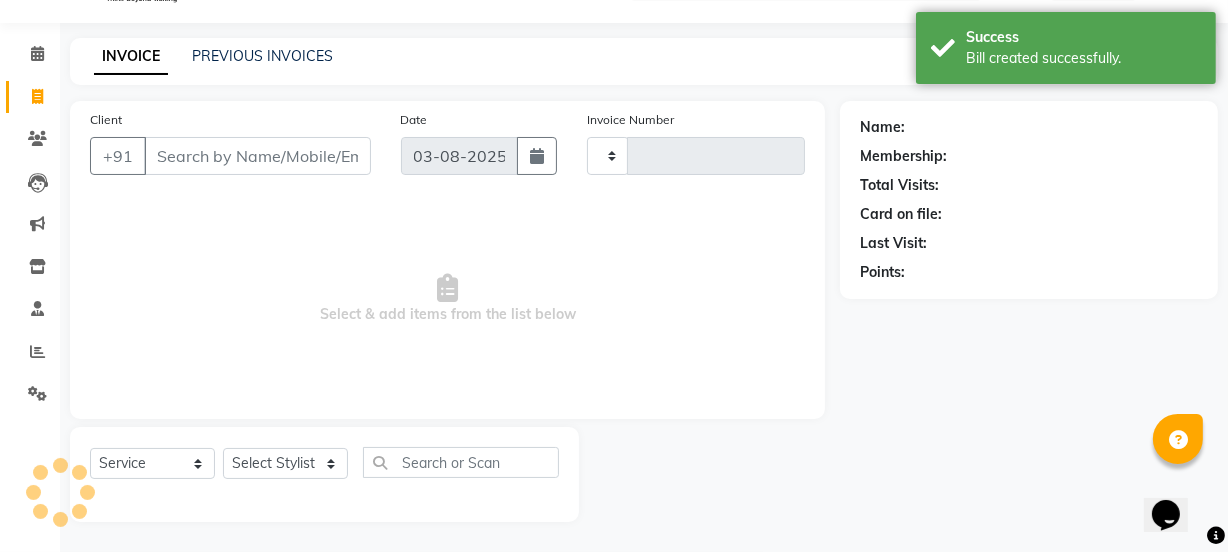 type on "1954" 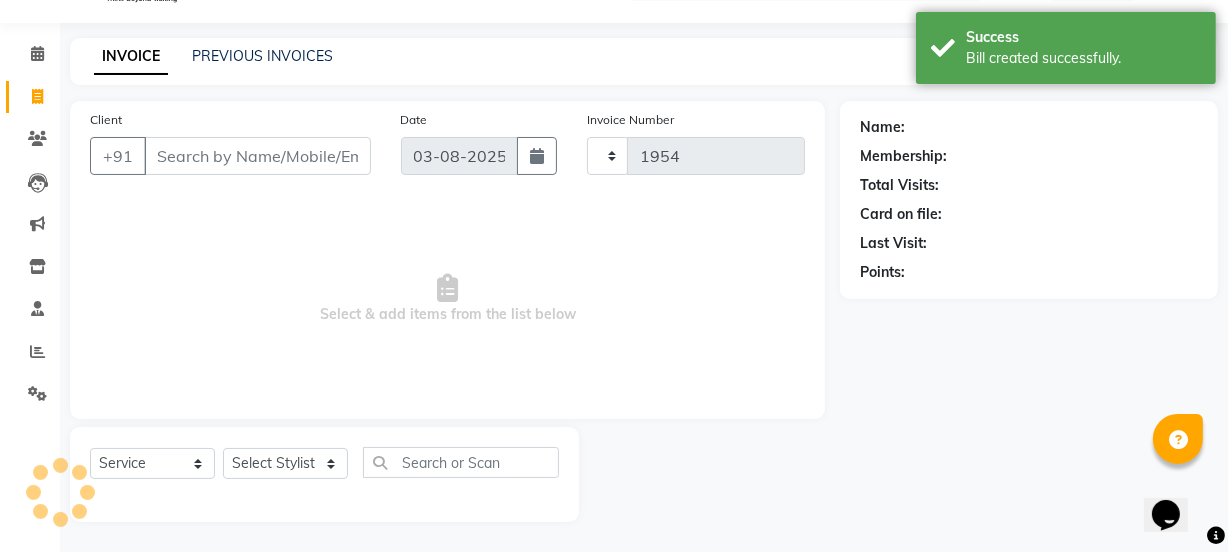 select on "4884" 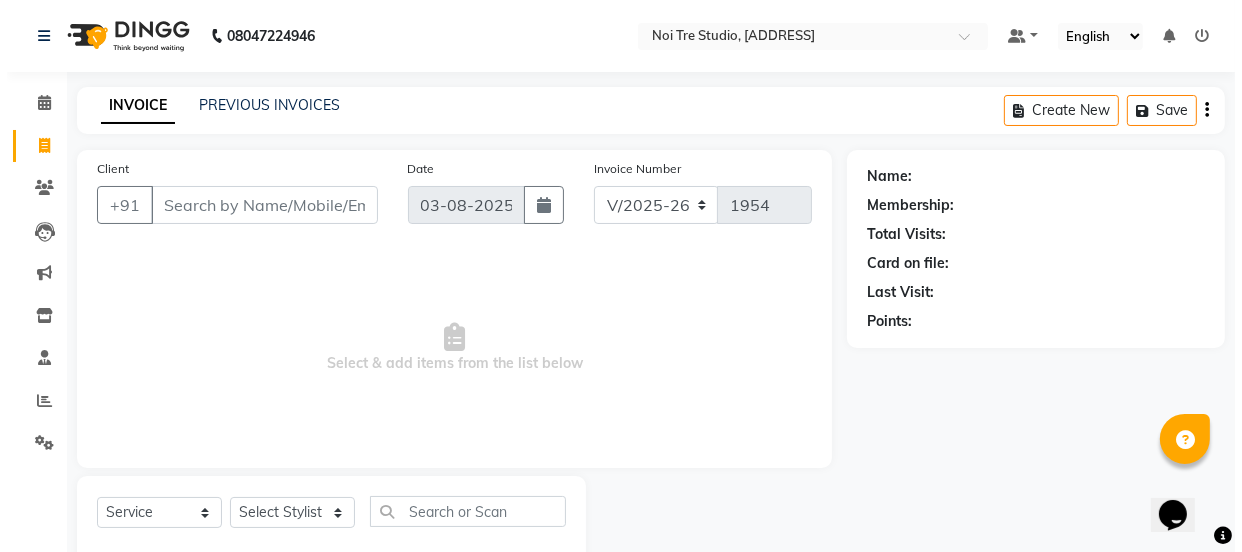 scroll, scrollTop: 50, scrollLeft: 0, axis: vertical 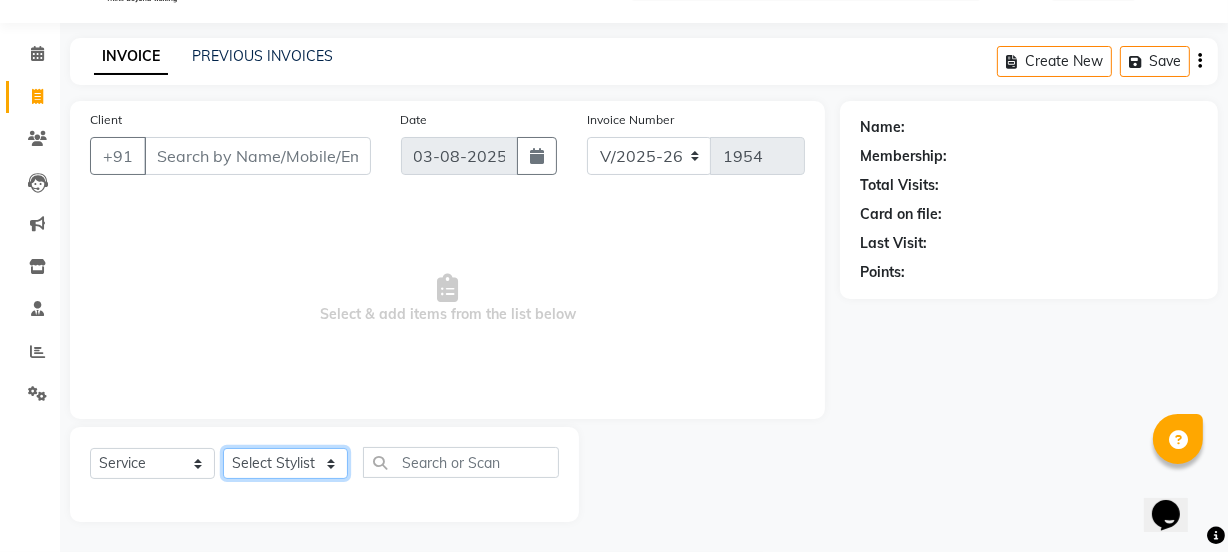 click on "Select Stylist [FIRST] [FIRST] [FIRST] [FIRST] [LAST] [LAST] [LAST] [LAST] [LAST] [LAST] [LAST] [LAST] [LAST] [LAST] [LAST] [LAST] [LAST] [LAST] [LAST] [LAST] [LAST]" 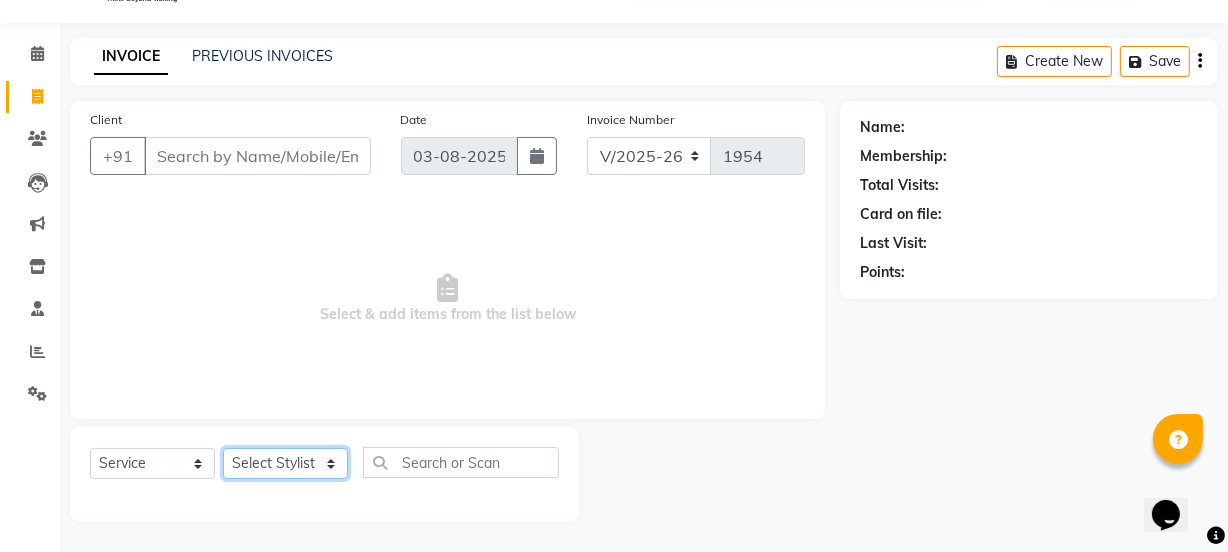 select on "30888" 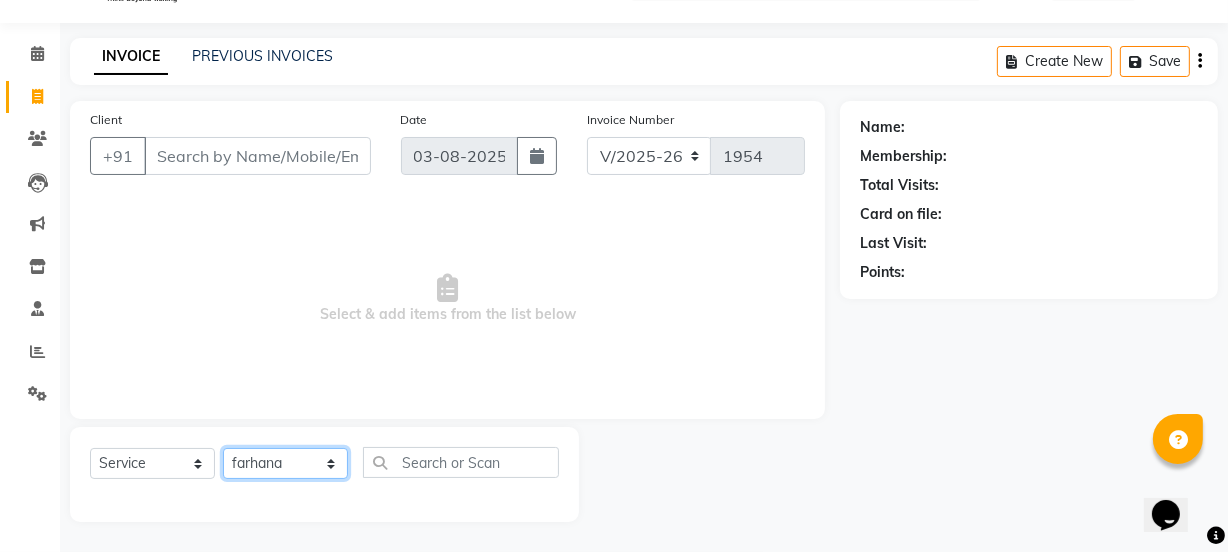 click on "Select Stylist [FIRST] [FIRST] [FIRST] [FIRST] [LAST] [LAST] [LAST] [LAST] [LAST] [LAST] [LAST] [LAST] [LAST] [LAST] [LAST] [LAST] [LAST] [LAST] [LAST] [LAST] [LAST]" 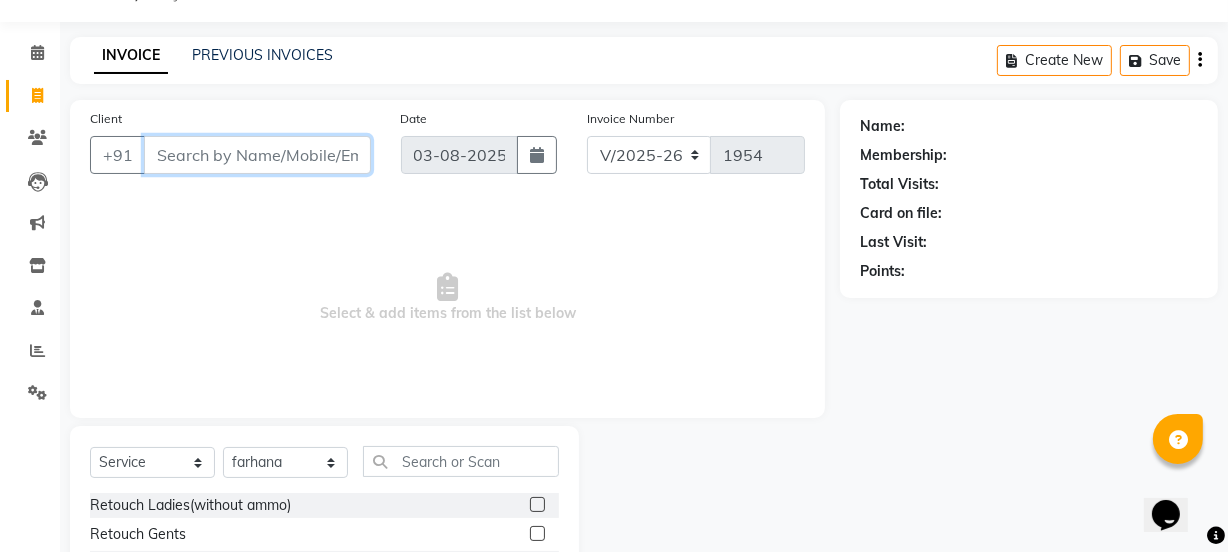 click on "Client" at bounding box center [257, 155] 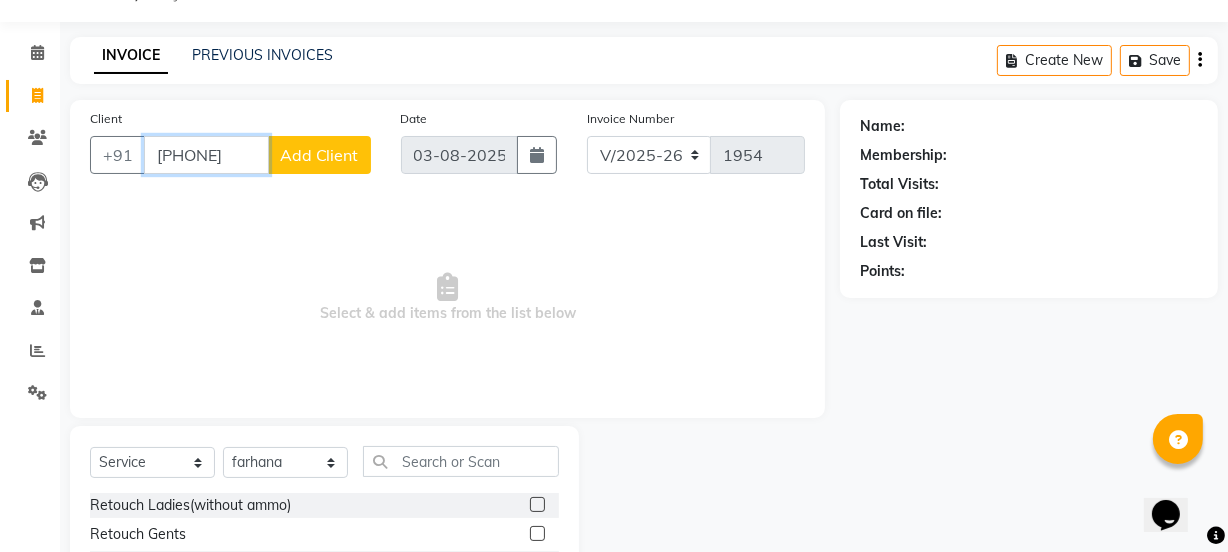 type on "[PHONE]" 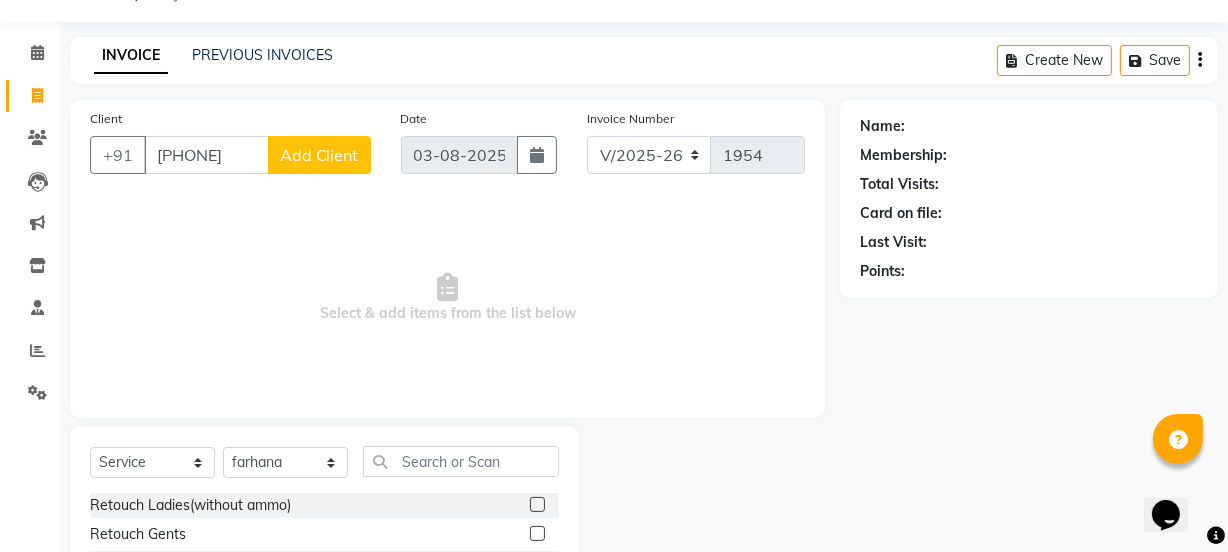 click on "Add Client" 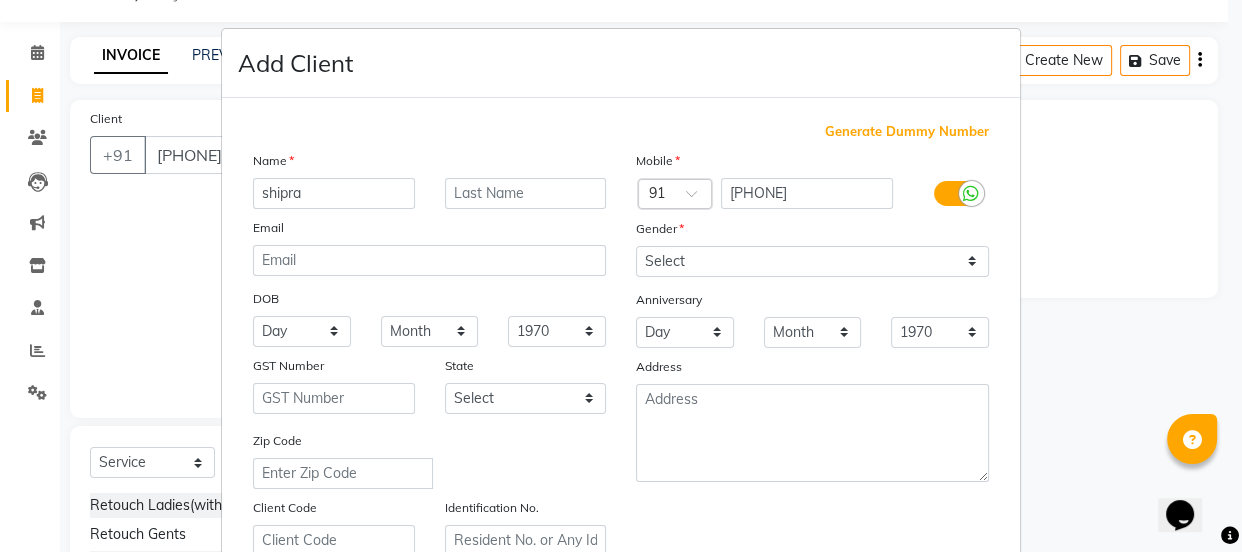 type on "shipra" 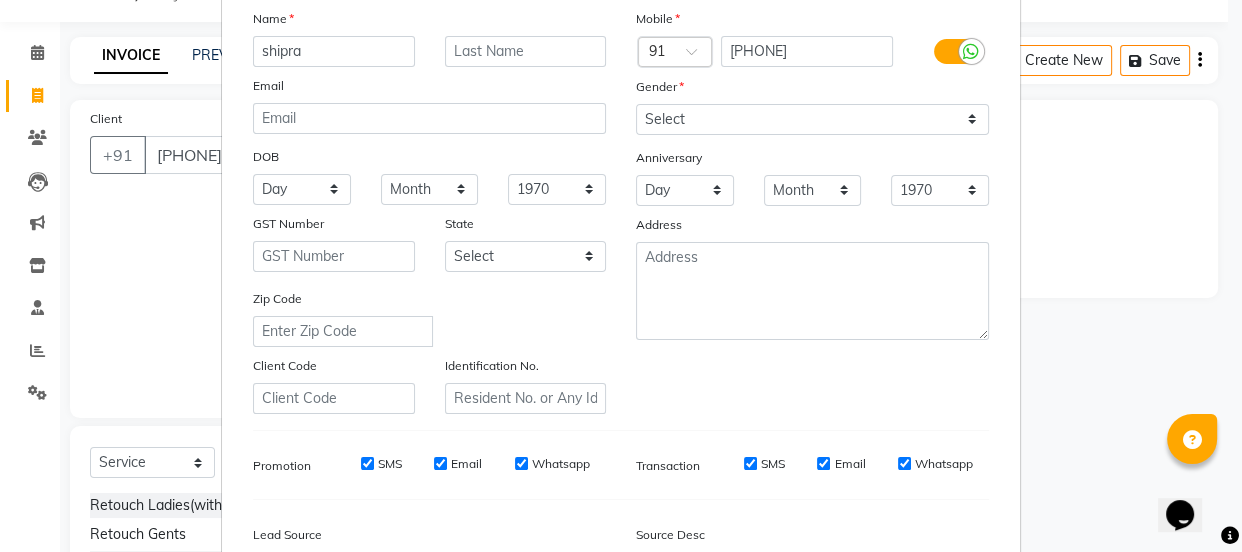 scroll, scrollTop: 150, scrollLeft: 0, axis: vertical 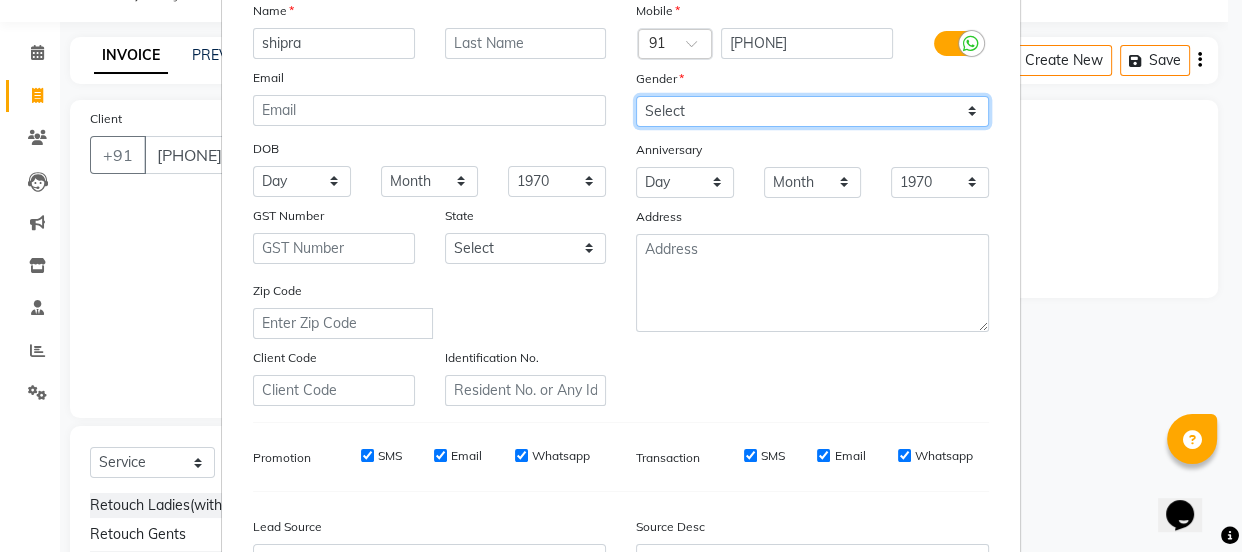 click on "Select Male Female Other Prefer Not To Say" at bounding box center [812, 111] 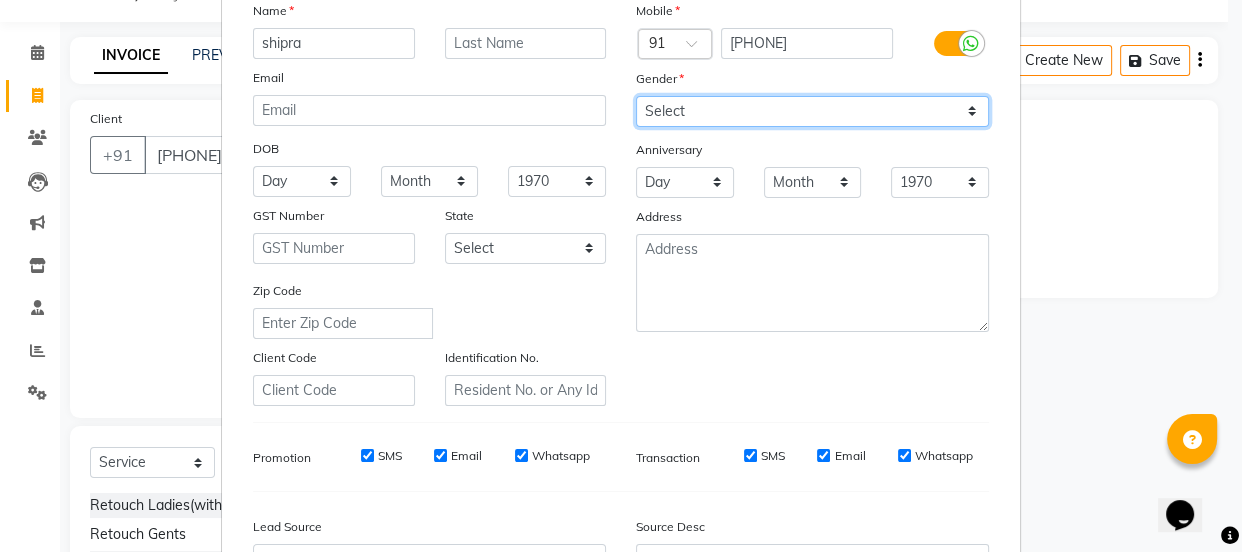 select on "female" 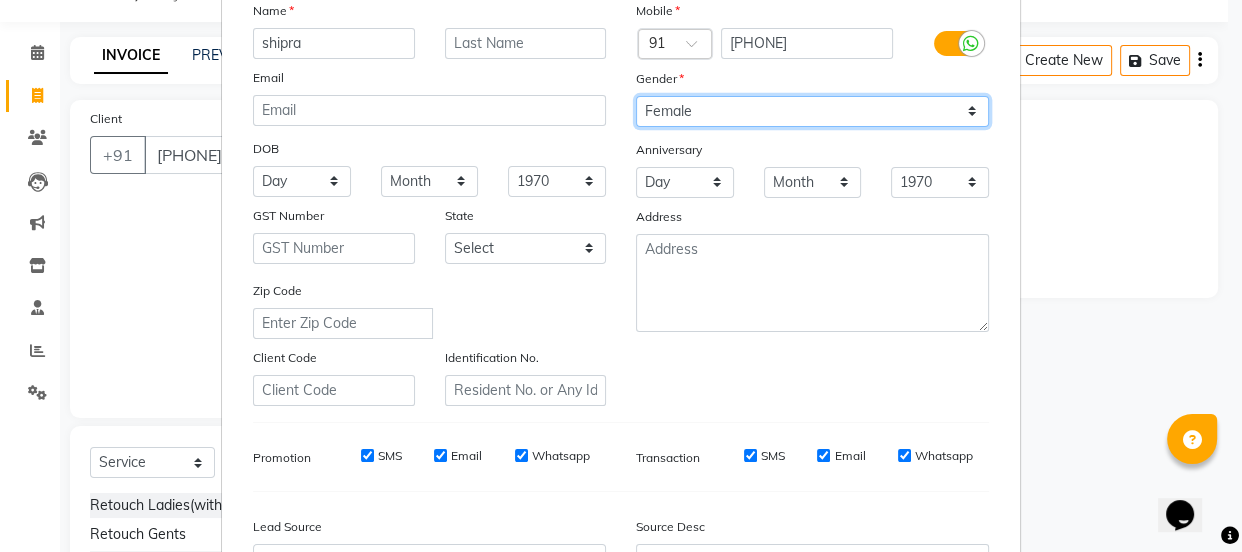 click on "Select Male Female Other Prefer Not To Say" at bounding box center (812, 111) 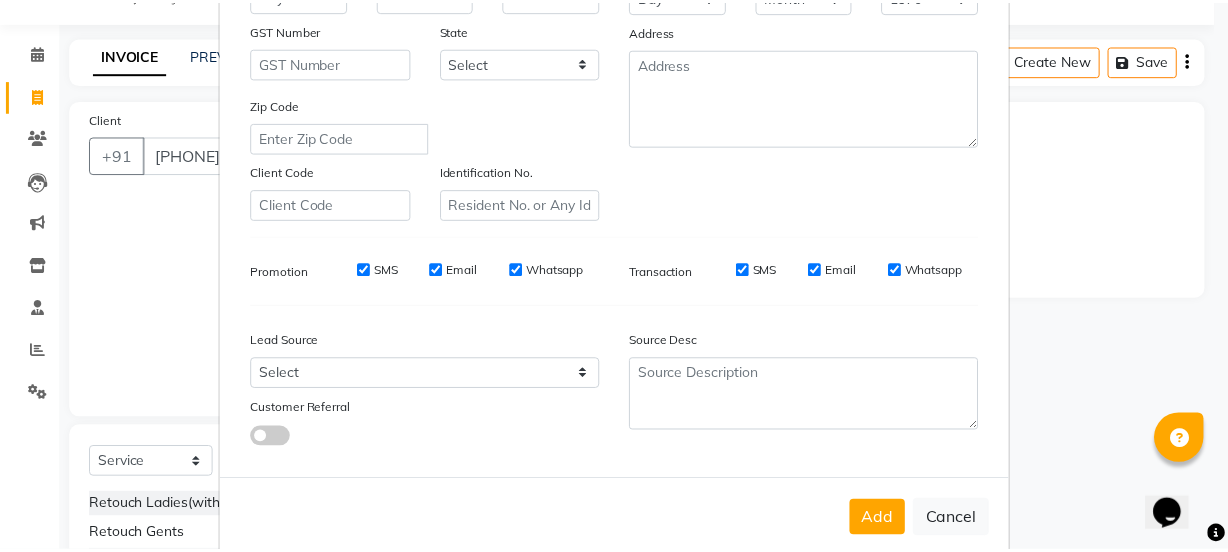 scroll, scrollTop: 350, scrollLeft: 0, axis: vertical 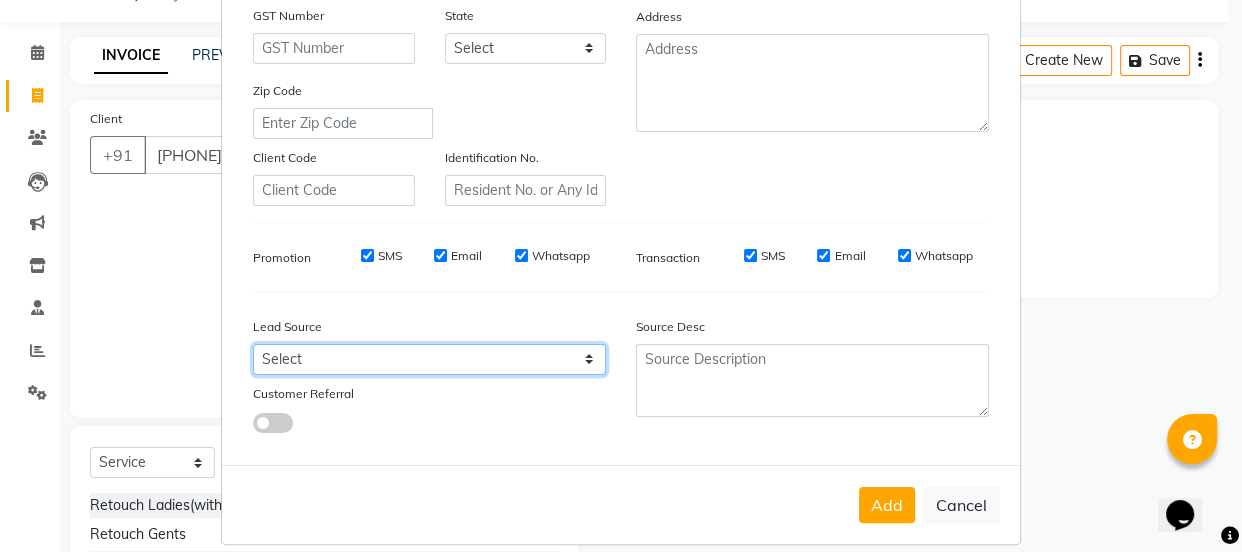 drag, startPoint x: 430, startPoint y: 355, endPoint x: 292, endPoint y: 35, distance: 348.48816 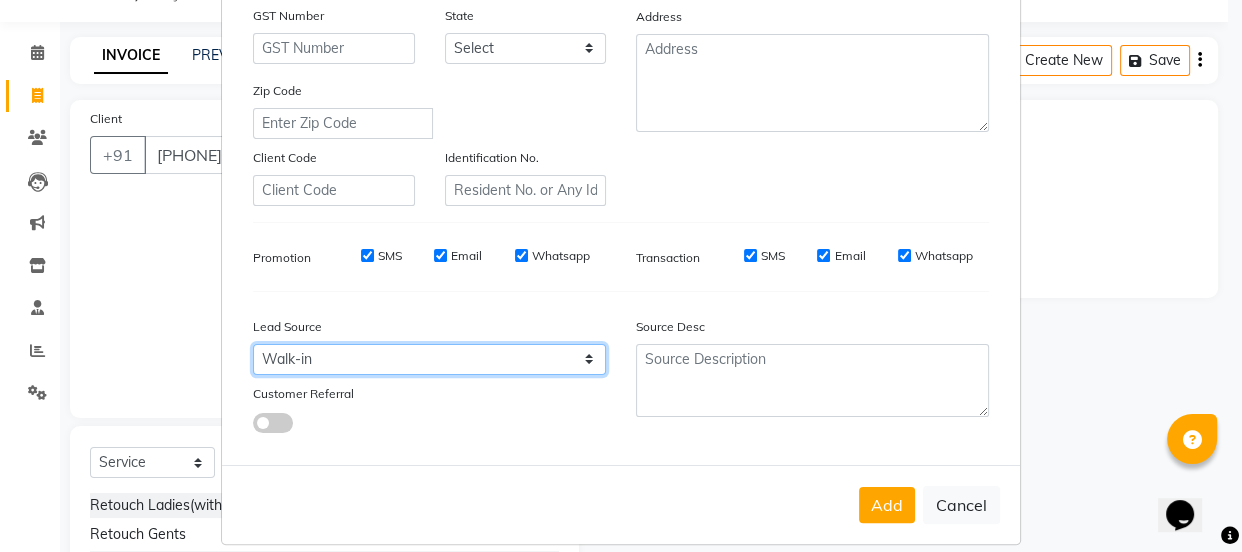 click on "Select Walk-in Referral Internet Friend Word of Mouth Advertisement Facebook JustDial Google Other Instagram  YouTube  WhatsApp" at bounding box center (429, 359) 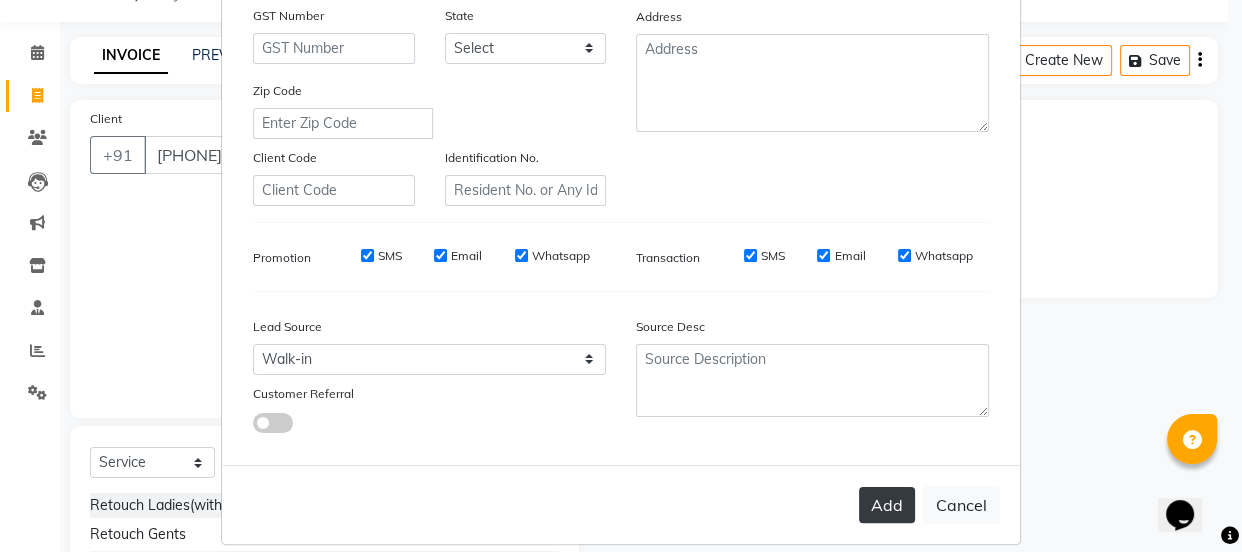 click on "Add" at bounding box center (887, 505) 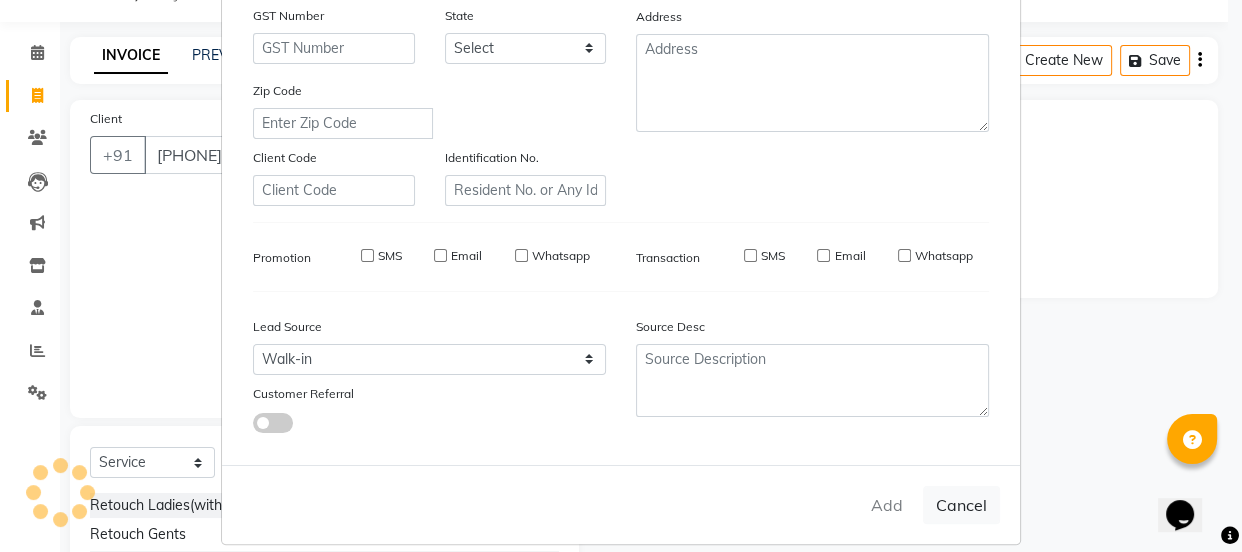 type 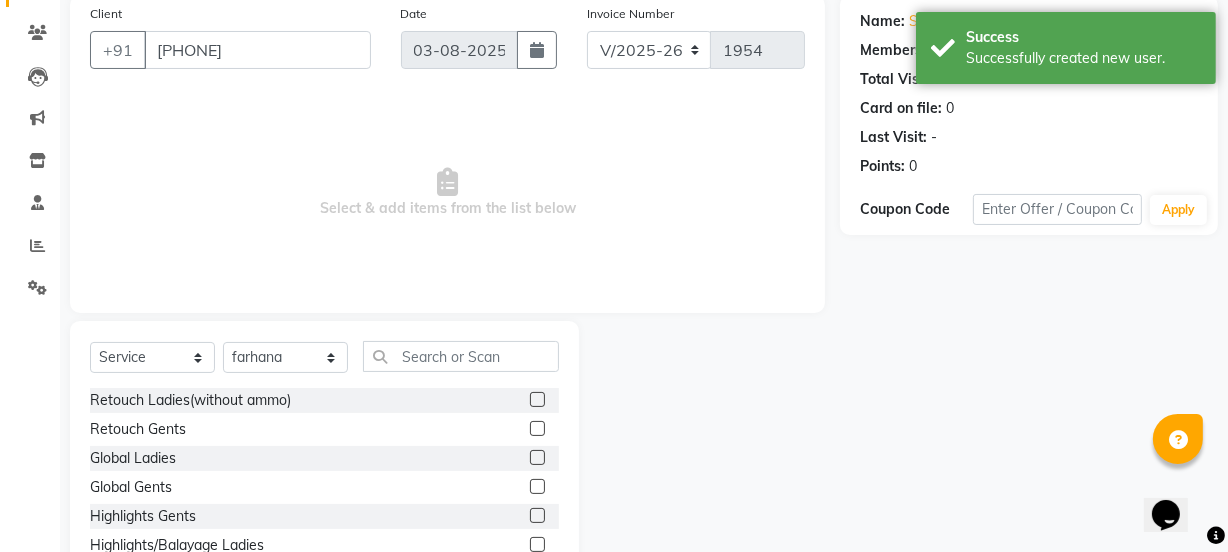 scroll, scrollTop: 156, scrollLeft: 0, axis: vertical 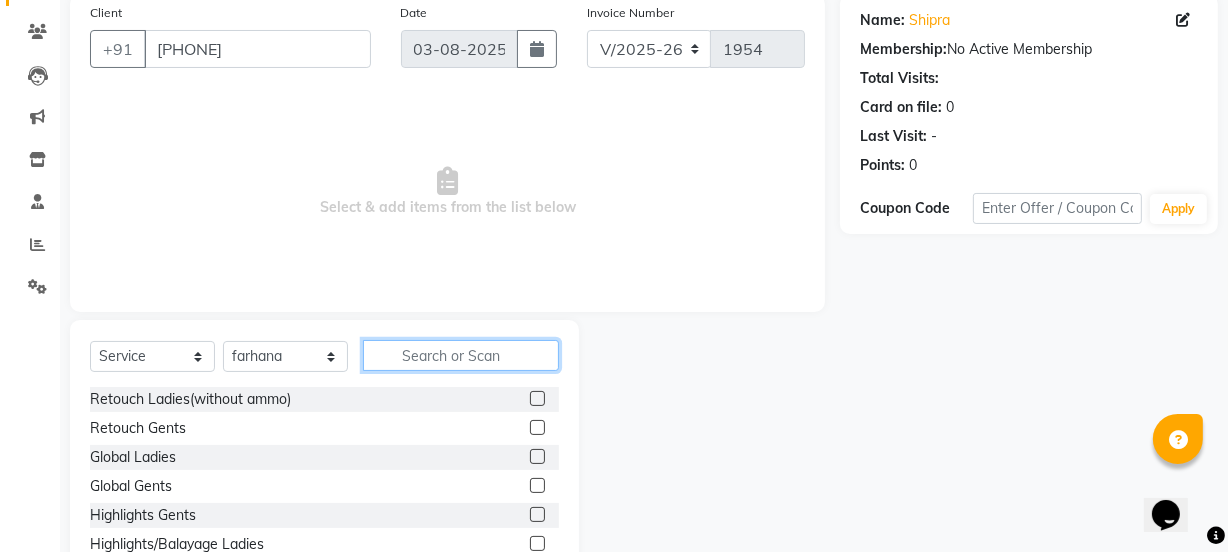 click 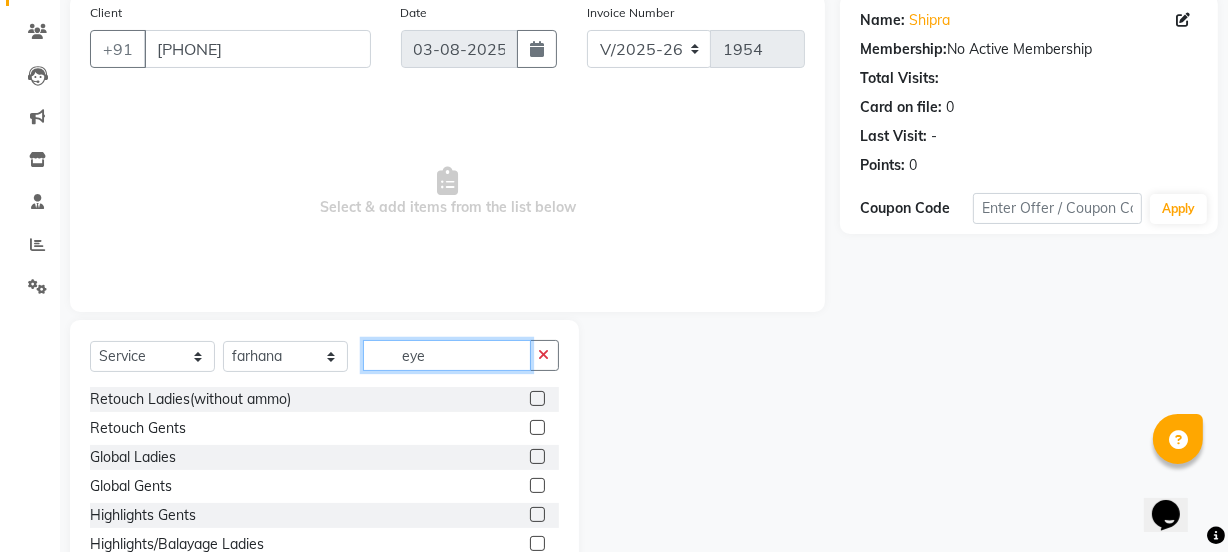 scroll, scrollTop: 136, scrollLeft: 0, axis: vertical 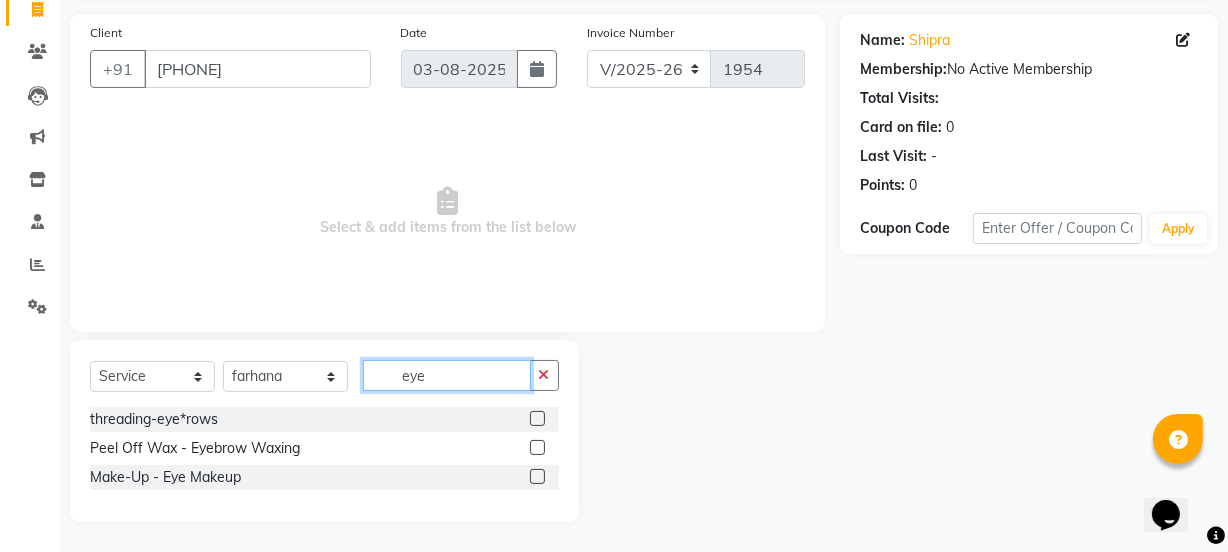 type on "eye" 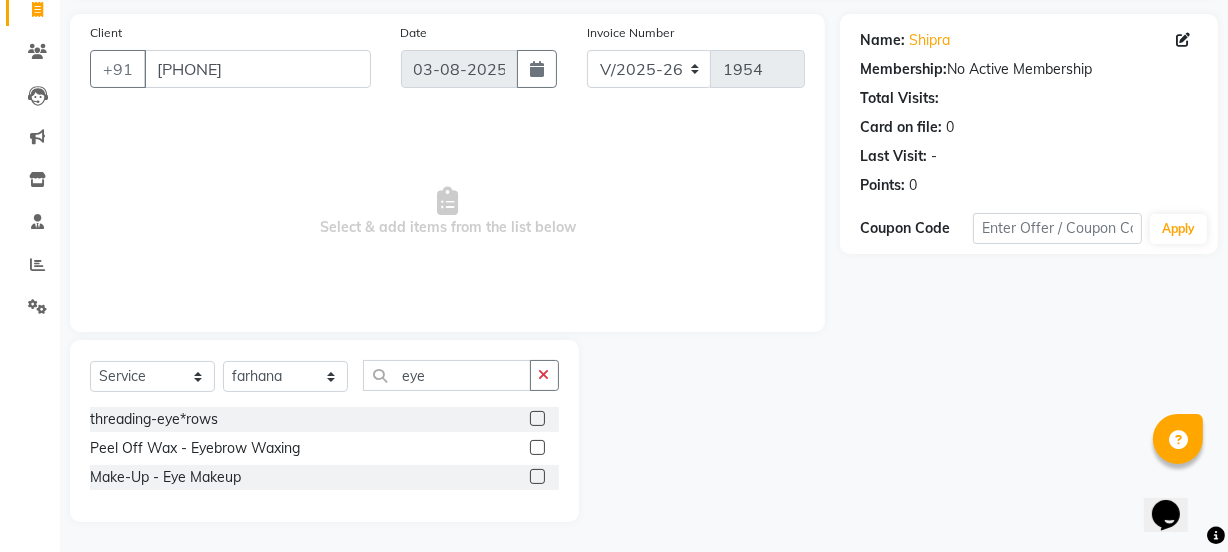 click 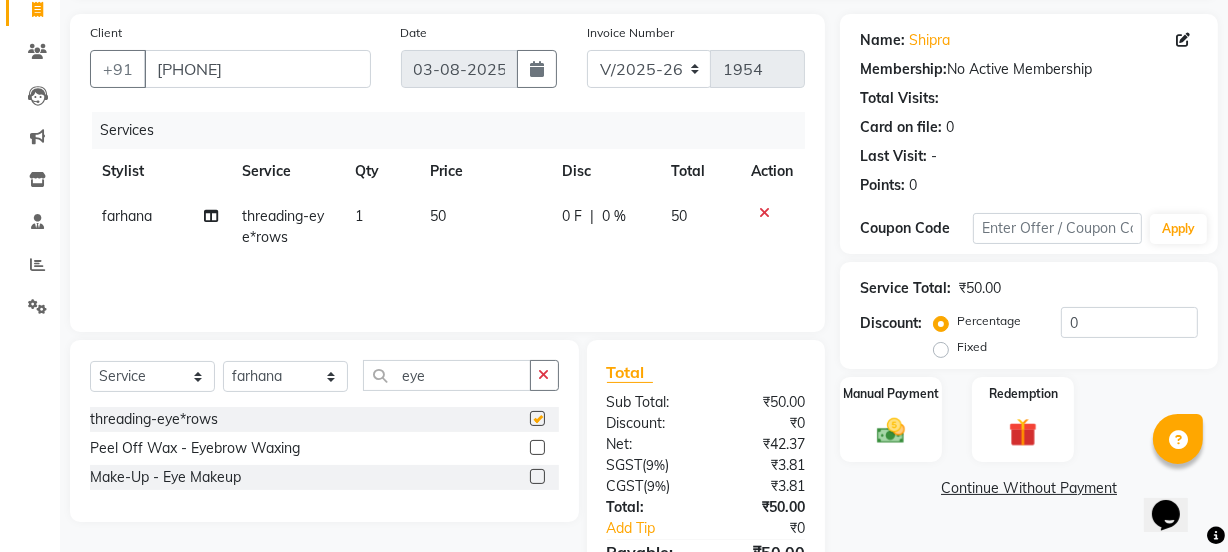 checkbox on "false" 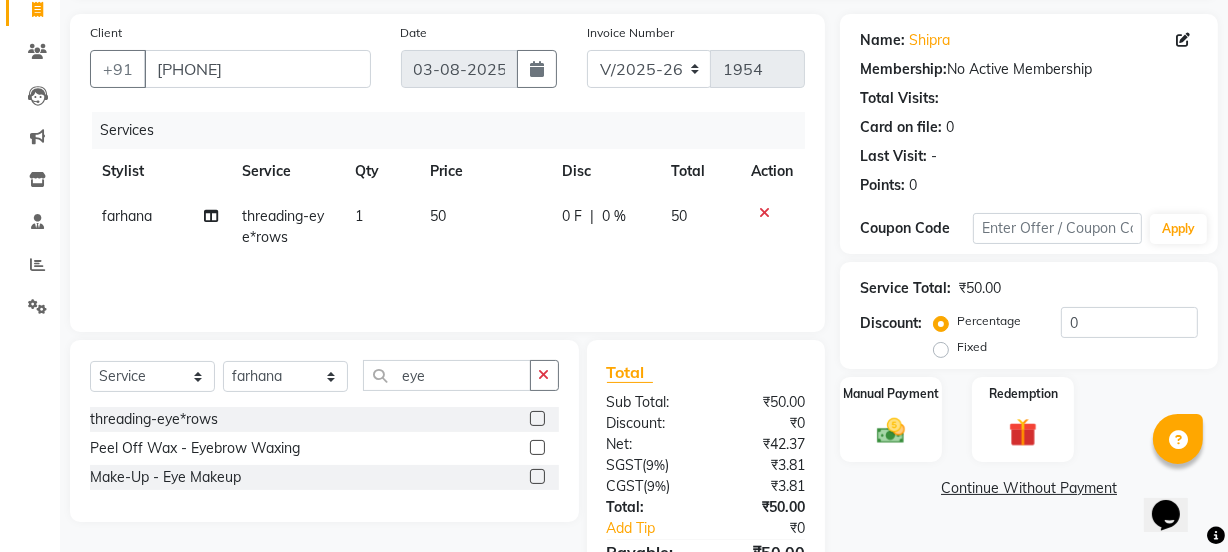 click on "1" 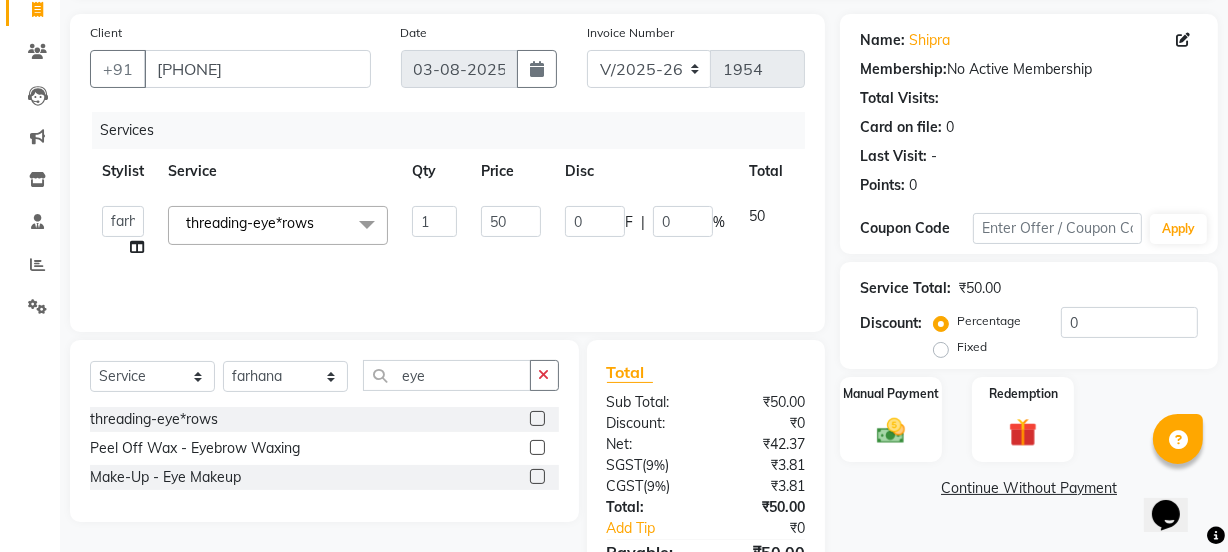 click 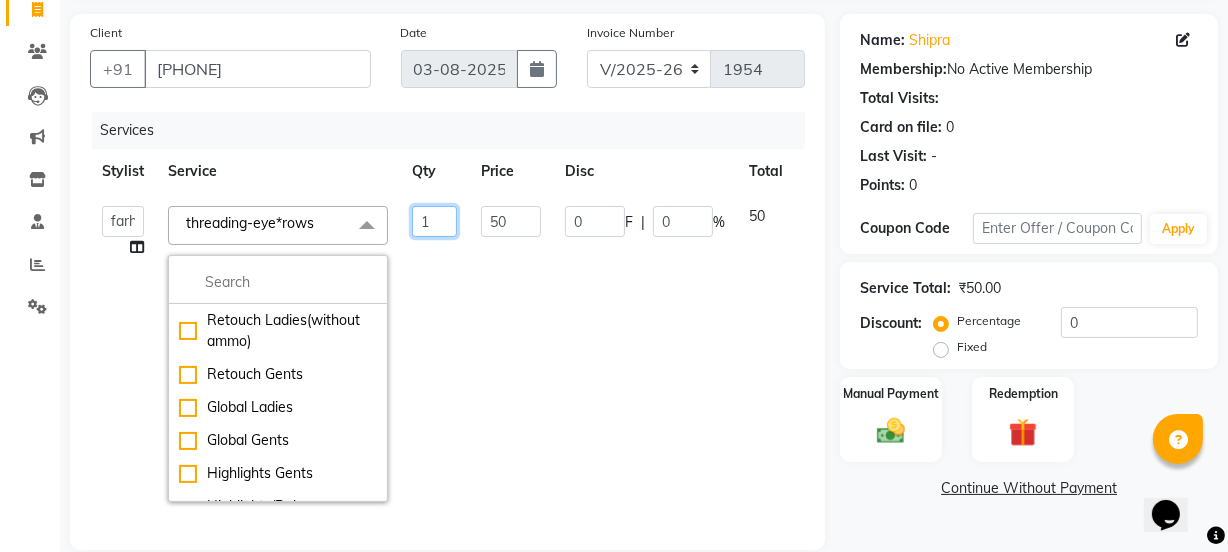 click on "1" 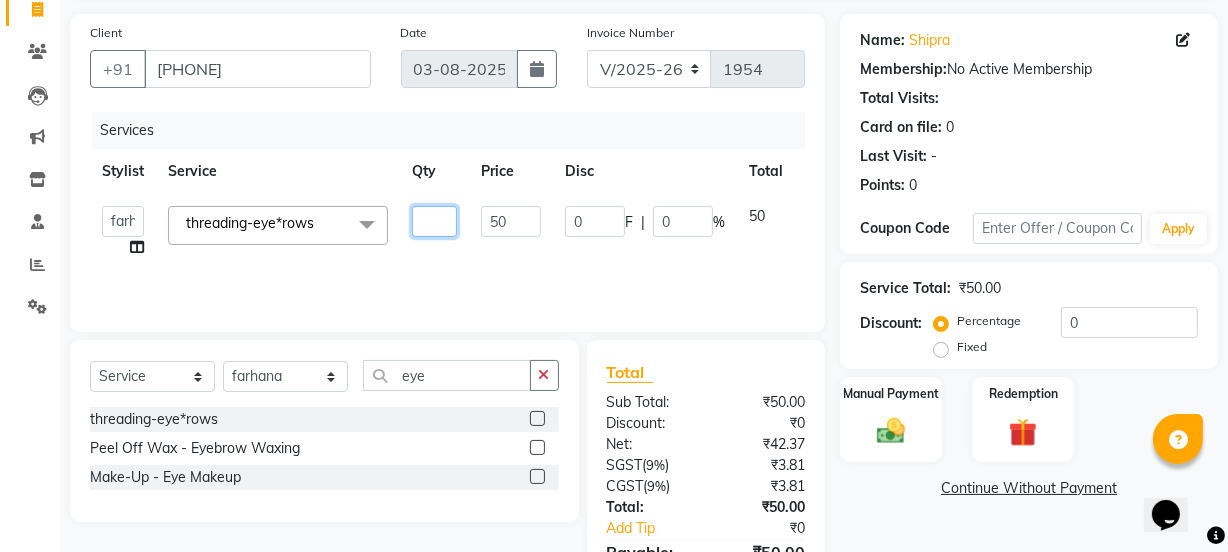 type on "2" 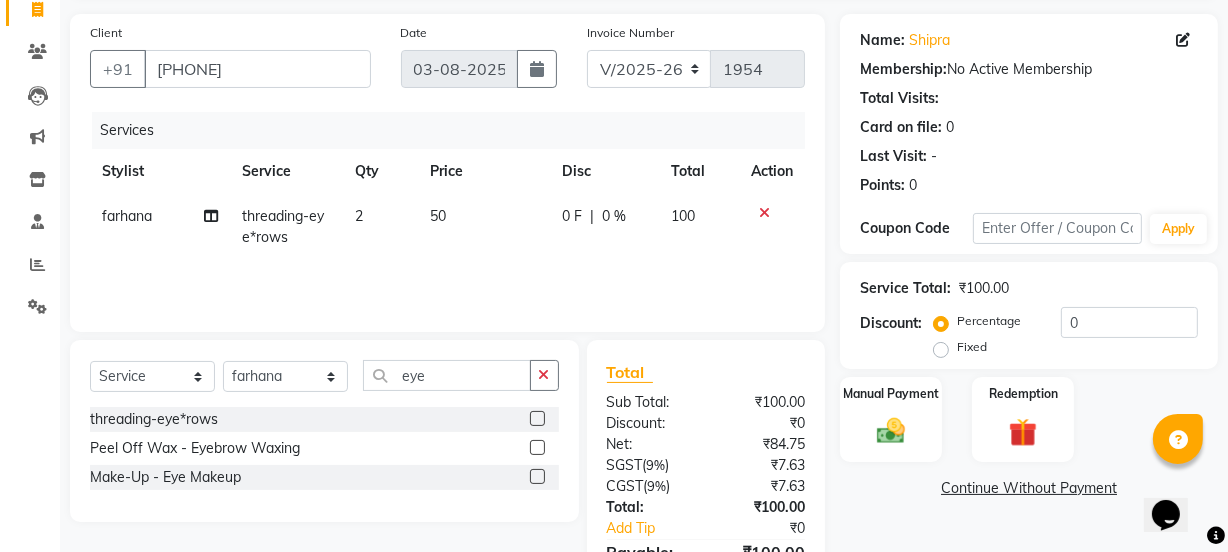 click on "Services Stylist Service Qty Price Disc Total Action farhana threading-eye*rows 2 50 0 F | 0 % 100" 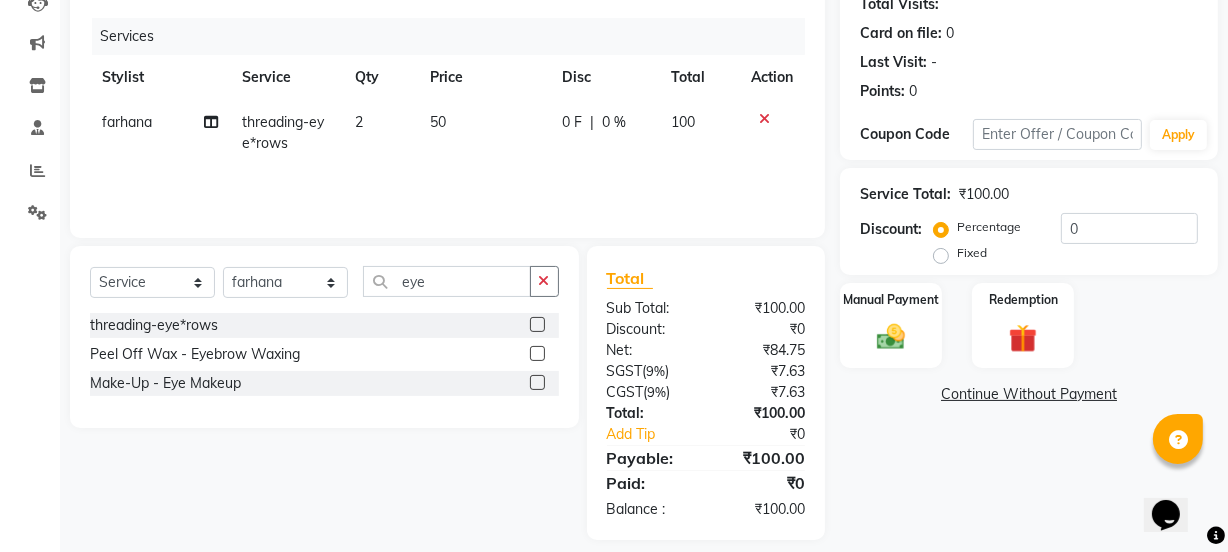 scroll, scrollTop: 249, scrollLeft: 0, axis: vertical 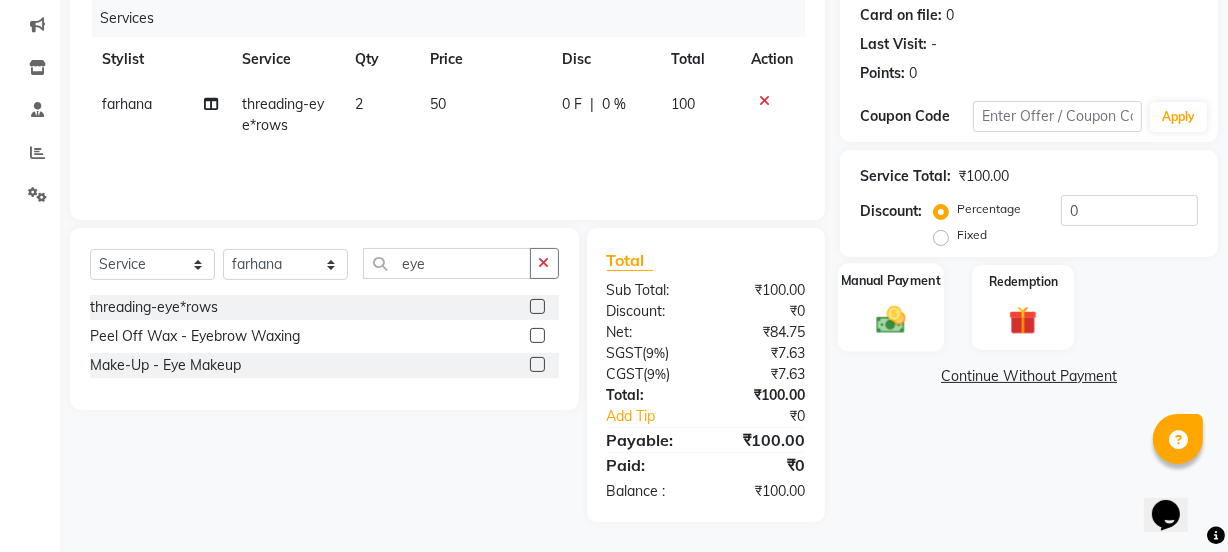 click 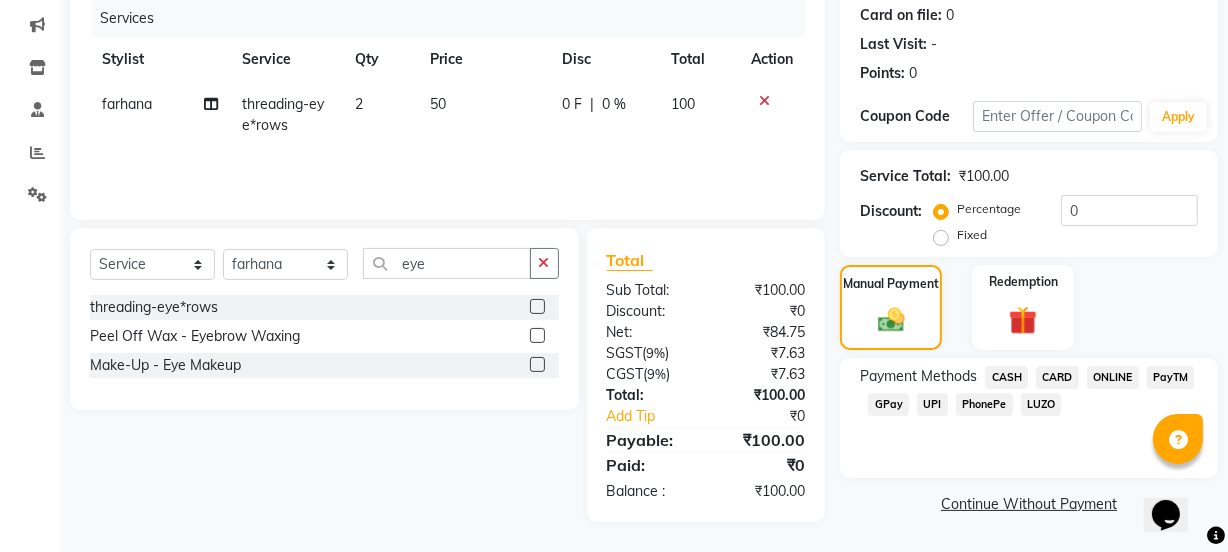 click on "UPI" 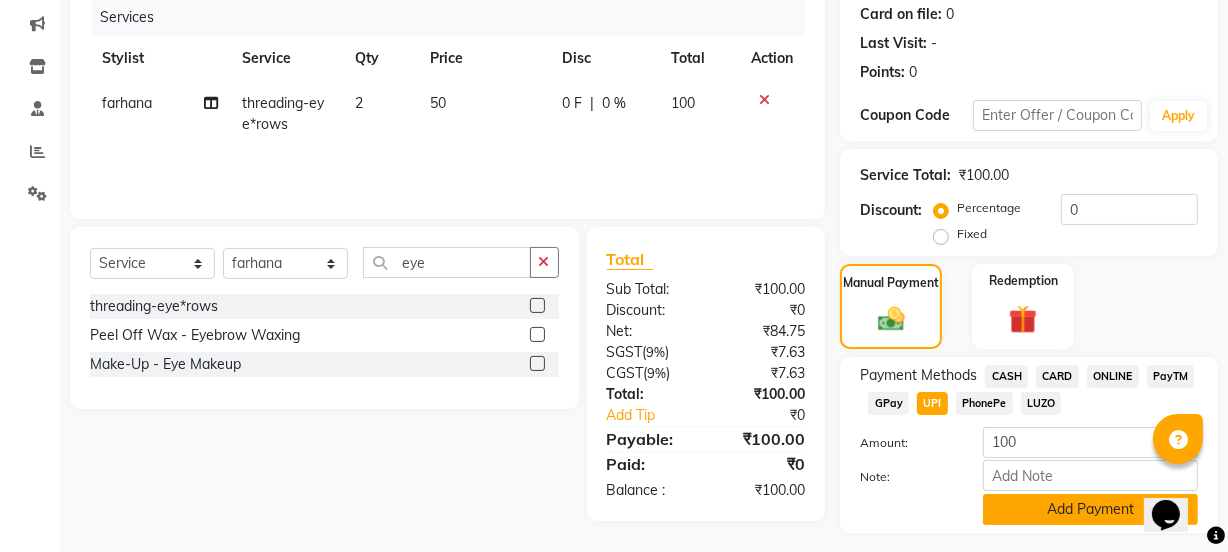 click on "Add Payment" 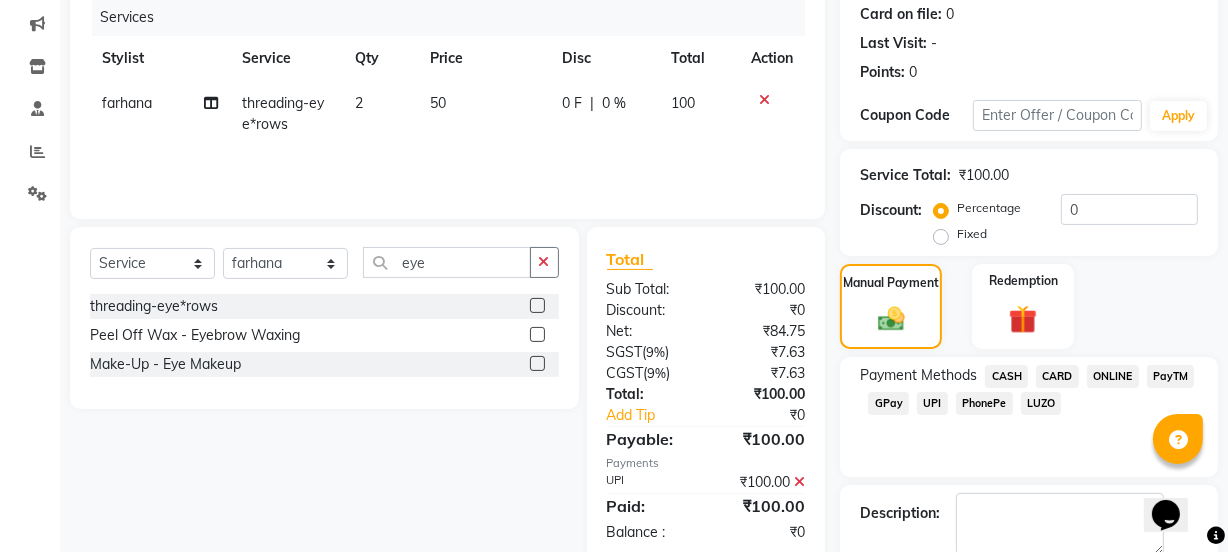 scroll, scrollTop: 357, scrollLeft: 0, axis: vertical 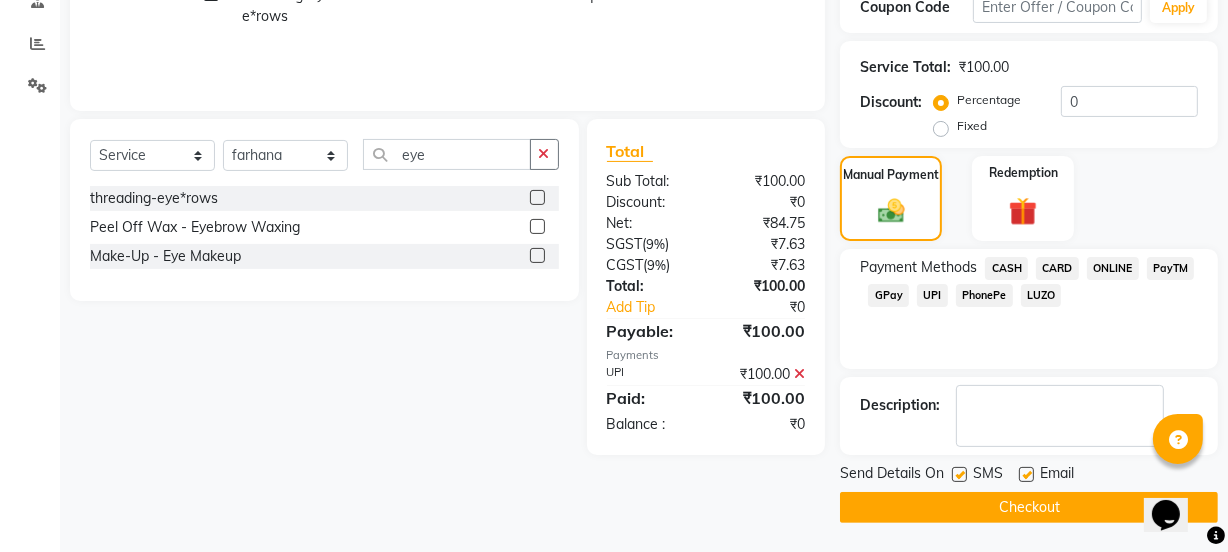 click on "Checkout" 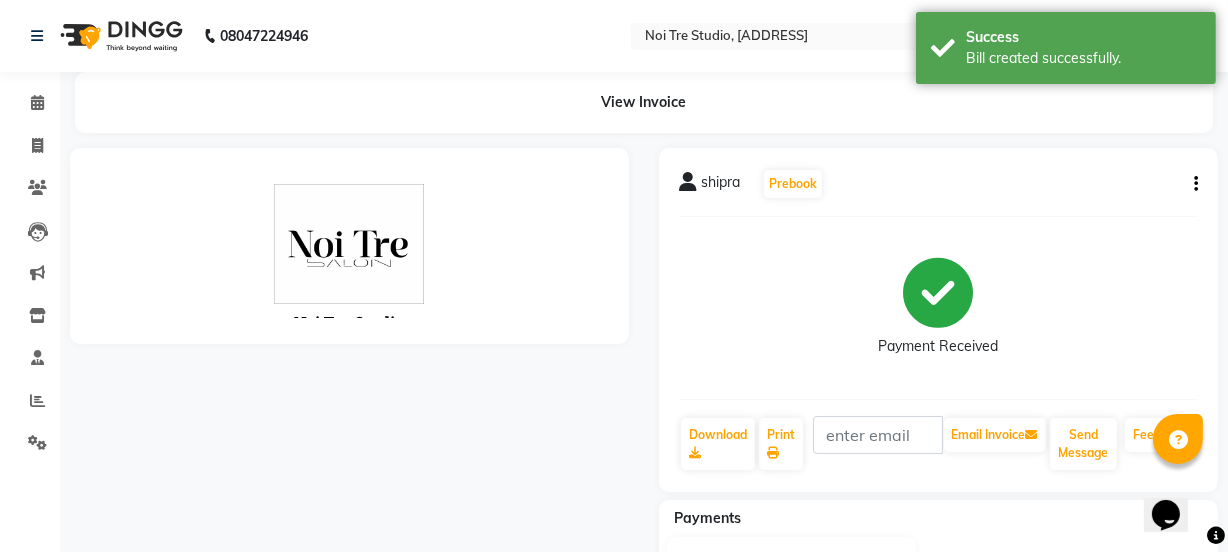 scroll, scrollTop: 0, scrollLeft: 0, axis: both 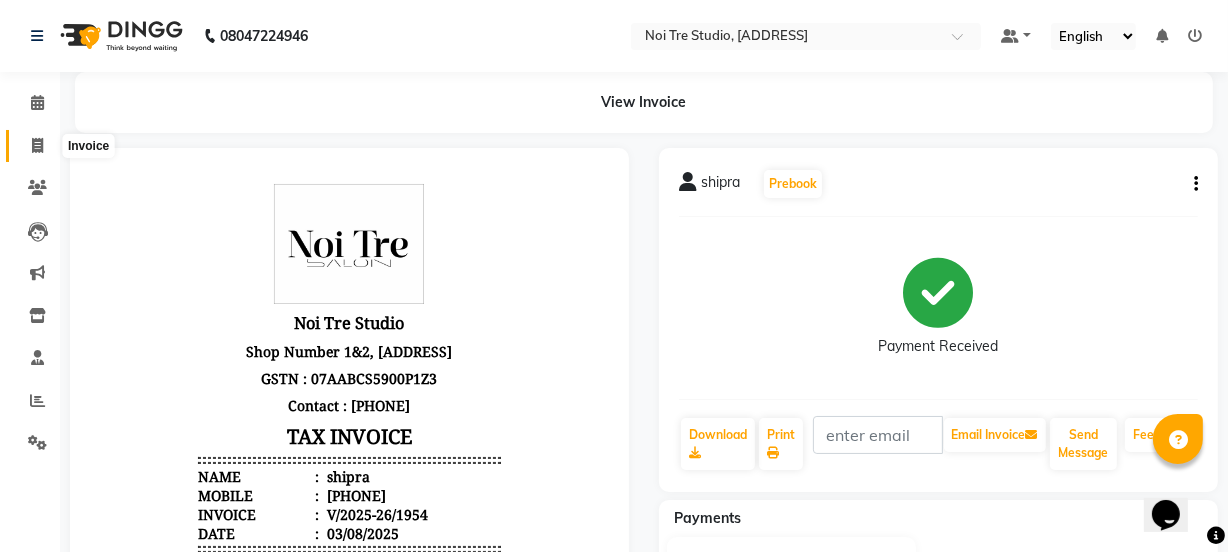 click 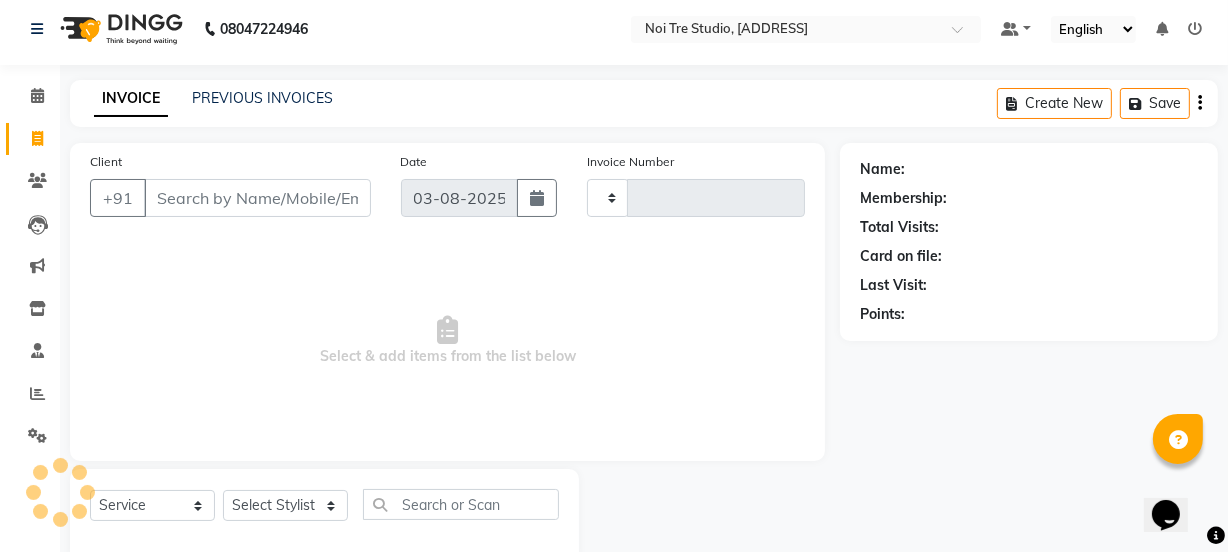 scroll, scrollTop: 50, scrollLeft: 0, axis: vertical 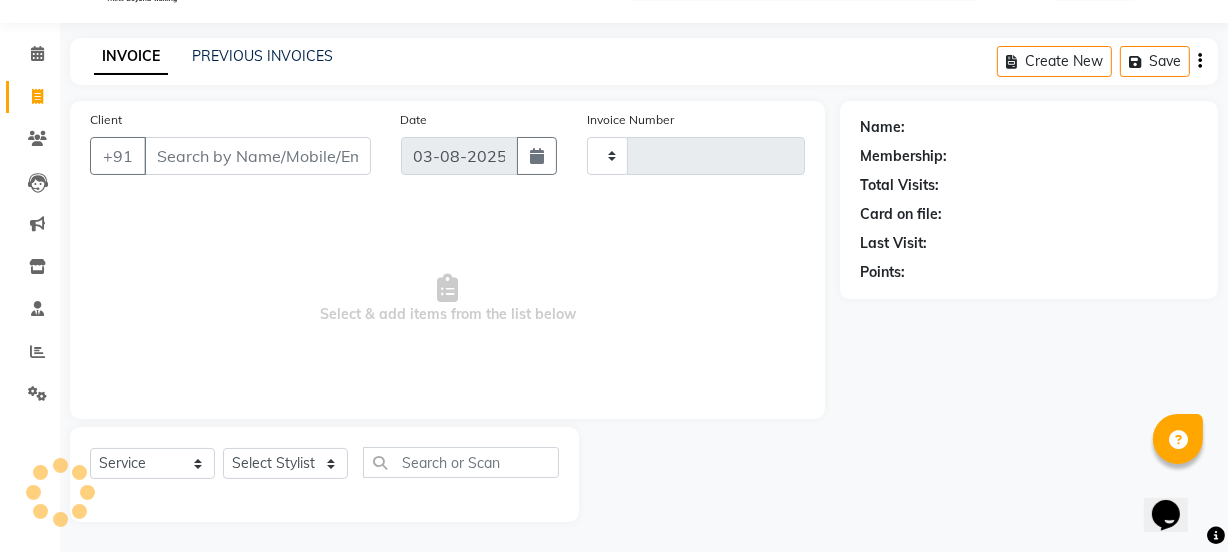 type on "1955" 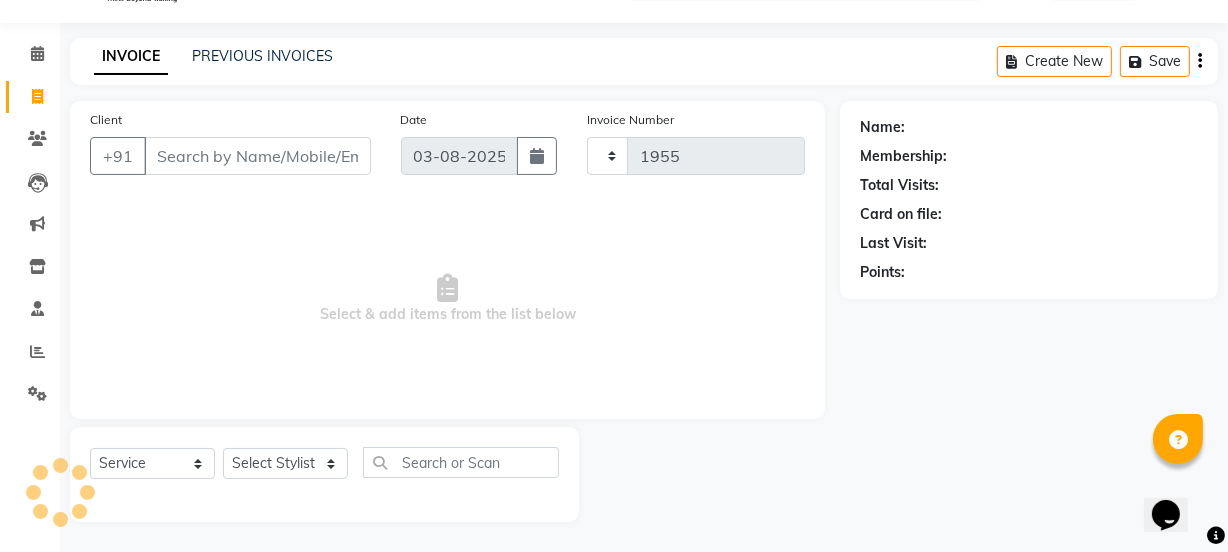 select on "4884" 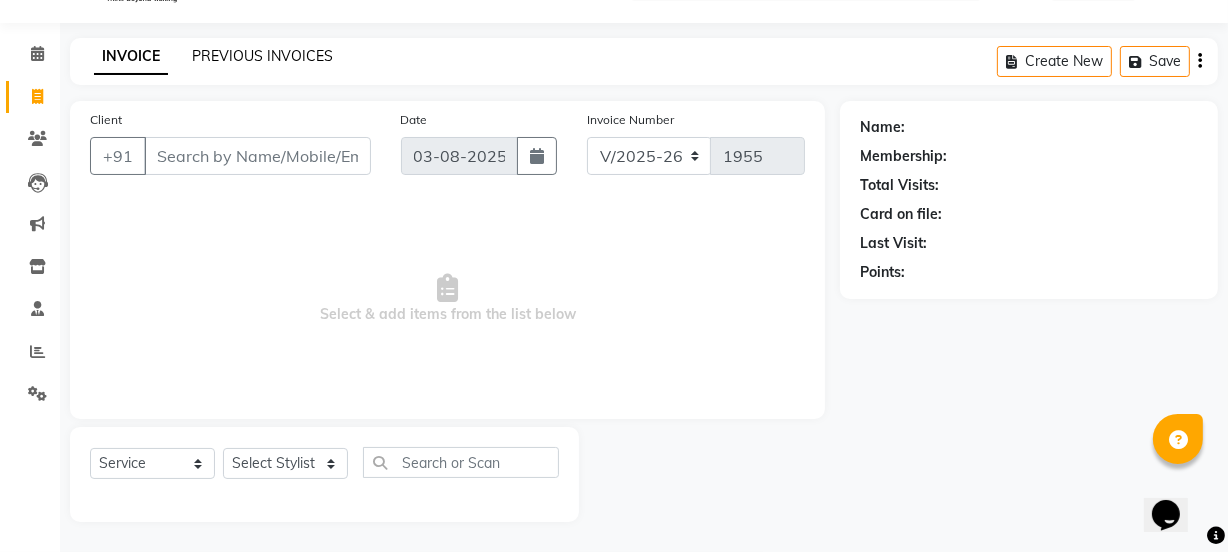click on "PREVIOUS INVOICES" 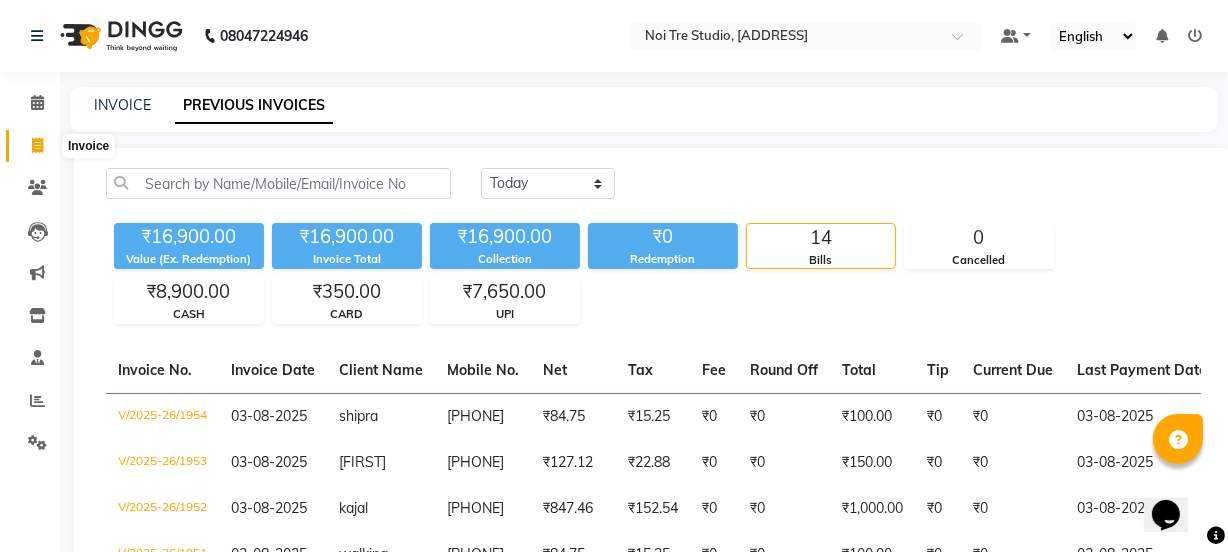 click 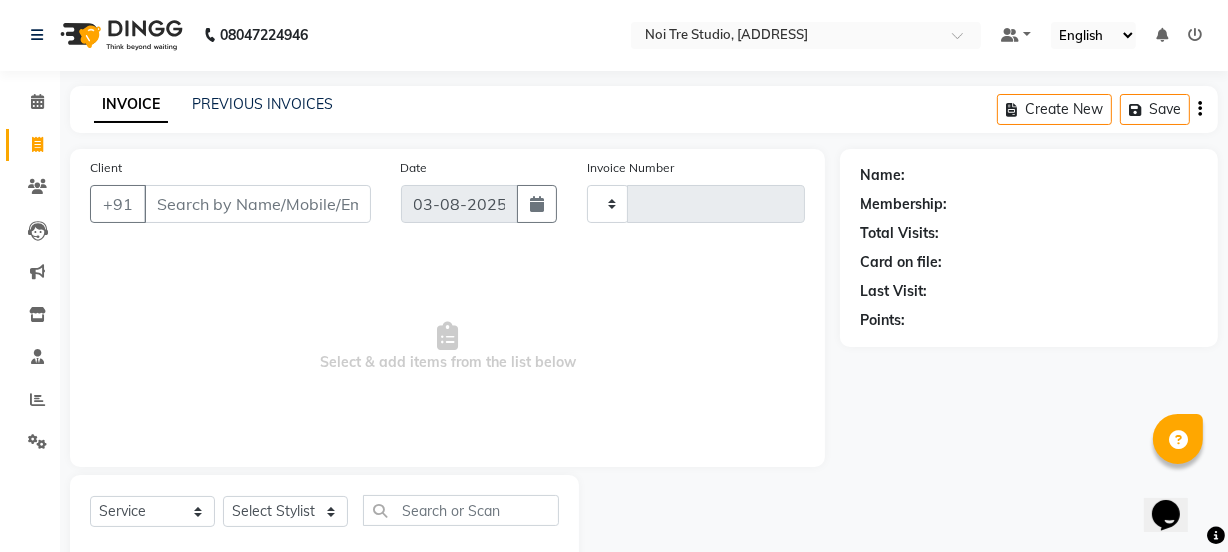 type on "1955" 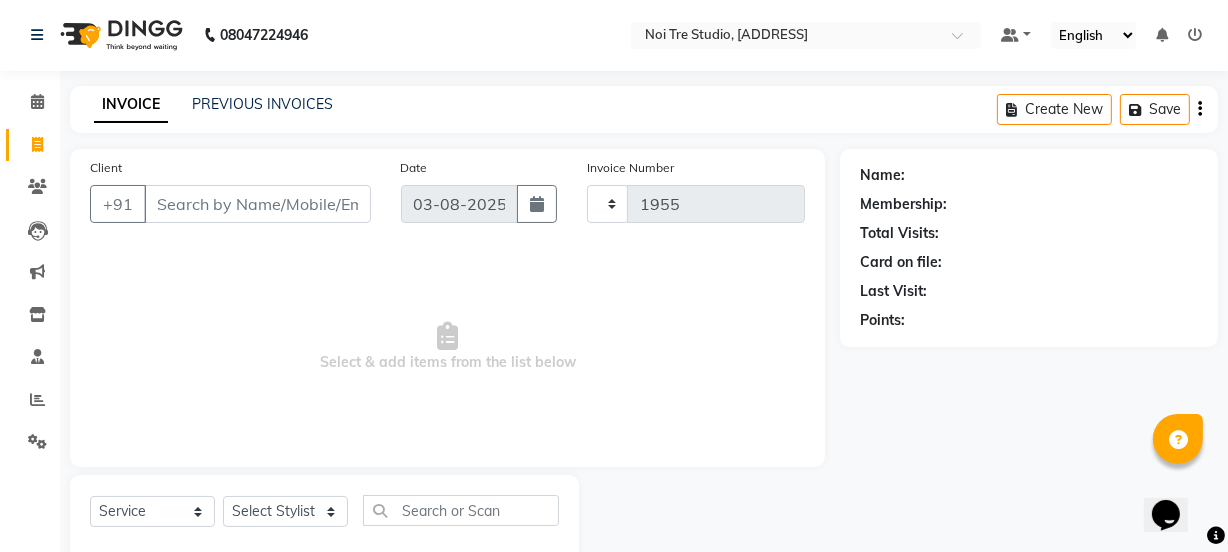 select on "4884" 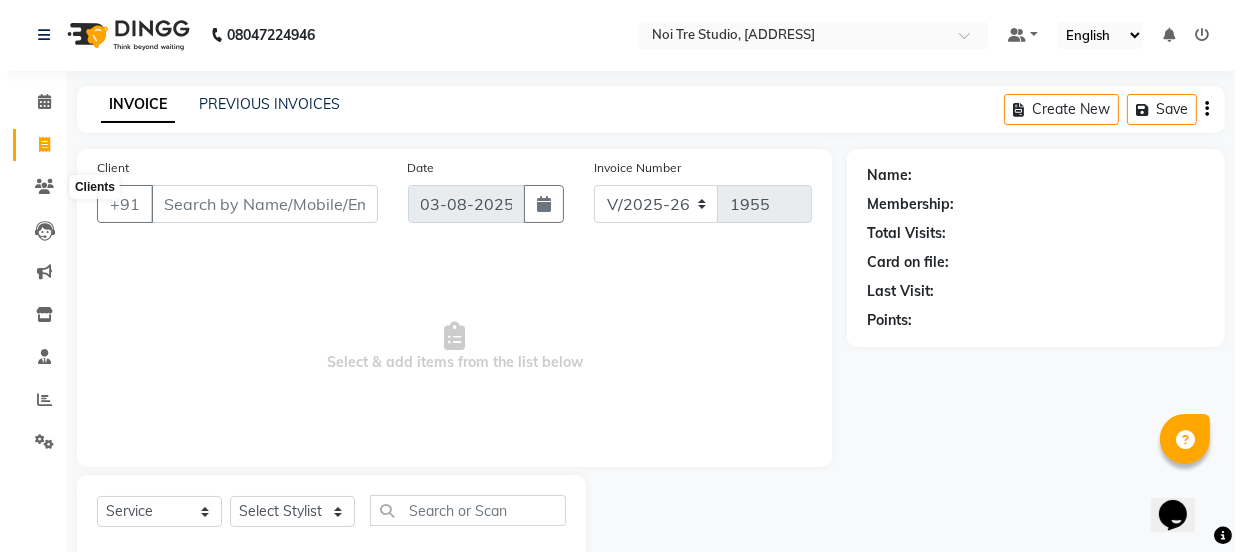 scroll, scrollTop: 50, scrollLeft: 0, axis: vertical 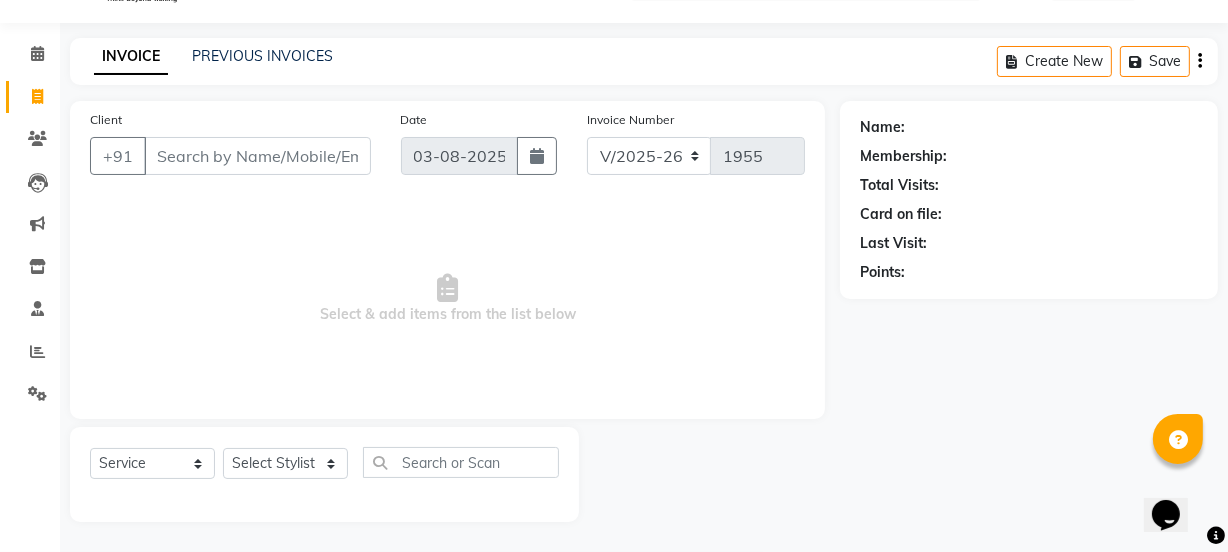 click on "Client" at bounding box center [257, 156] 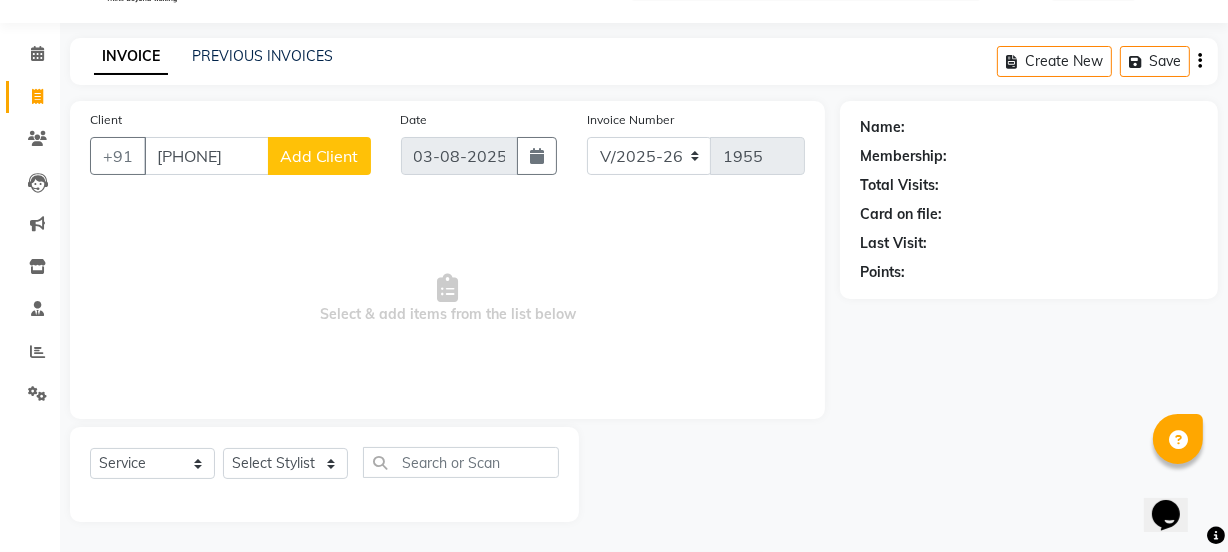 type on "9711306536" 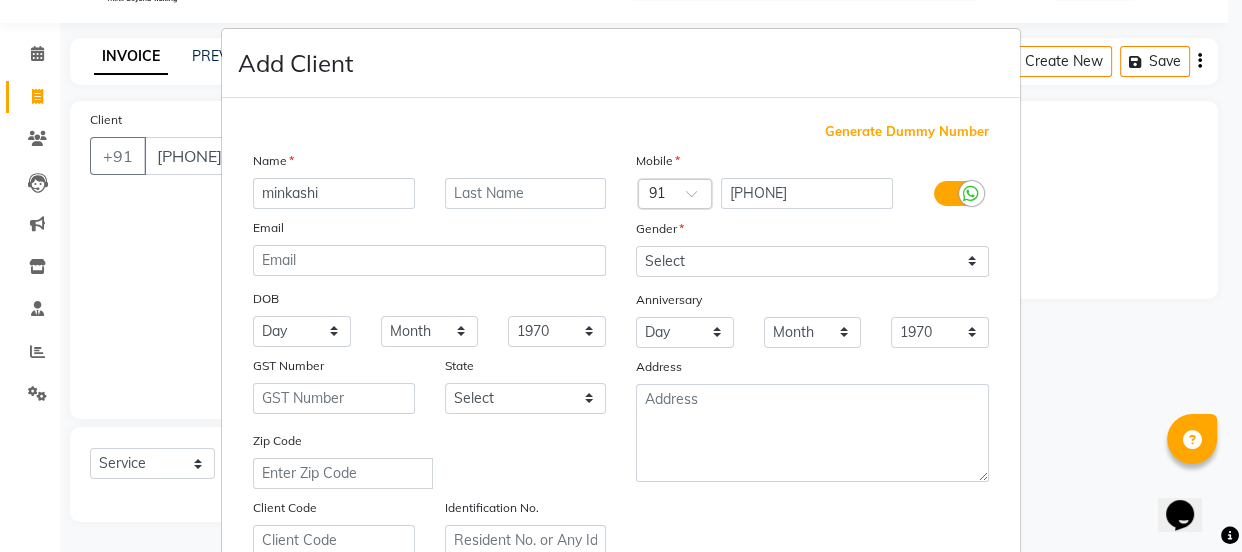 type on "minkashi" 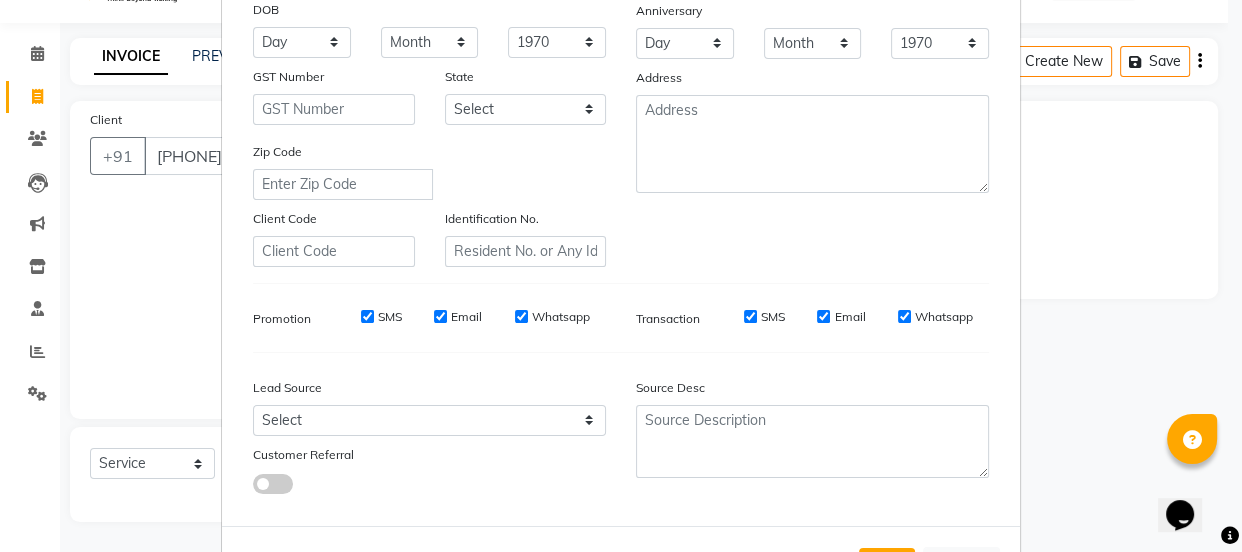 scroll, scrollTop: 294, scrollLeft: 0, axis: vertical 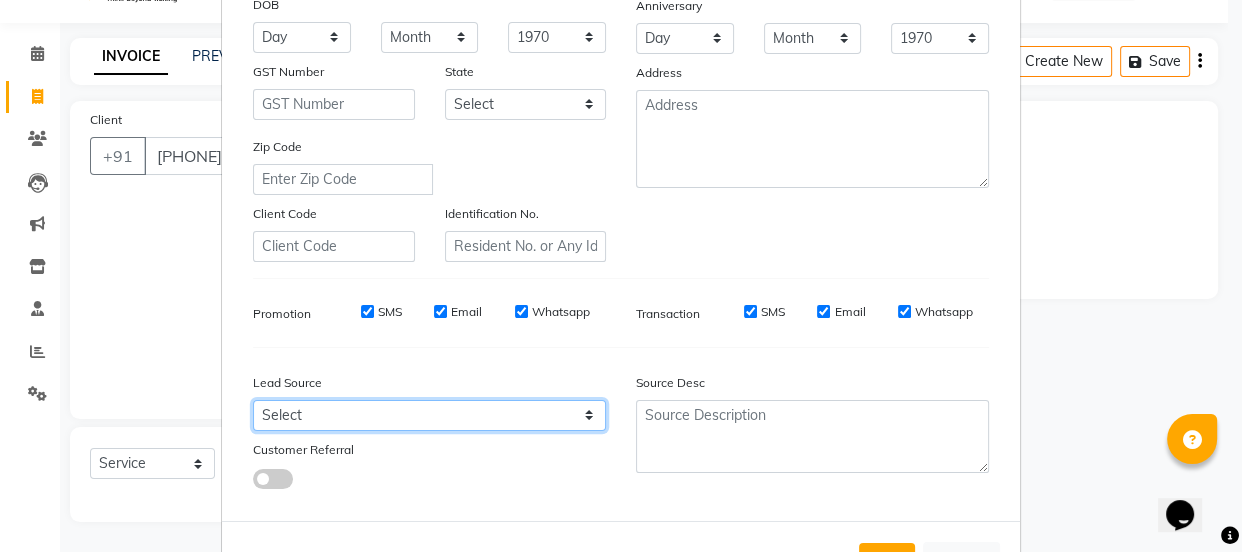 click on "Select Walk-in Referral Internet Friend Word of Mouth Advertisement Facebook JustDial Google Other Instagram  YouTube  WhatsApp" at bounding box center [429, 415] 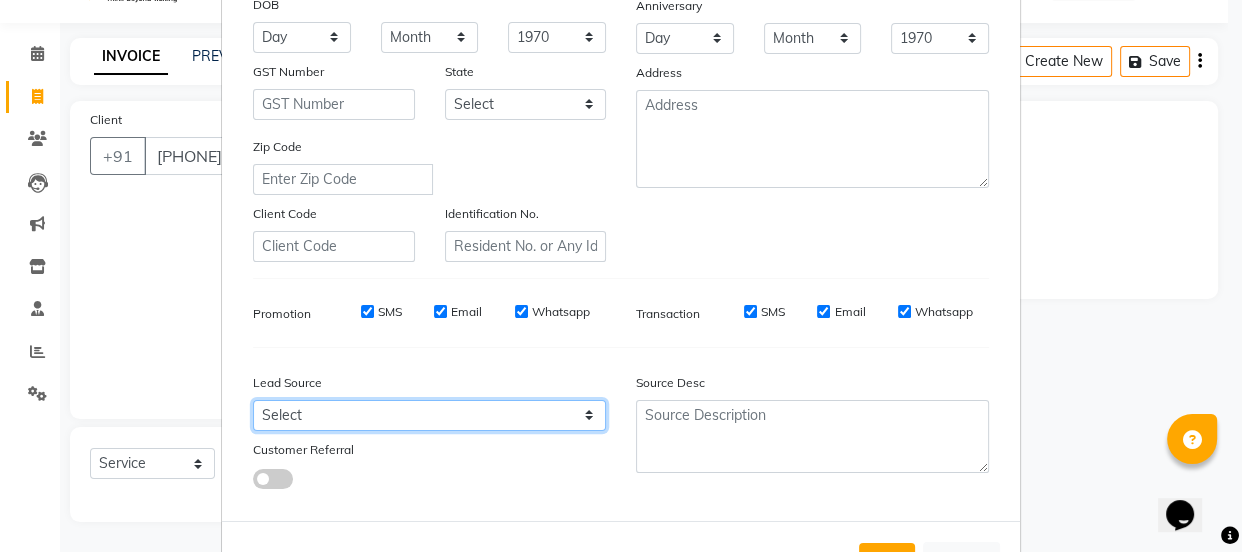 select on "32608" 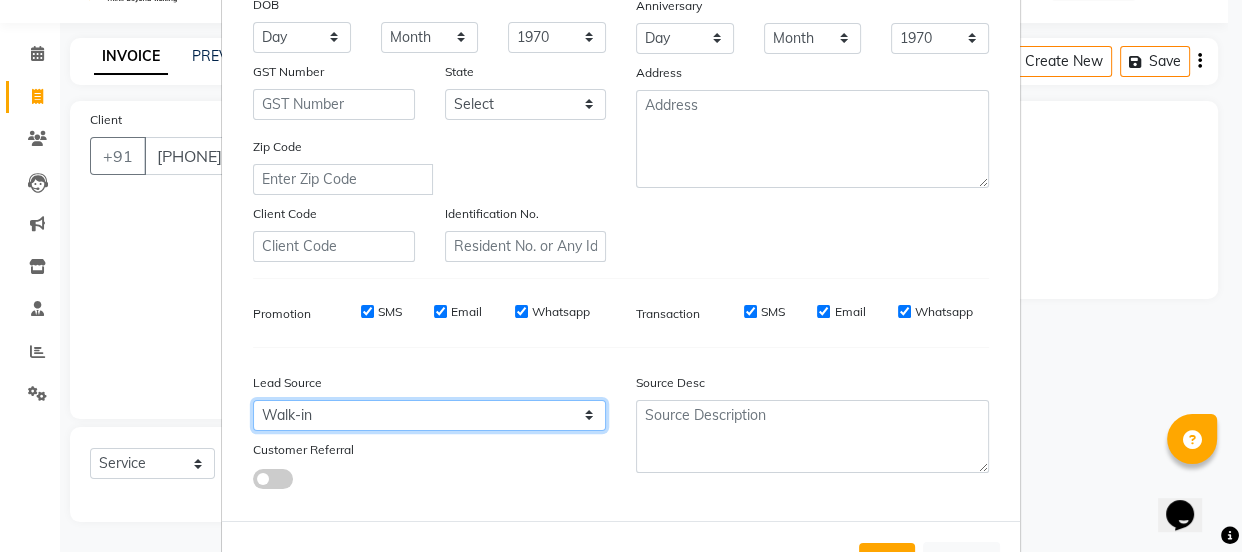 click on "Select Walk-in Referral Internet Friend Word of Mouth Advertisement Facebook JustDial Google Other Instagram  YouTube  WhatsApp" at bounding box center [429, 415] 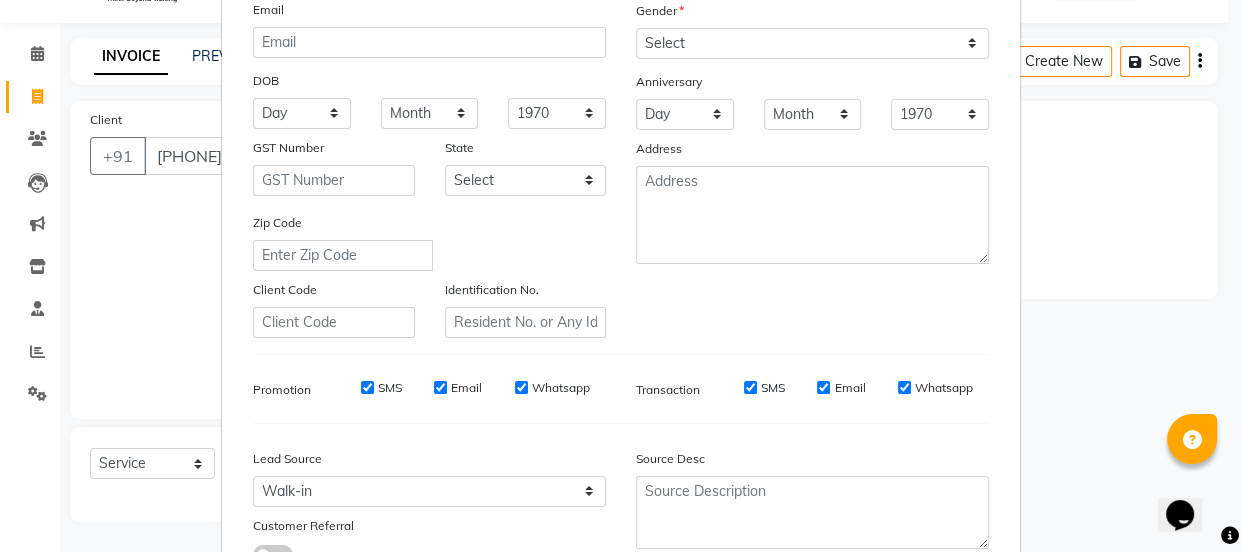 scroll, scrollTop: 183, scrollLeft: 0, axis: vertical 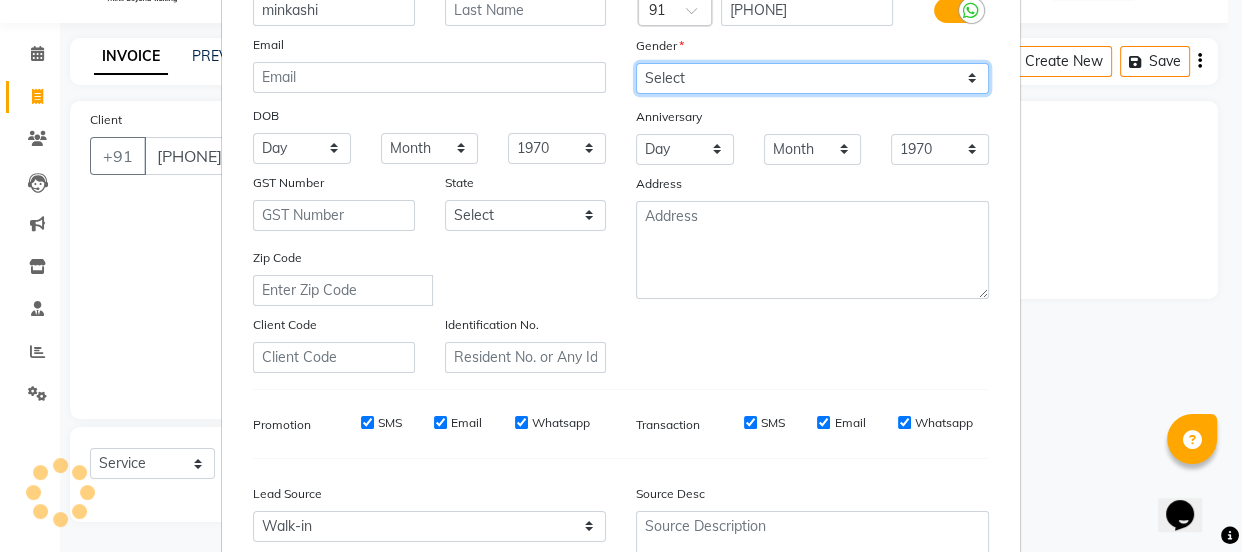 click on "Select Male Female Other Prefer Not To Say" at bounding box center (812, 78) 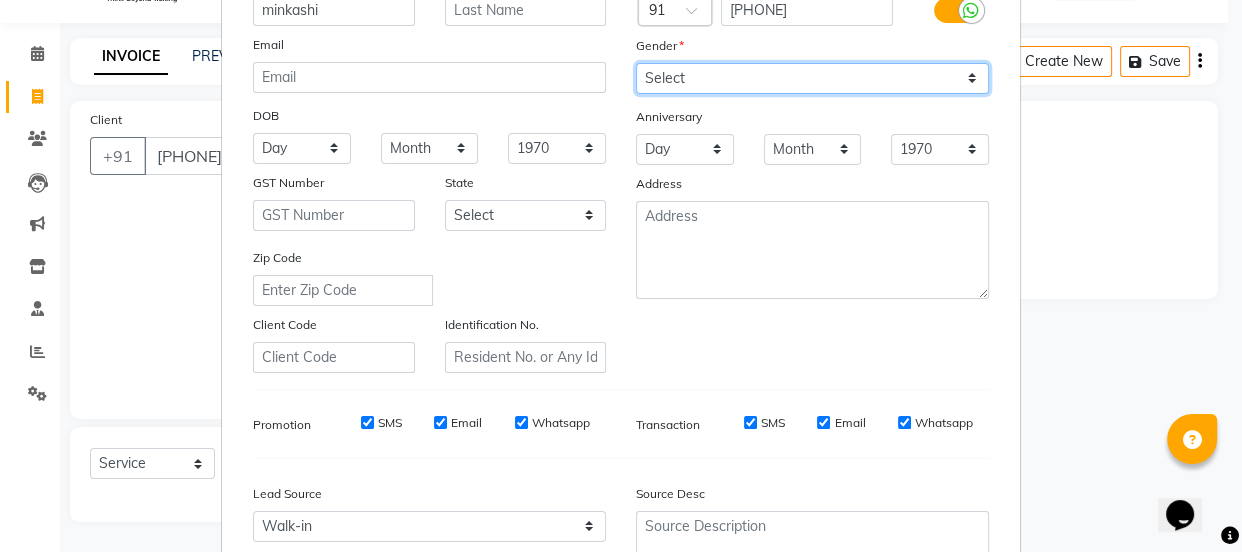 select on "female" 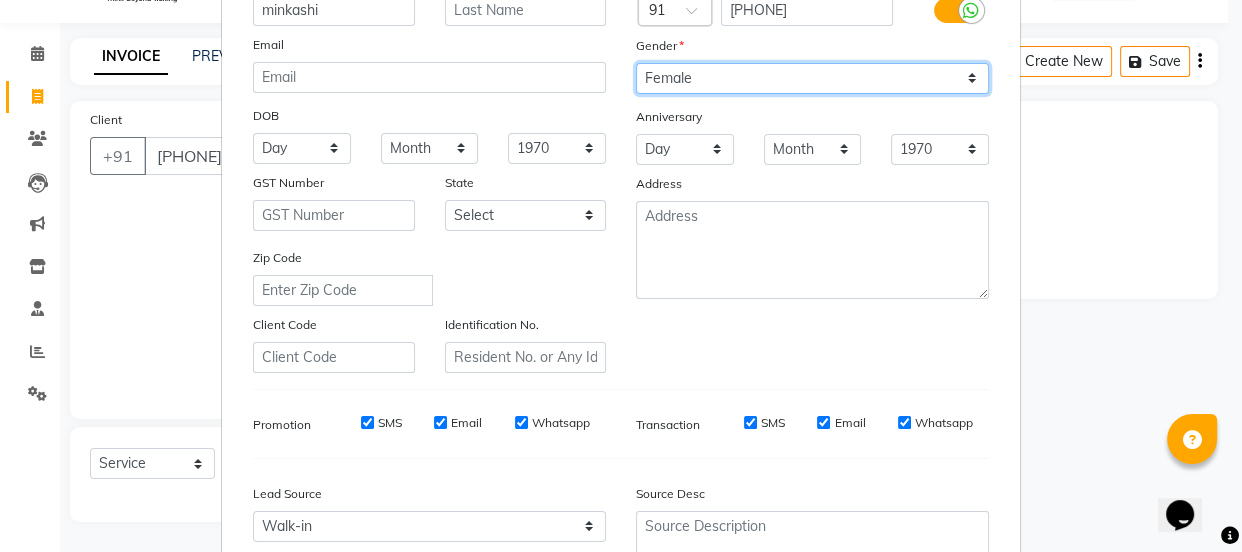 click on "Select Male Female Other Prefer Not To Say" at bounding box center [812, 78] 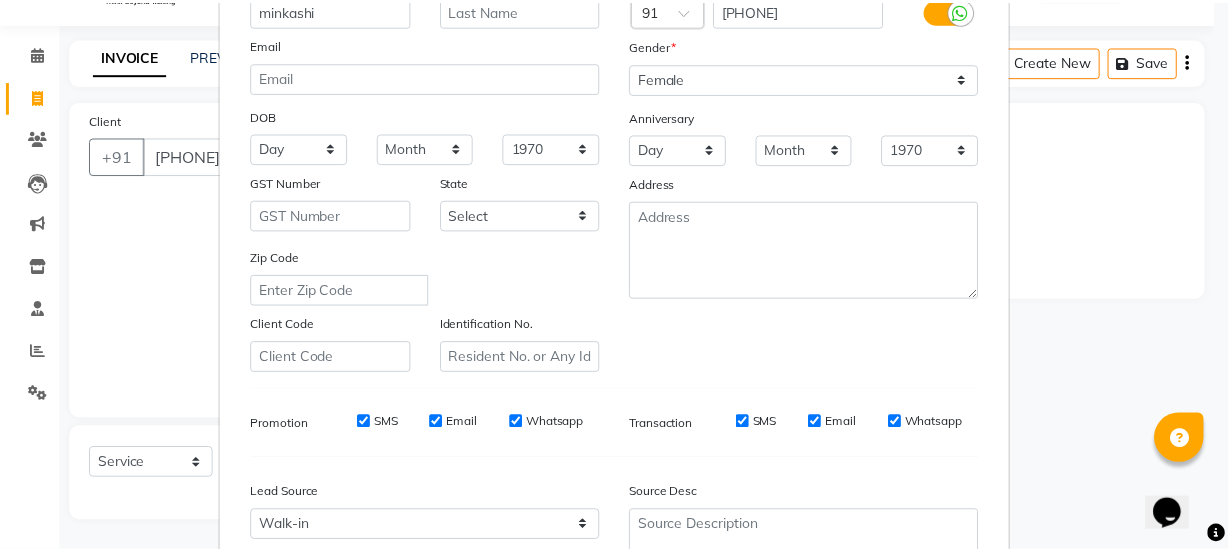 scroll, scrollTop: 377, scrollLeft: 0, axis: vertical 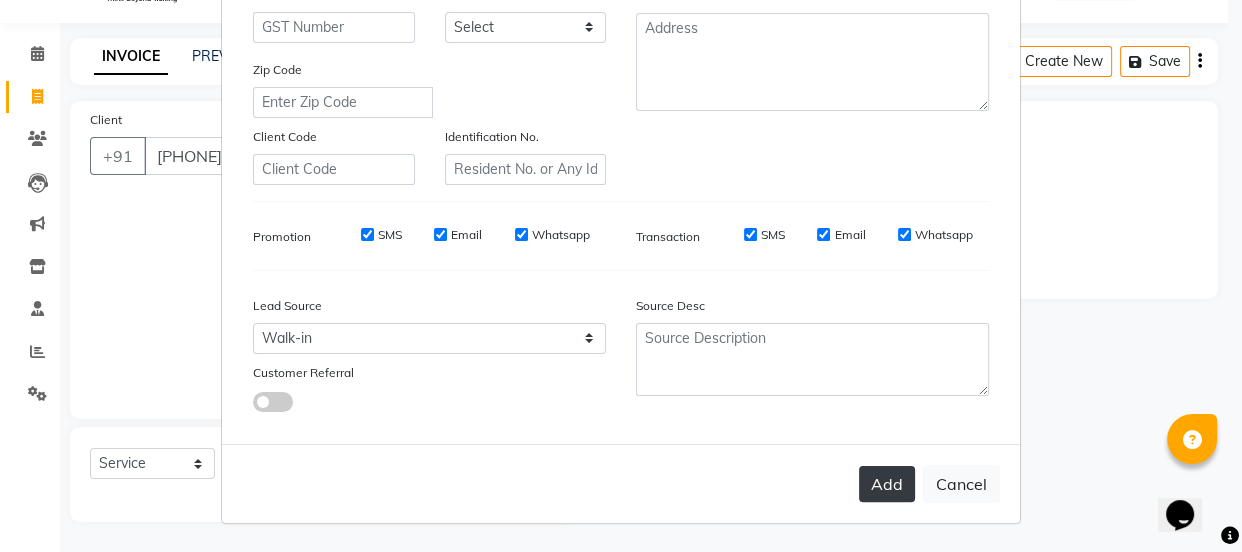 click on "Add" at bounding box center [887, 484] 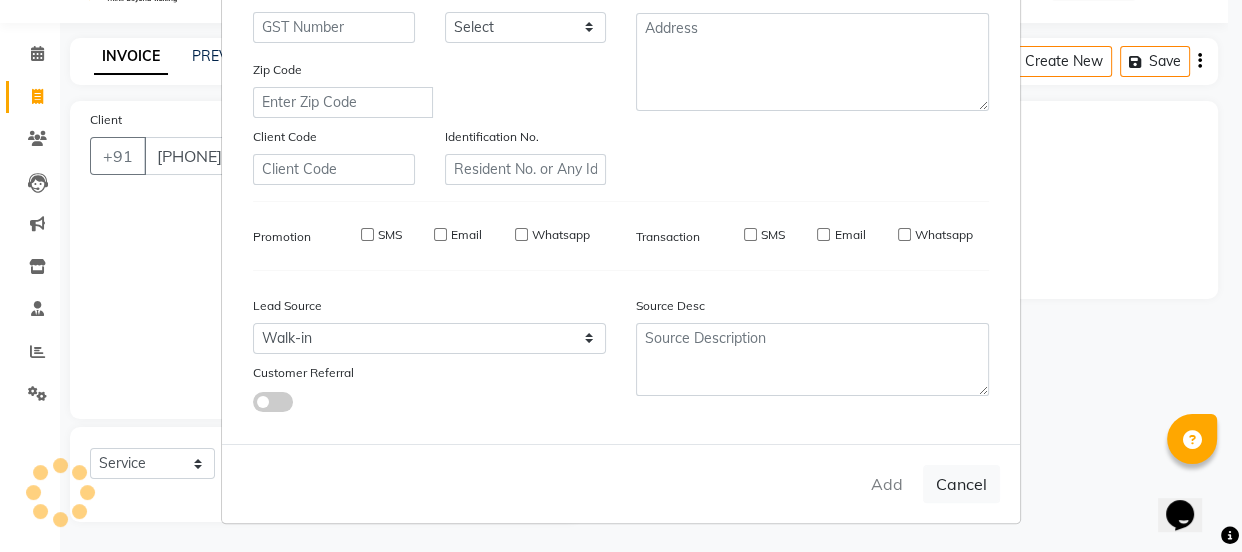 type 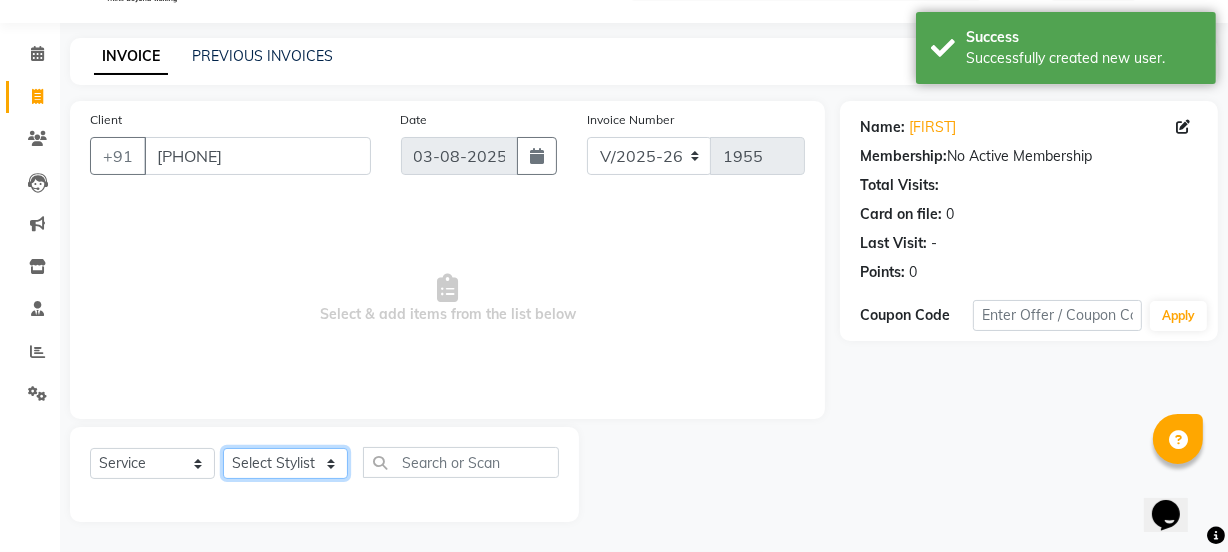 click on "Select Stylist azad farhana fiza jahan GAURAV Harsh IRFAN Manager massey monu Paras Grover POOJA Radha rahul Rani Ravi Kumar roshan Sanjana  Shivani sufyan sunny tanisha" 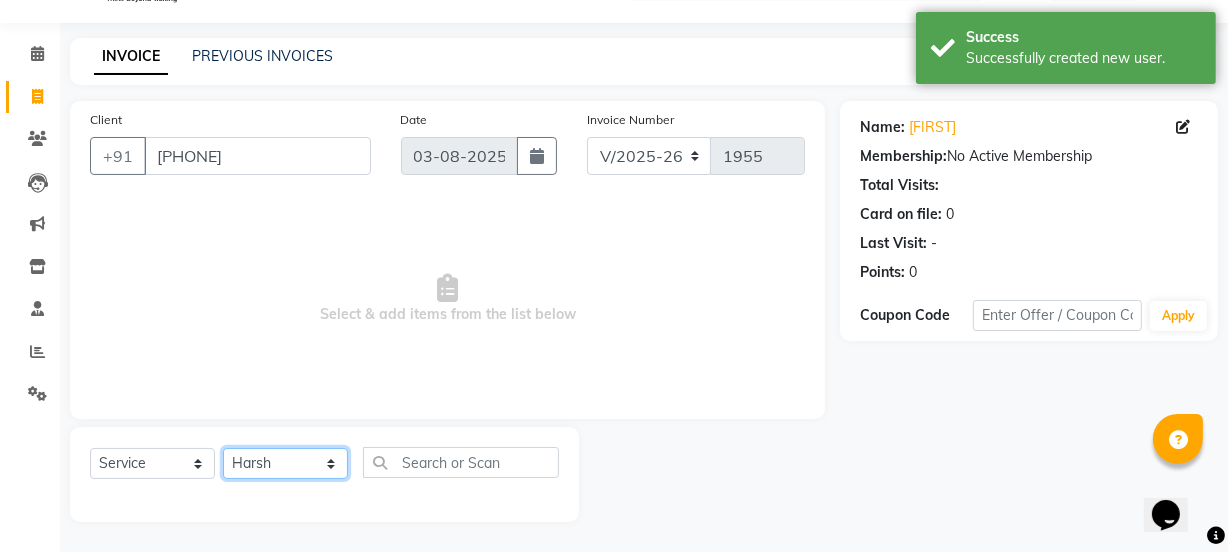 click on "Select Stylist azad farhana fiza jahan GAURAV Harsh IRFAN Manager massey monu Paras Grover POOJA Radha rahul Rani Ravi Kumar roshan Sanjana  Shivani sufyan sunny tanisha" 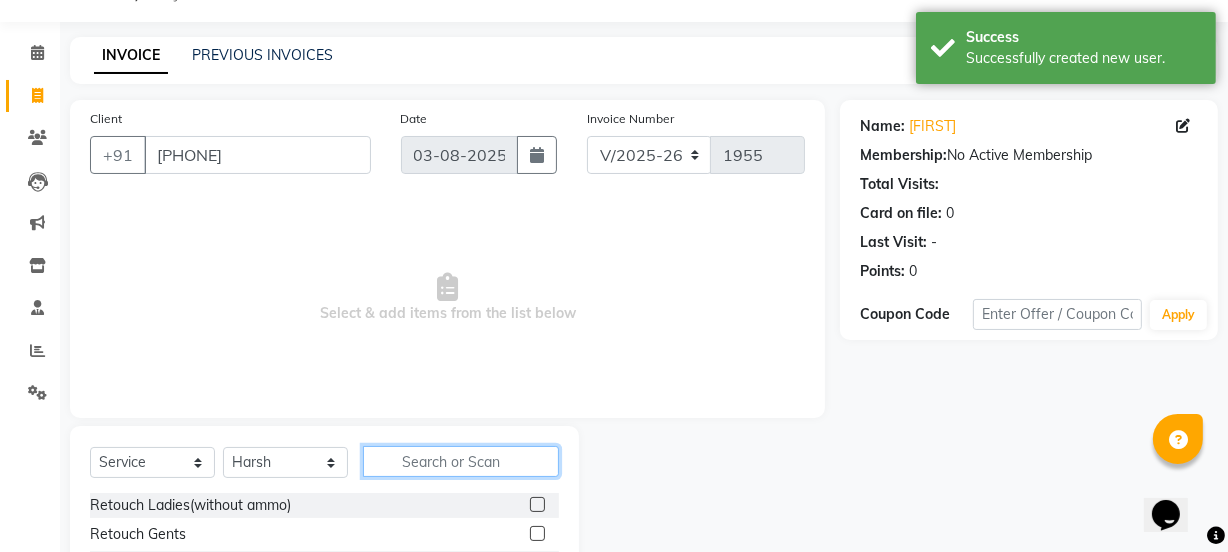 click 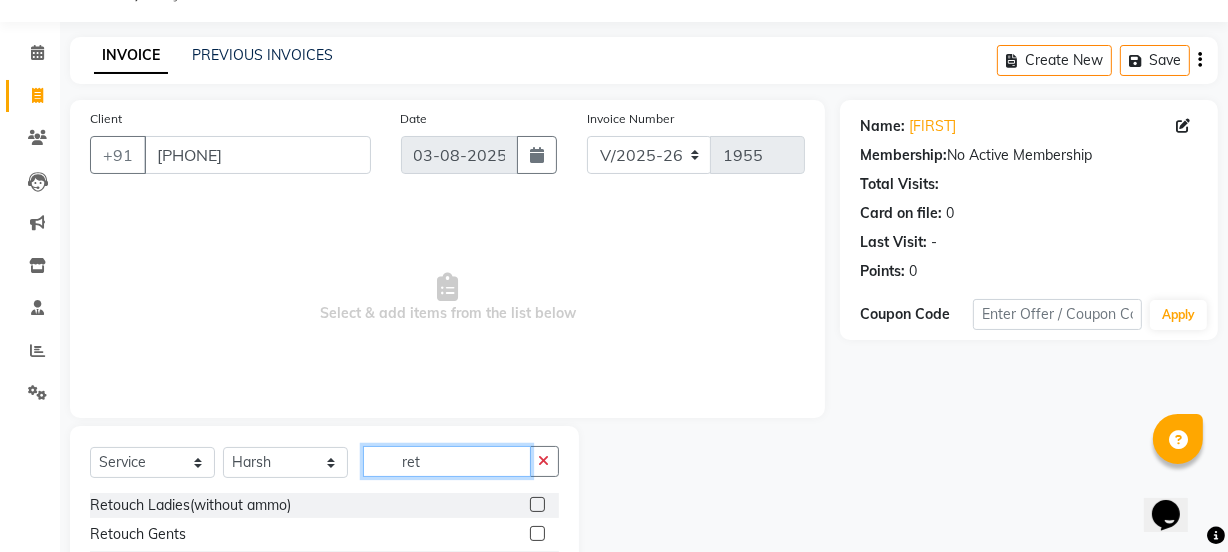 type on "ret" 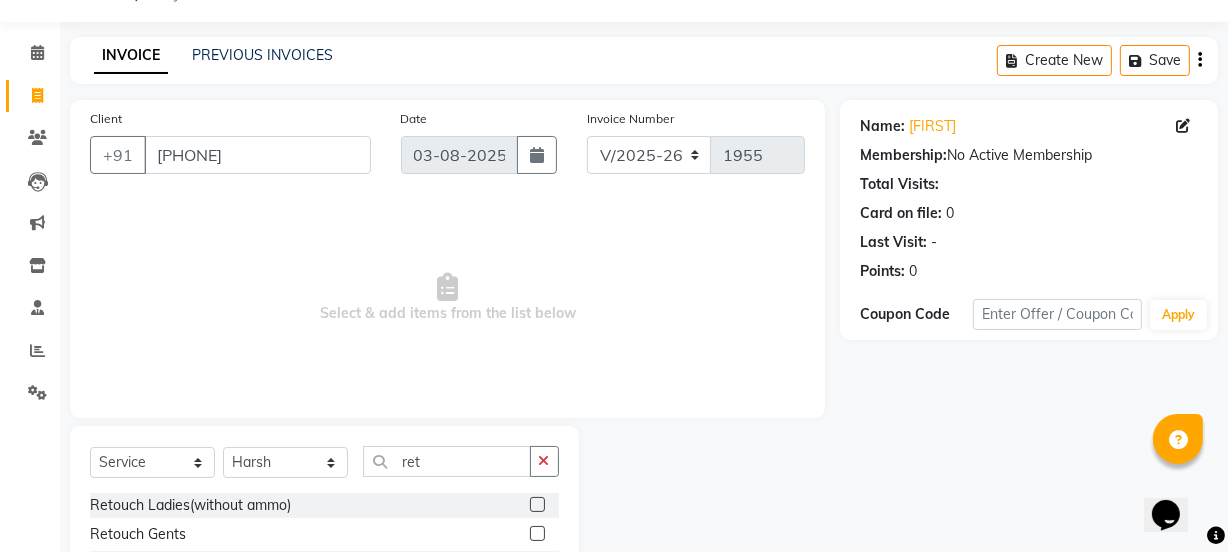 click 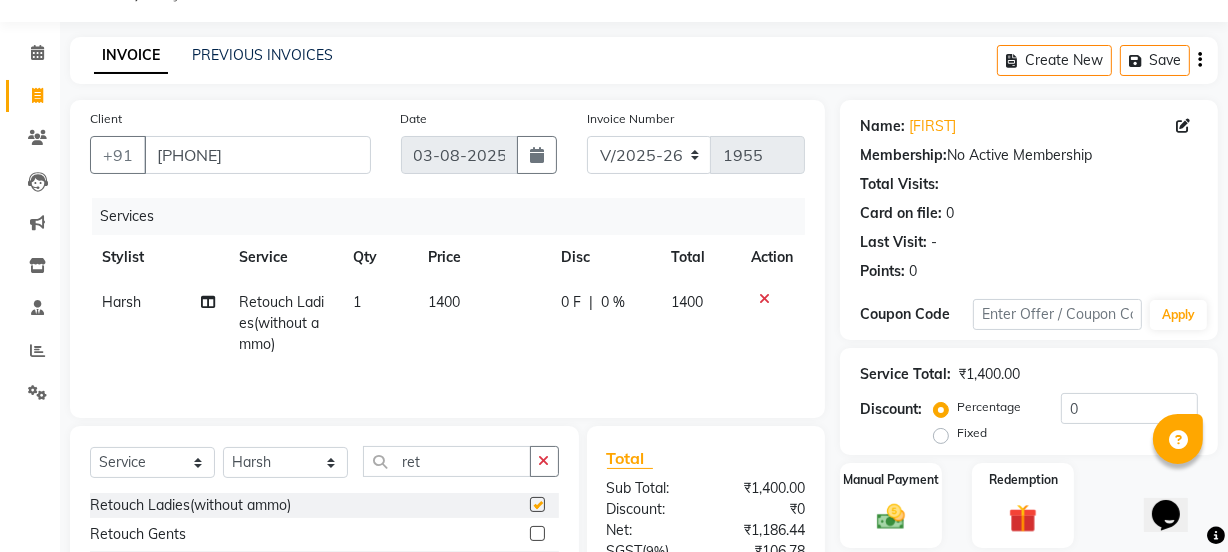 checkbox on "false" 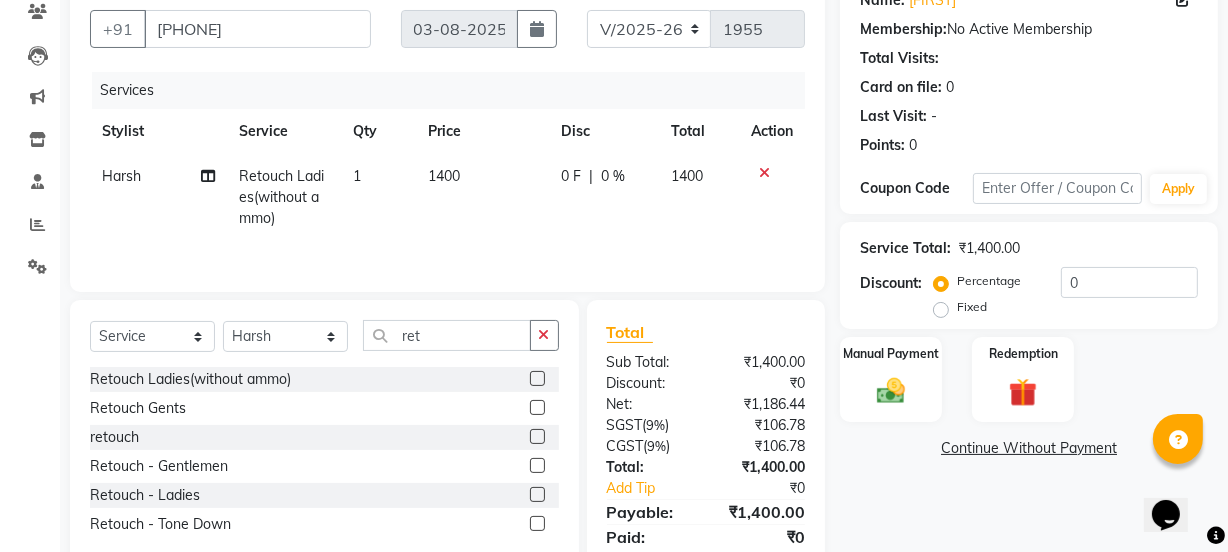 scroll, scrollTop: 179, scrollLeft: 0, axis: vertical 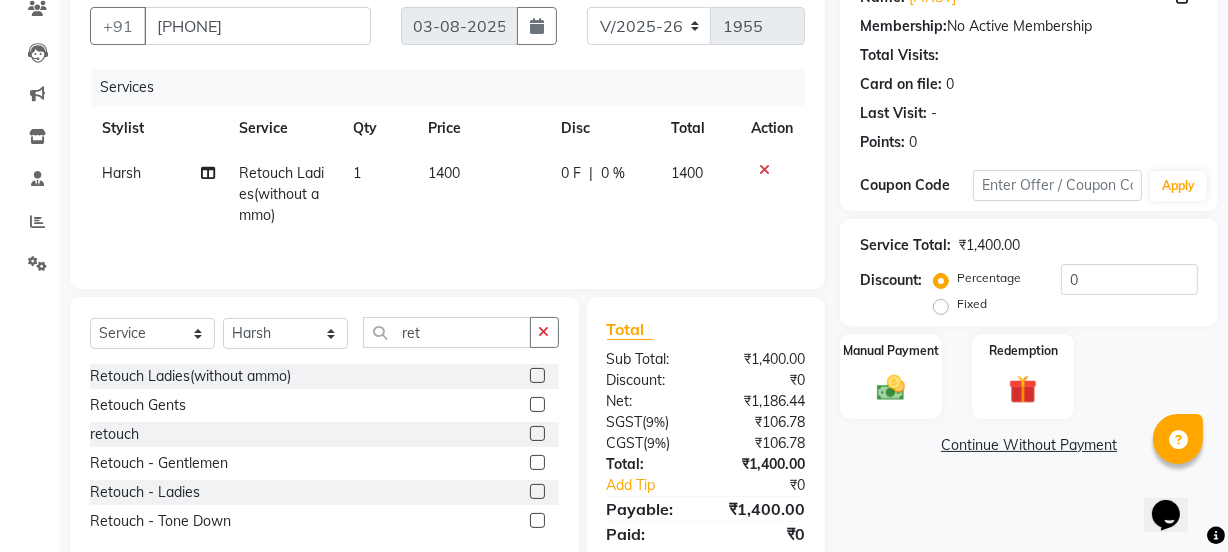 click on "1400" 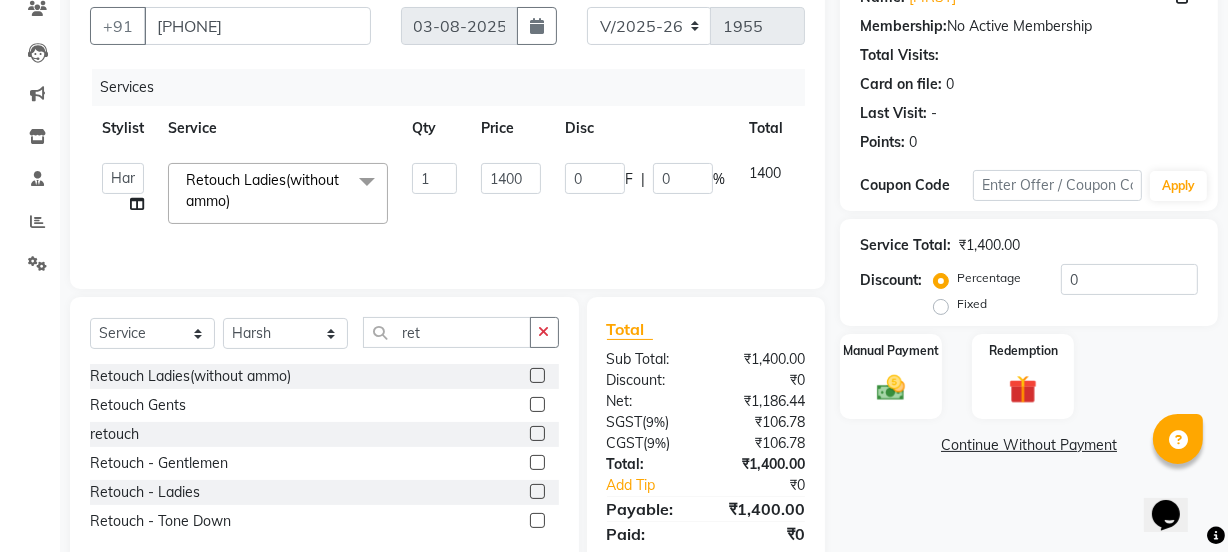 click on "1" 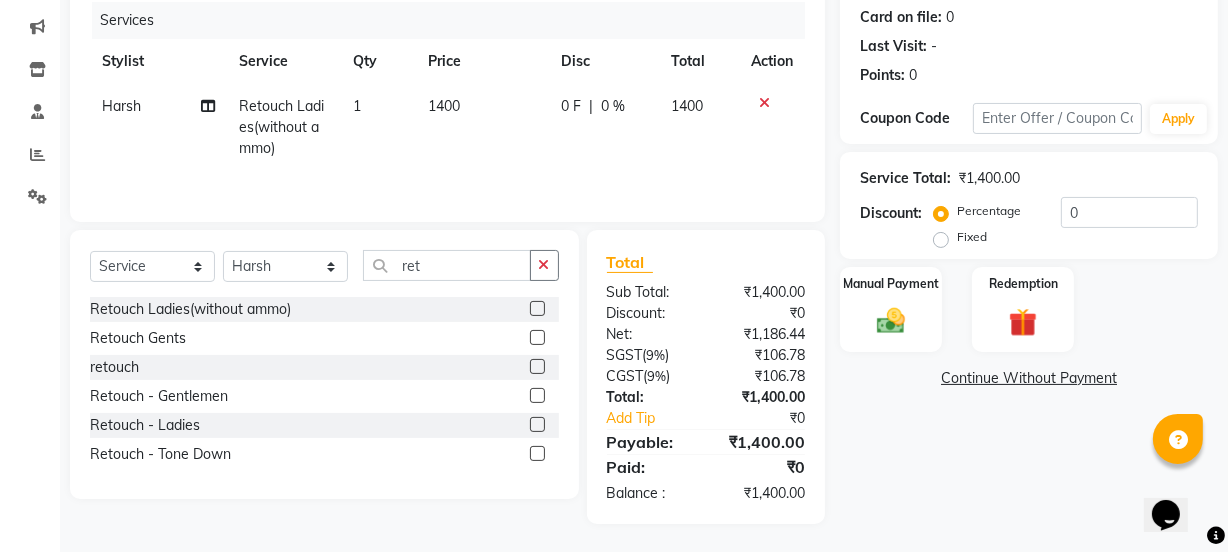 scroll, scrollTop: 249, scrollLeft: 0, axis: vertical 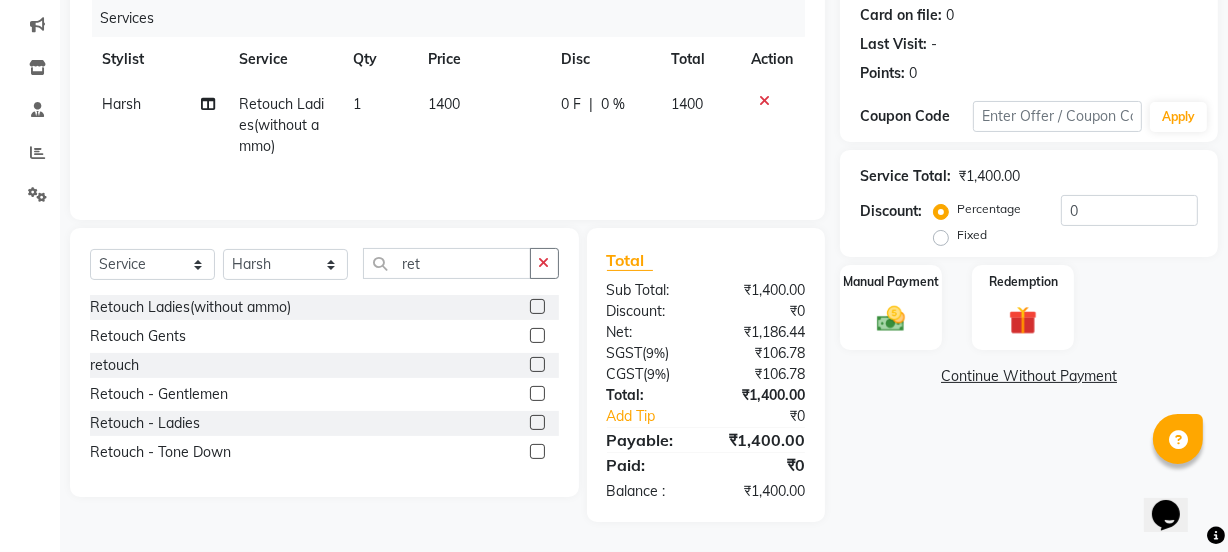 click on "1400" 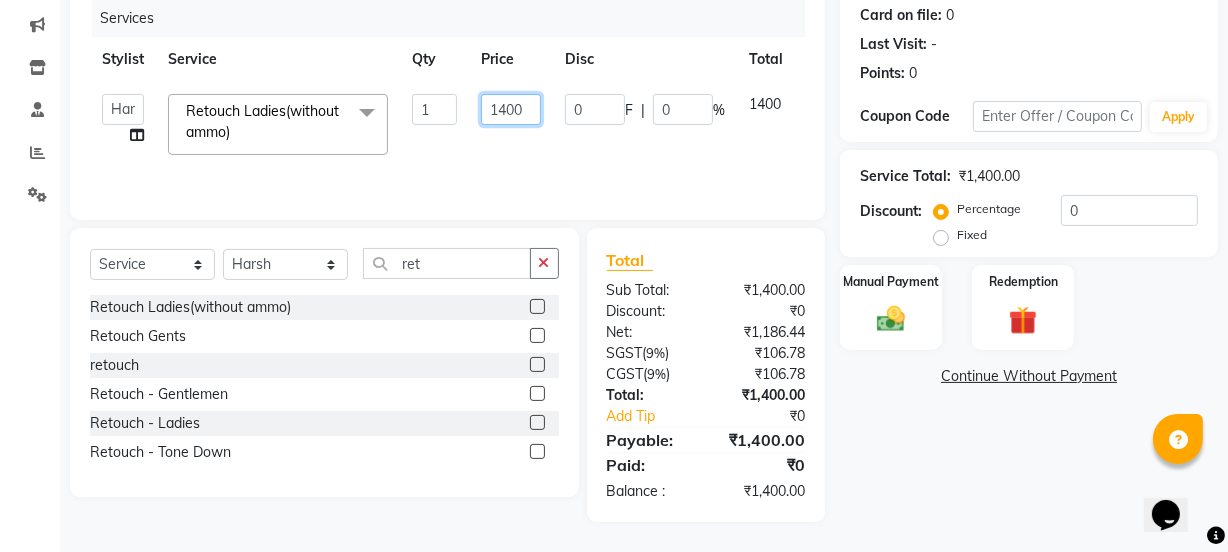 click on "1400" 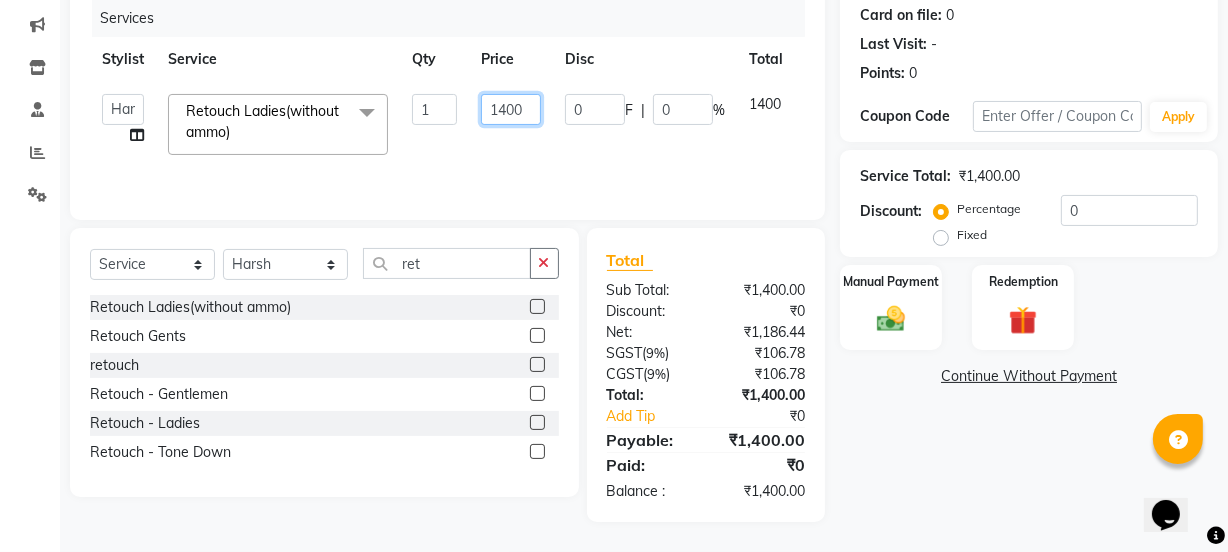 click on "1400" 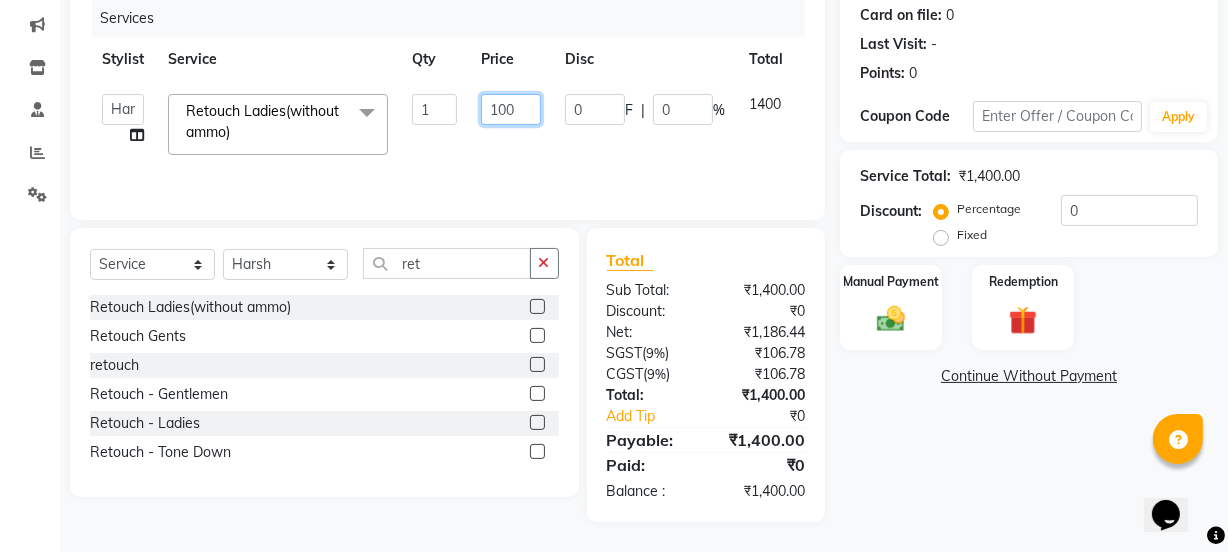 type on "1200" 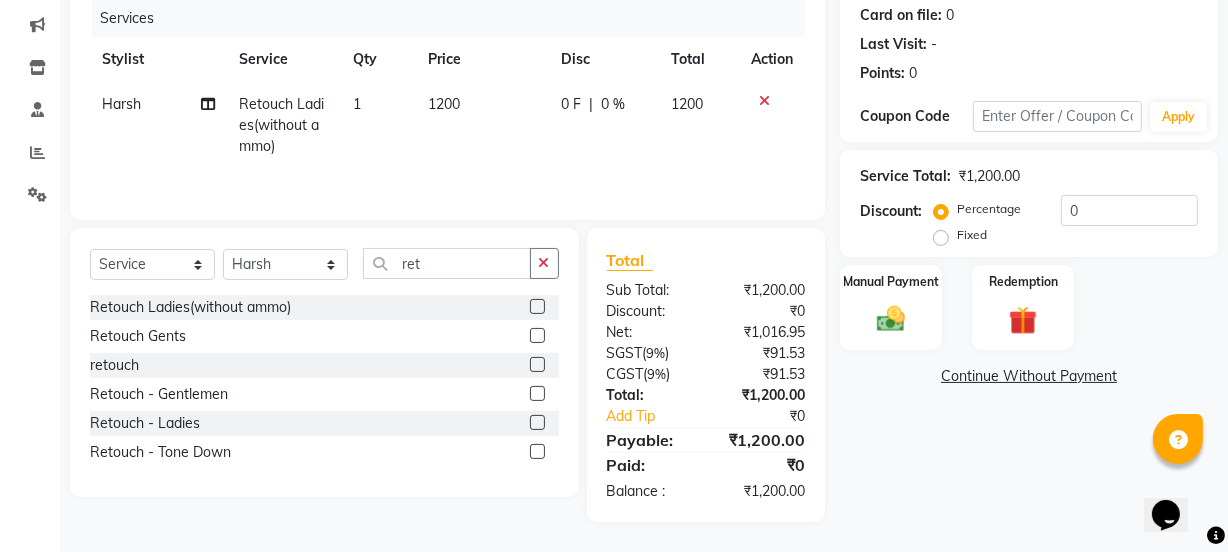 click on "Manual Payment Redemption" 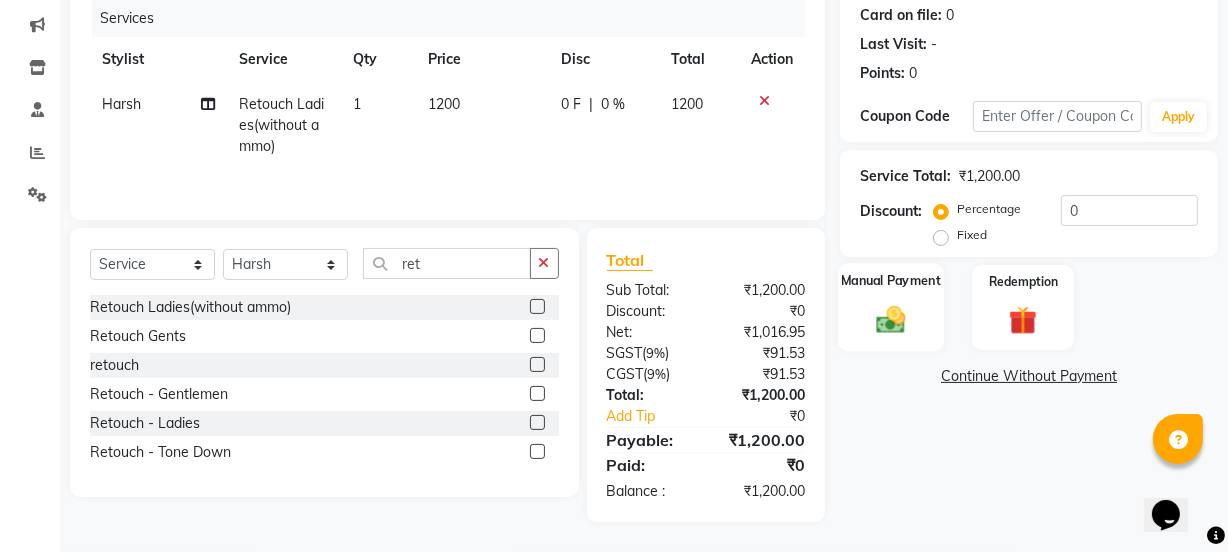click on "Manual Payment" 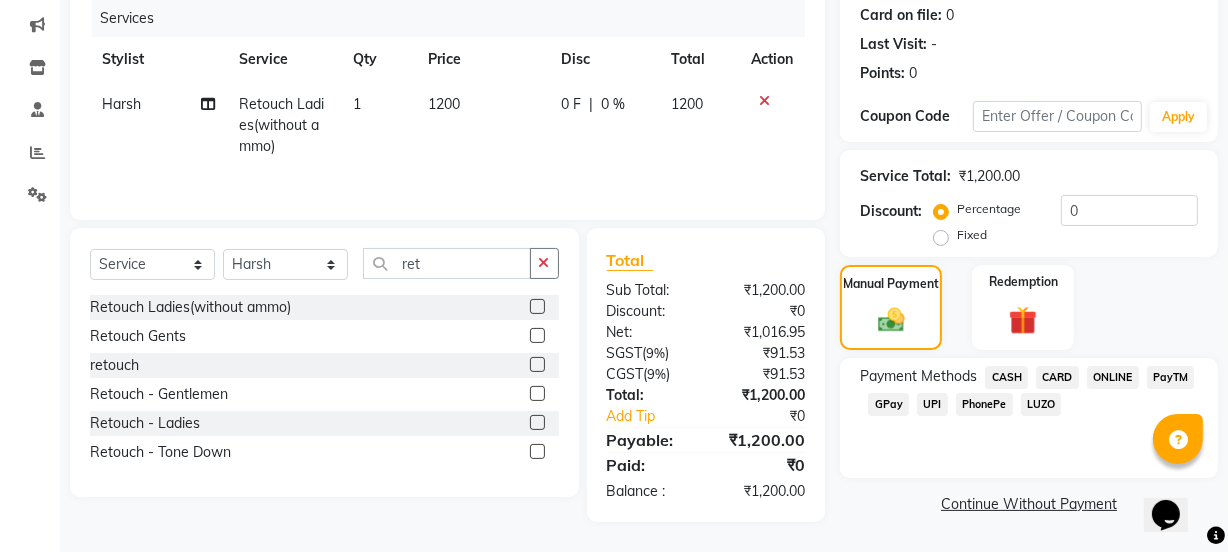click on "CARD" 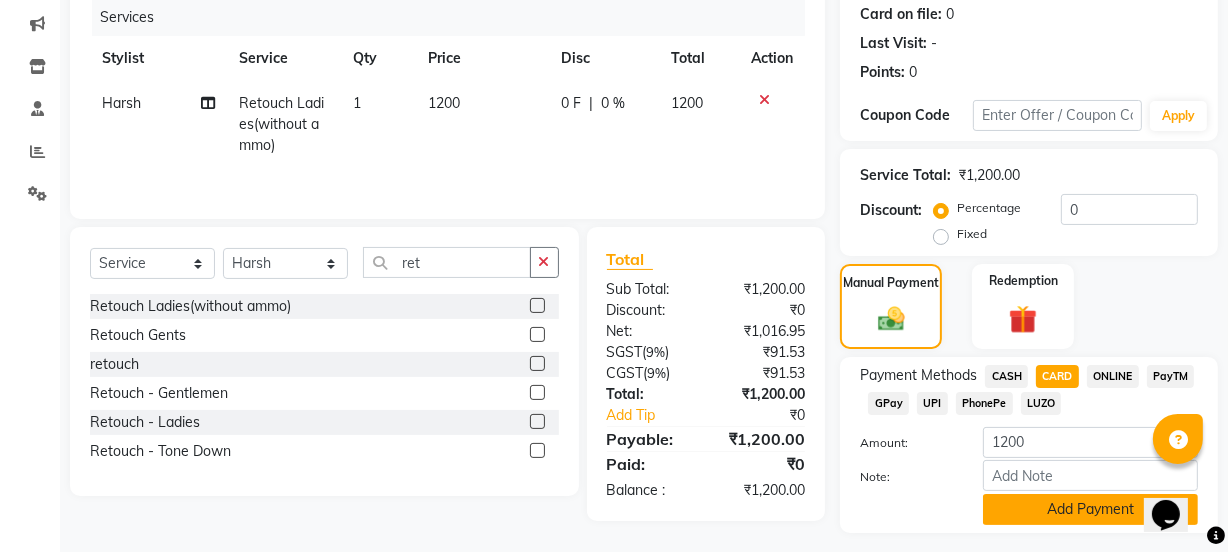 click on "Add Payment" 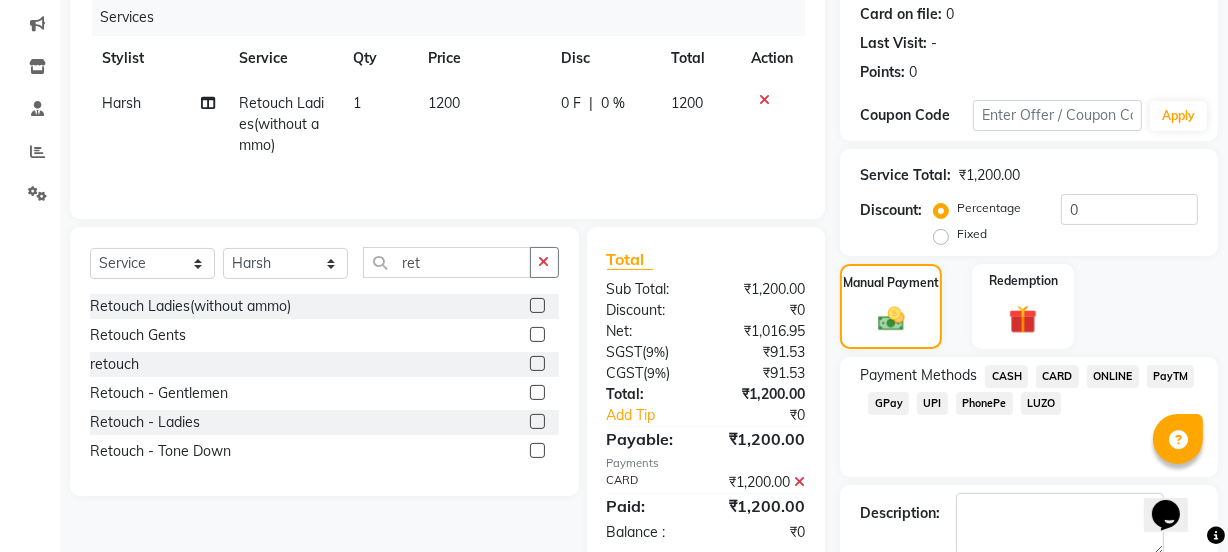 scroll, scrollTop: 357, scrollLeft: 0, axis: vertical 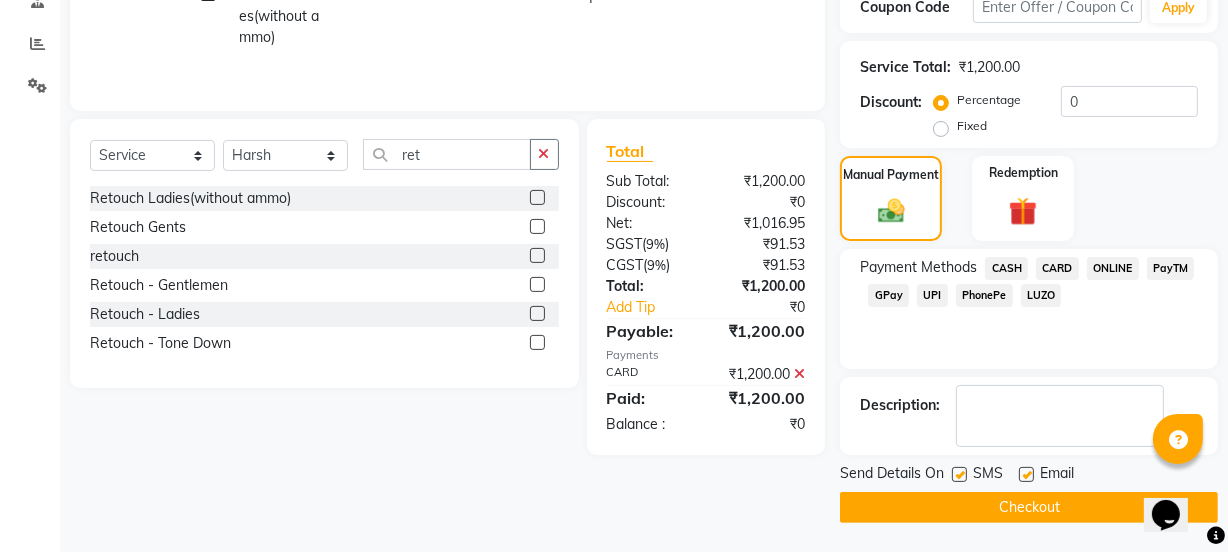 click on "Checkout" 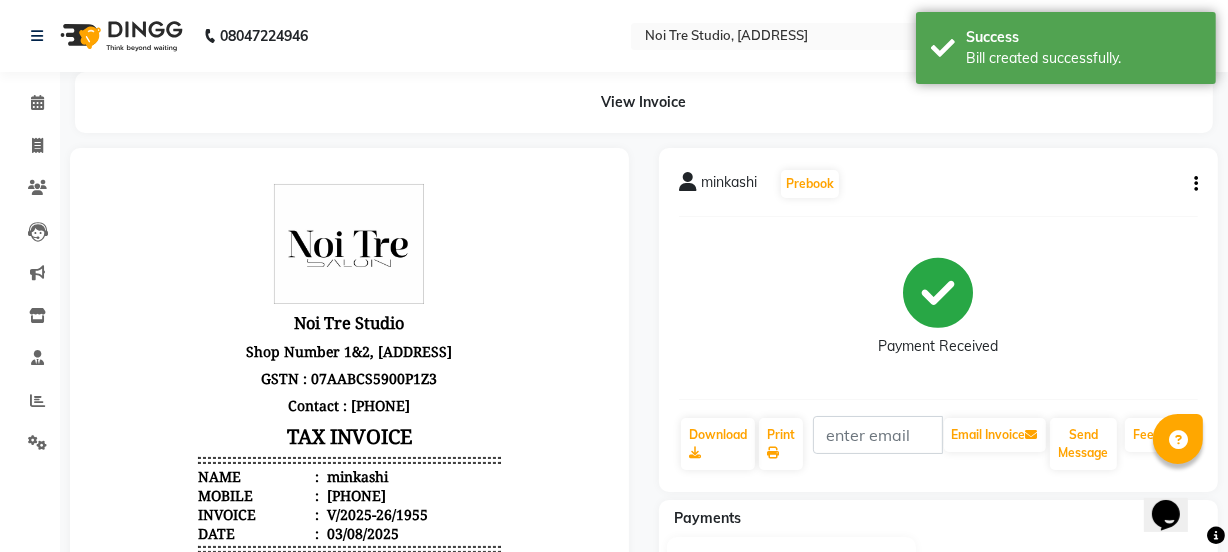 scroll, scrollTop: 0, scrollLeft: 0, axis: both 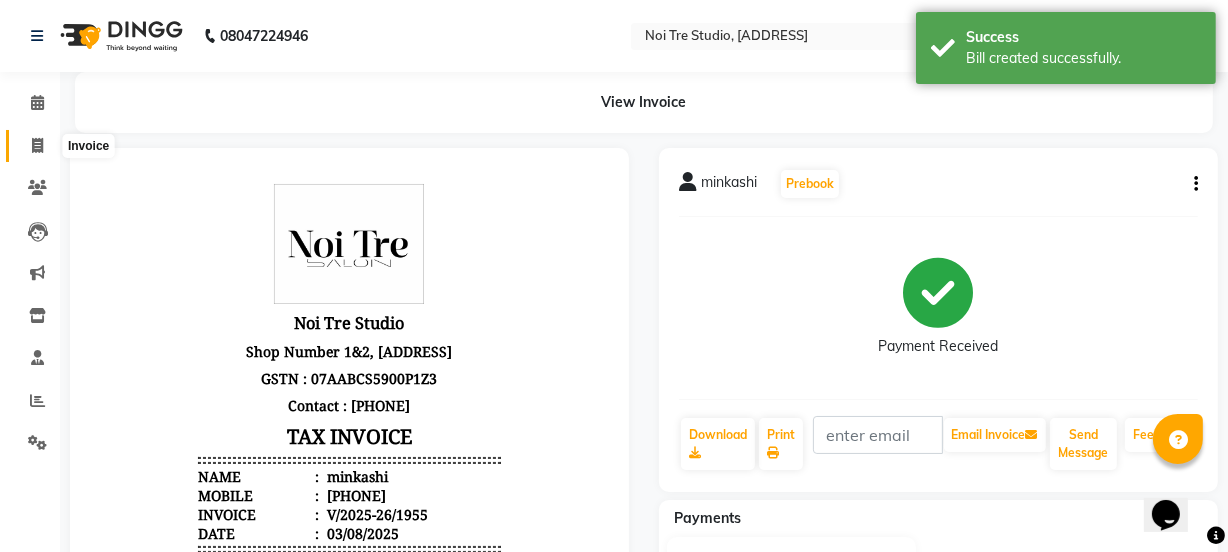 click 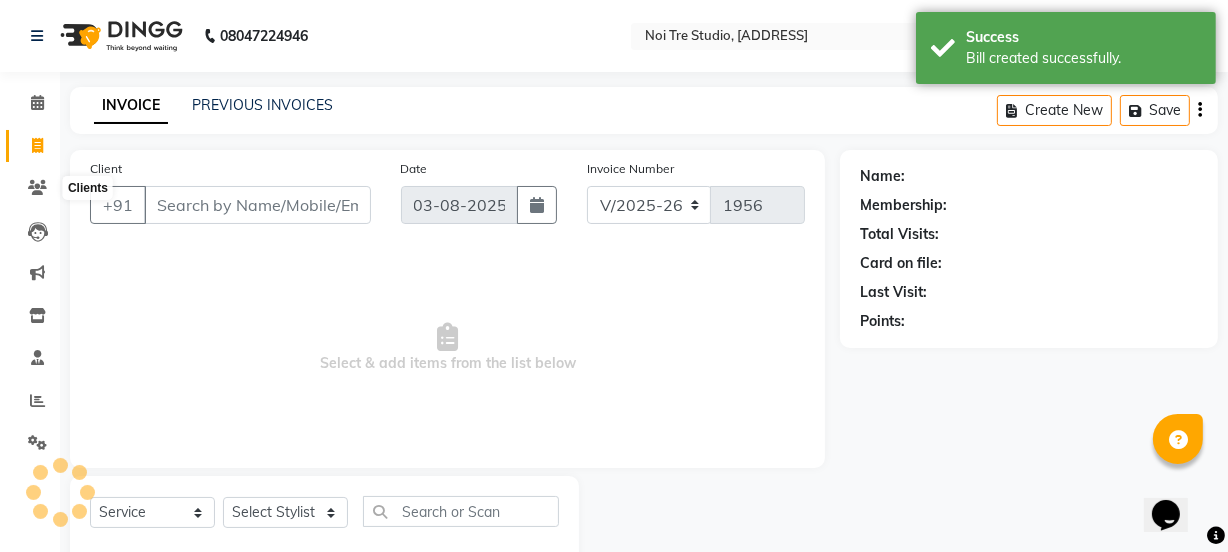 scroll, scrollTop: 50, scrollLeft: 0, axis: vertical 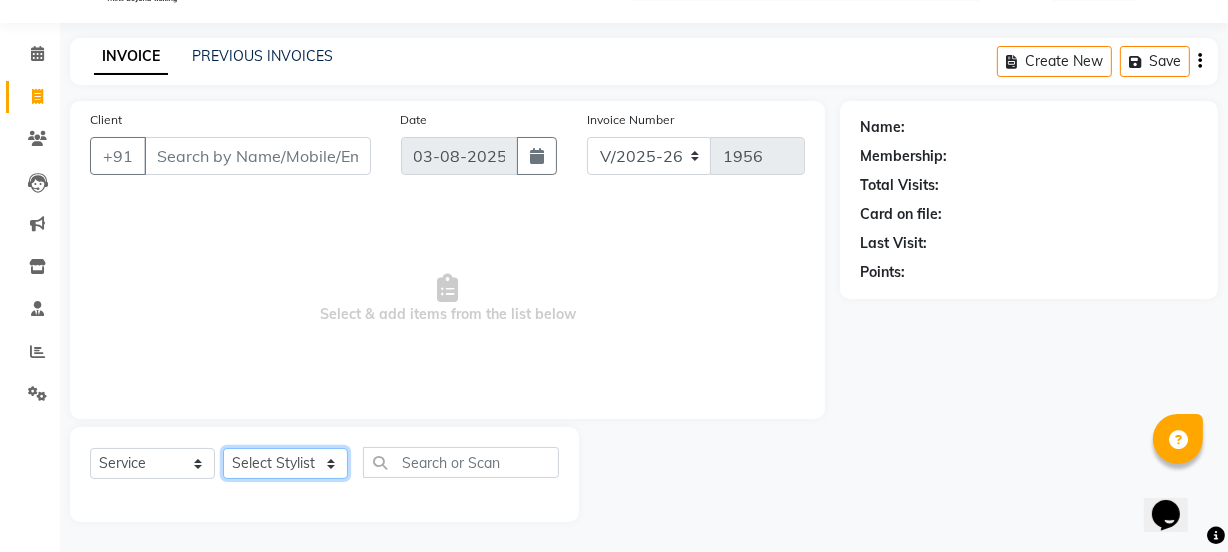click on "Select Stylist azad farhana fiza jahan GAURAV Harsh IRFAN Manager massey monu Paras Grover POOJA Radha rahul Rani Ravi Kumar roshan Sanjana  Shivani sufyan sunny tanisha" 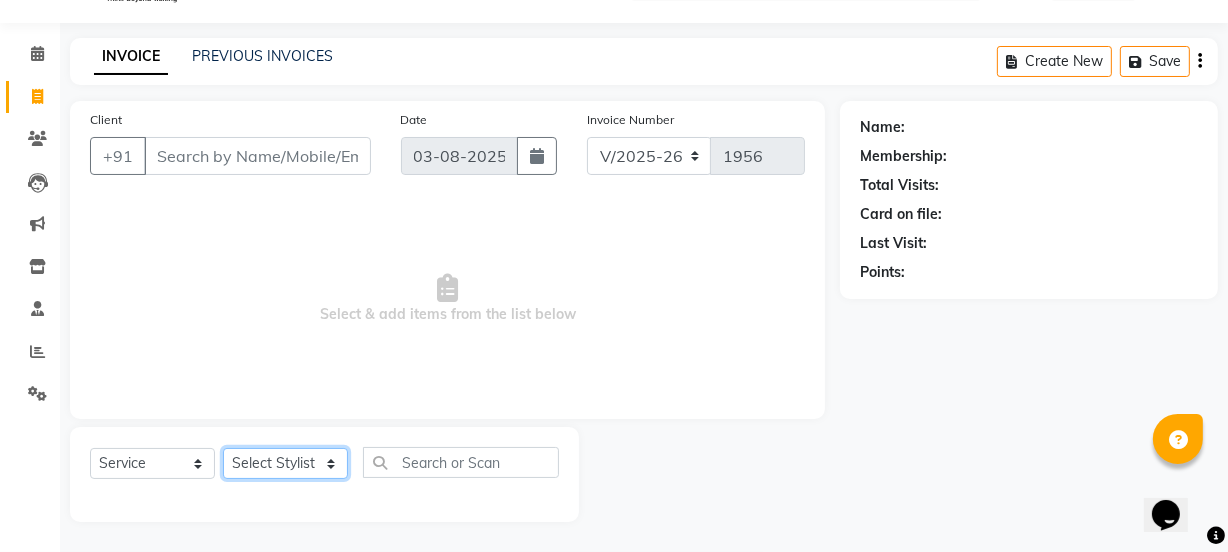 select on "30888" 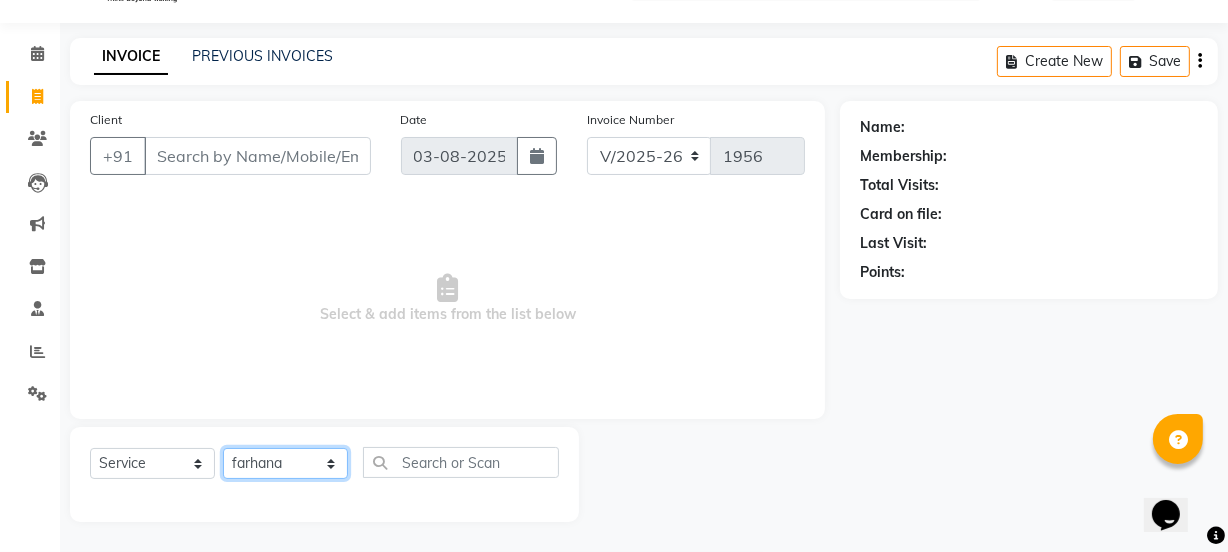 click on "Select Stylist azad farhana fiza jahan GAURAV Harsh IRFAN Manager massey monu Paras Grover POOJA Radha rahul Rani Ravi Kumar roshan Sanjana  Shivani sufyan sunny tanisha" 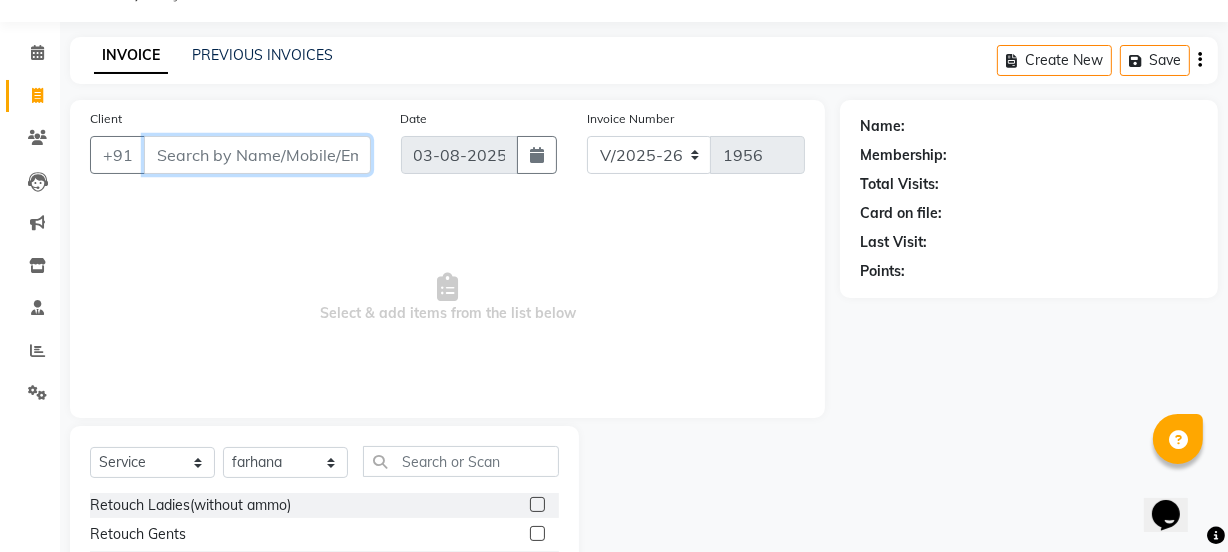 click on "Client" at bounding box center [257, 155] 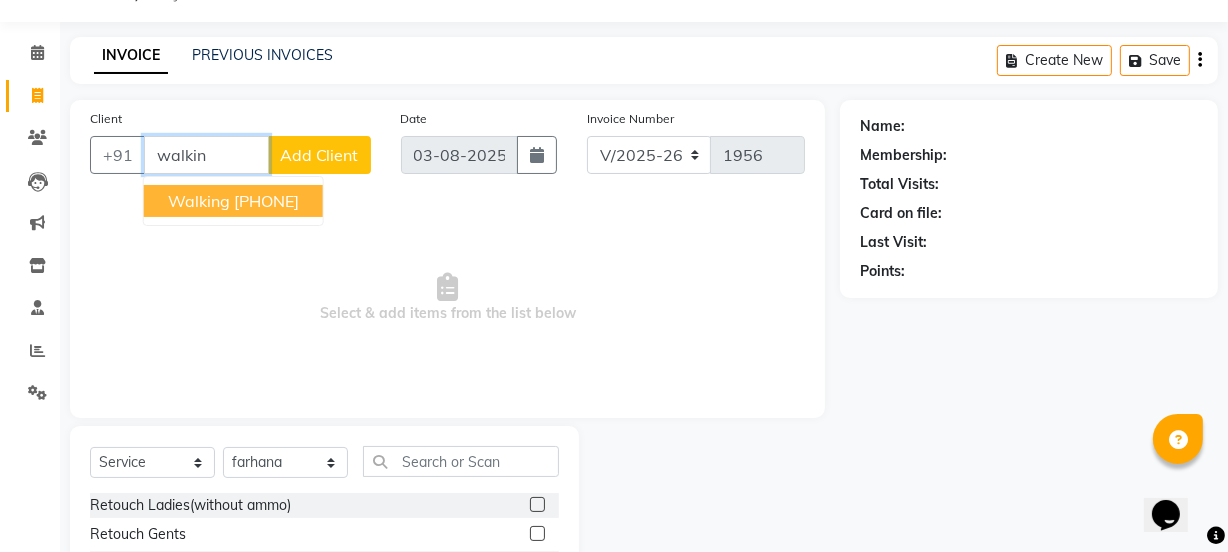 click on "999997003" at bounding box center (266, 201) 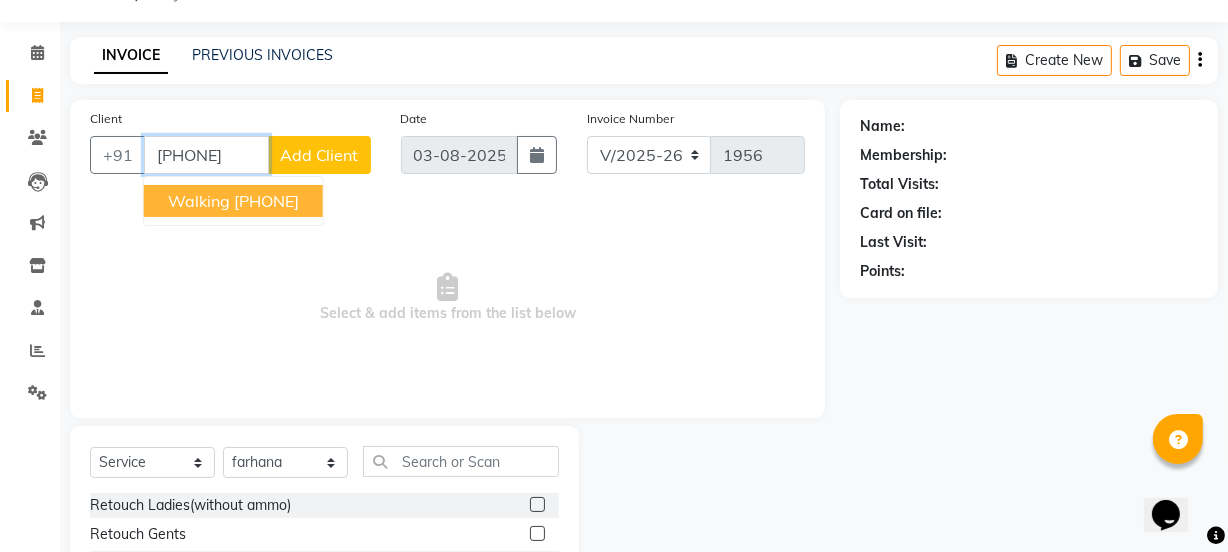type on "999997003" 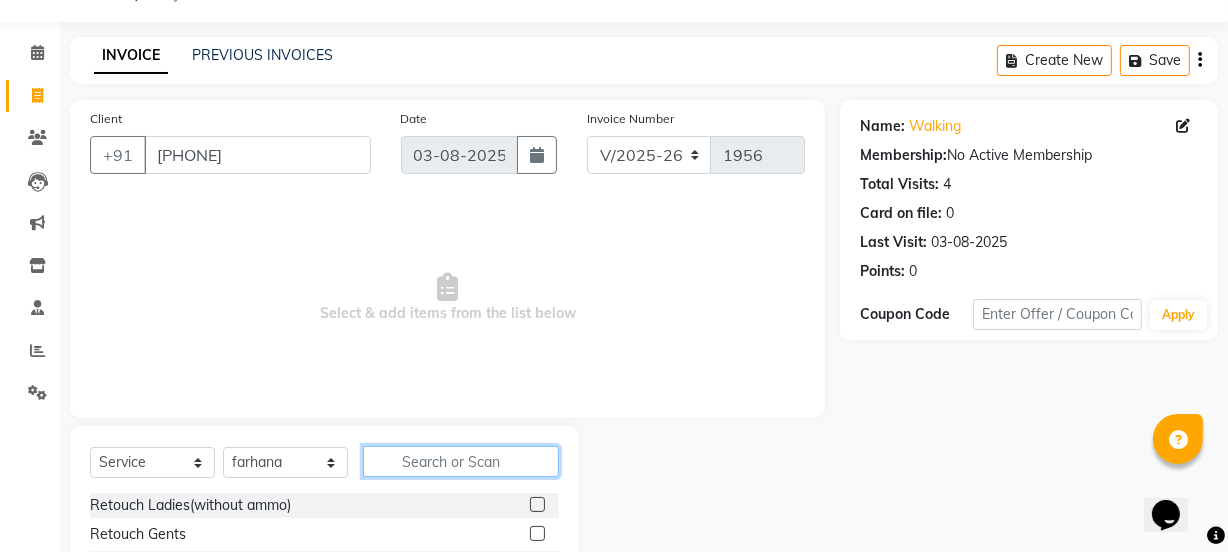 click 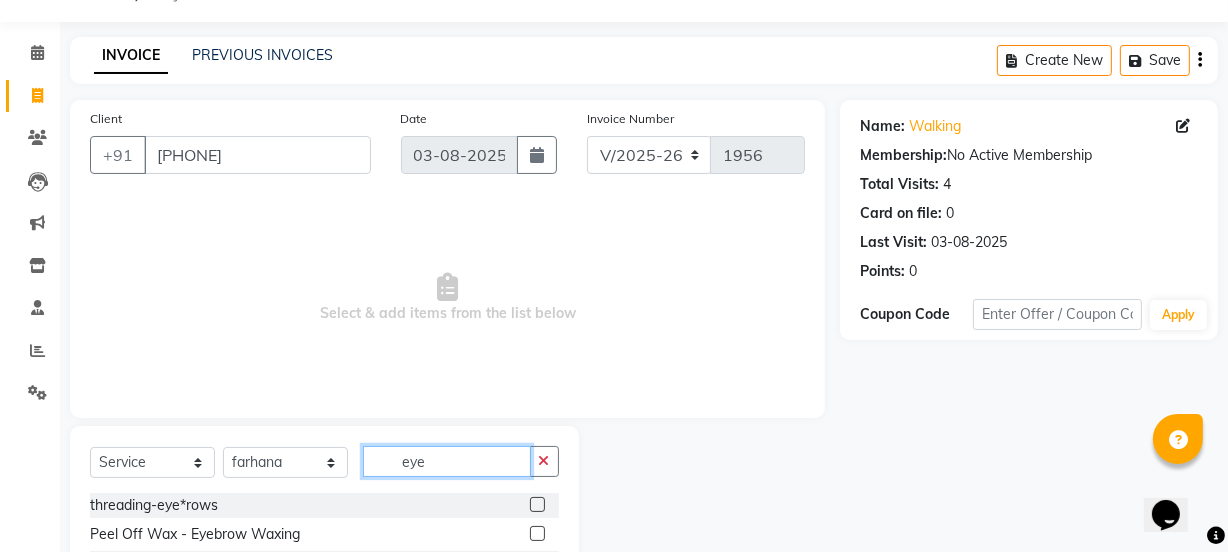 type on "eye" 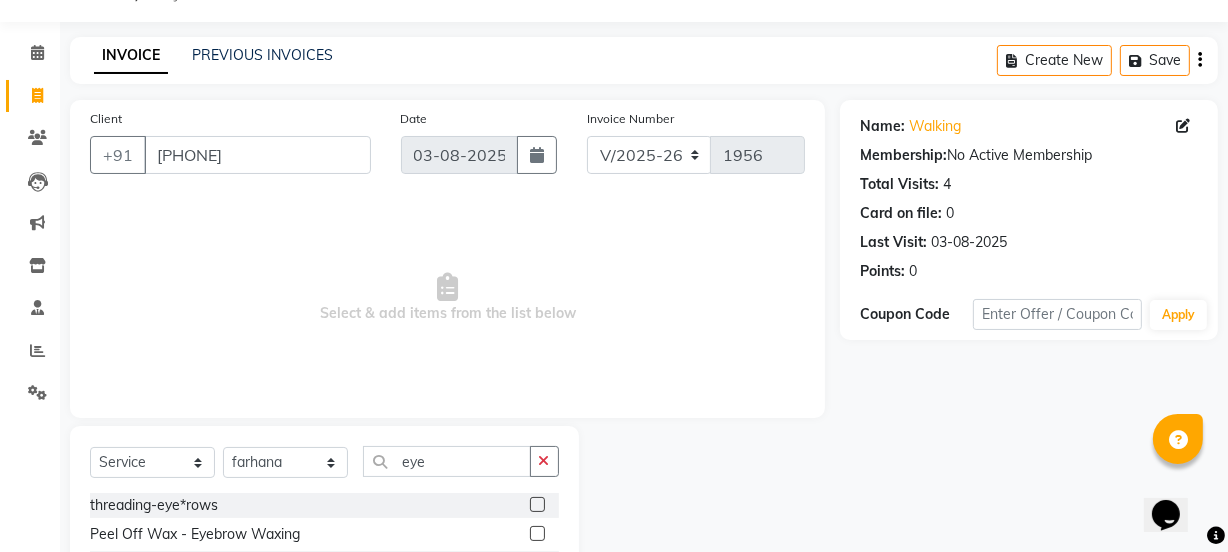 click 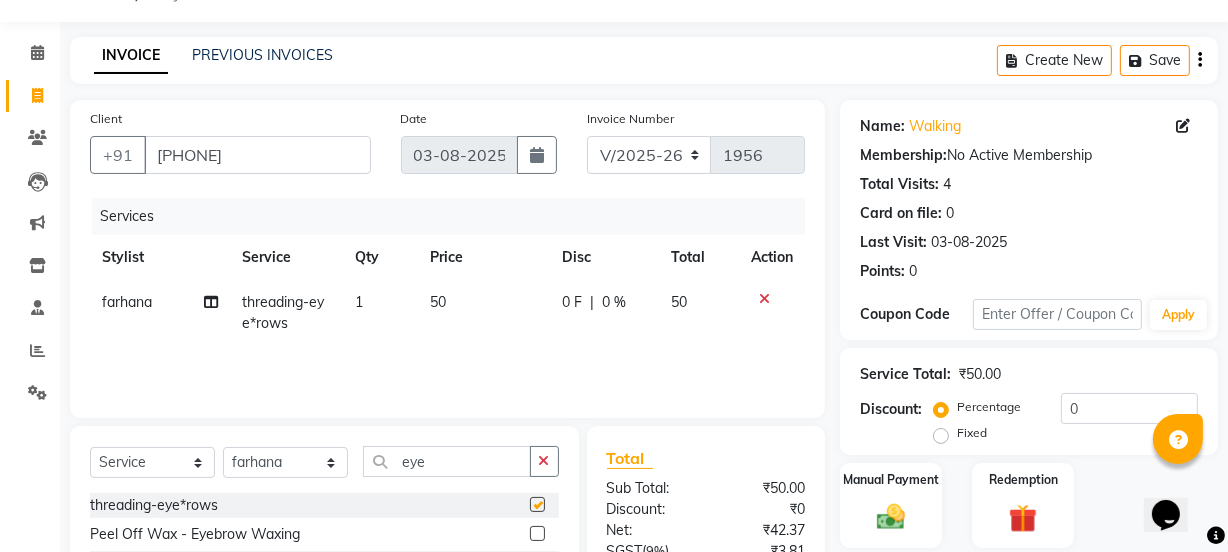 checkbox on "false" 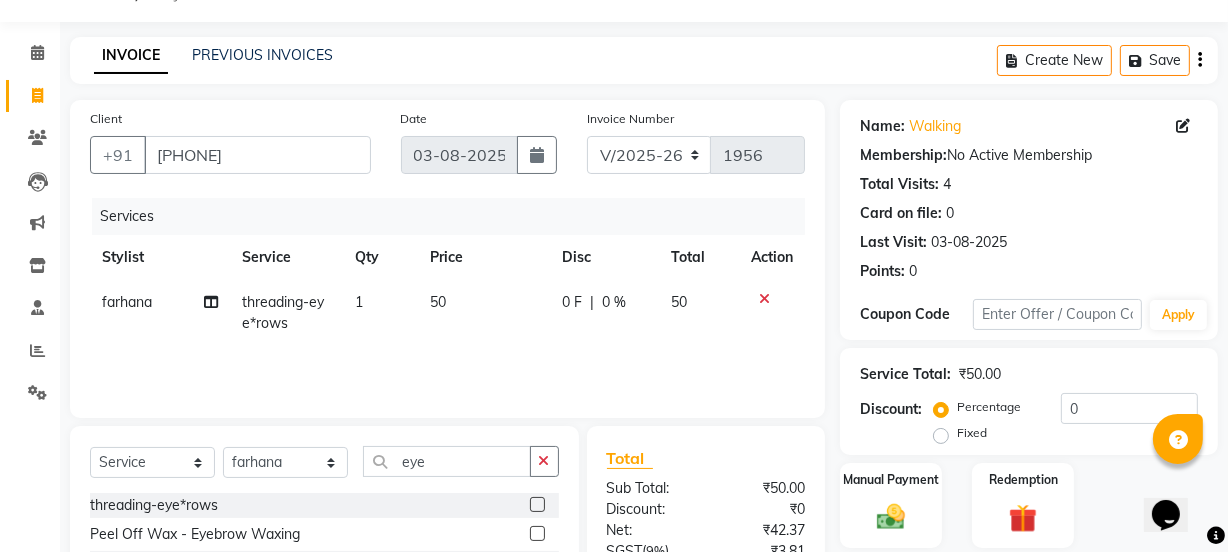 click on "1" 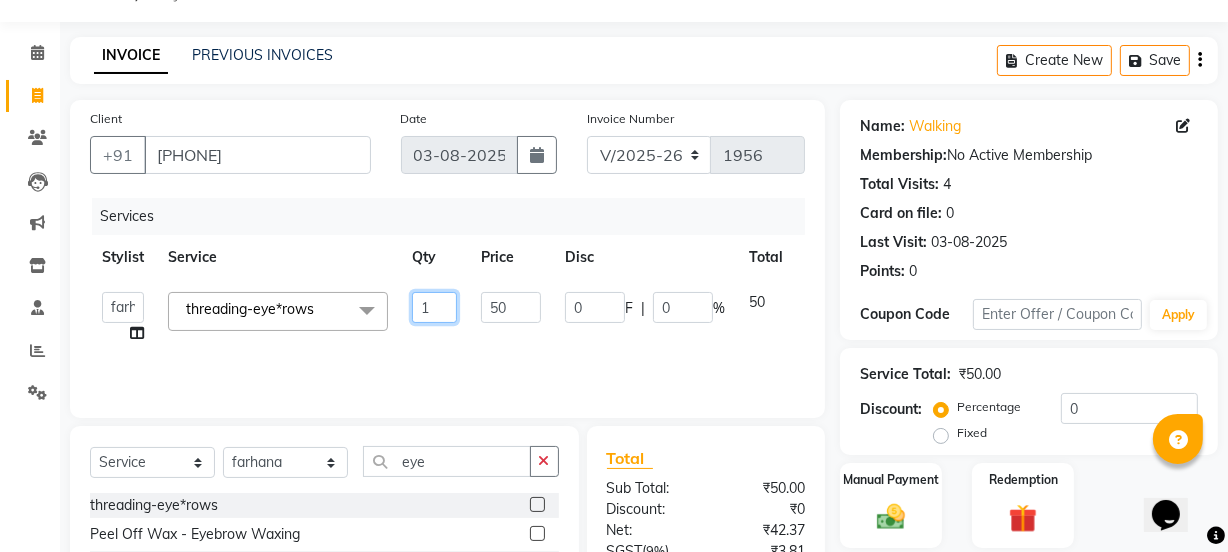 click on "1" 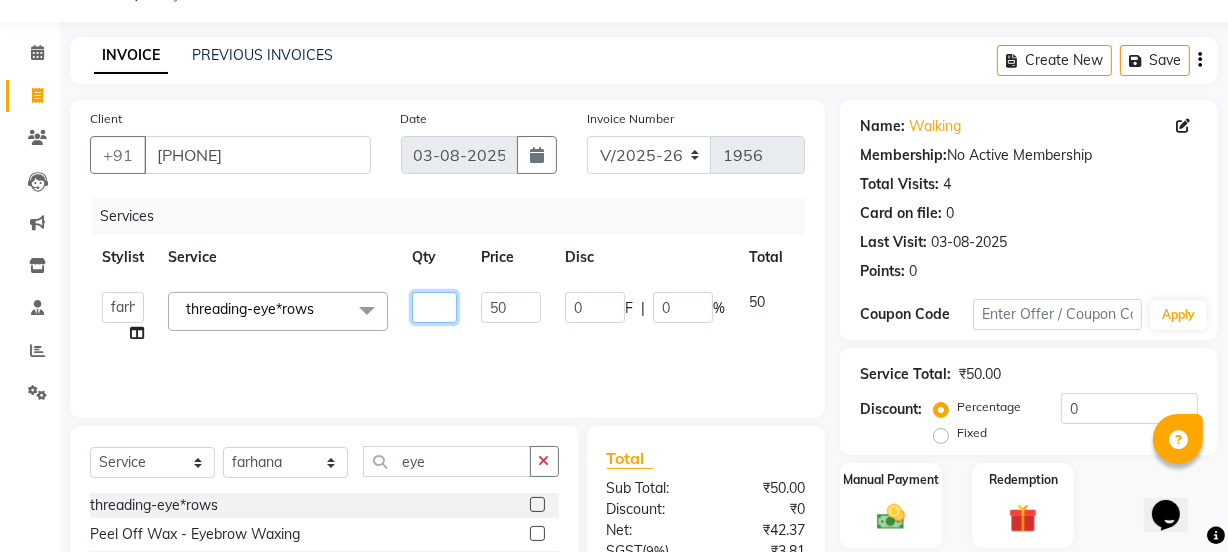 type on "3" 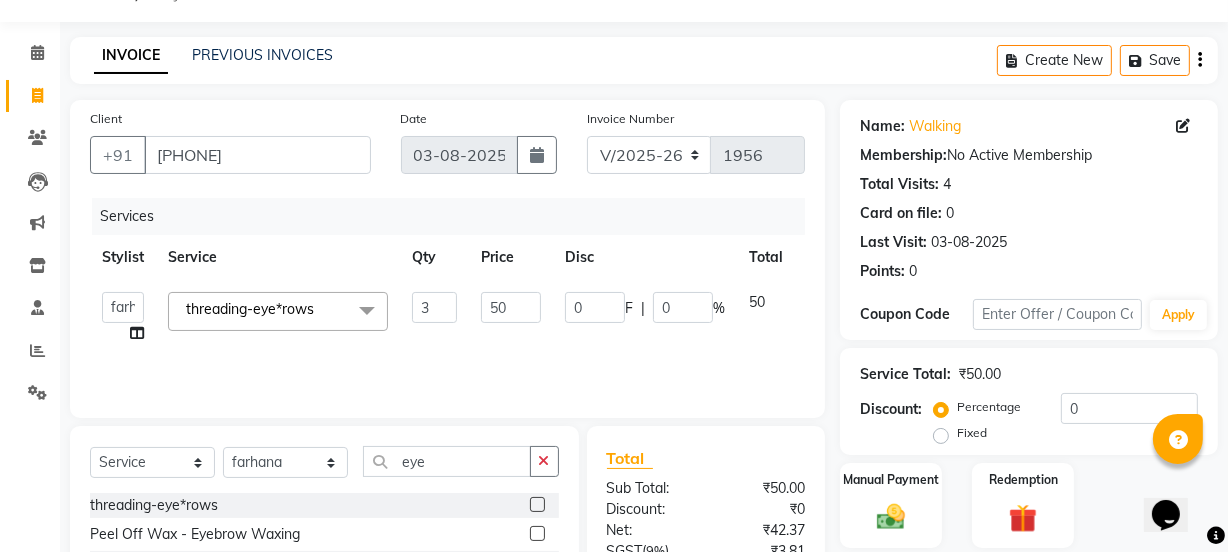 click on "Services Stylist Service Qty Price Disc Total Action  azad   farhana   fiza jahan   GAURAV   Harsh   IRFAN   Manager   massey   monu   Paras Grover   POOJA   Radha   rahul   Rani   Ravi Kumar   roshan   Sanjana    Shivani   sufyan   sunny   tanisha  threading-eye*rows  x Retouch Ladies(without ammo) Retouch Gents Global Ladies Global Gents Highlights Gents Highlights/Balayage Ladies Colour Correction/Tone Down Colour Stripping retouch  Ladies - Salon Artist Ladies -cut Creative Artist Ladies - Creative Director Ladies - Style Director Ladies - Fringe Cut Styling  - Normal Wash Styling  - Luxury Wash Styling  - Blow Dry Styling  - Normal Dry Styling  - Flat Iron Styling  - Tong Curls Styling  - Steampod Iron Styling  - Hair Up Men’S Cut - salon artist Men’S Shave - Salon Artist Men’S Cut & Shave - Senior Artist Men’S Cut & Shave - Creative Director Men’S Cut & Shave - Style Director Shave - Shave Premium Shave - Premium Shave Beard Ritual - Beard Ritual Beard Trim - Beard Trim Retouch - Gentlemen 3" 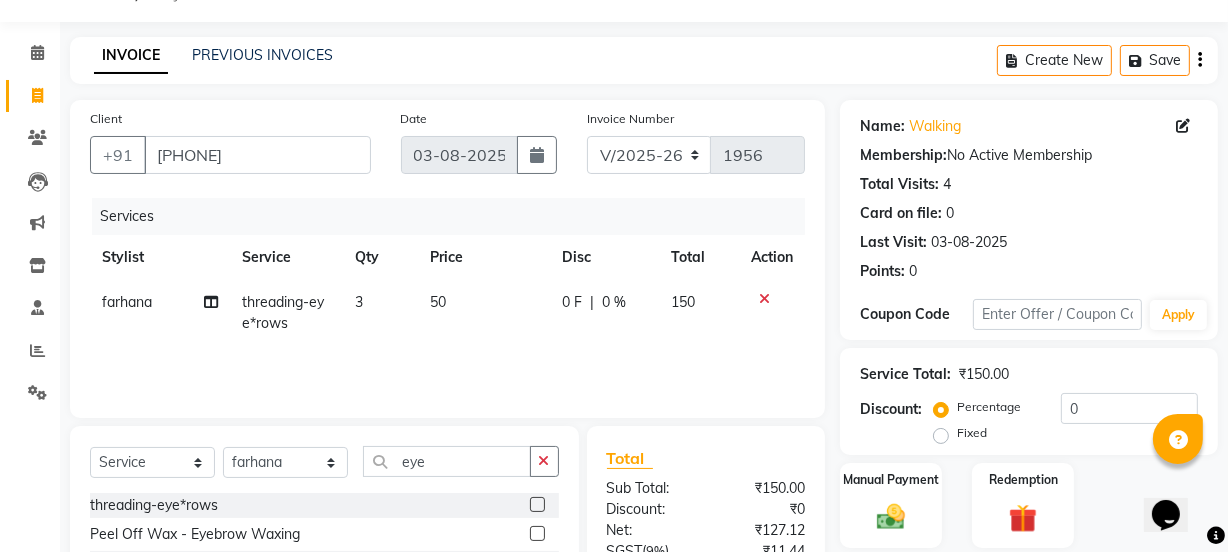 scroll, scrollTop: 249, scrollLeft: 0, axis: vertical 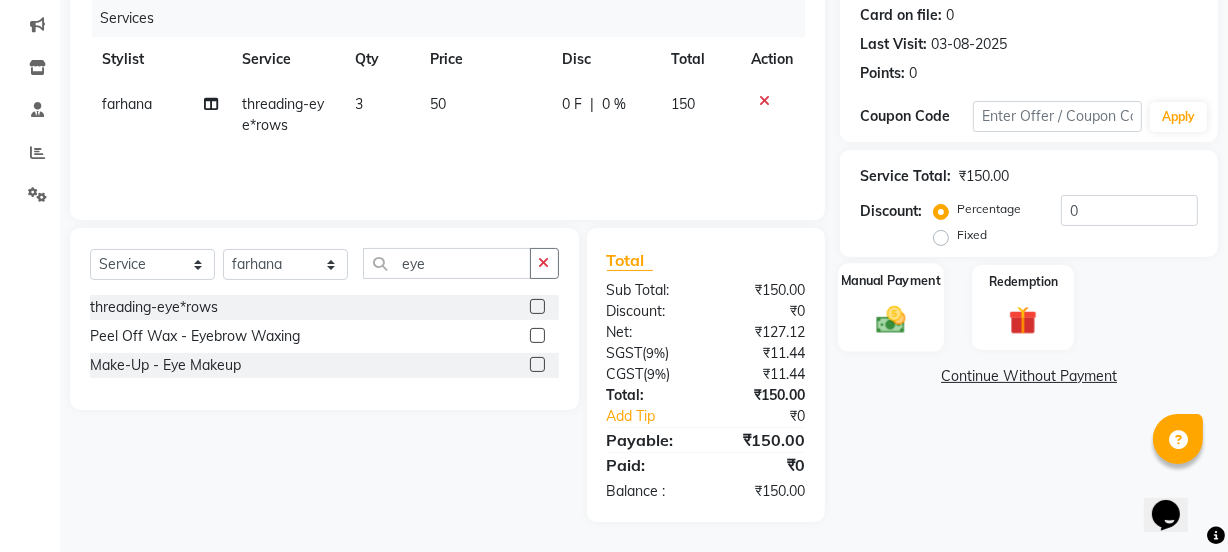 click on "Manual Payment" 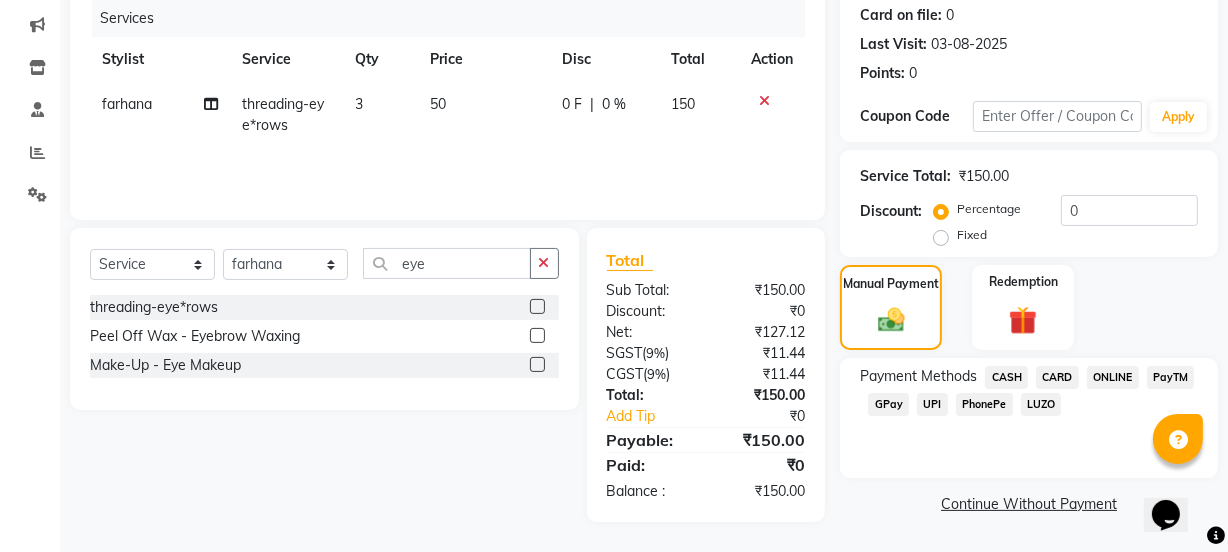 click on "UPI" 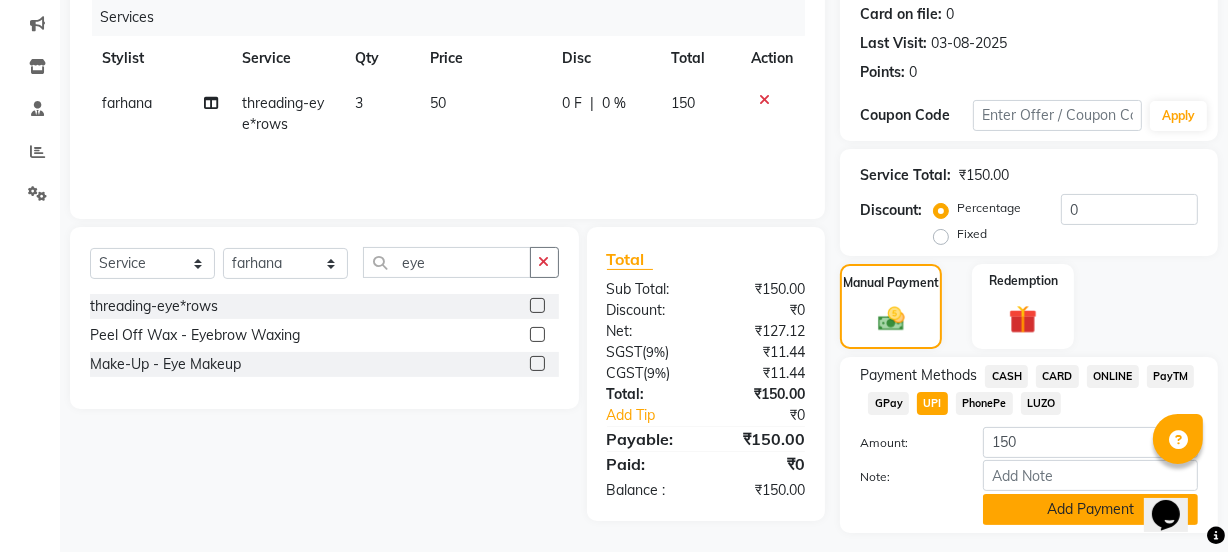 click on "Add Payment" 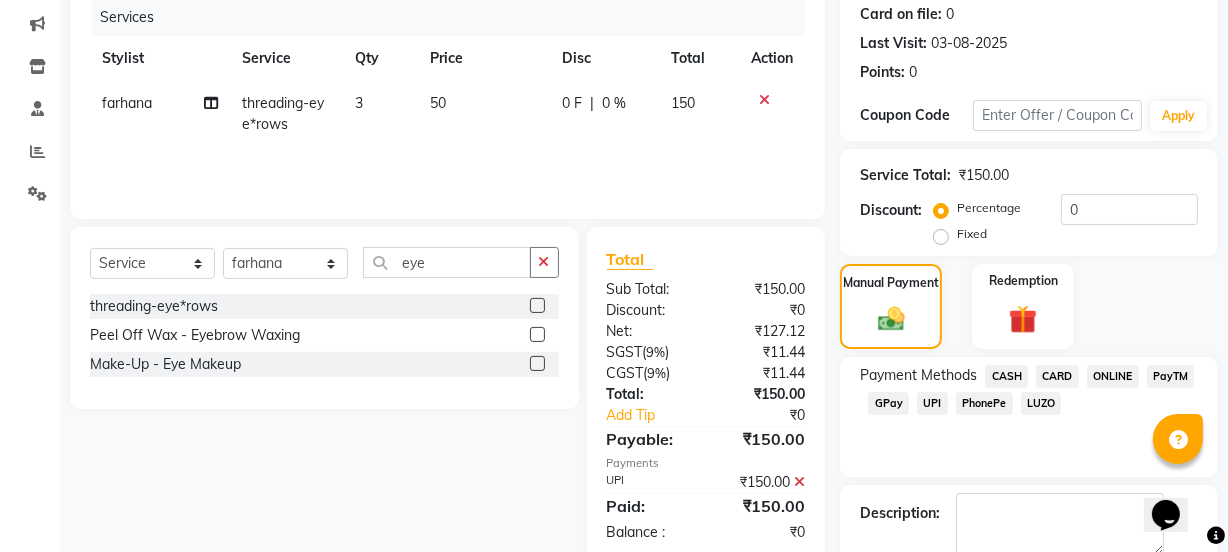 scroll, scrollTop: 357, scrollLeft: 0, axis: vertical 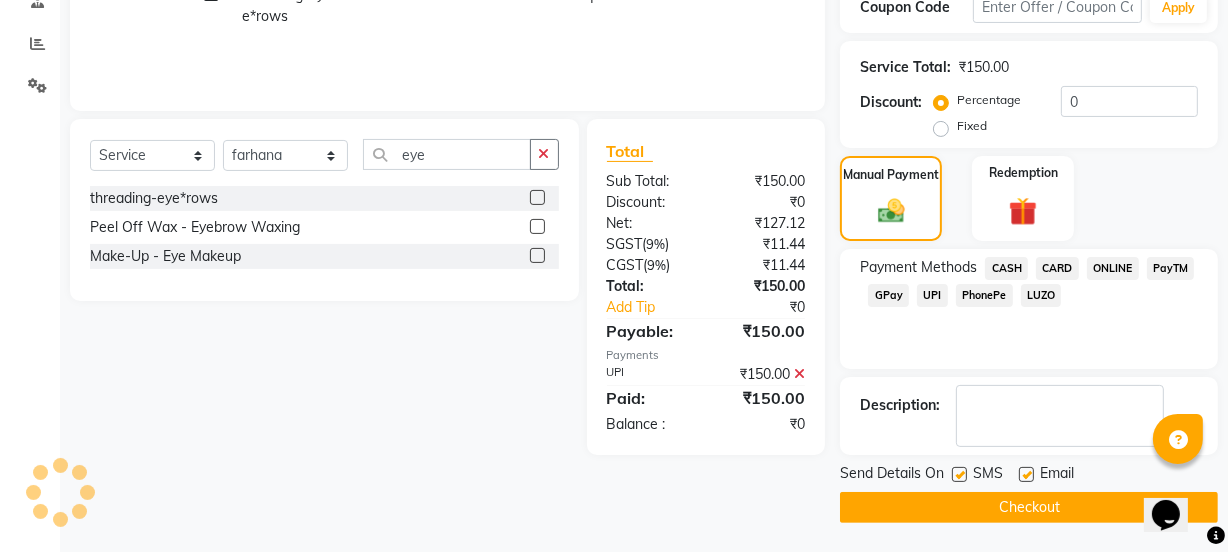 click on "Checkout" 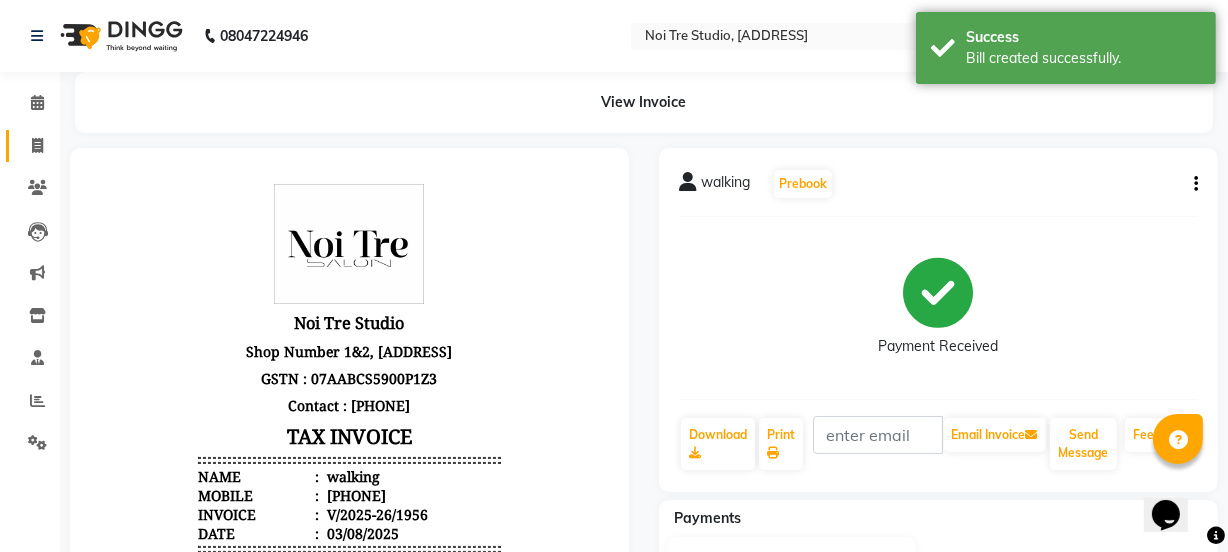 scroll, scrollTop: 0, scrollLeft: 0, axis: both 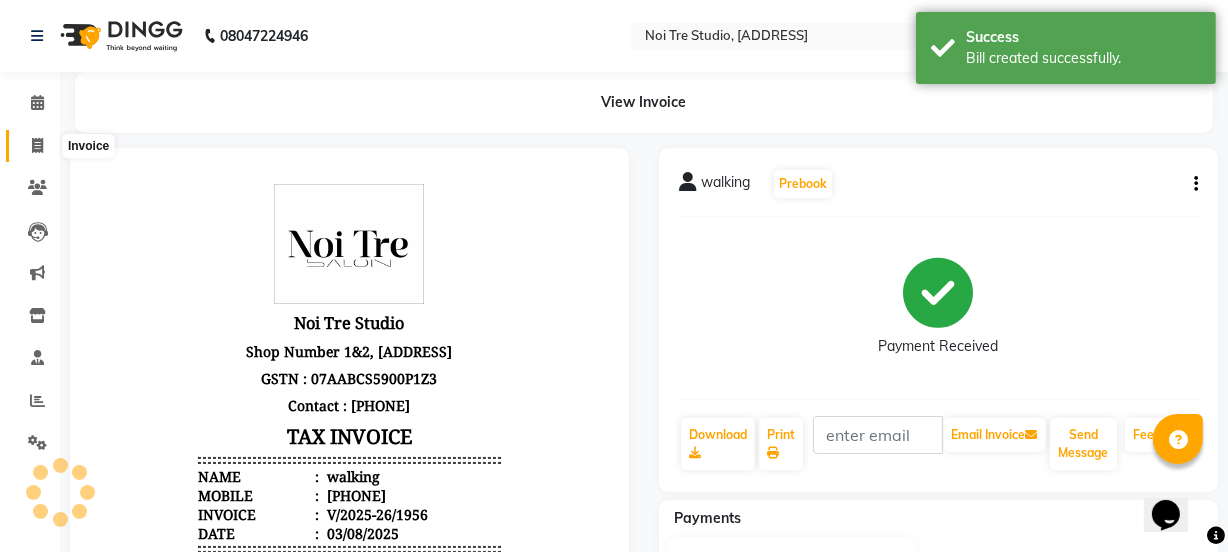 click 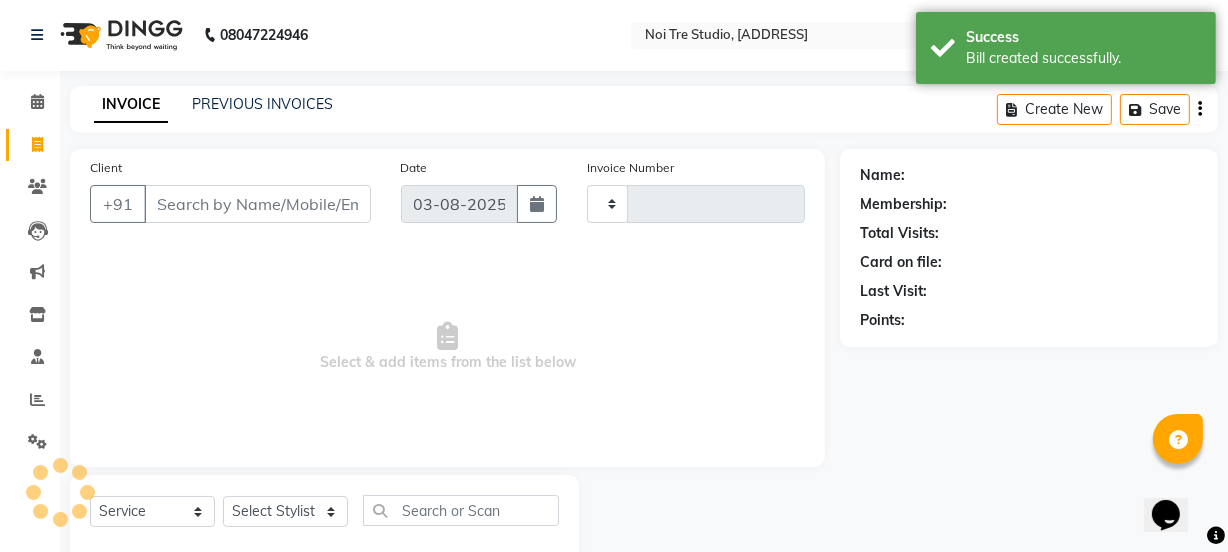 type on "1957" 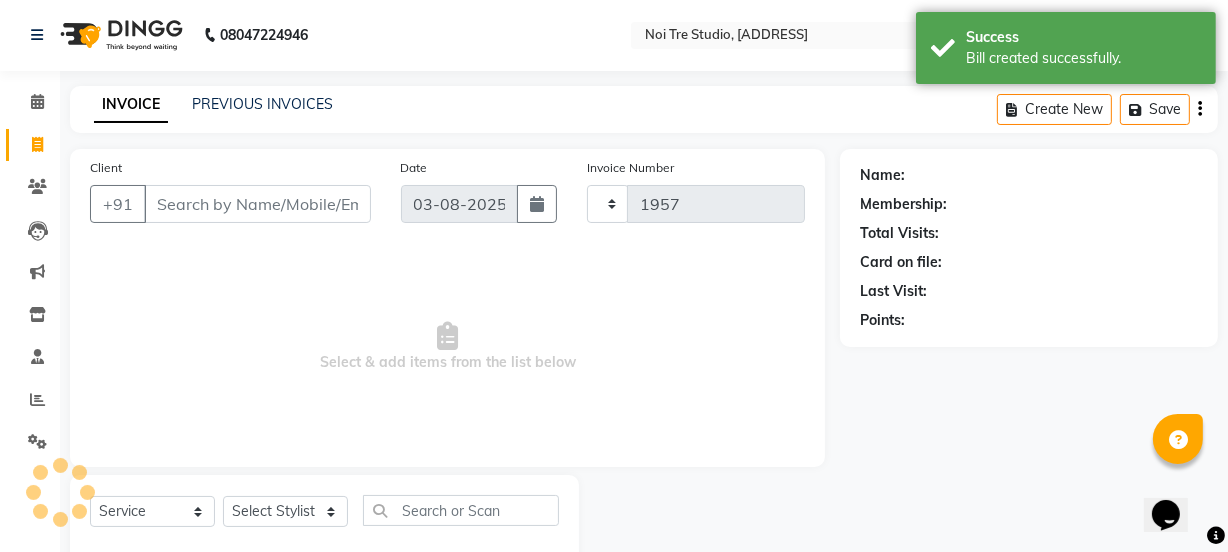 scroll, scrollTop: 50, scrollLeft: 0, axis: vertical 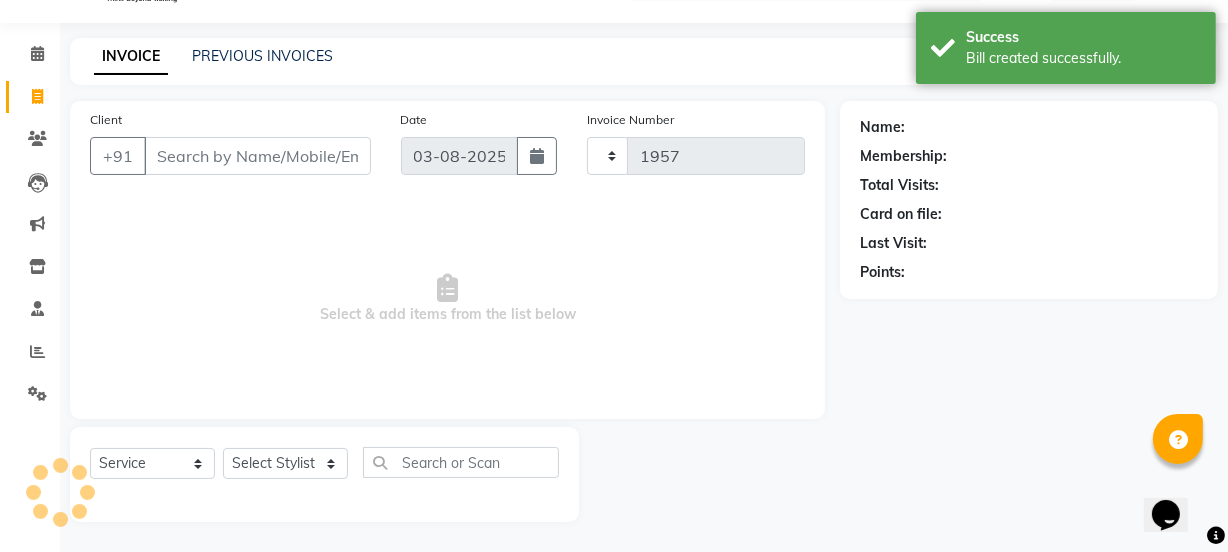 select on "4884" 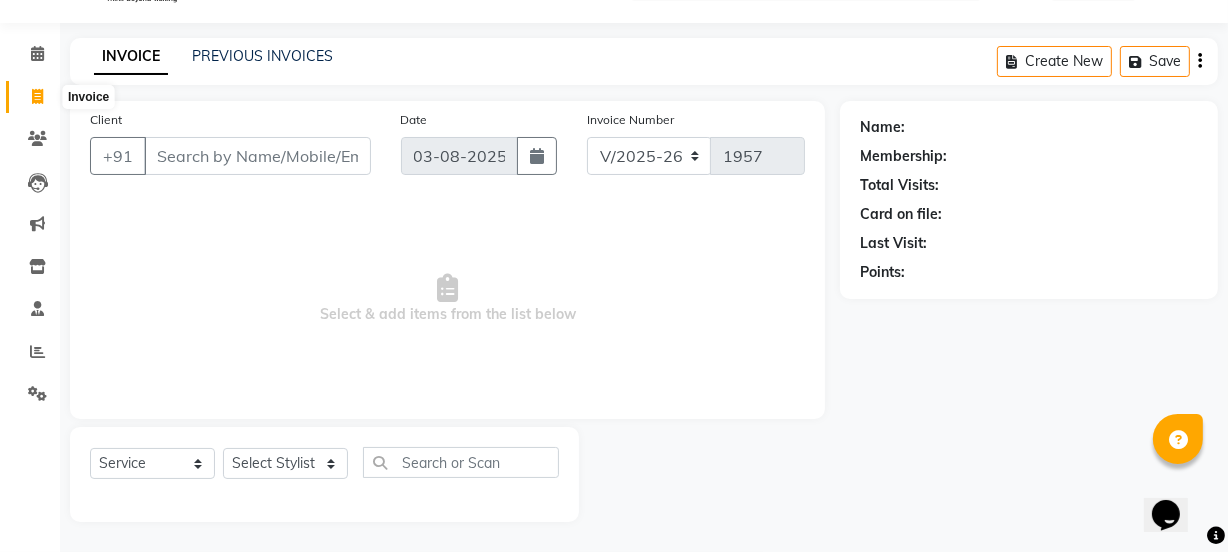 click 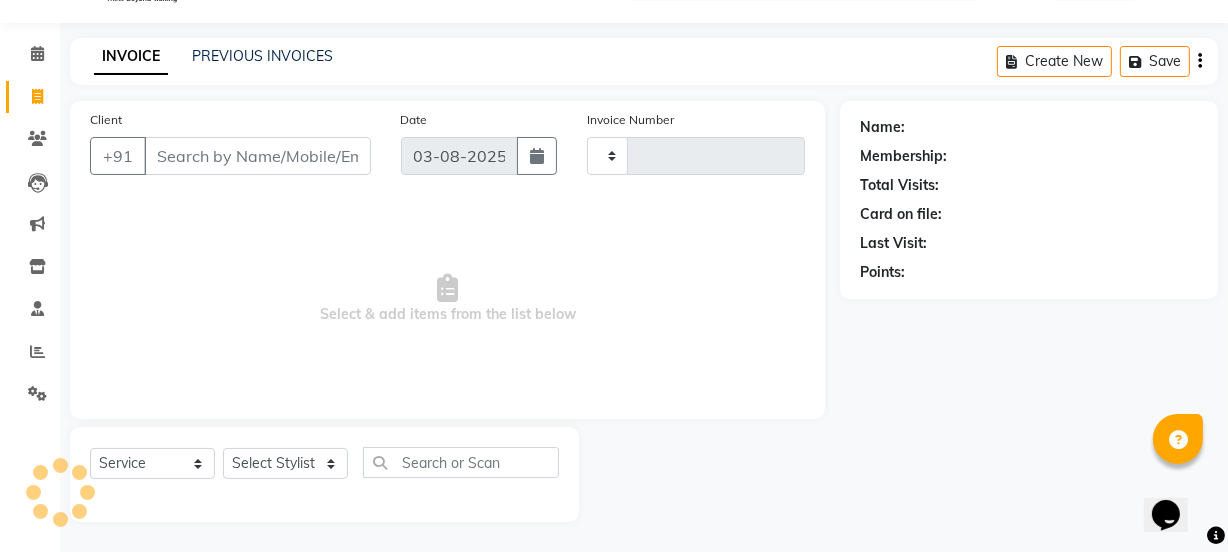 type on "1957" 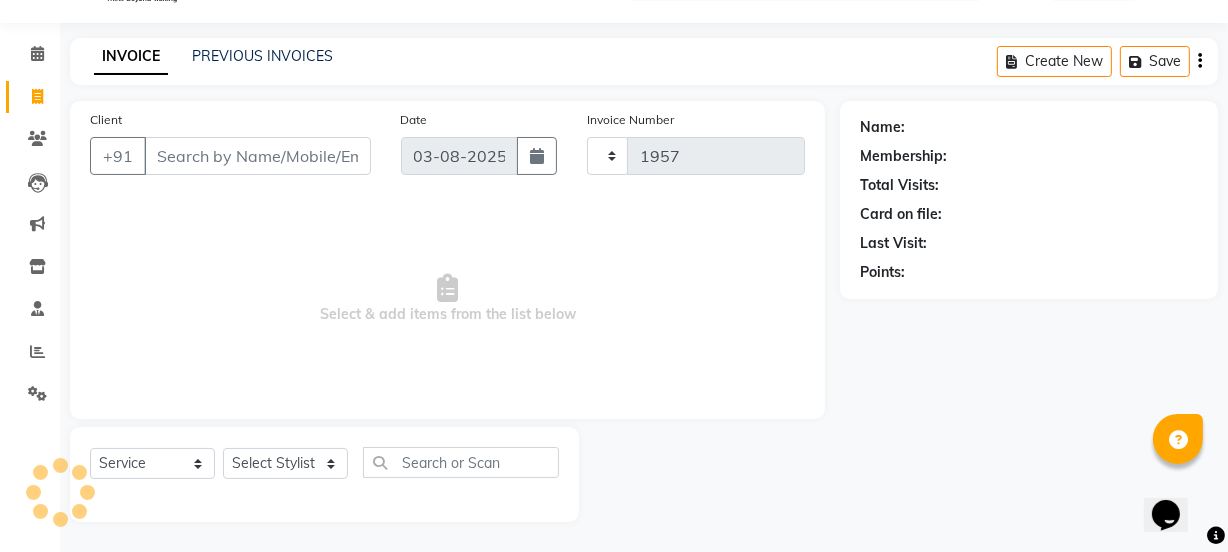 select on "4884" 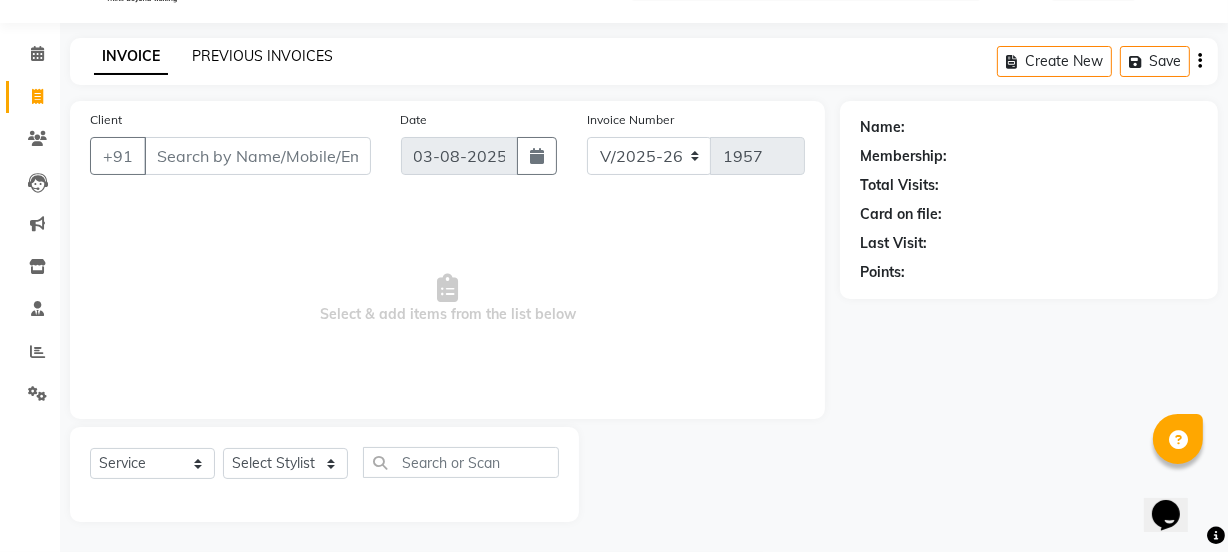 click on "PREVIOUS INVOICES" 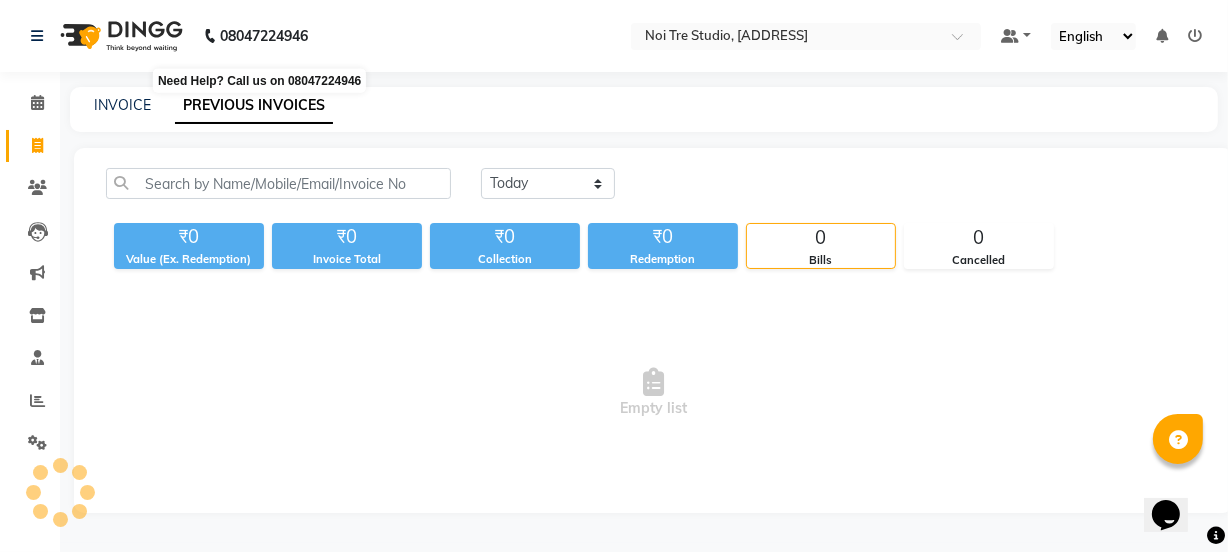 scroll, scrollTop: 0, scrollLeft: 0, axis: both 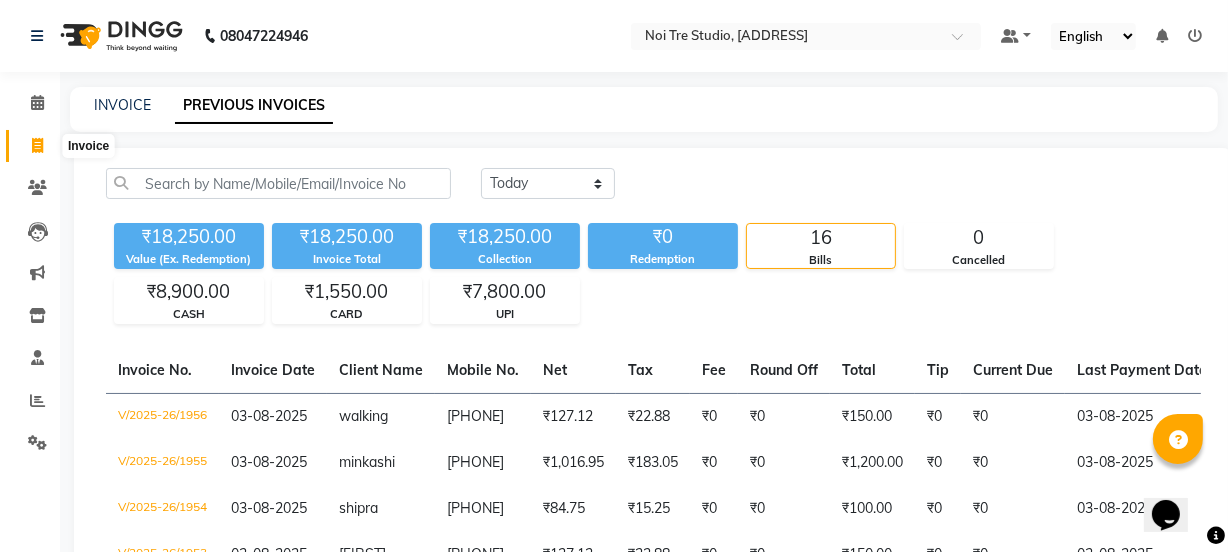 click 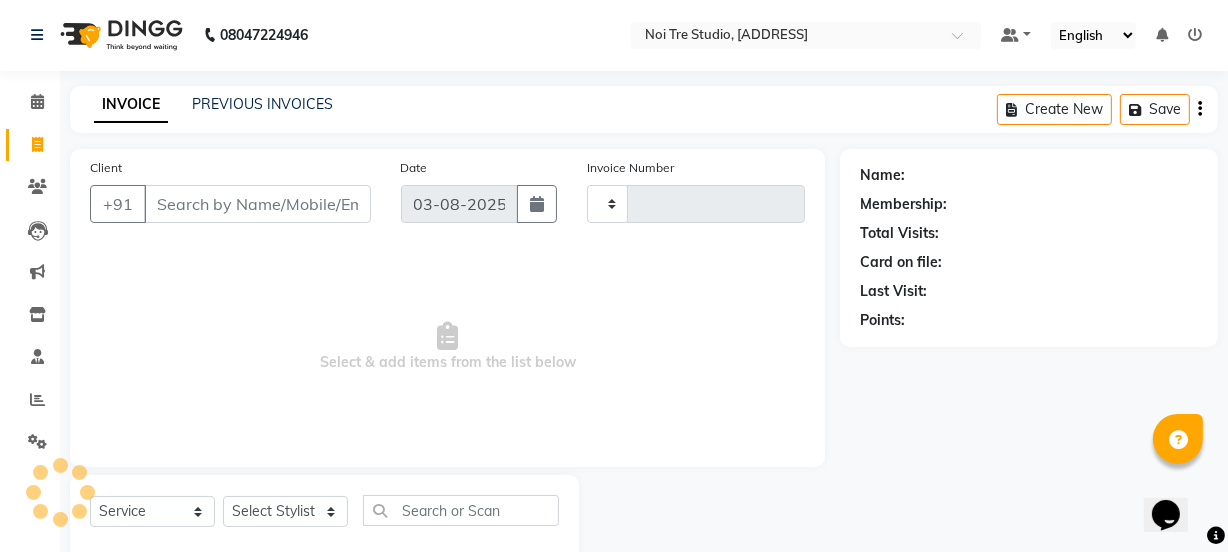 type on "1957" 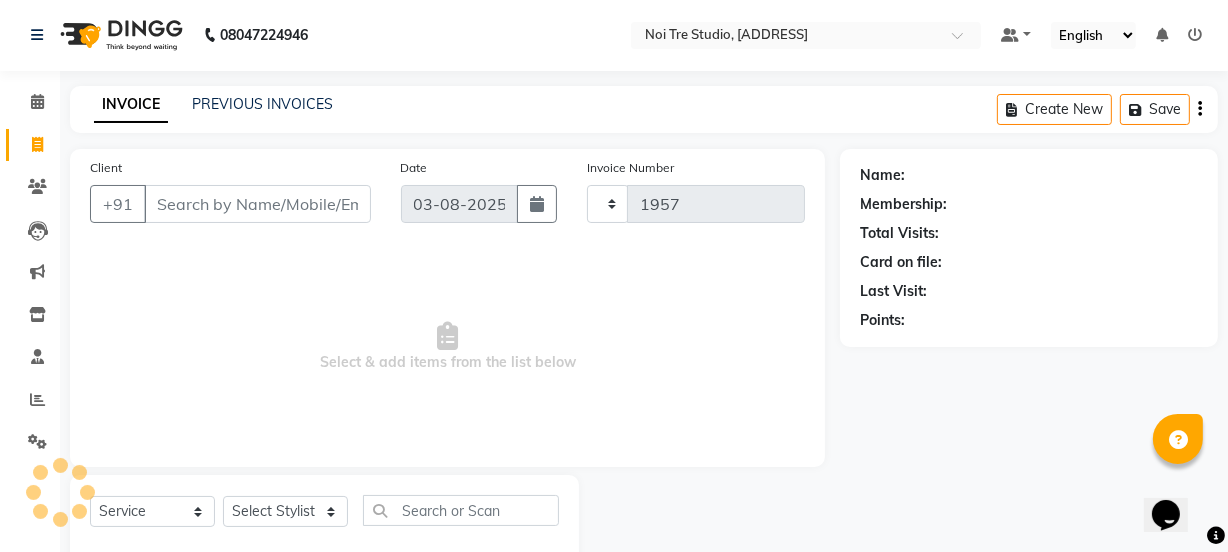 scroll, scrollTop: 50, scrollLeft: 0, axis: vertical 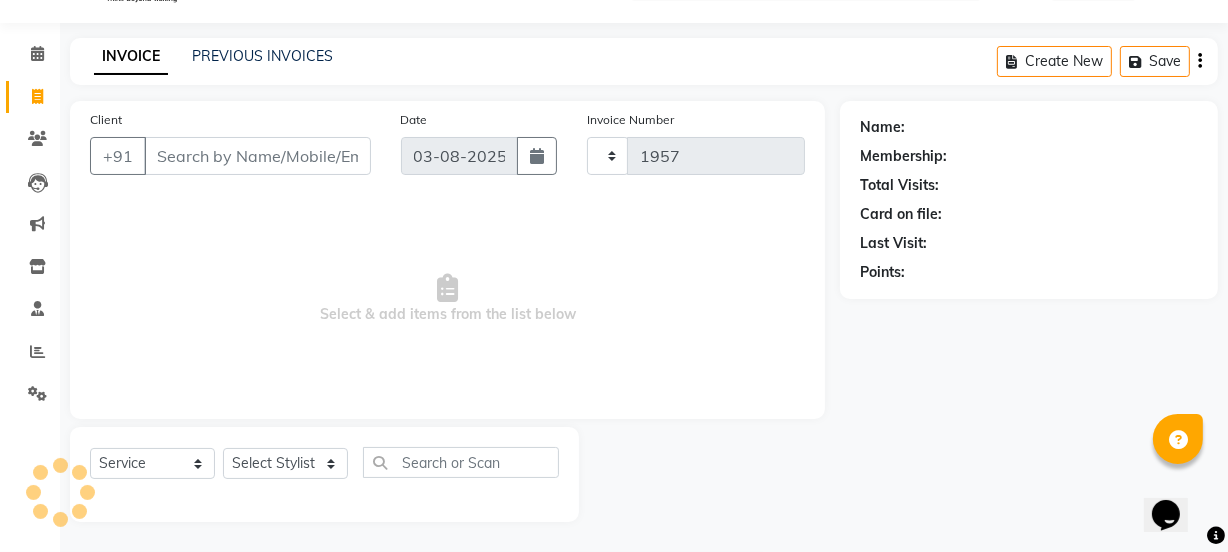 select on "4884" 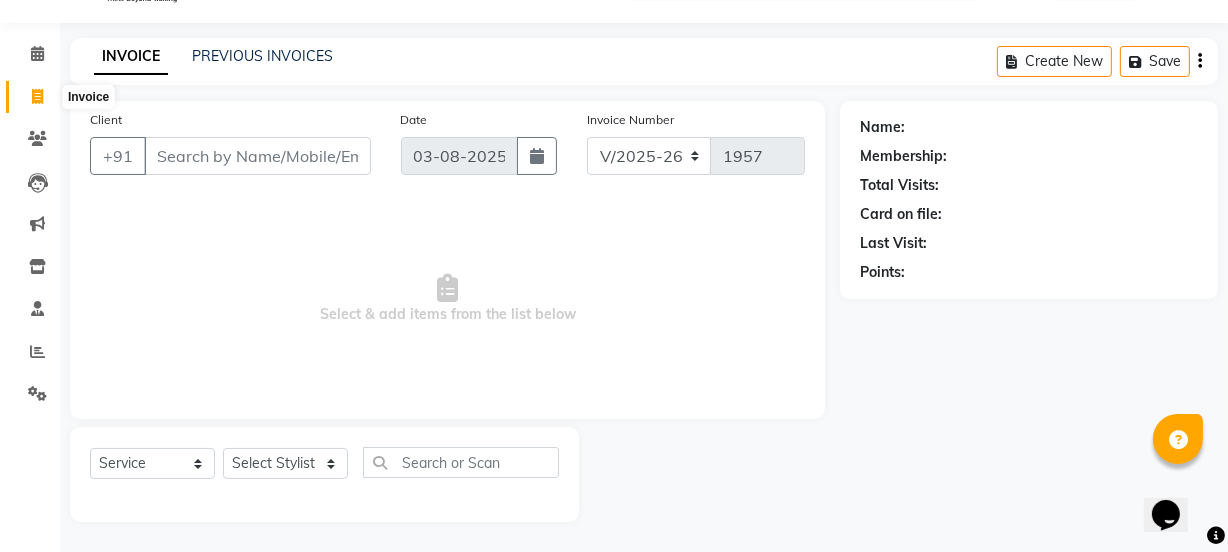 click 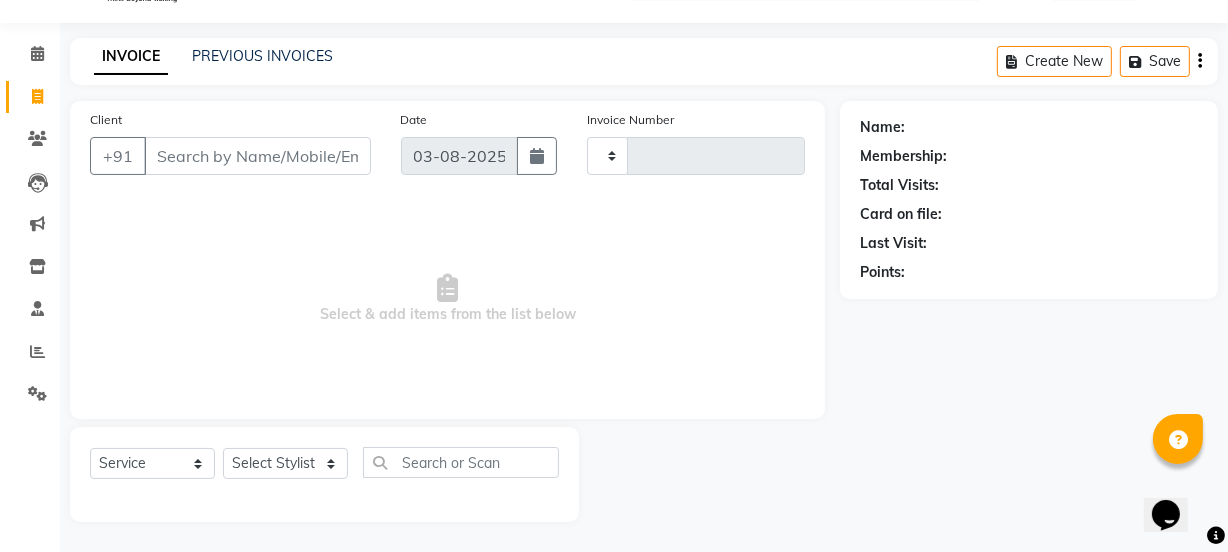 type on "1957" 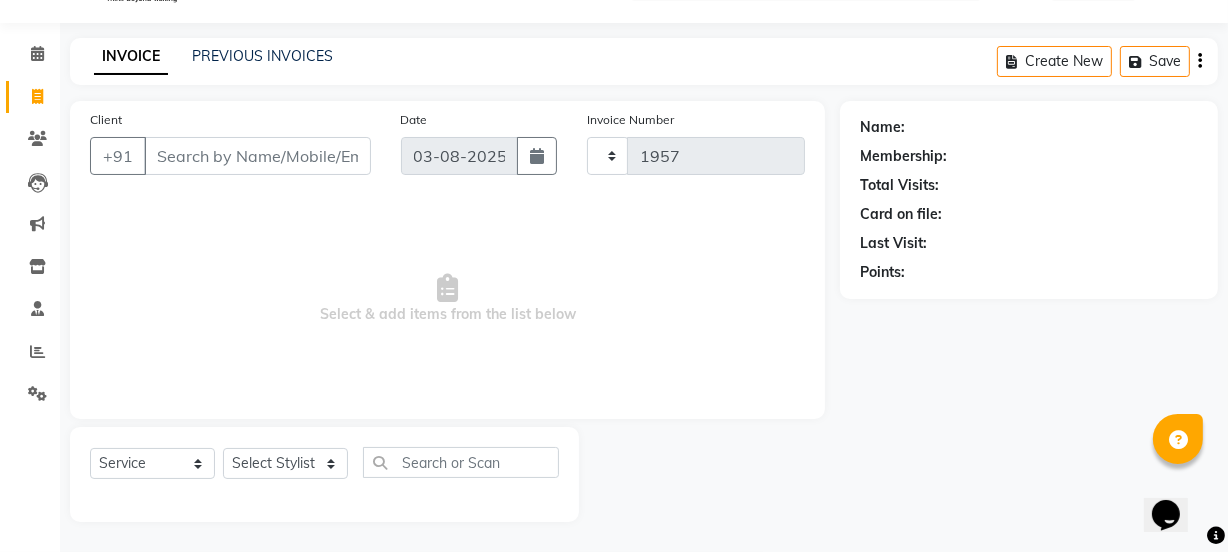 select on "4884" 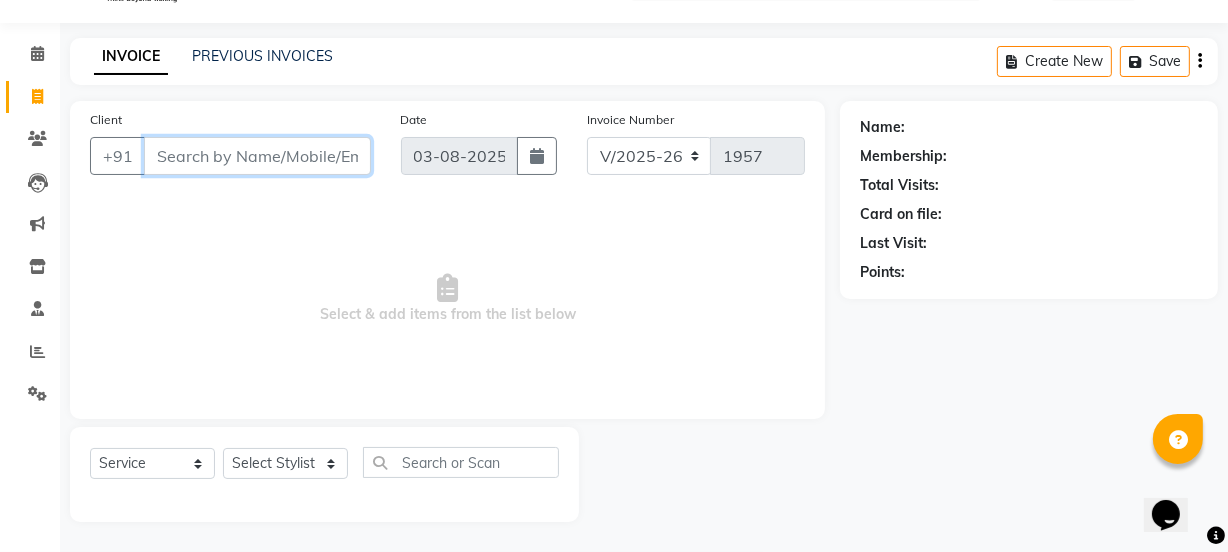 click on "Client" at bounding box center (257, 156) 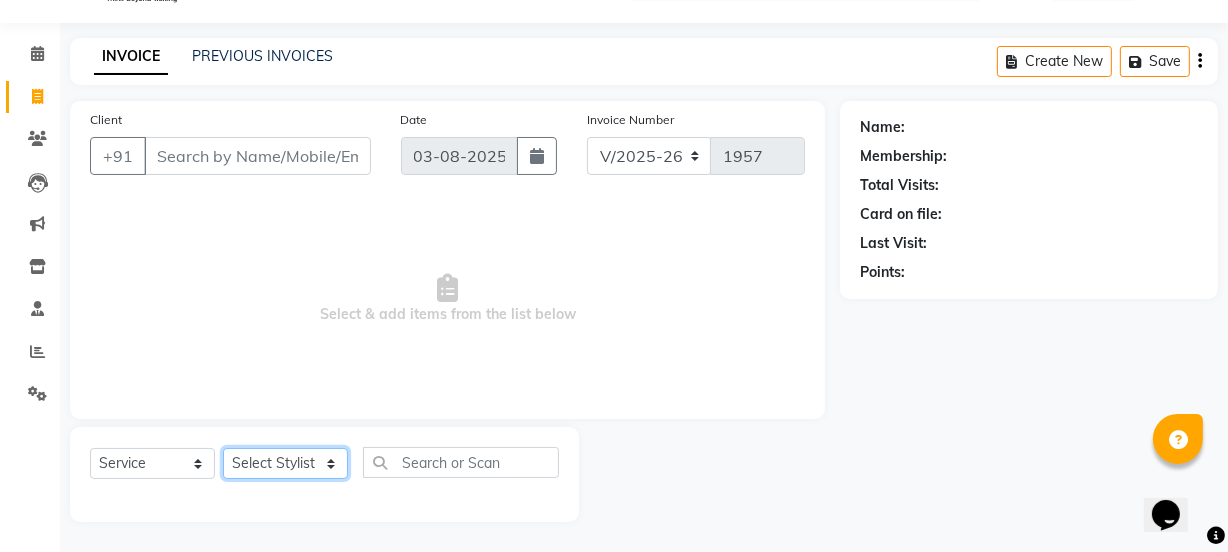 click on "Select Stylist azad farhana fiza jahan GAURAV Harsh IRFAN Manager massey monu Paras Grover POOJA Radha rahul Rani Ravi Kumar roshan Sanjana  Shivani sufyan sunny tanisha" 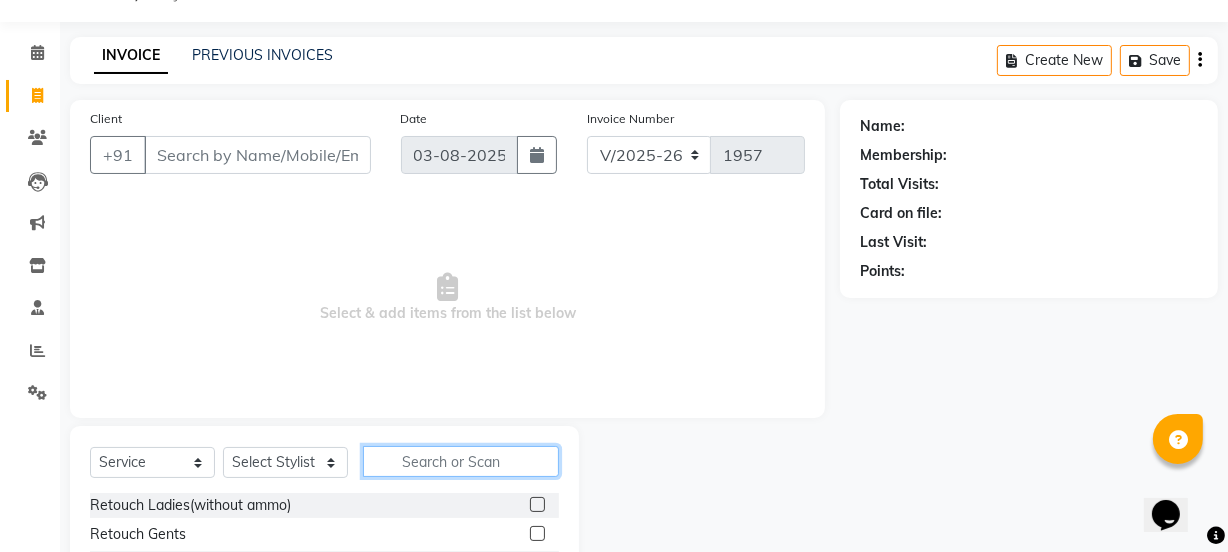 click 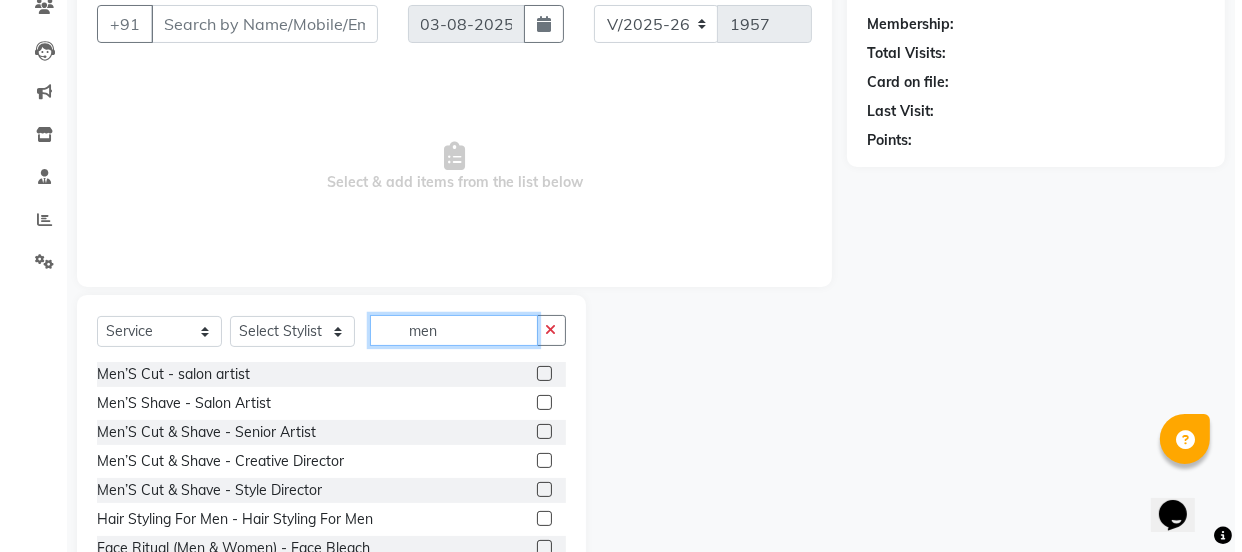 scroll, scrollTop: 183, scrollLeft: 0, axis: vertical 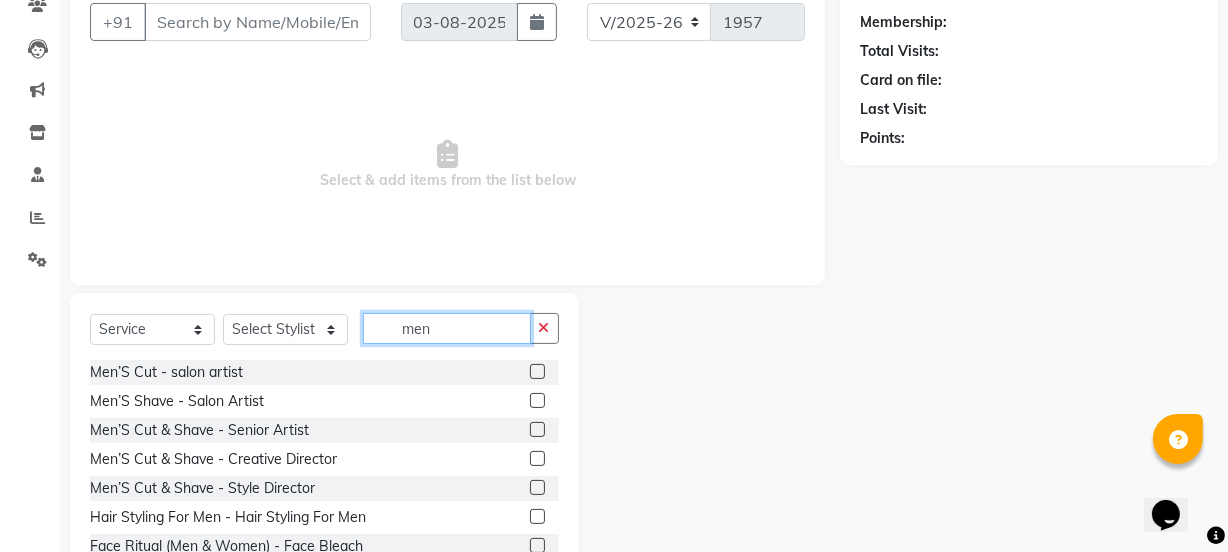 type on "men" 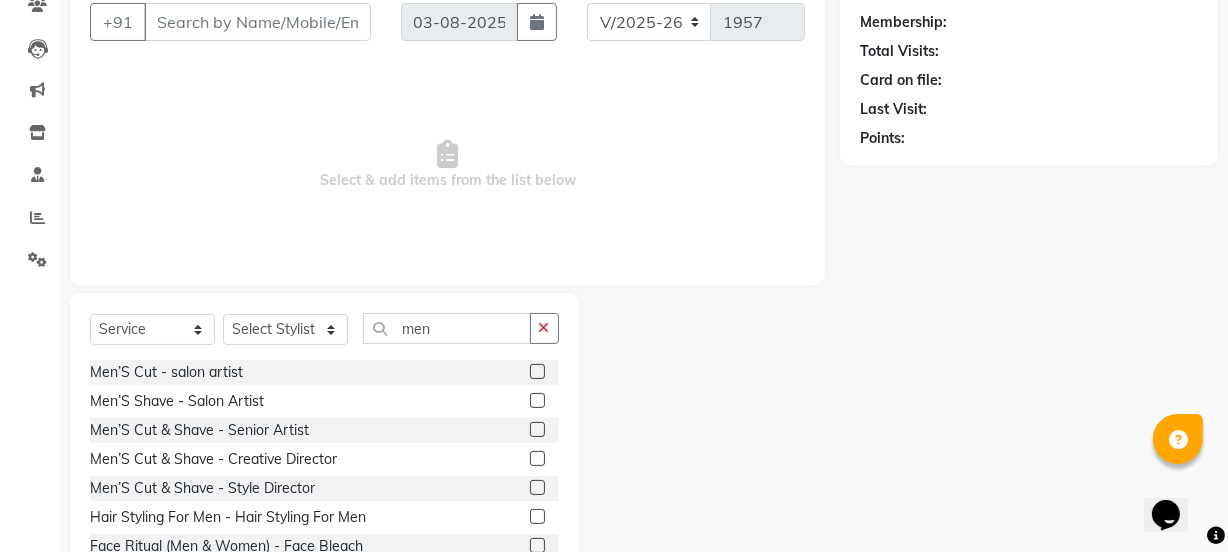 click 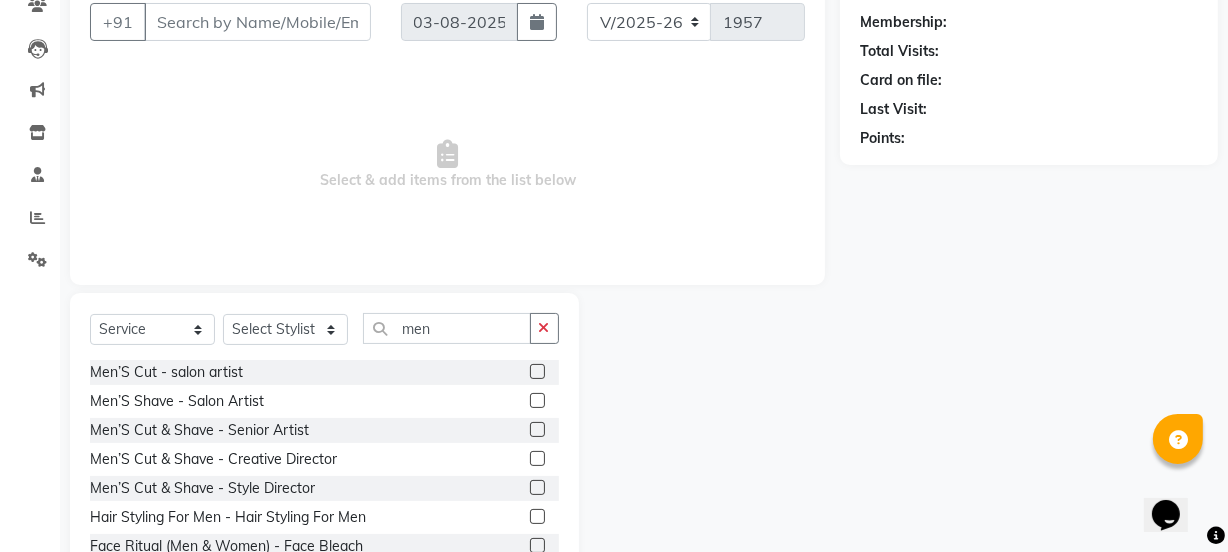 click at bounding box center [536, 459] 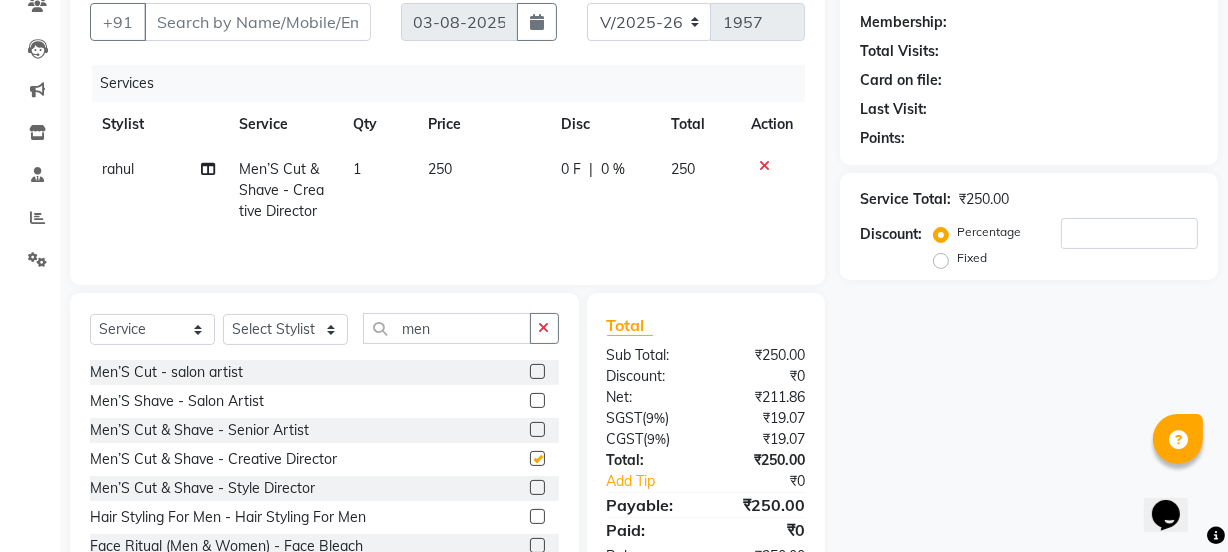 checkbox on "false" 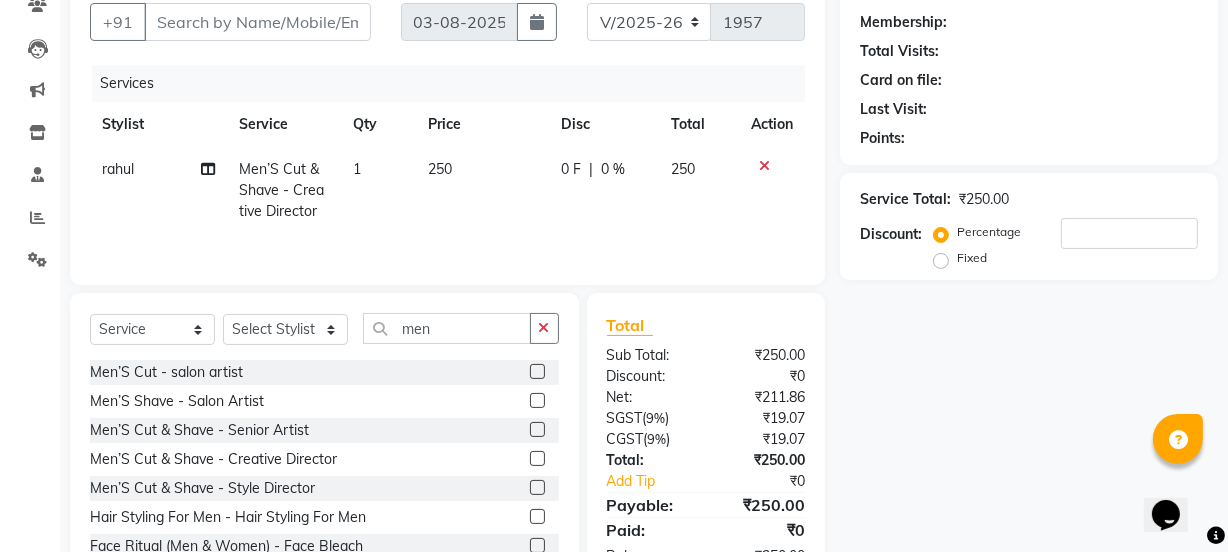 click 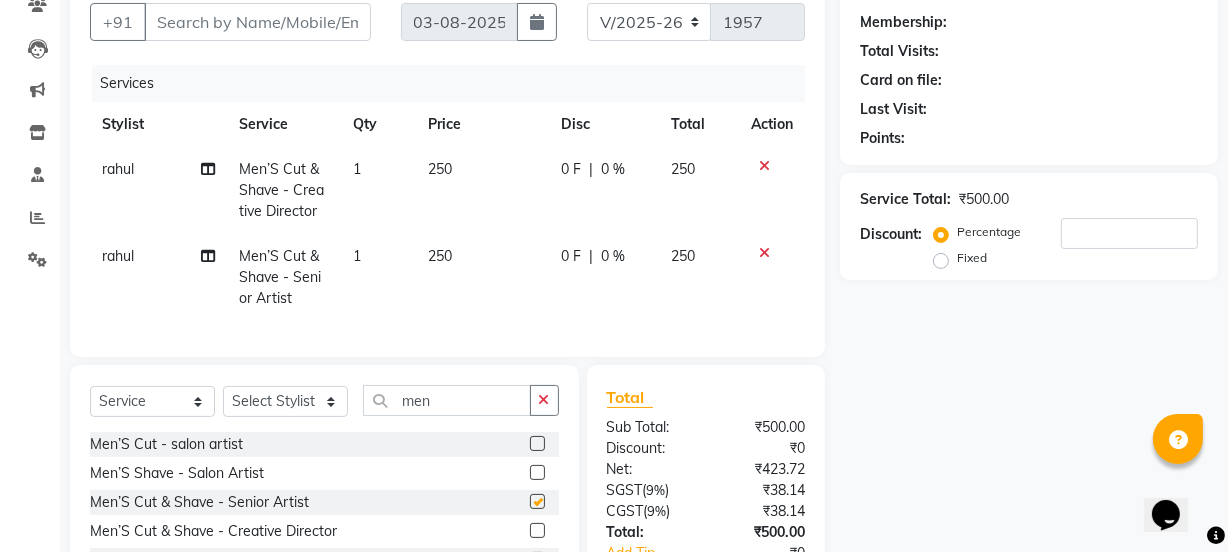 checkbox on "false" 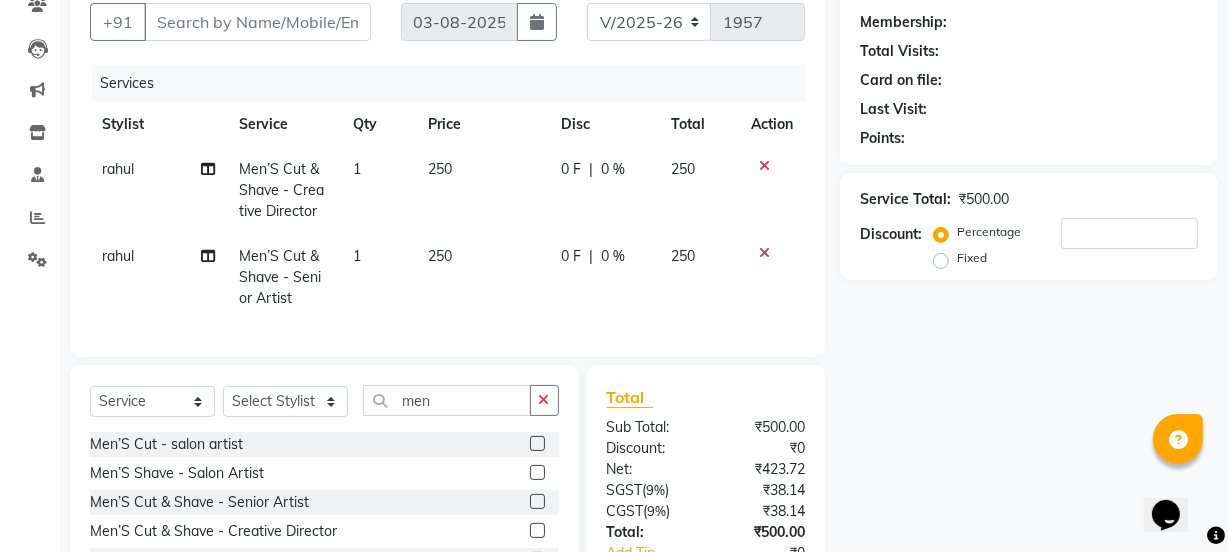 click 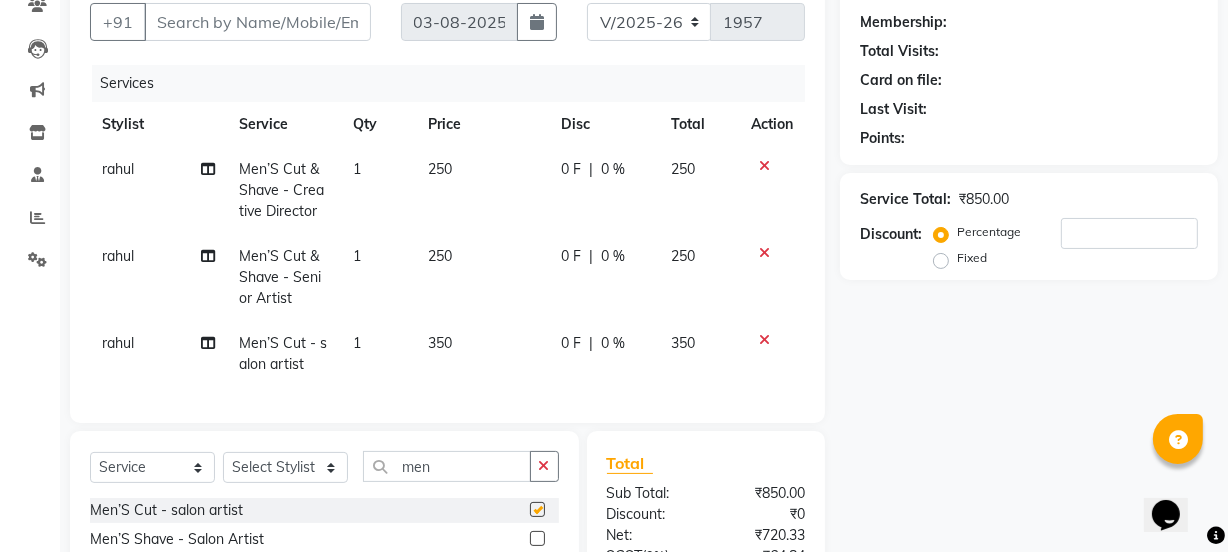 checkbox on "false" 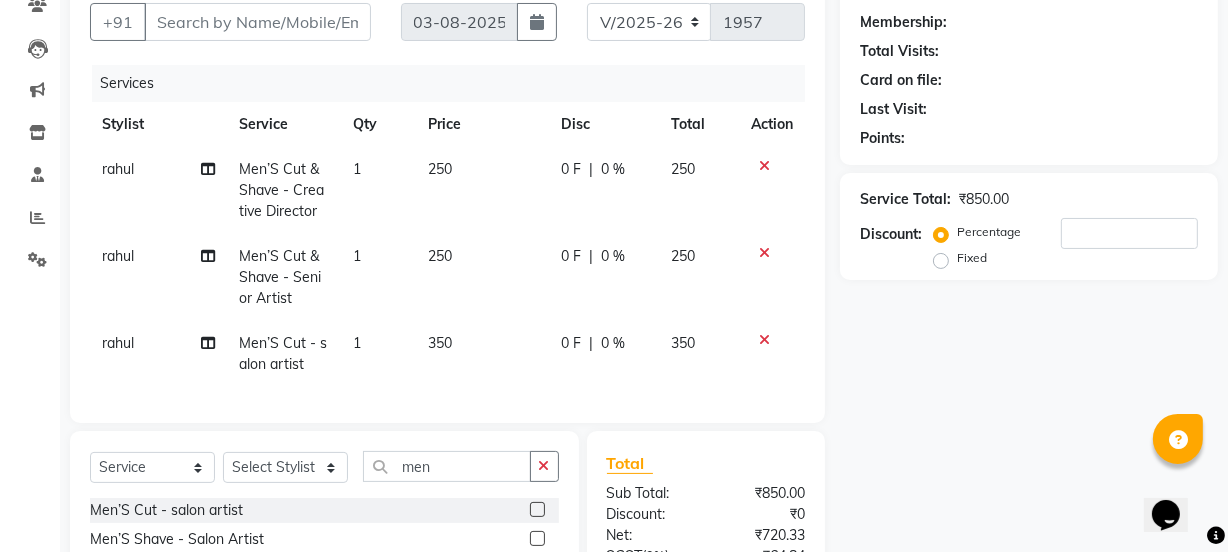 click 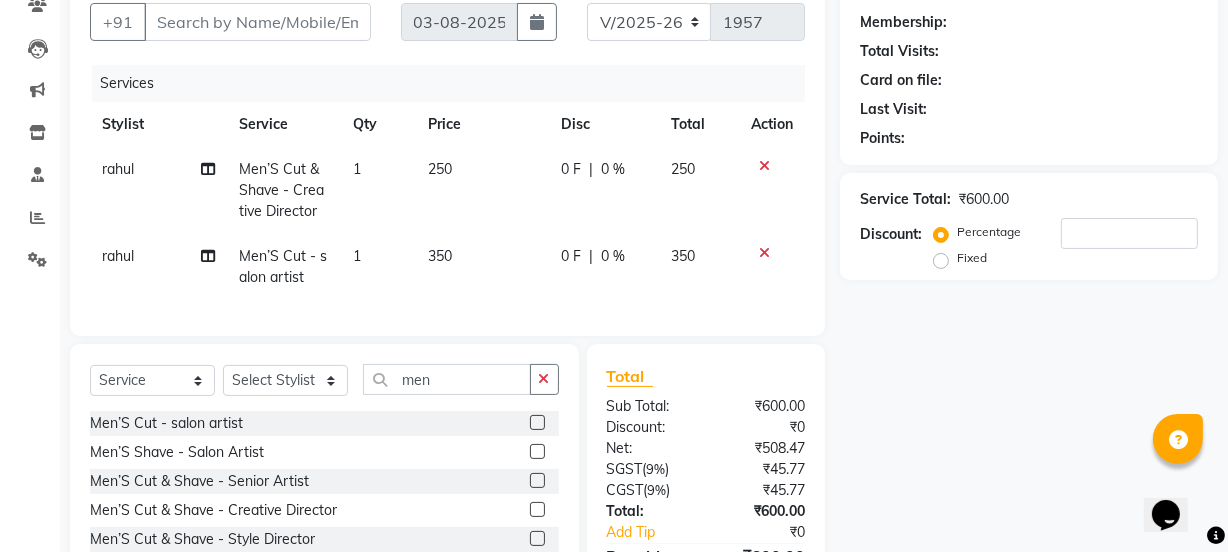 click 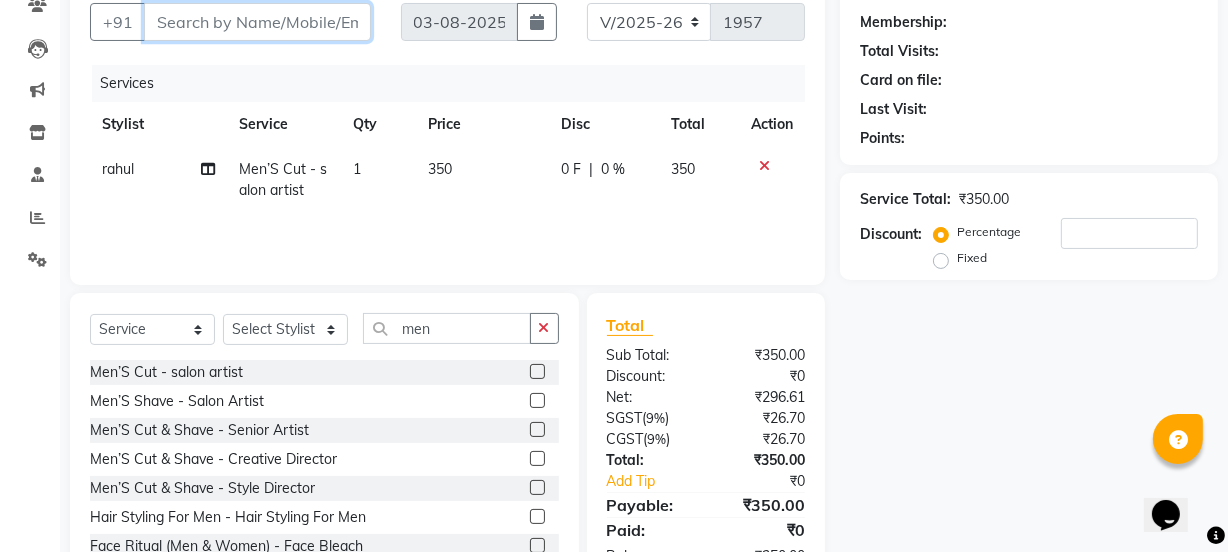click on "Client" at bounding box center (257, 22) 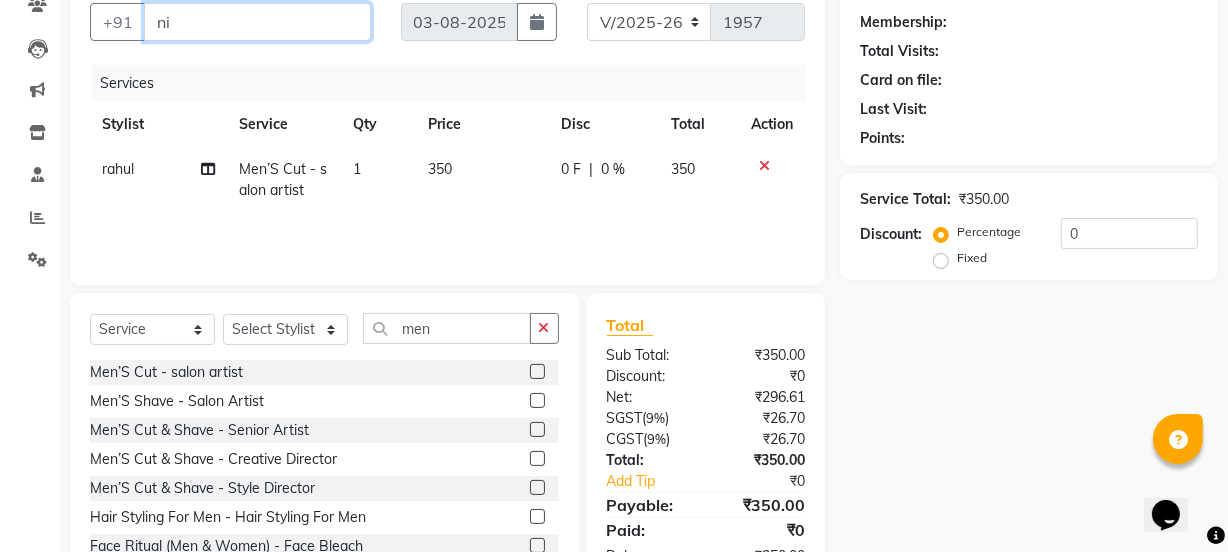 type on "n" 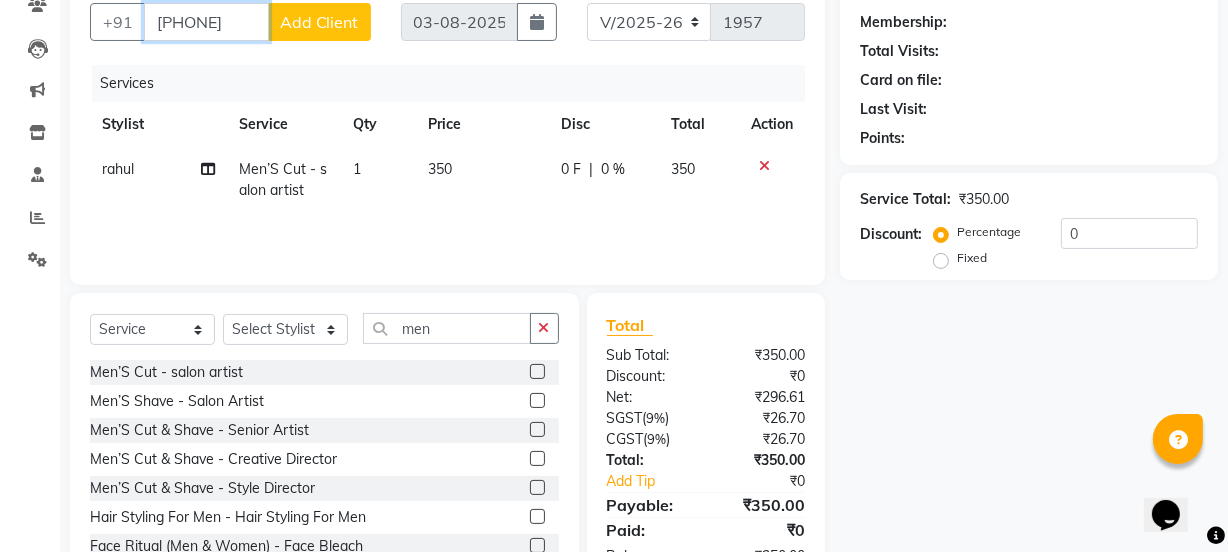 type on "8851764970" 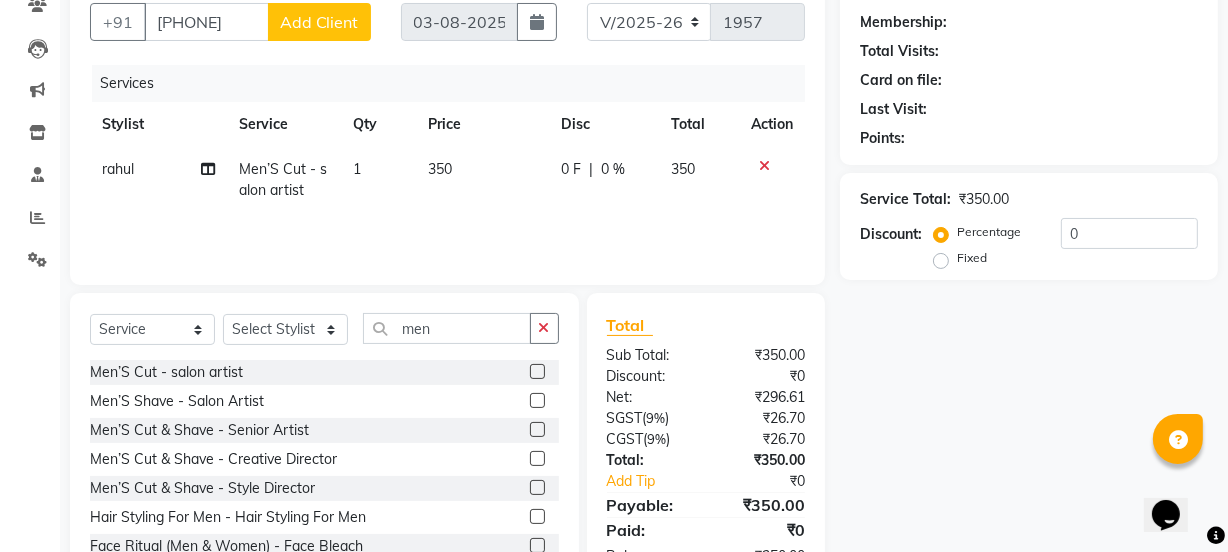 click on "Add Client" 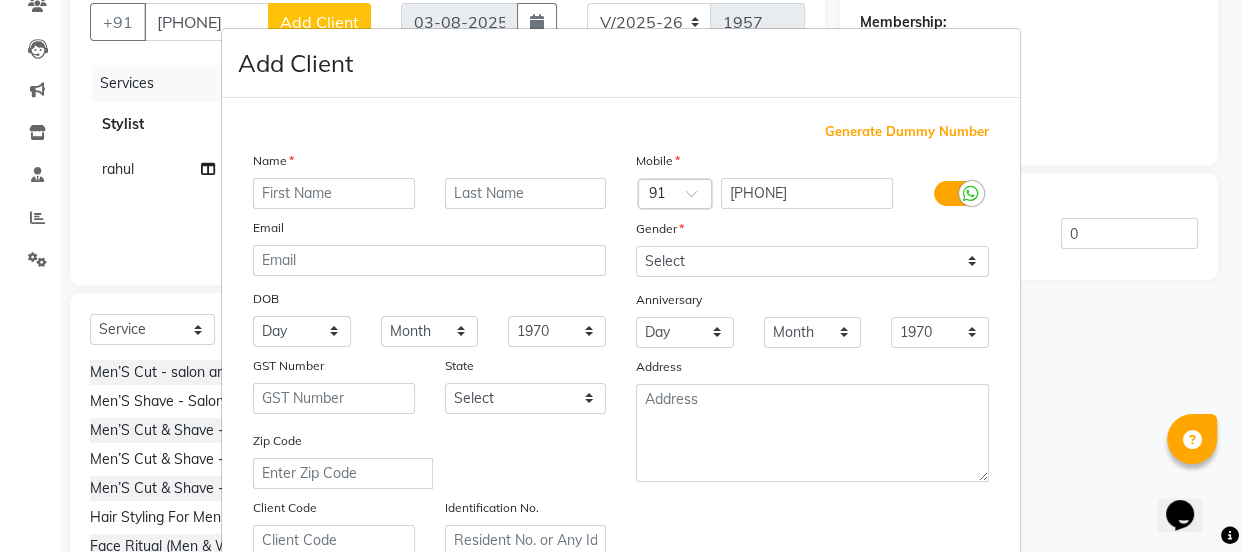 click at bounding box center (334, 193) 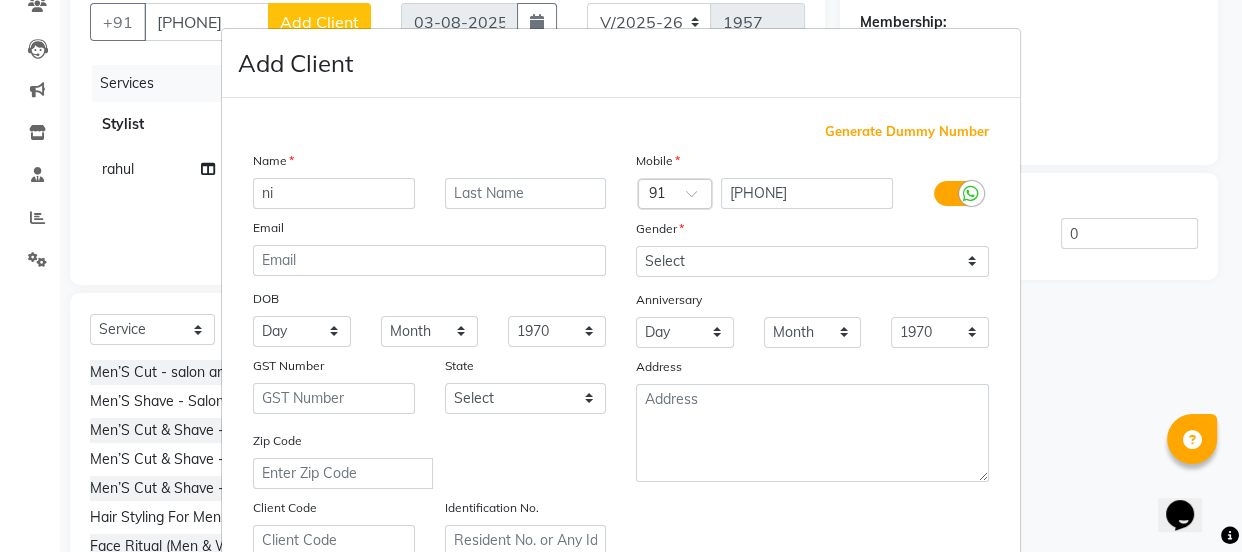 type on "n" 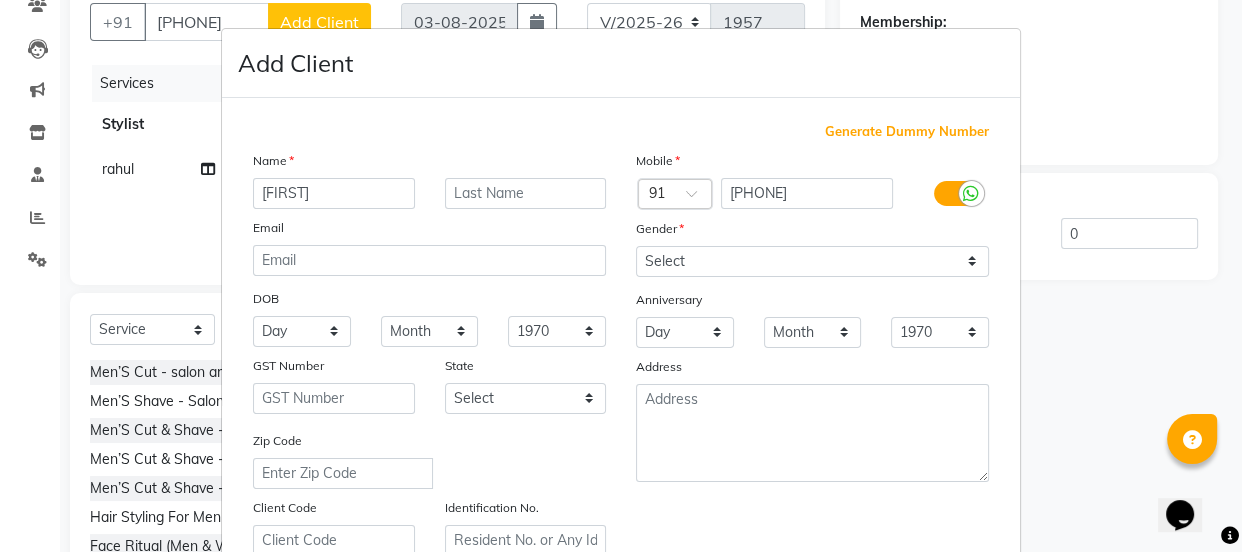 type on "Nivir" 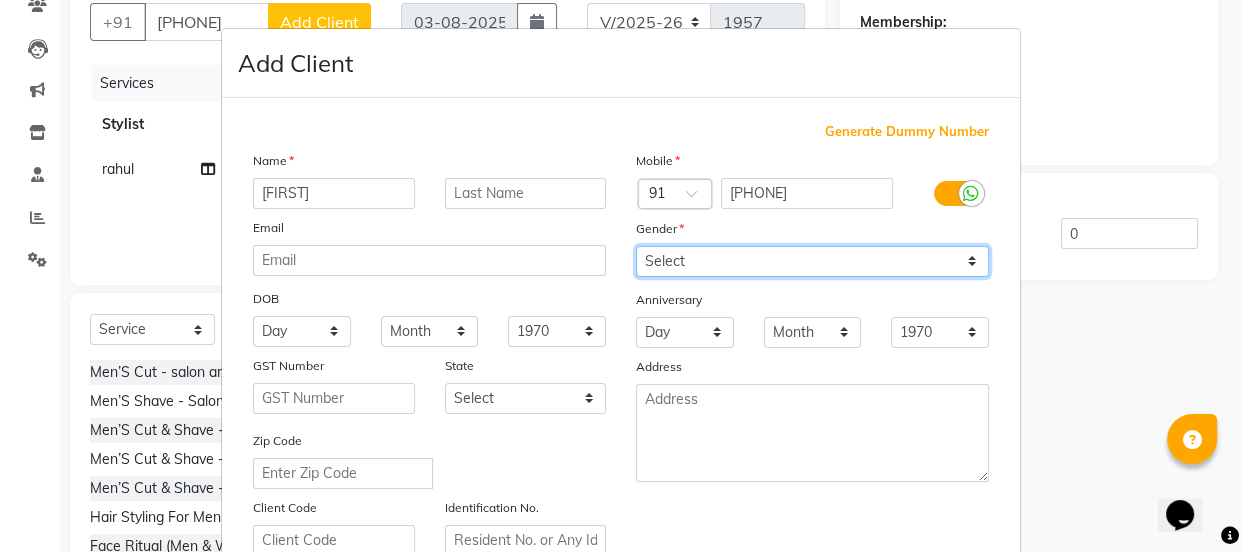 click on "Select Male Female Other Prefer Not To Say" at bounding box center [812, 261] 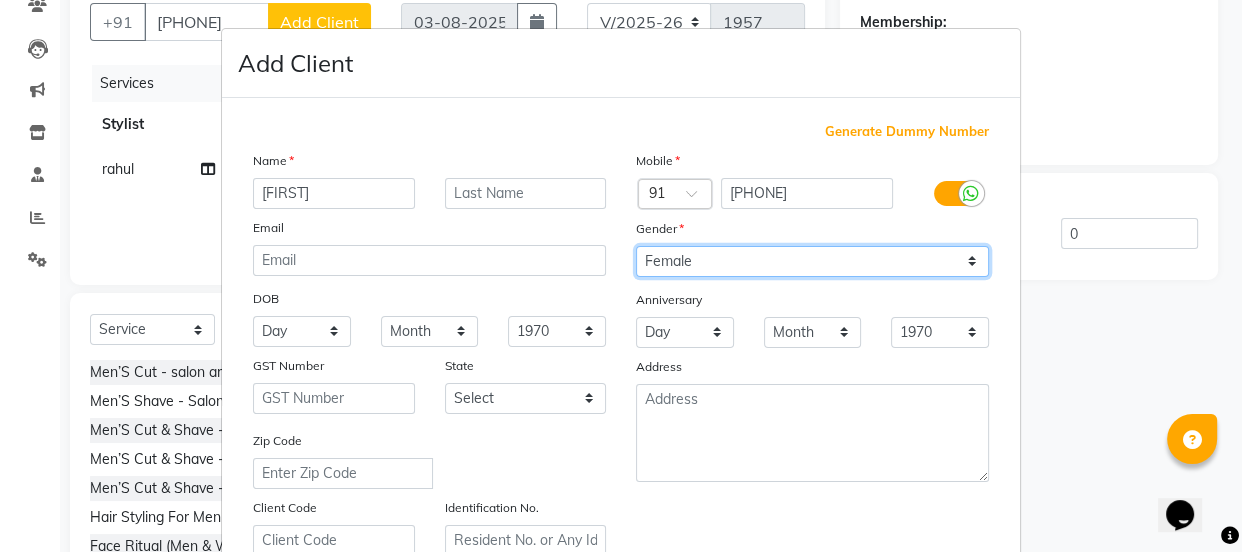 click on "Select Male Female Other Prefer Not To Say" at bounding box center [812, 261] 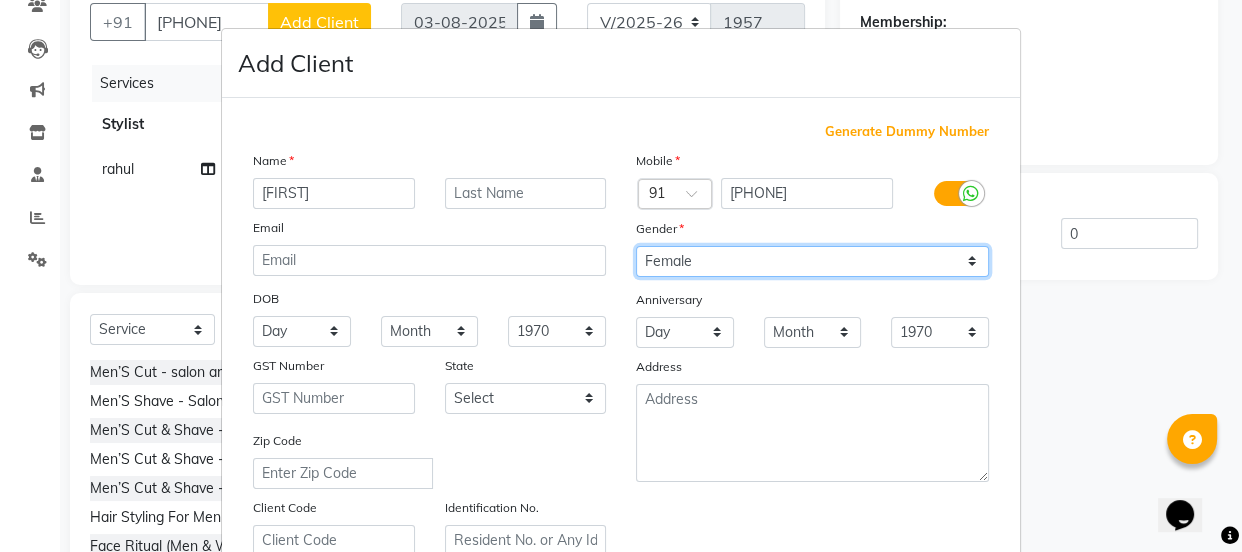 click on "Select Male Female Other Prefer Not To Say" at bounding box center (812, 261) 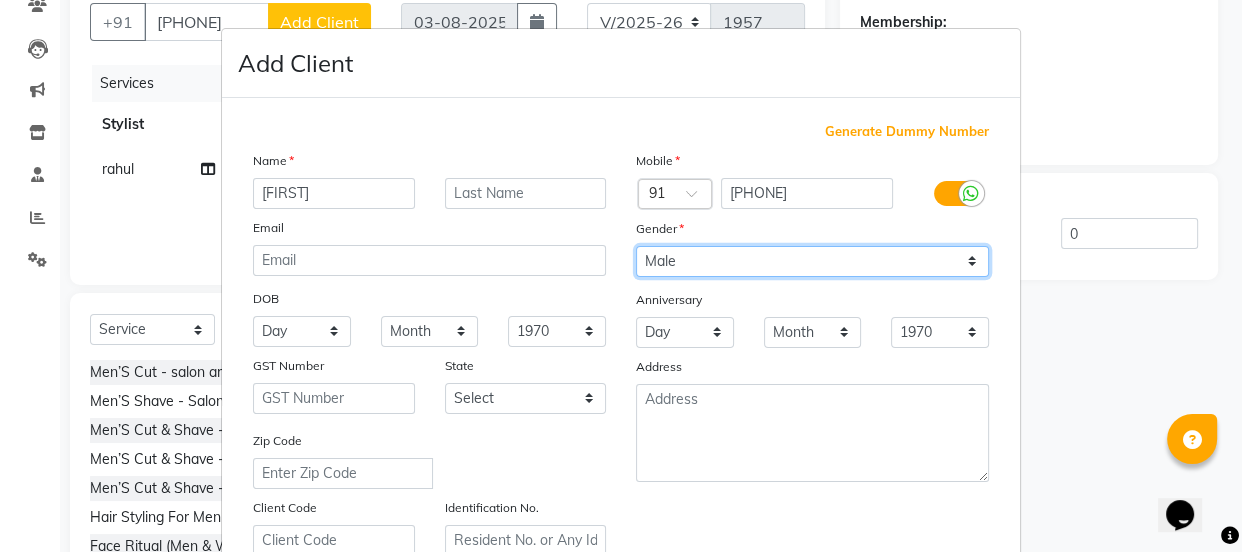 click on "Select Male Female Other Prefer Not To Say" at bounding box center [812, 261] 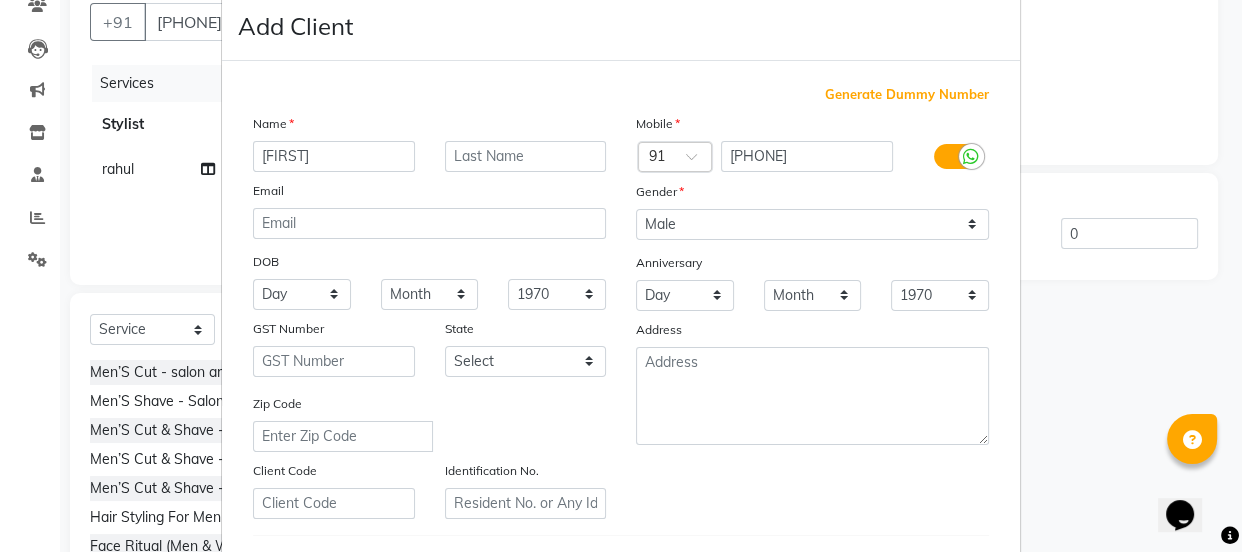scroll, scrollTop: 185, scrollLeft: 0, axis: vertical 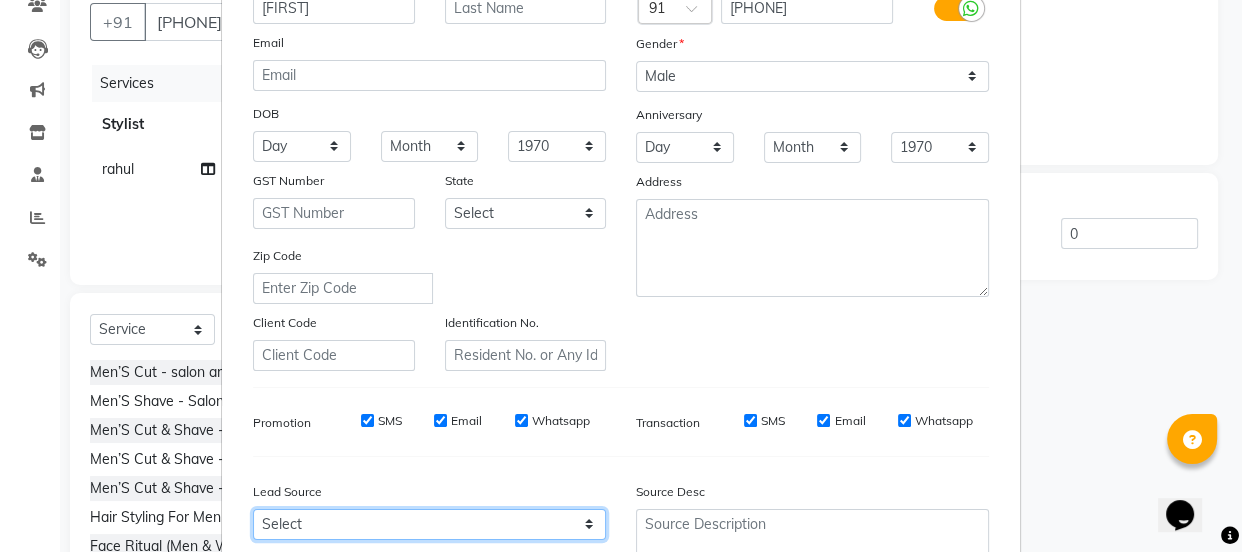 click on "Select Walk-in Referral Internet Friend Word of Mouth Advertisement Facebook JustDial Google Other Instagram  YouTube  WhatsApp" at bounding box center [429, 524] 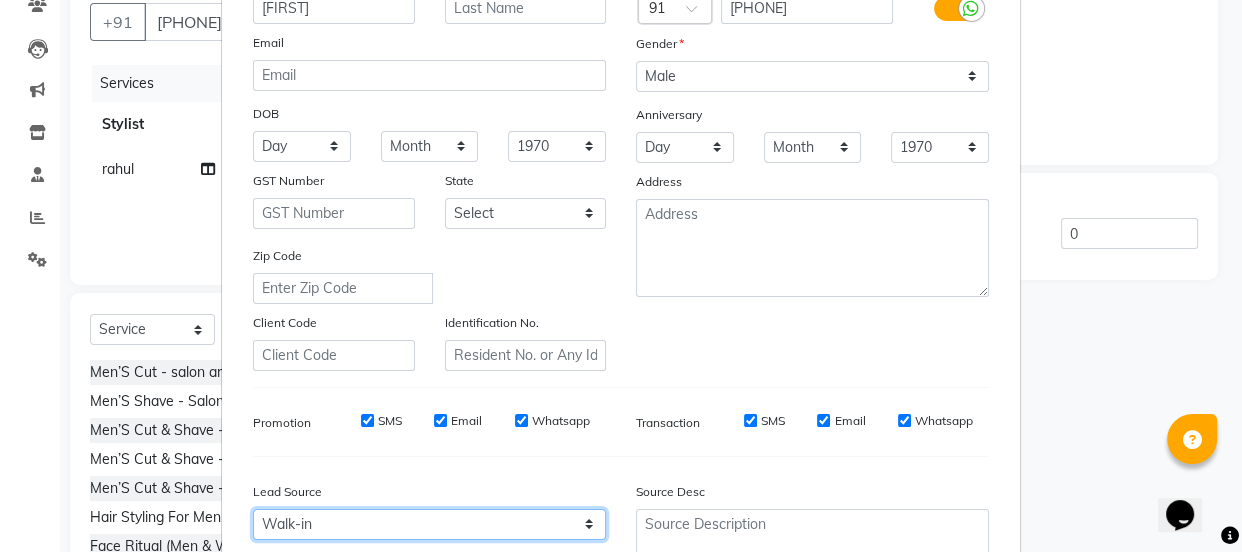 click on "Select Walk-in Referral Internet Friend Word of Mouth Advertisement Facebook JustDial Google Other Instagram  YouTube  WhatsApp" at bounding box center [429, 524] 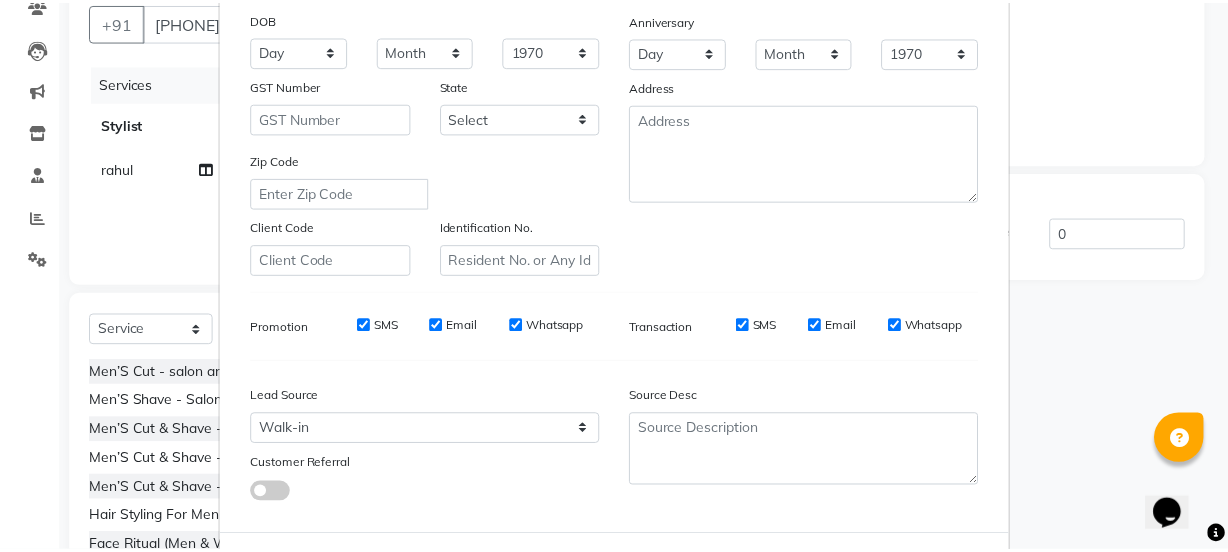 scroll, scrollTop: 302, scrollLeft: 0, axis: vertical 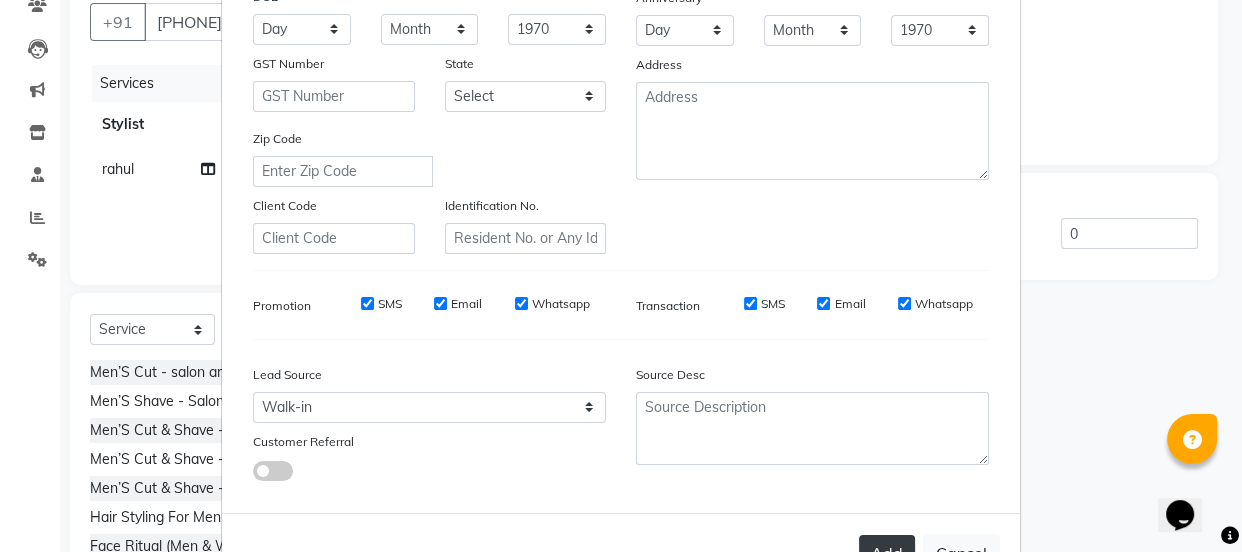 click on "Add" at bounding box center (887, 553) 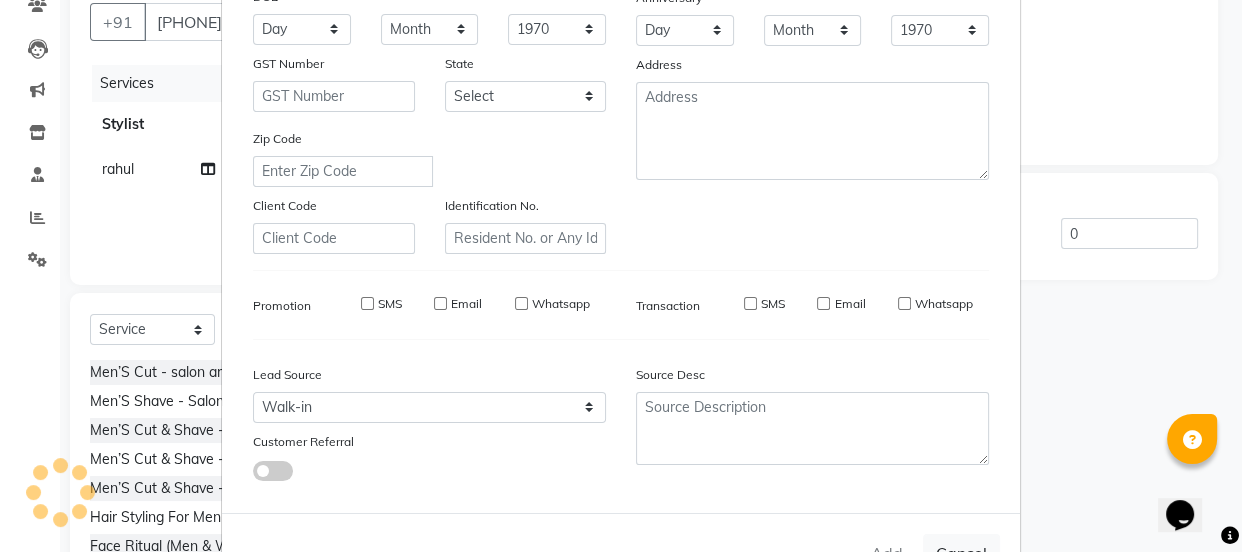 type 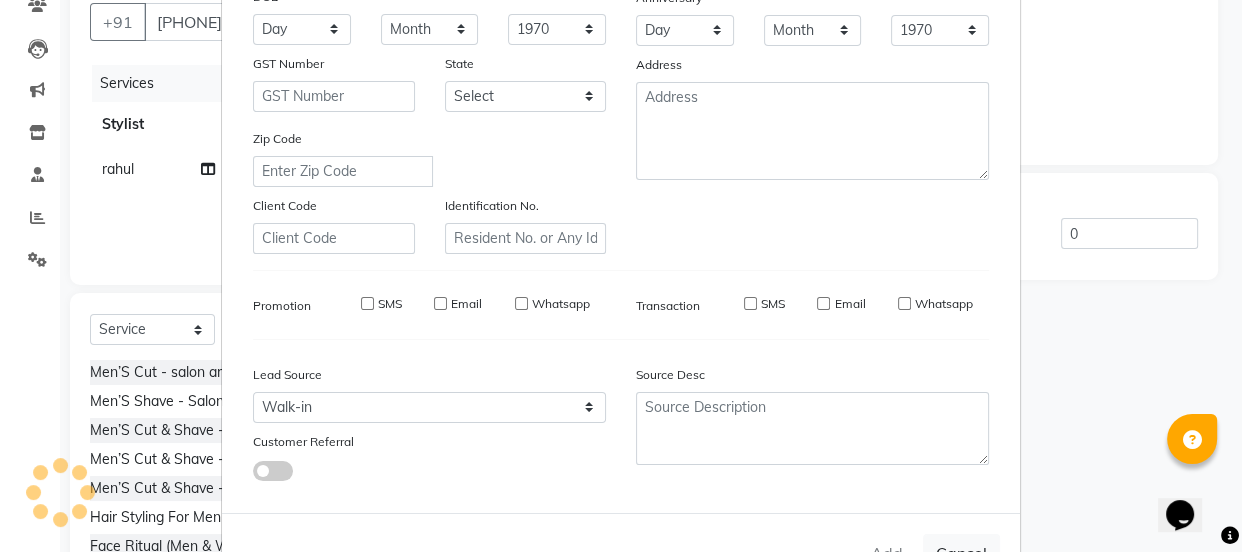 select 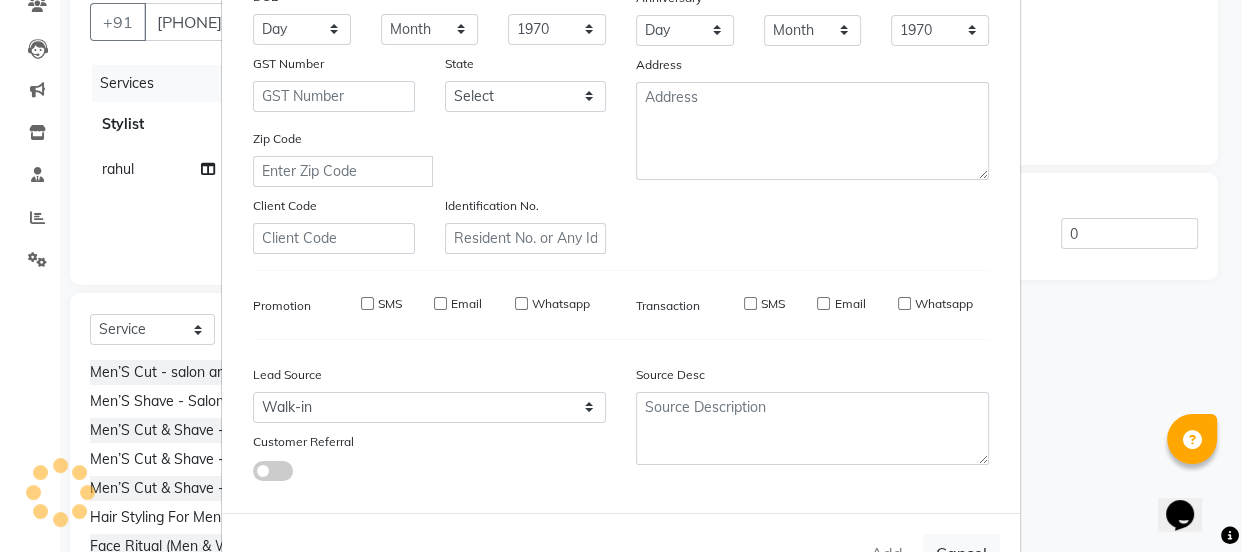select 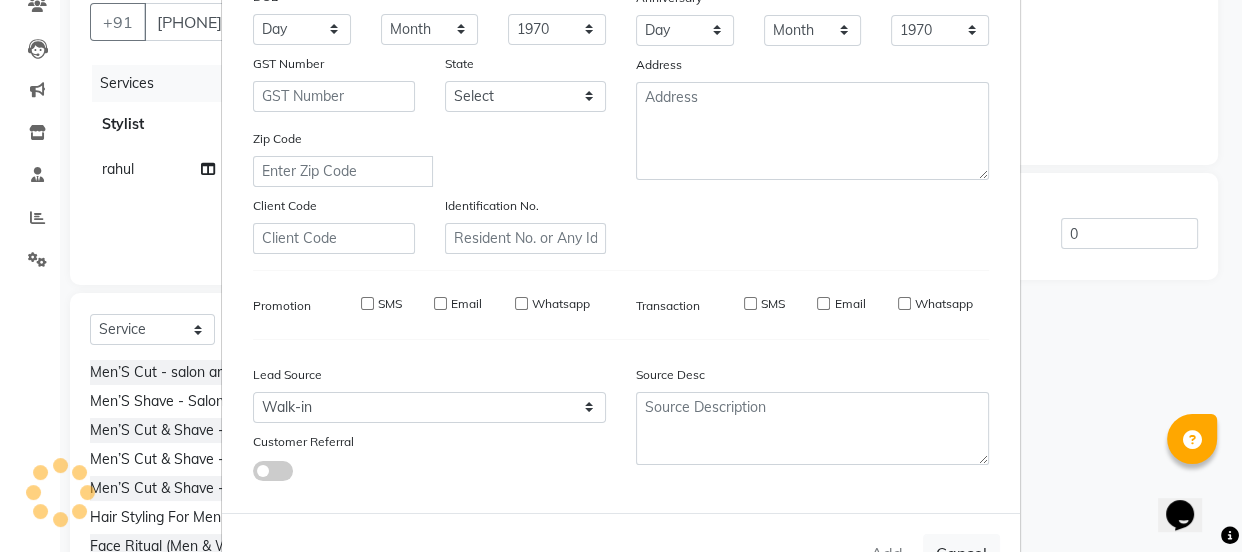 checkbox on "false" 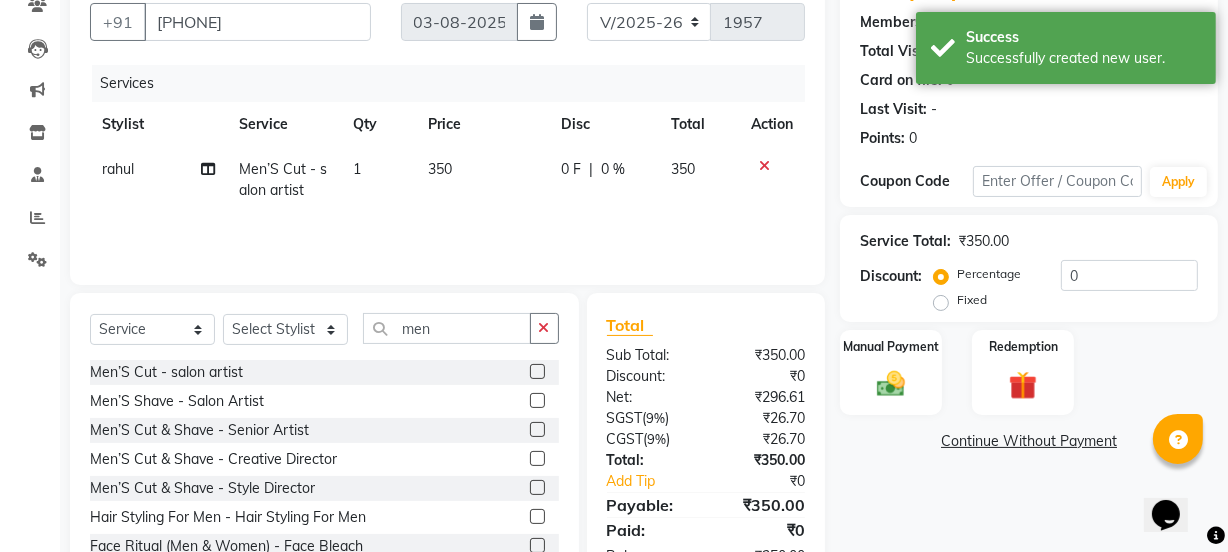 scroll, scrollTop: 250, scrollLeft: 0, axis: vertical 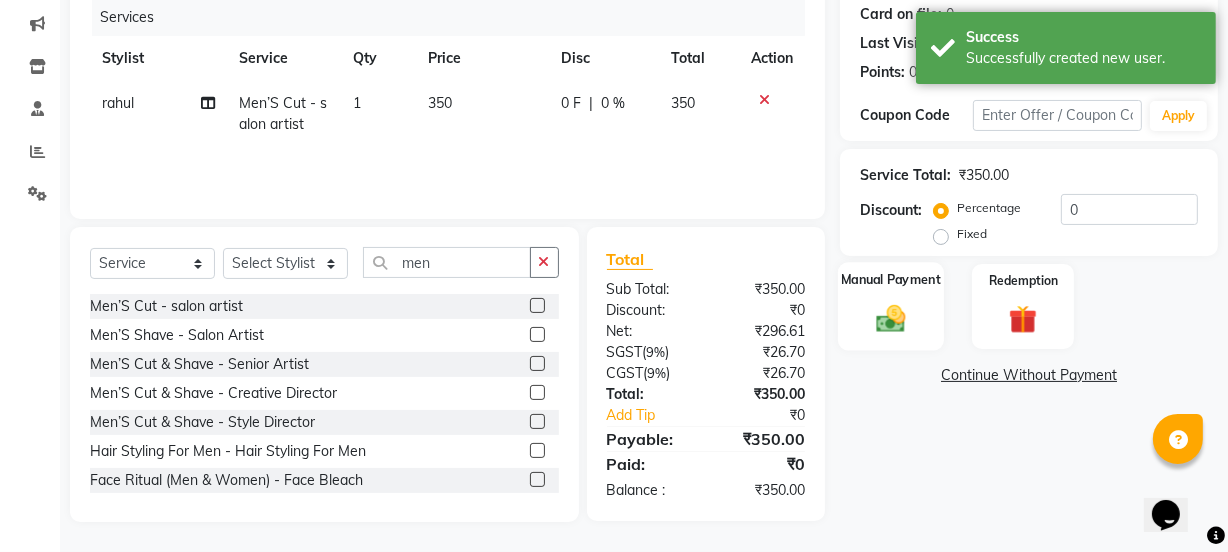 click on "Manual Payment" 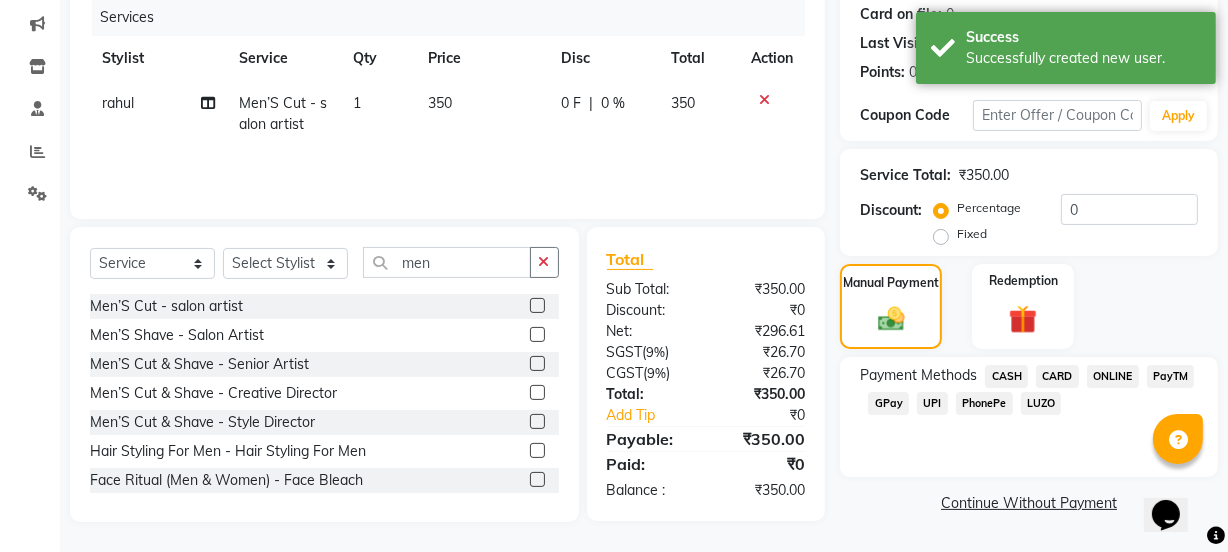 click on "UPI" 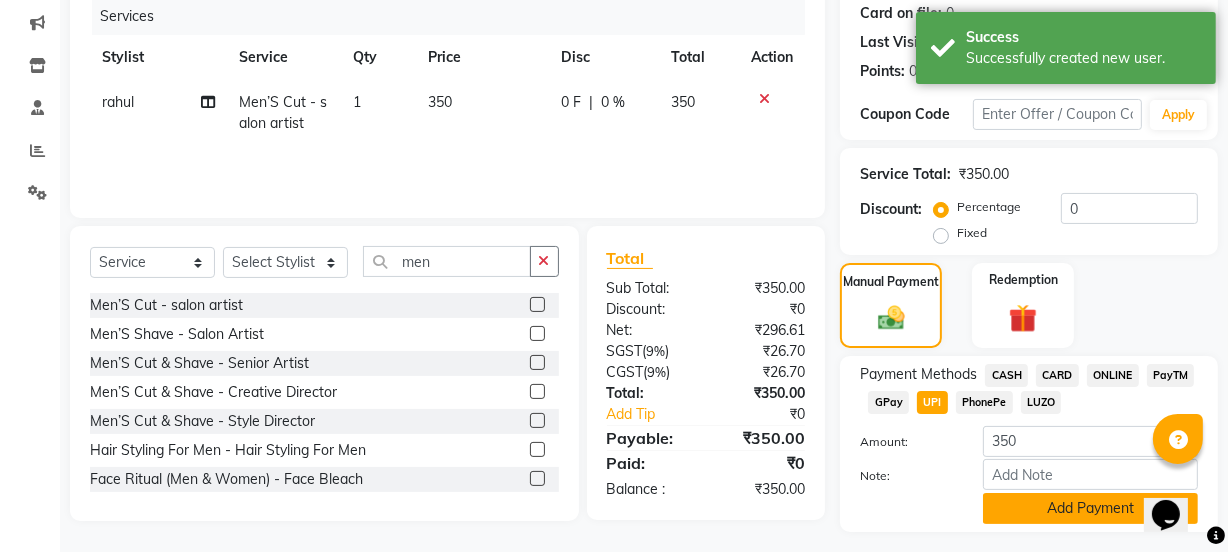 click on "Add Payment" 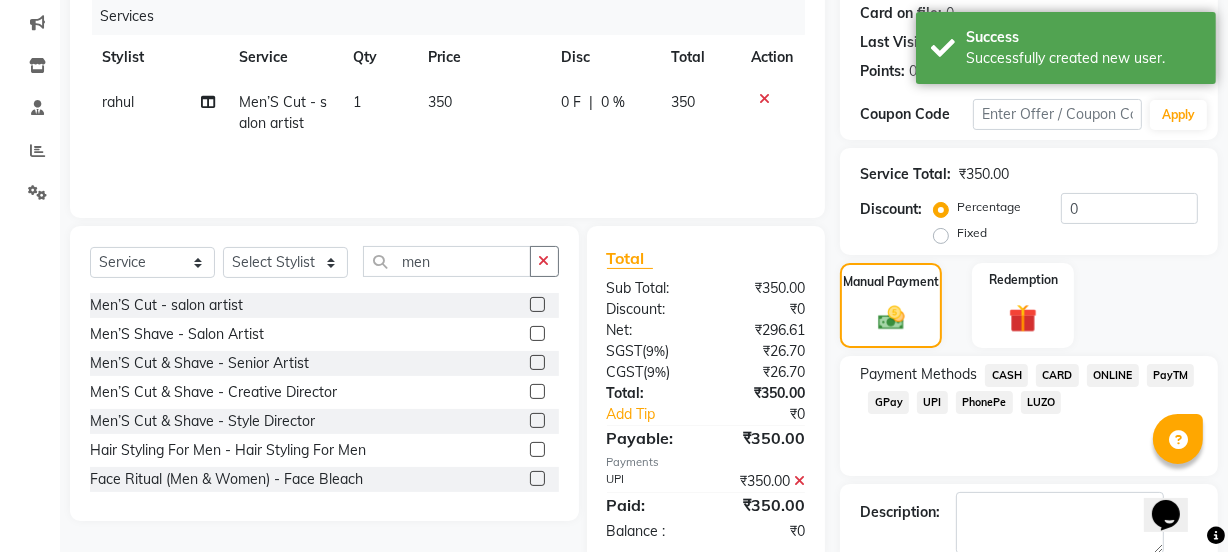 scroll, scrollTop: 357, scrollLeft: 0, axis: vertical 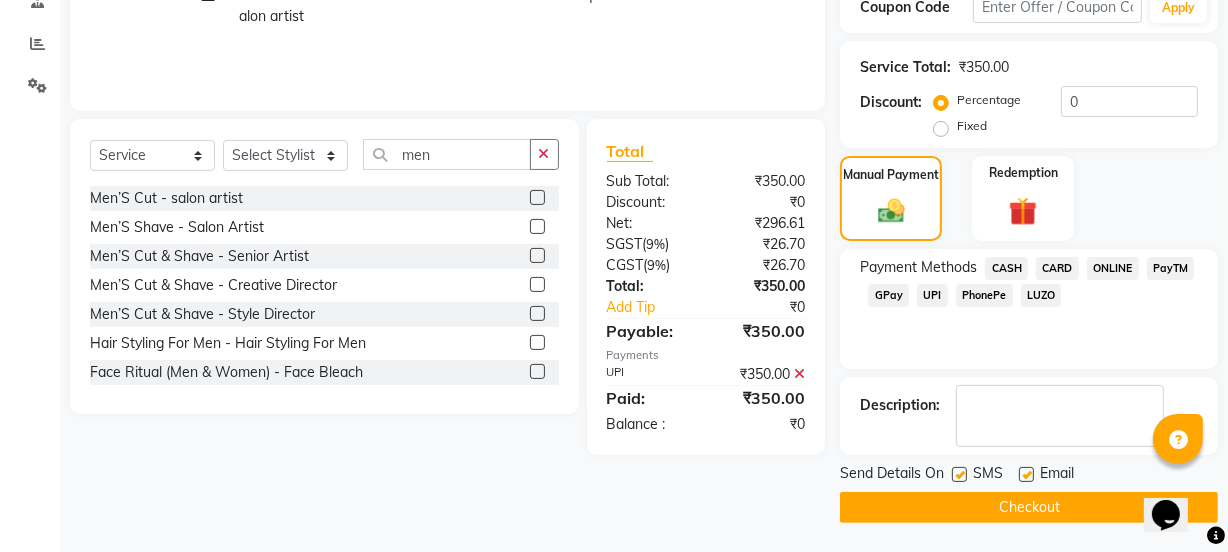 click on "Checkout" 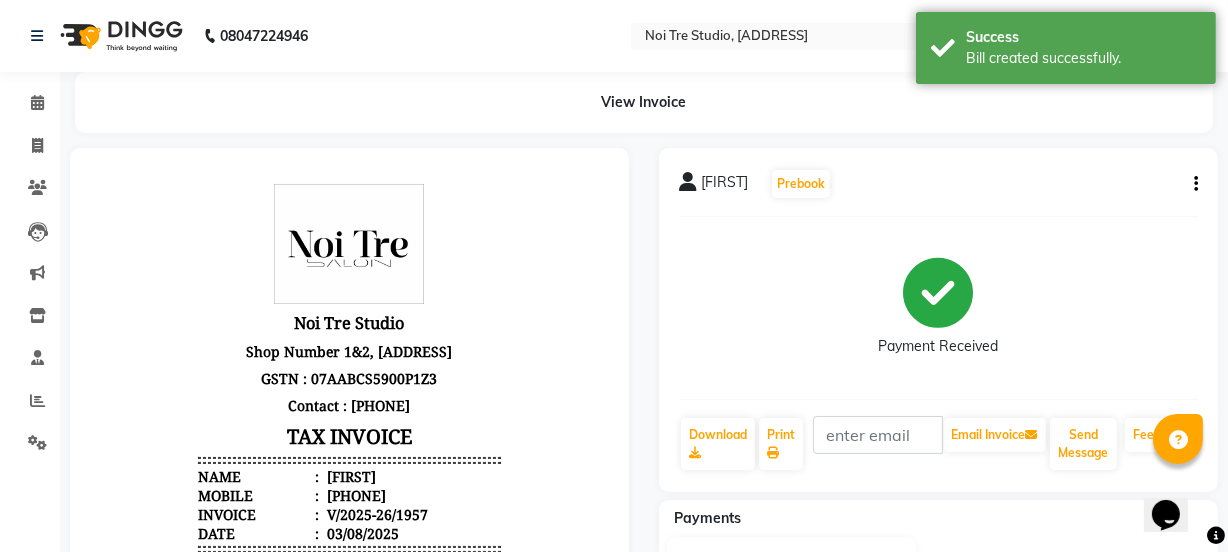 scroll, scrollTop: 0, scrollLeft: 0, axis: both 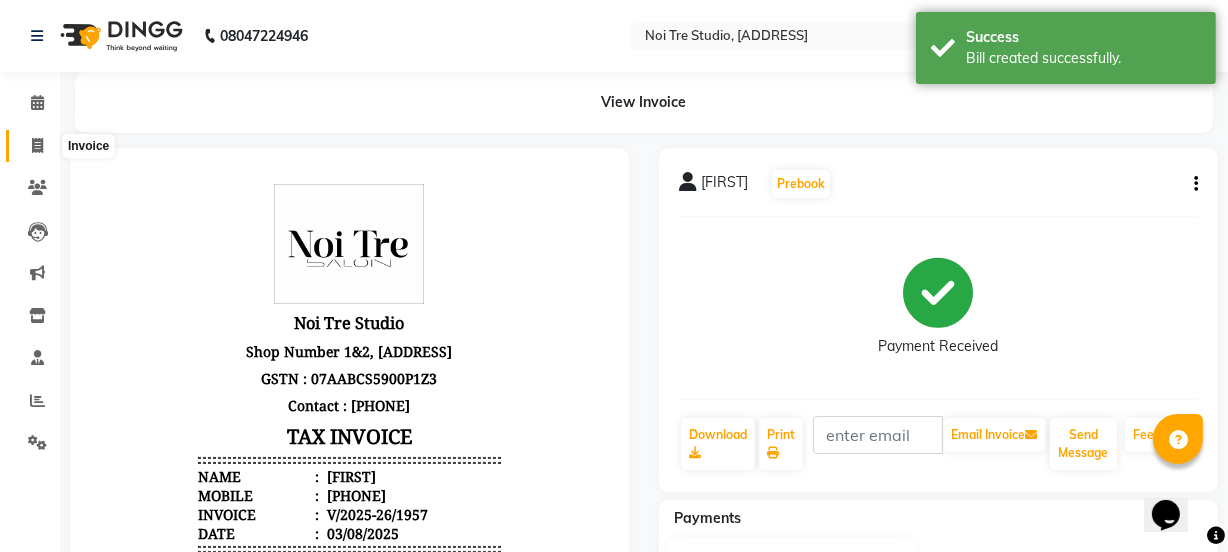 click 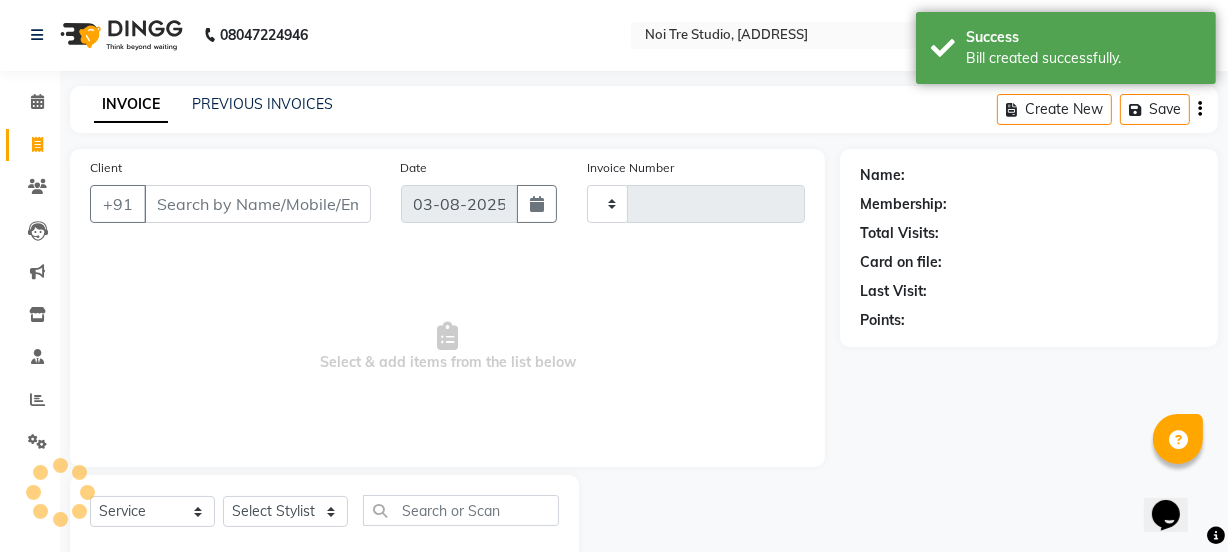 type on "1958" 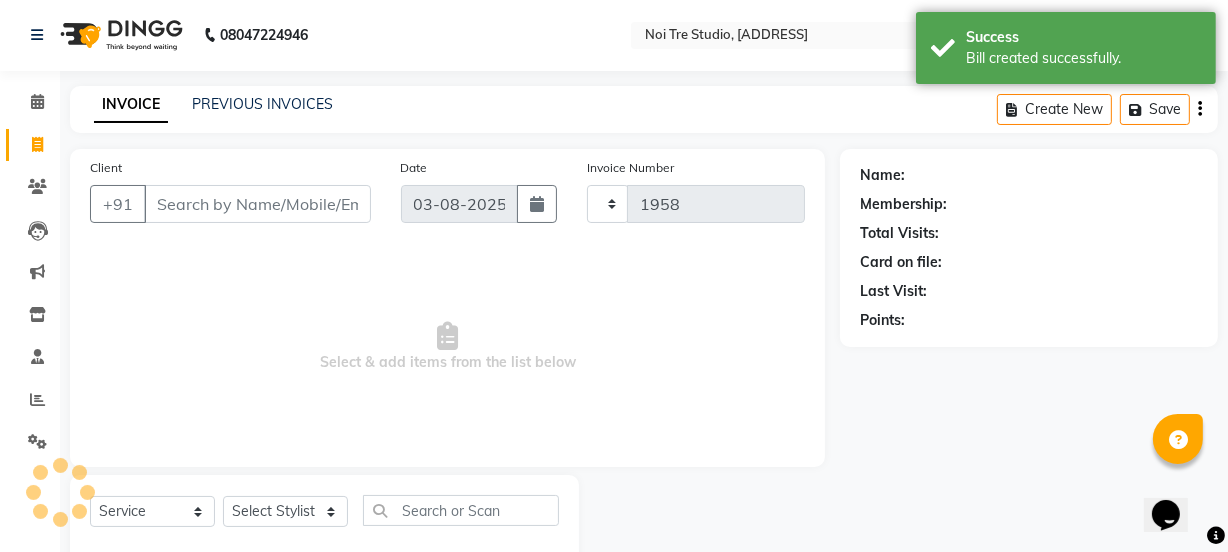select on "4884" 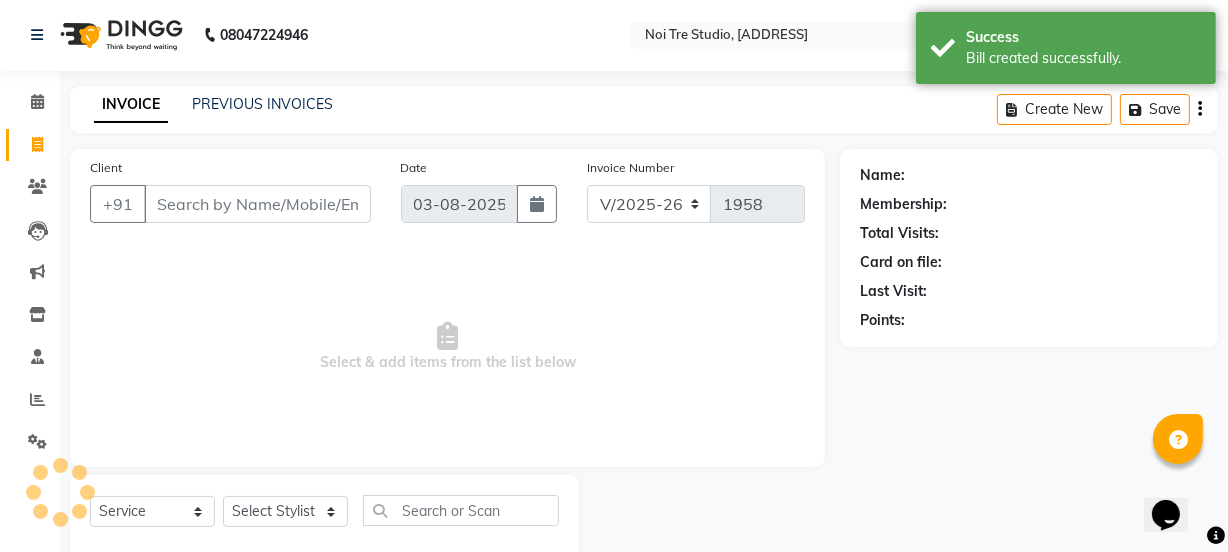 scroll, scrollTop: 50, scrollLeft: 0, axis: vertical 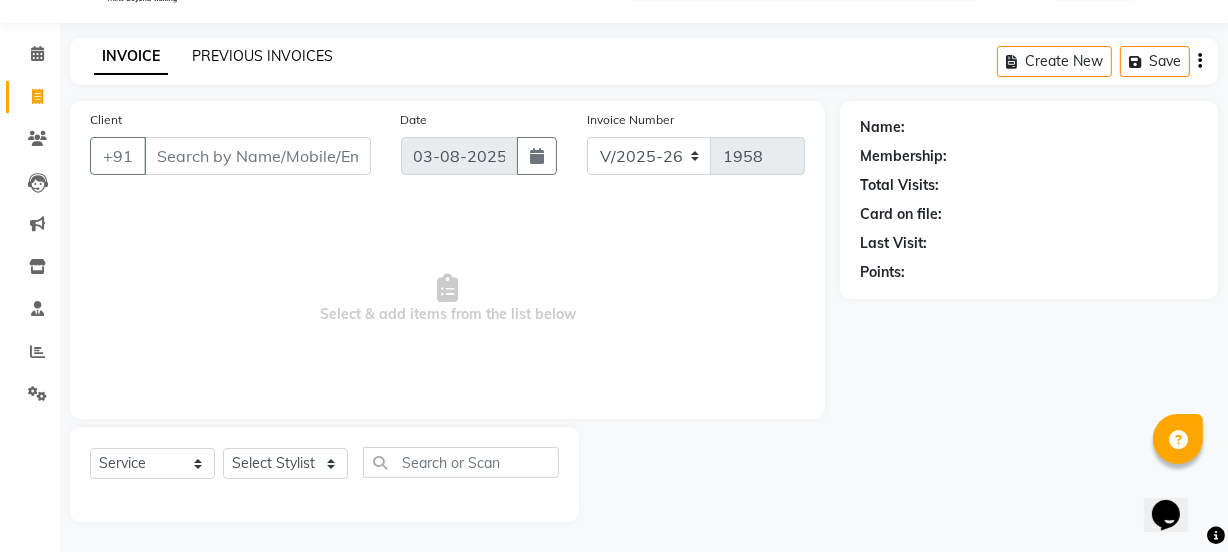 click on "PREVIOUS INVOICES" 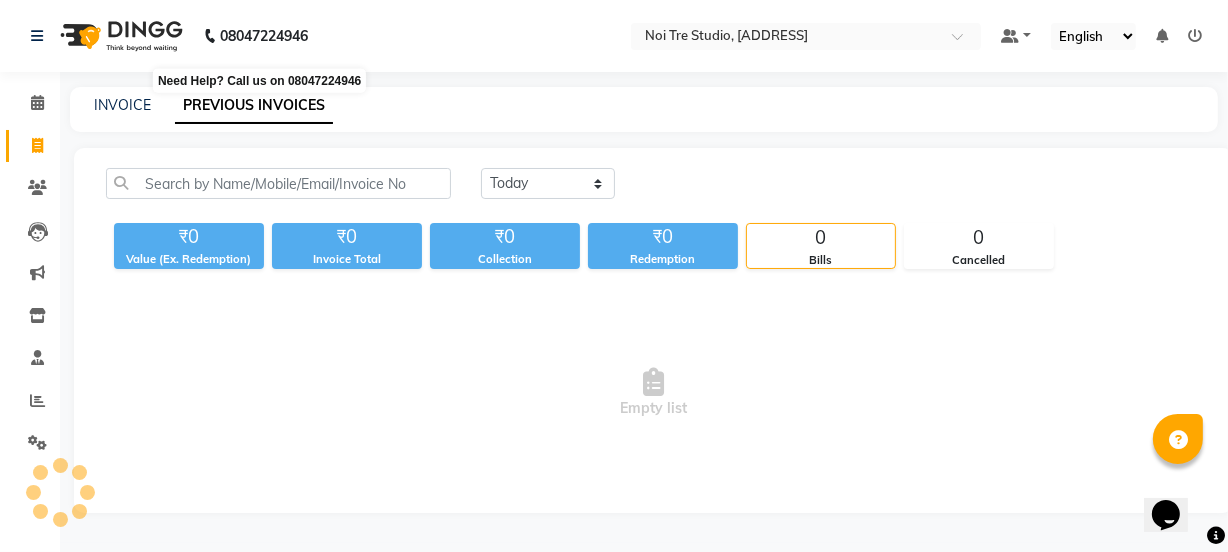 scroll, scrollTop: 0, scrollLeft: 0, axis: both 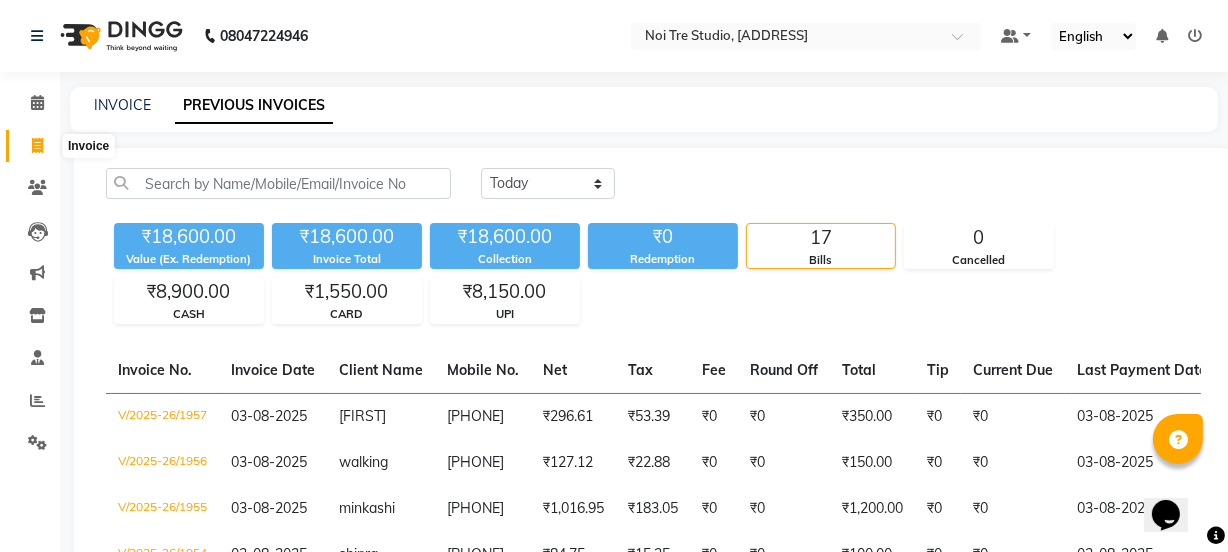 click 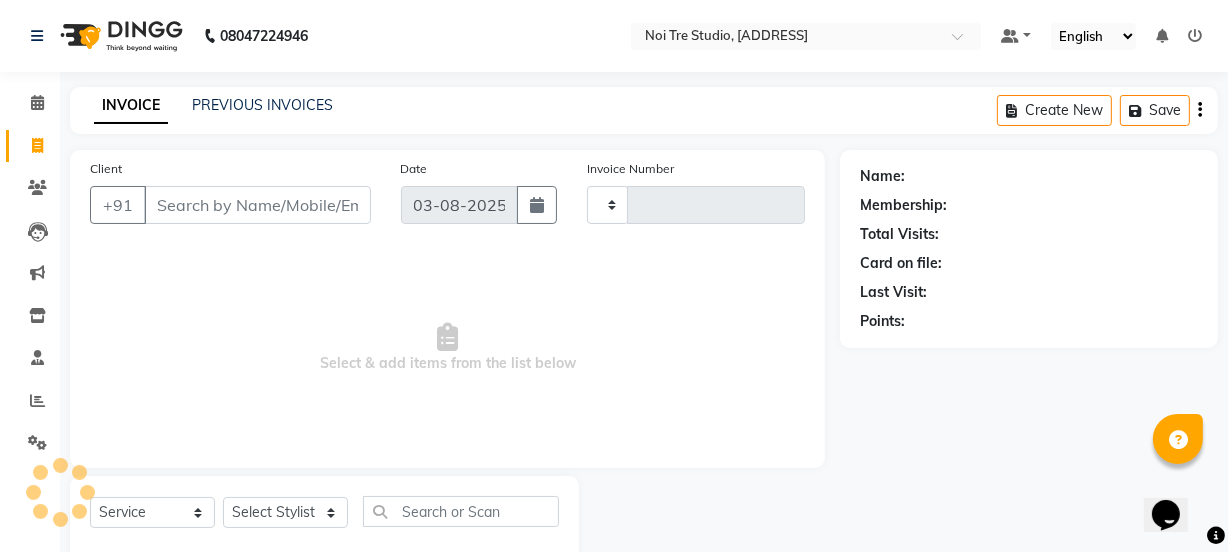 type on "1958" 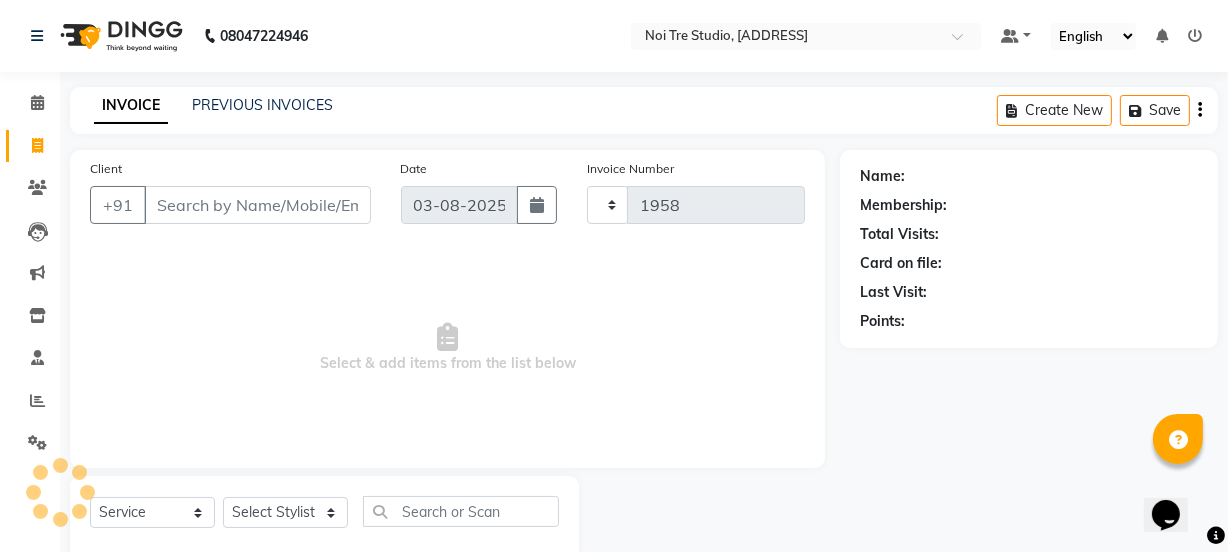 scroll, scrollTop: 50, scrollLeft: 0, axis: vertical 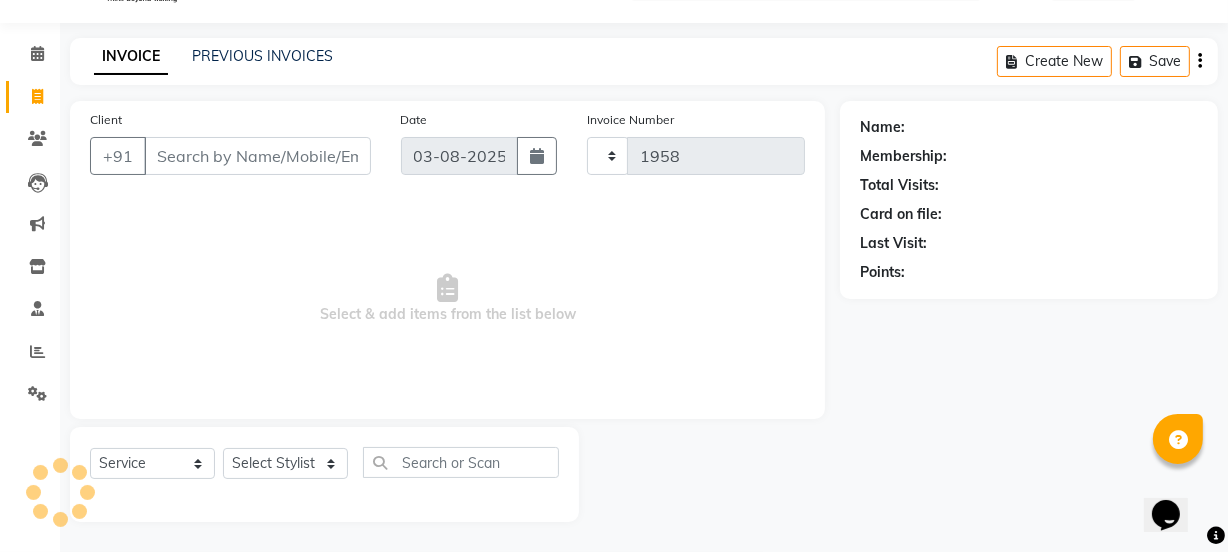 select on "4884" 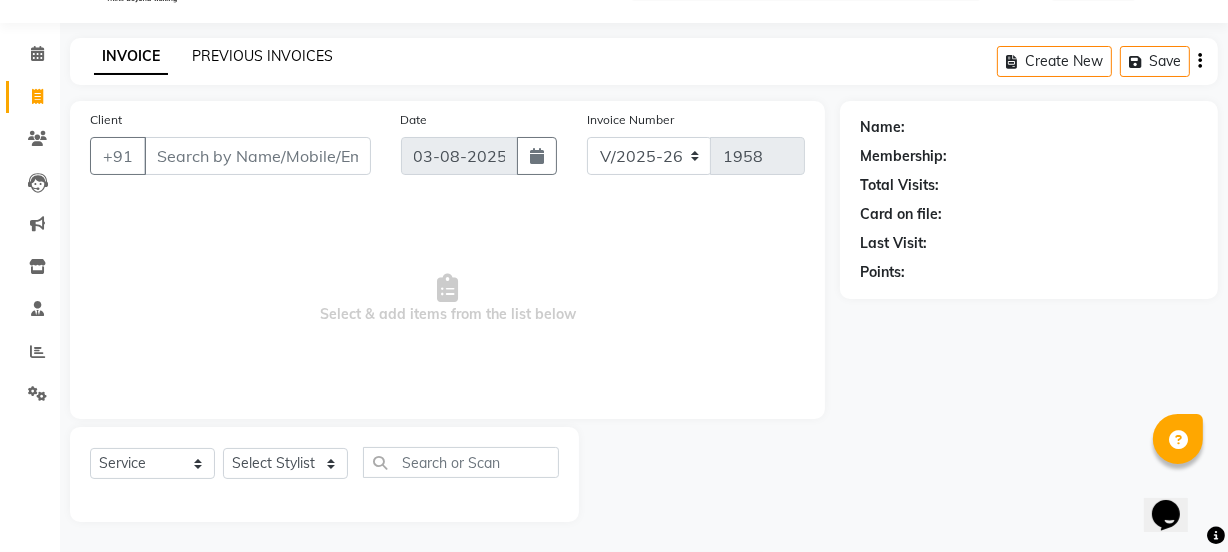 click on "PREVIOUS INVOICES" 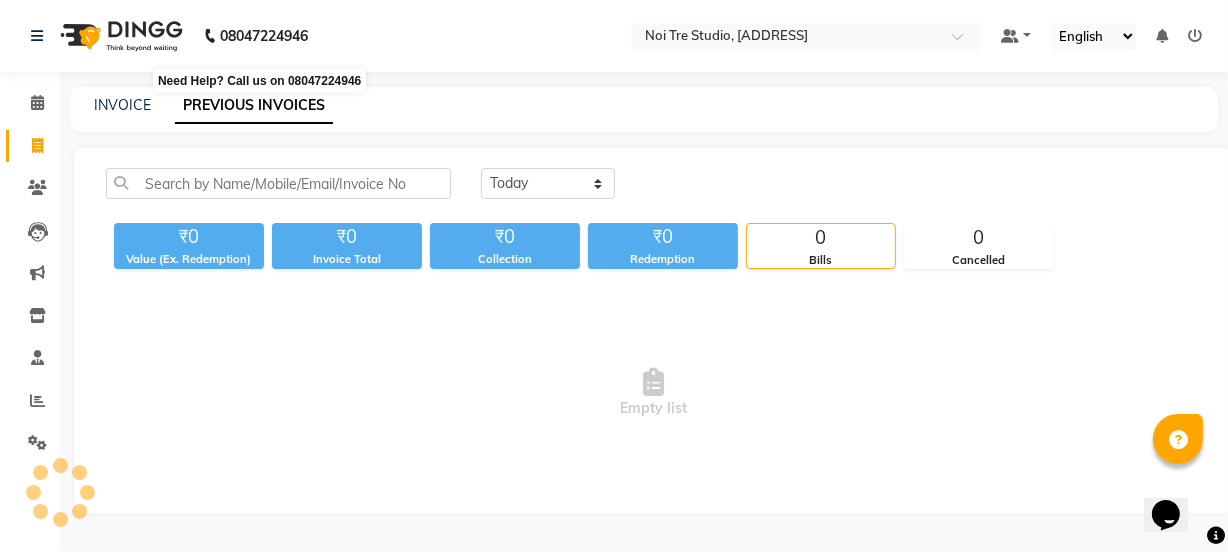 scroll, scrollTop: 0, scrollLeft: 0, axis: both 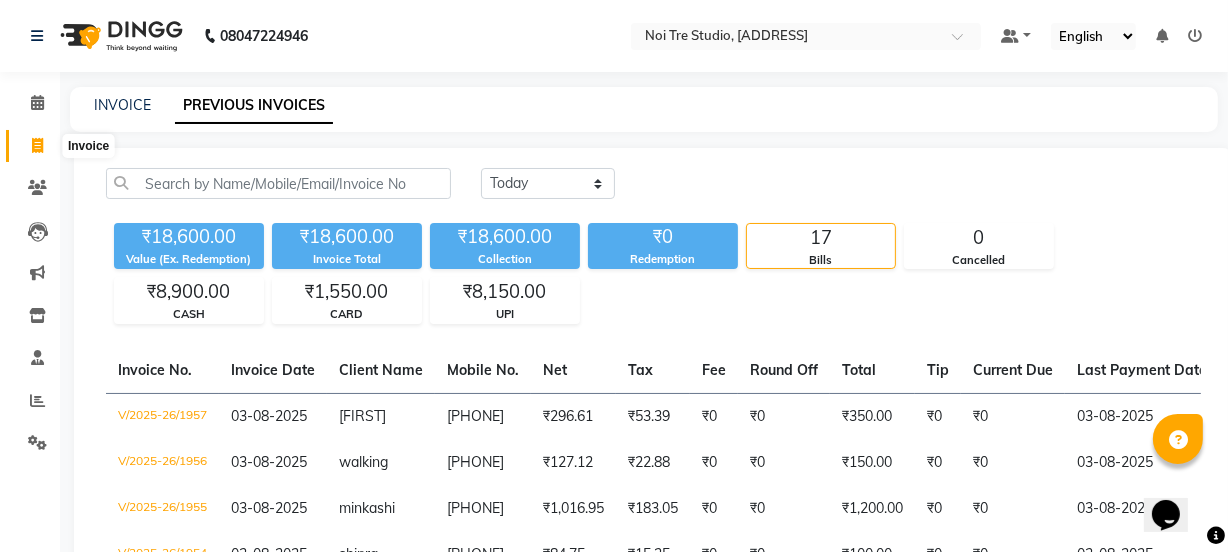 click 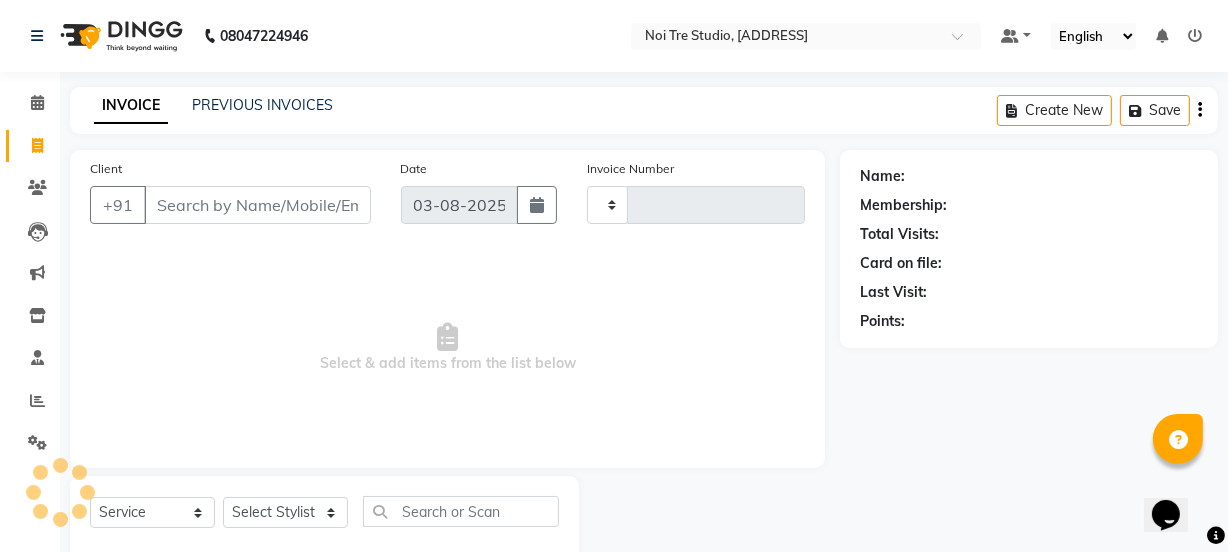 type on "1958" 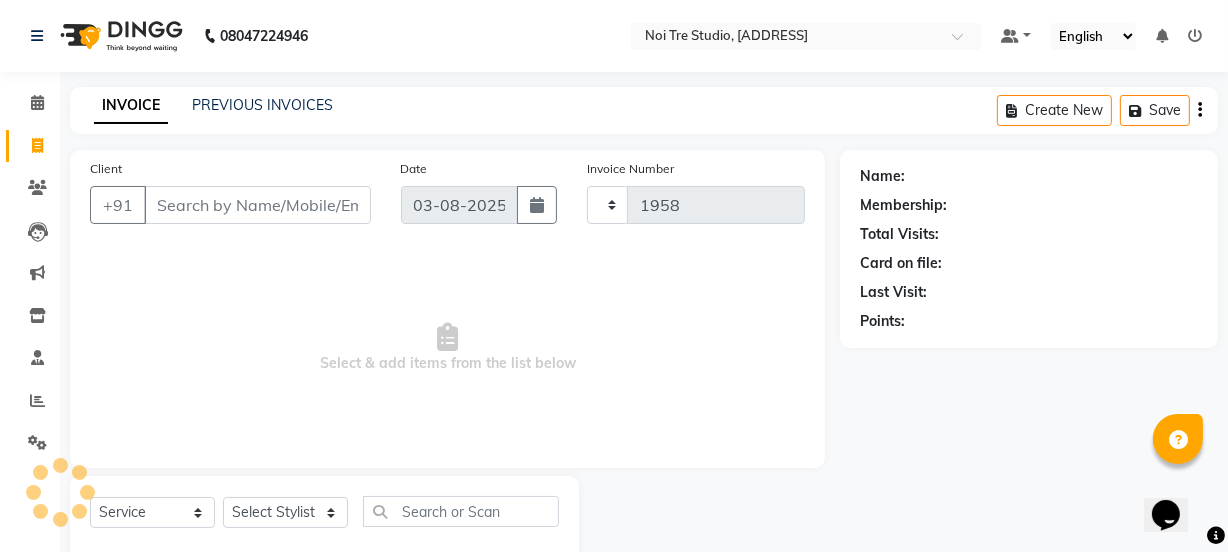 scroll, scrollTop: 50, scrollLeft: 0, axis: vertical 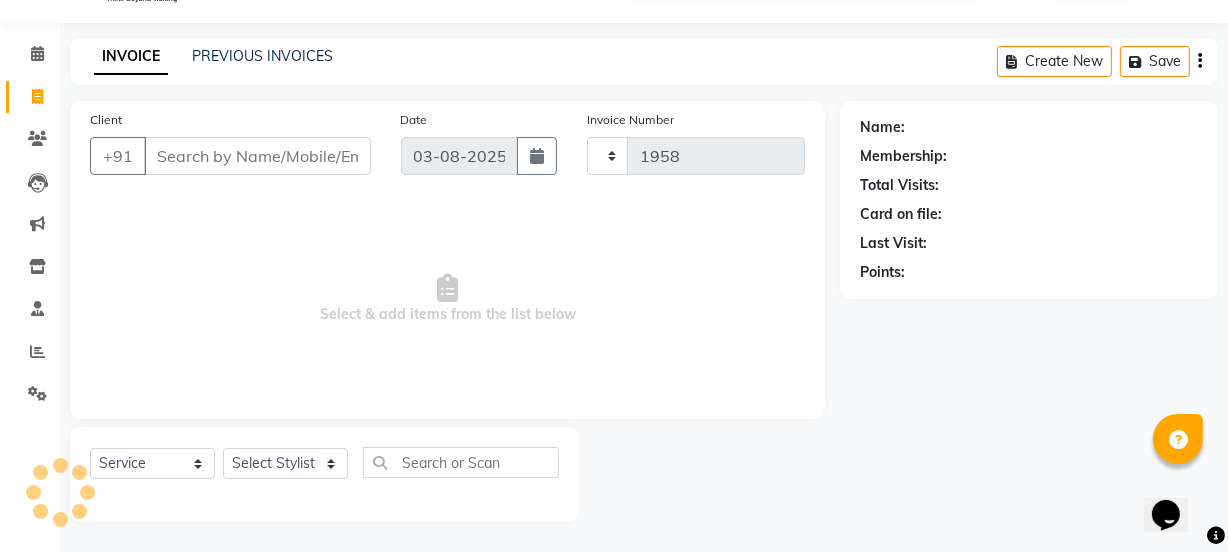 select on "4884" 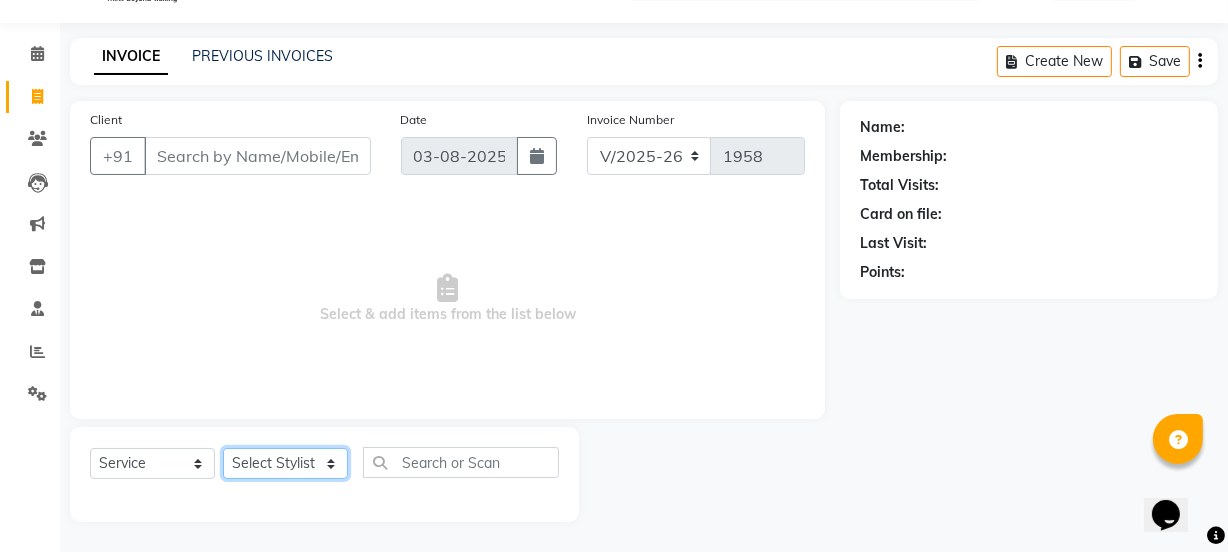 click on "Select Stylist azad farhana fiza jahan GAURAV Harsh IRFAN Manager massey monu Paras Grover POOJA Radha rahul Rani Ravi Kumar roshan Sanjana  Shivani sufyan sunny tanisha" 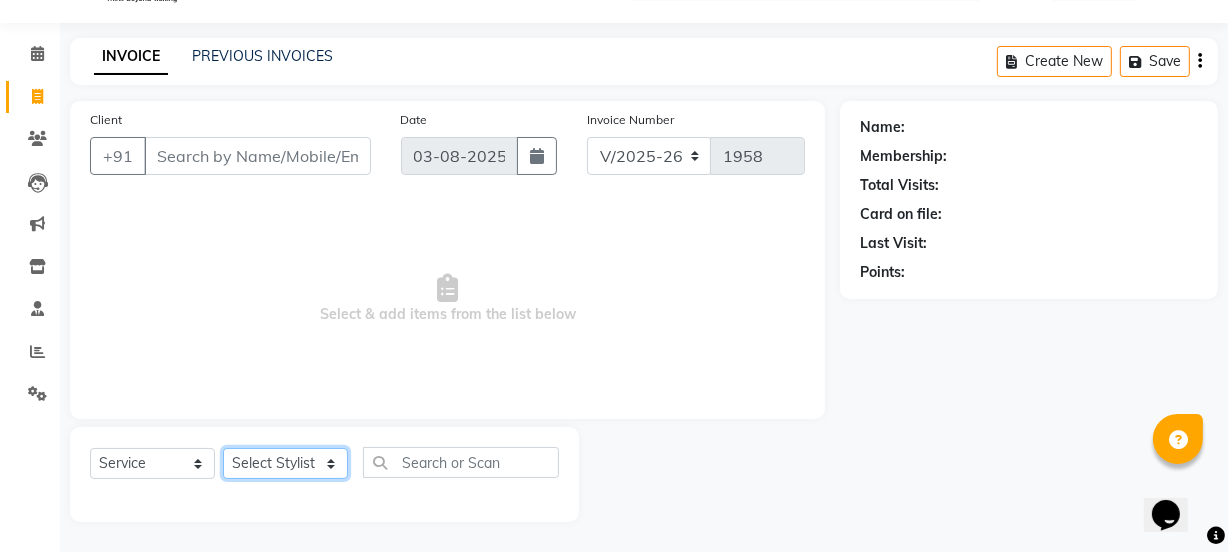select on "65609" 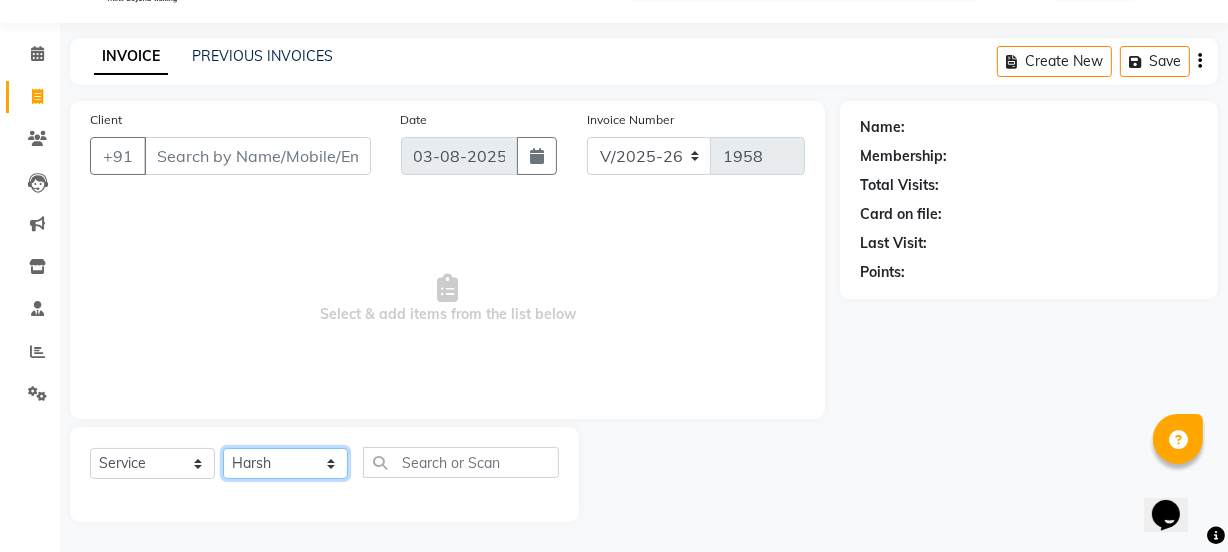 click on "Select Stylist azad farhana fiza jahan GAURAV Harsh IRFAN Manager massey monu Paras Grover POOJA Radha rahul Rani Ravi Kumar roshan Sanjana  Shivani sufyan sunny tanisha" 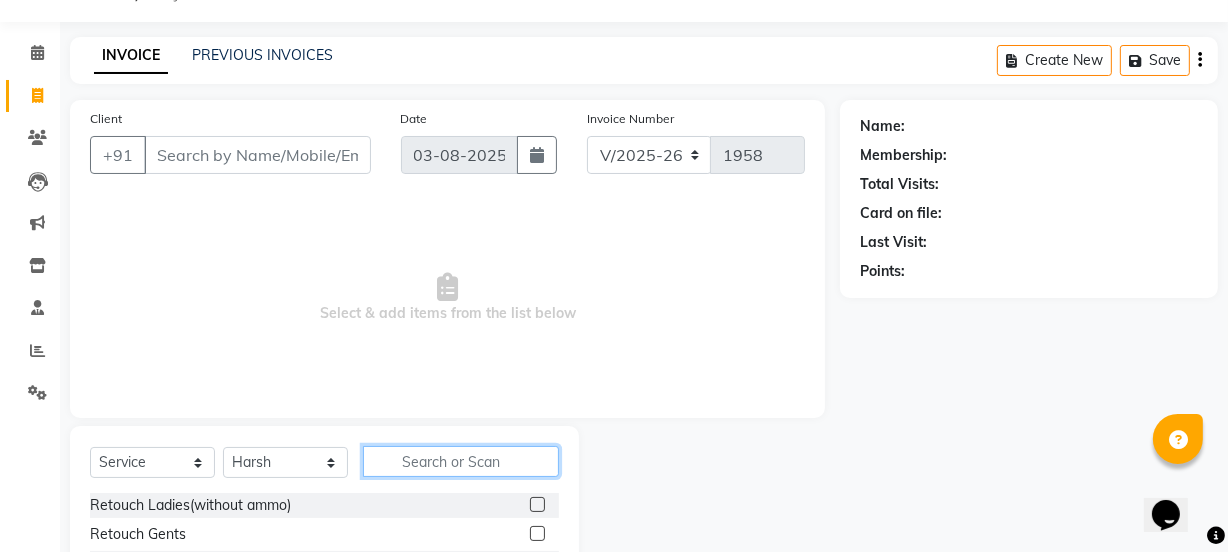 click 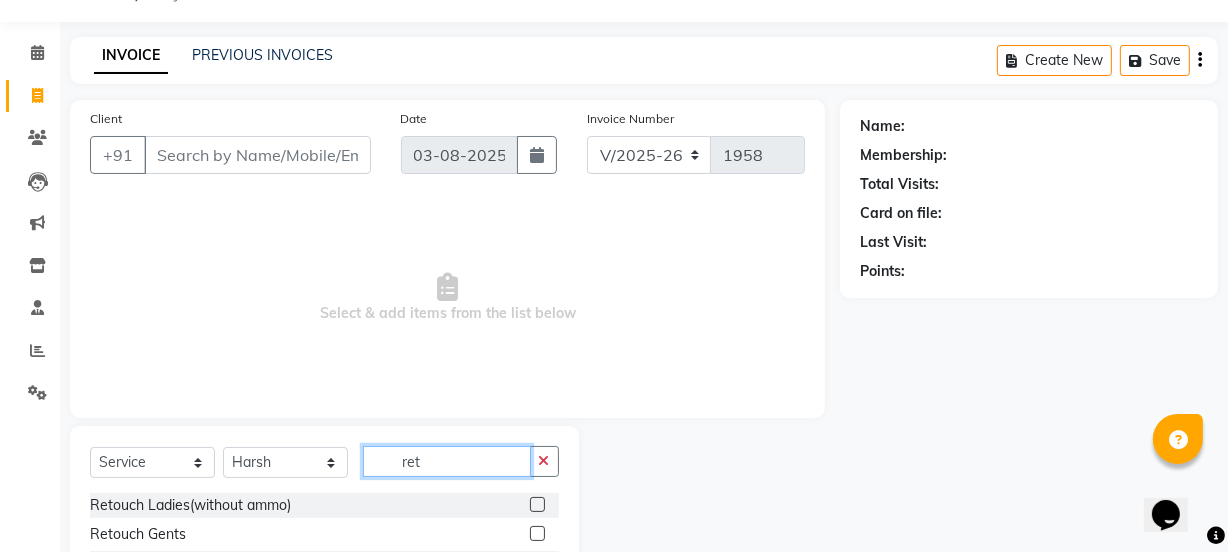 type on "ret" 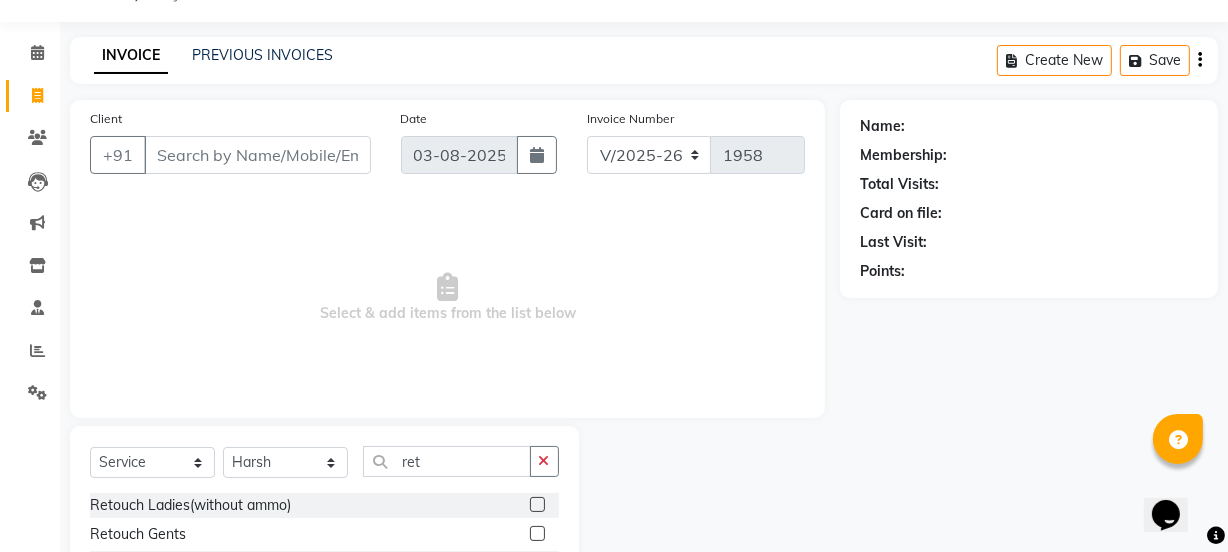 click 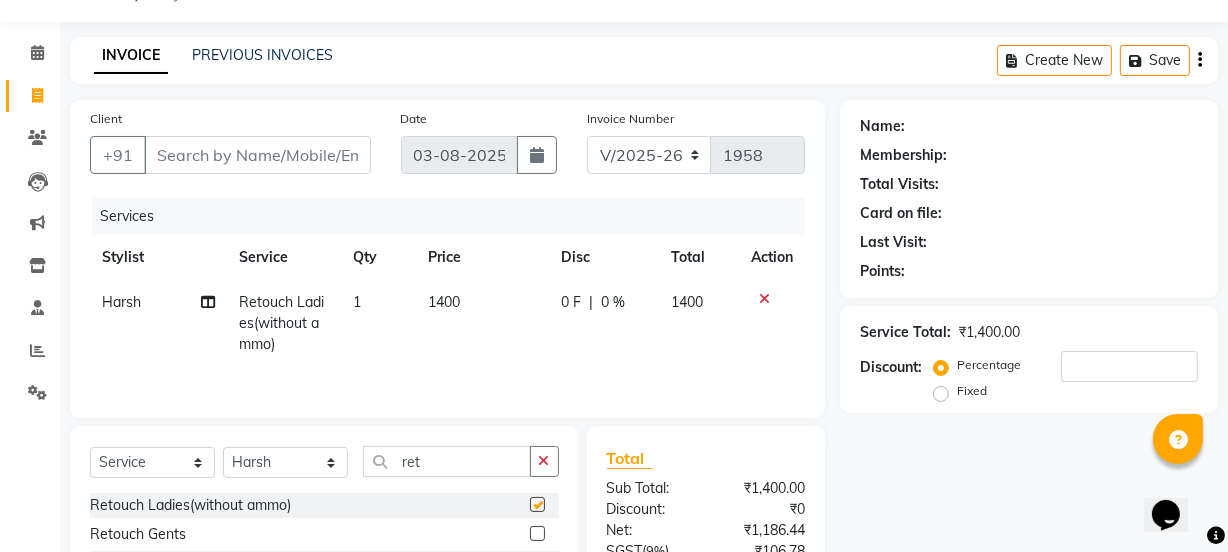 checkbox on "false" 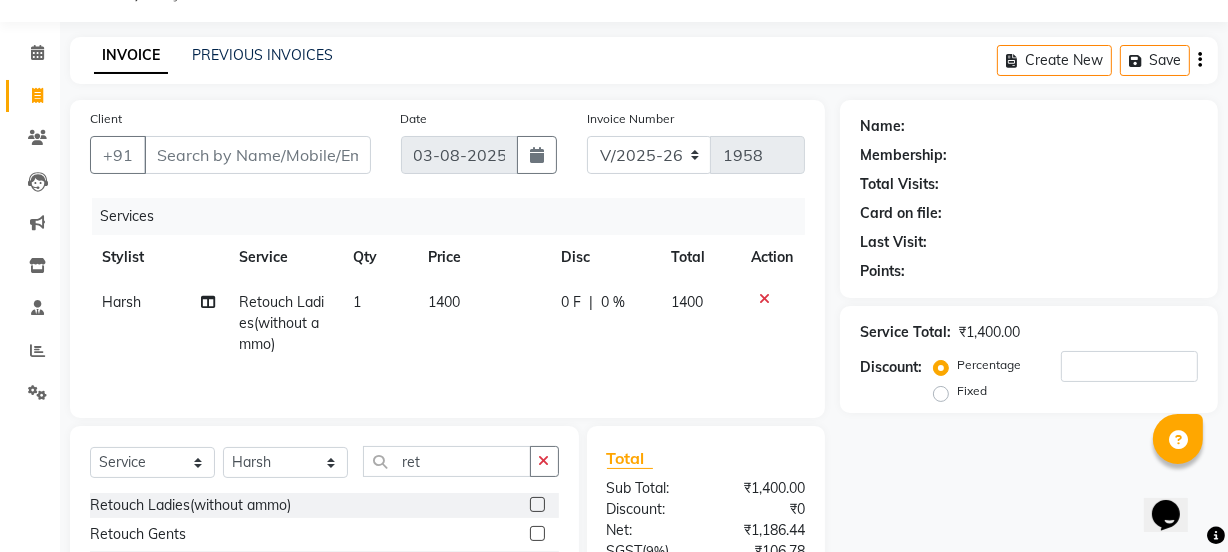 click on "1400" 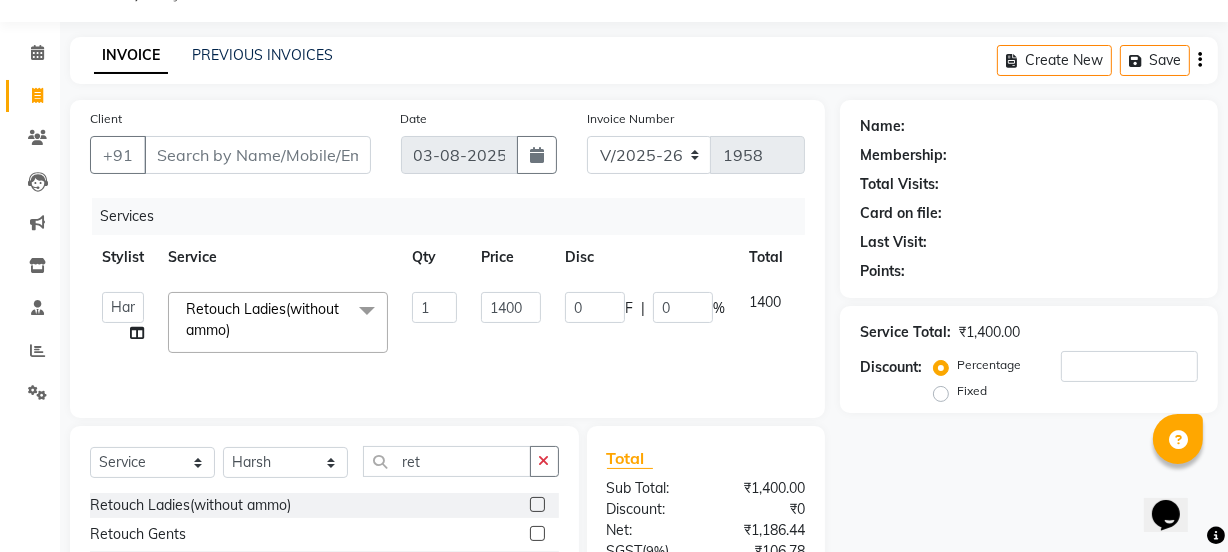 drag, startPoint x: 465, startPoint y: 315, endPoint x: 504, endPoint y: 311, distance: 39.20459 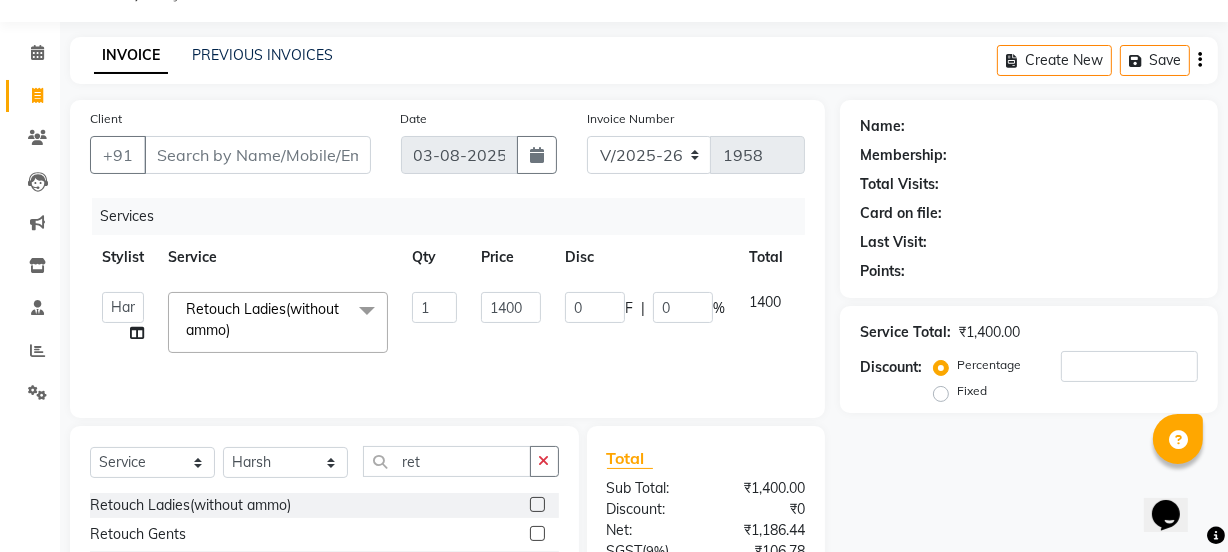 click on "azad   farhana   fiza jahan   GAURAV   Harsh   IRFAN   Manager   massey   monu   Paras Grover   POOJA   Radha   rahul   Rani   Ravi Kumar   roshan   Sanjana    Shivani   sufyan   sunny   tanisha  Retouch Ladies(without ammo)  x Retouch Ladies(without ammo) Retouch Gents Global Ladies Global Gents Highlights Gents Highlights/Balayage Ladies Colour Correction/Tone Down Colour Stripping retouch  Ladies - Salon Artist Ladies -cut Creative Artist Ladies - Creative Director Ladies - Style Director Ladies - Fringe Cut Styling  - Normal Wash Styling  - Luxury Wash Styling  - Blow Dry Styling  - Normal Dry Styling  - Flat Iron Styling  - Tong Curls Styling  - Steampod Iron Styling  - Hair Up Men’S Cut - salon artist Men’S Shave - Salon Artist Men’S Cut & Shave - Senior Artist Men’S Cut & Shave - Creative Director Men’S Cut & Shave - Style Director Shave - Shave Premium Shave - Premium Shave Beard Ritual - Beard Ritual Beard Trim - Beard Trim Luxury Beard - Luxury Beard Luxury Shave - Luxury Shave 1 1400 0" 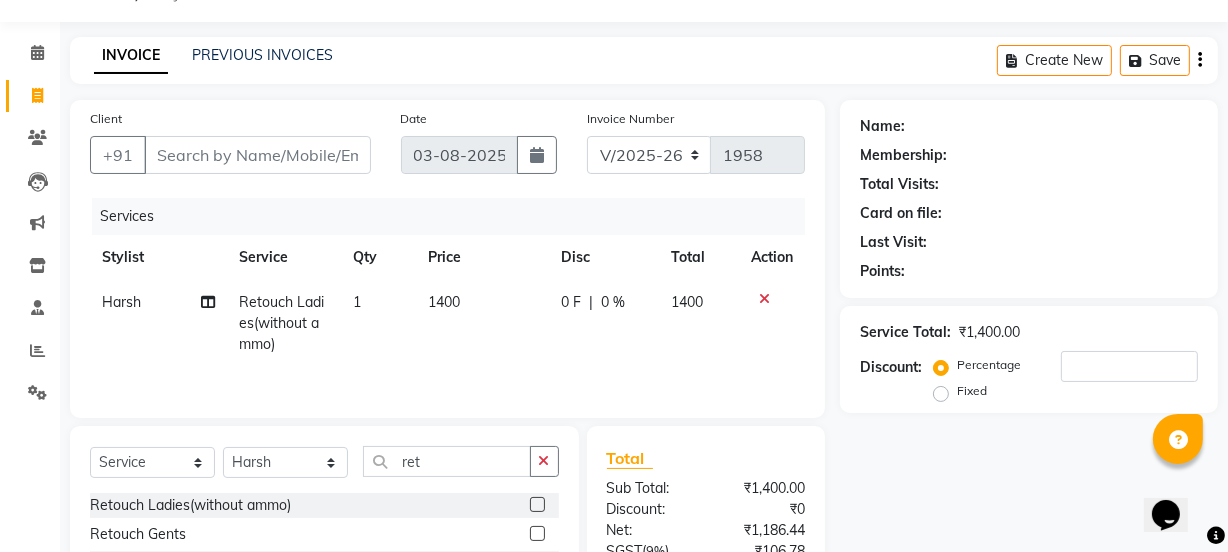 click on "1400" 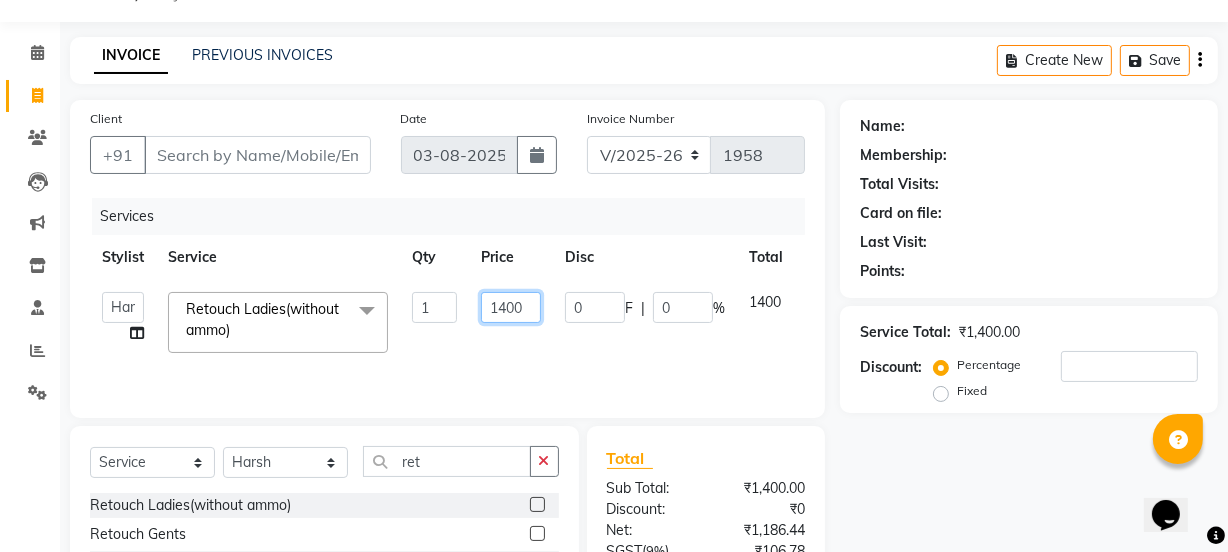 click on "1400" 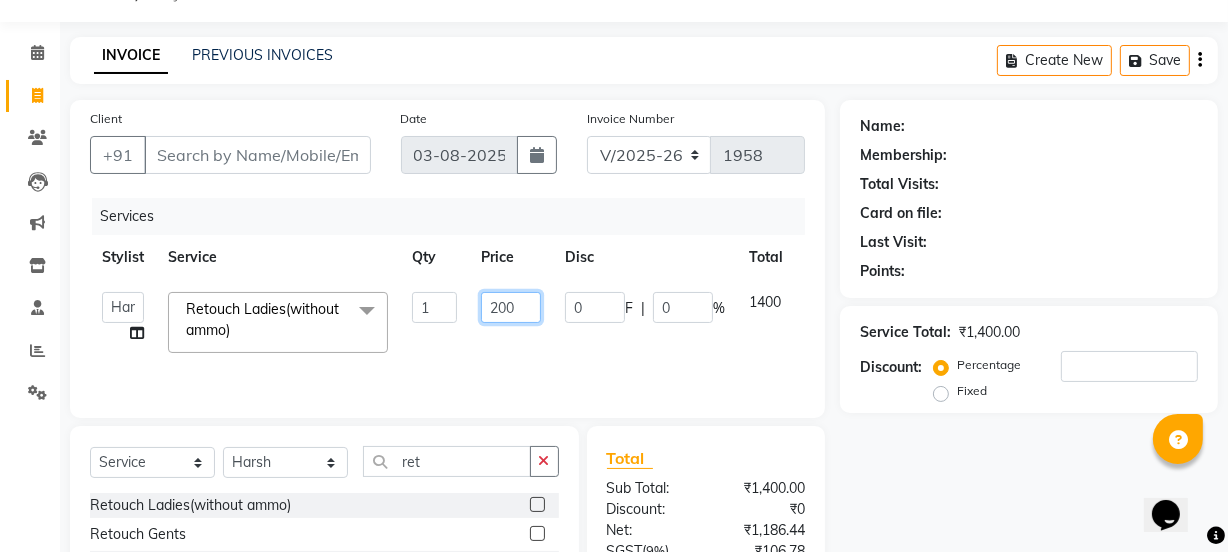 type on "2300" 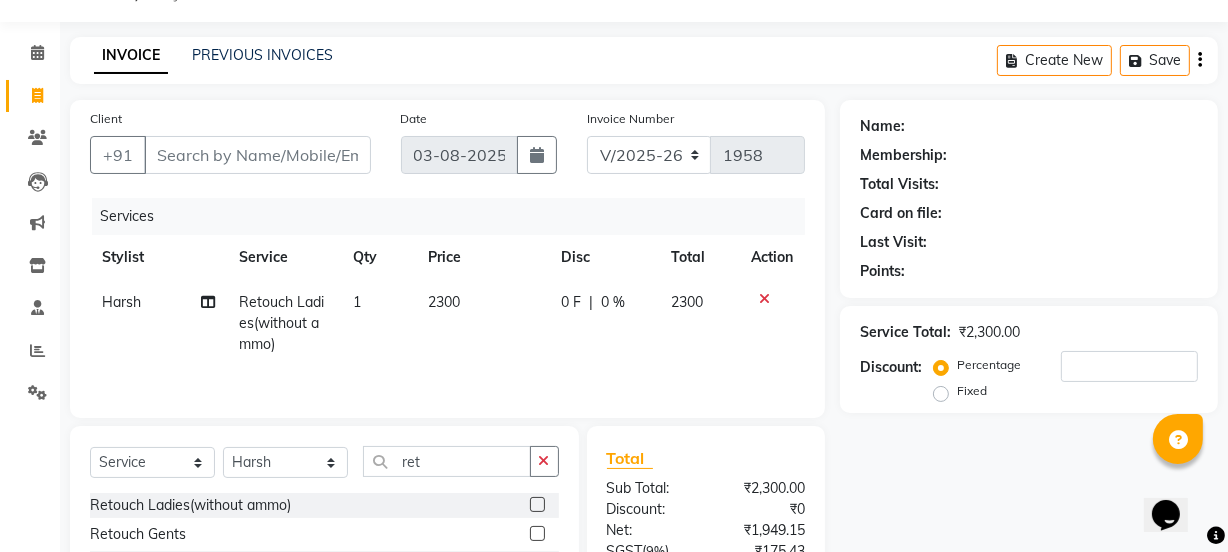 click on "2300" 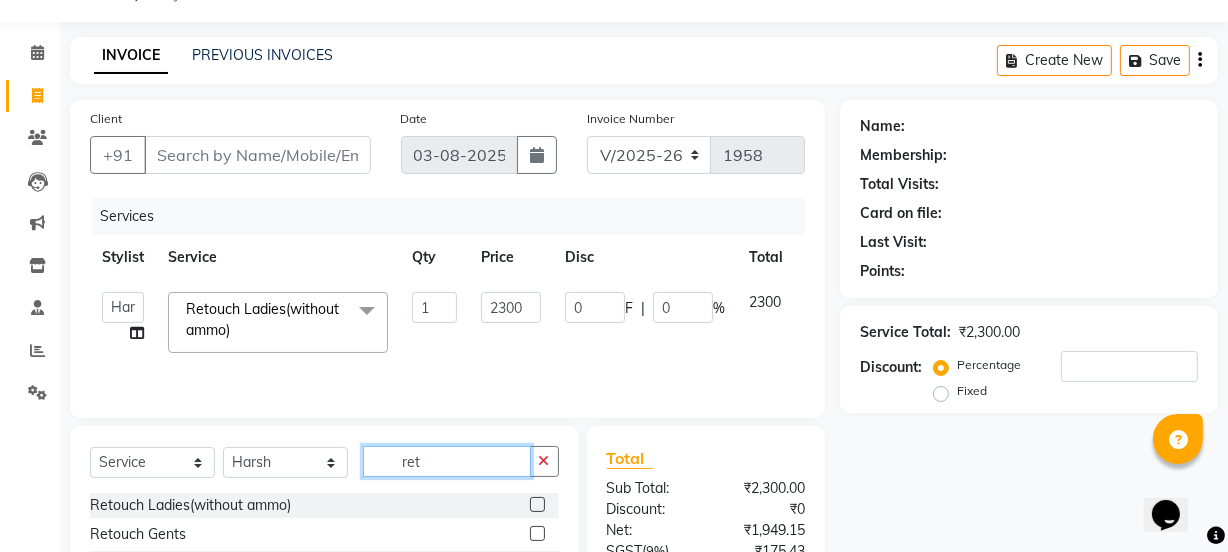 click on "ret" 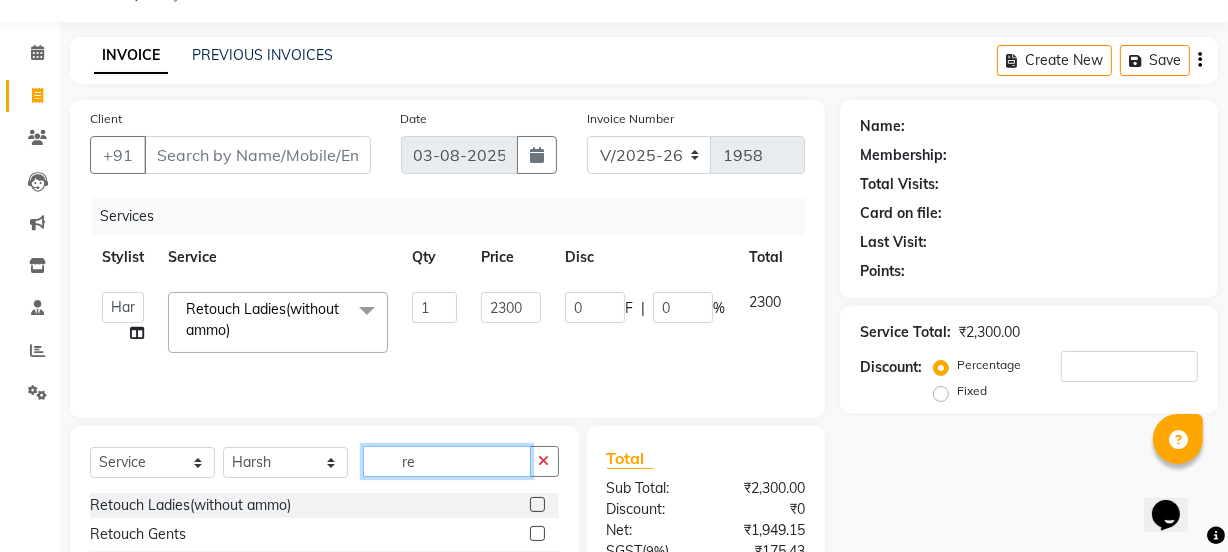 type on "r" 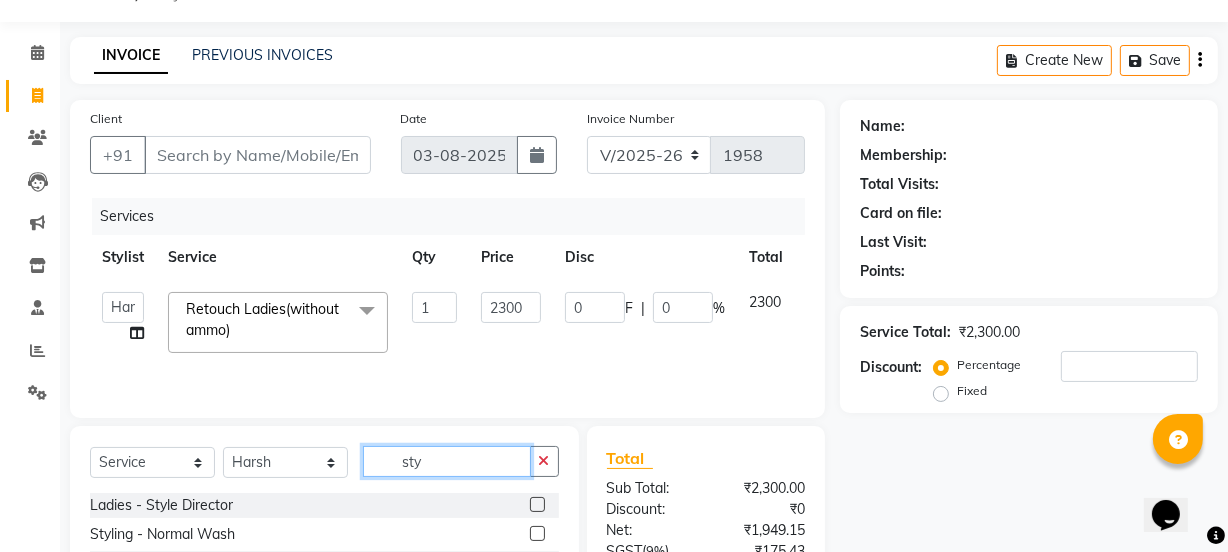 type on "sty" 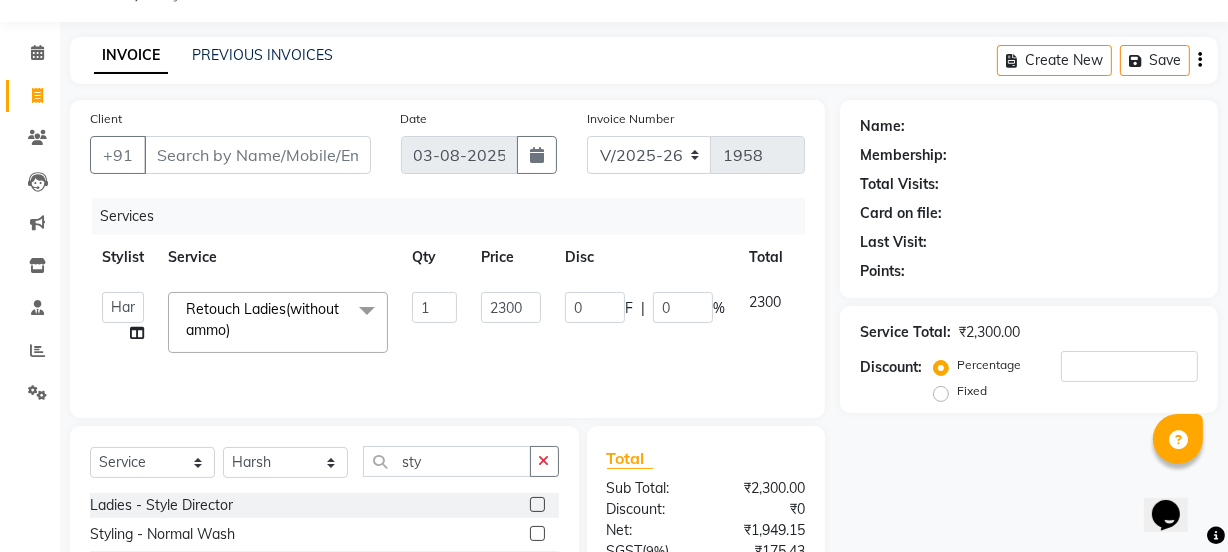 click 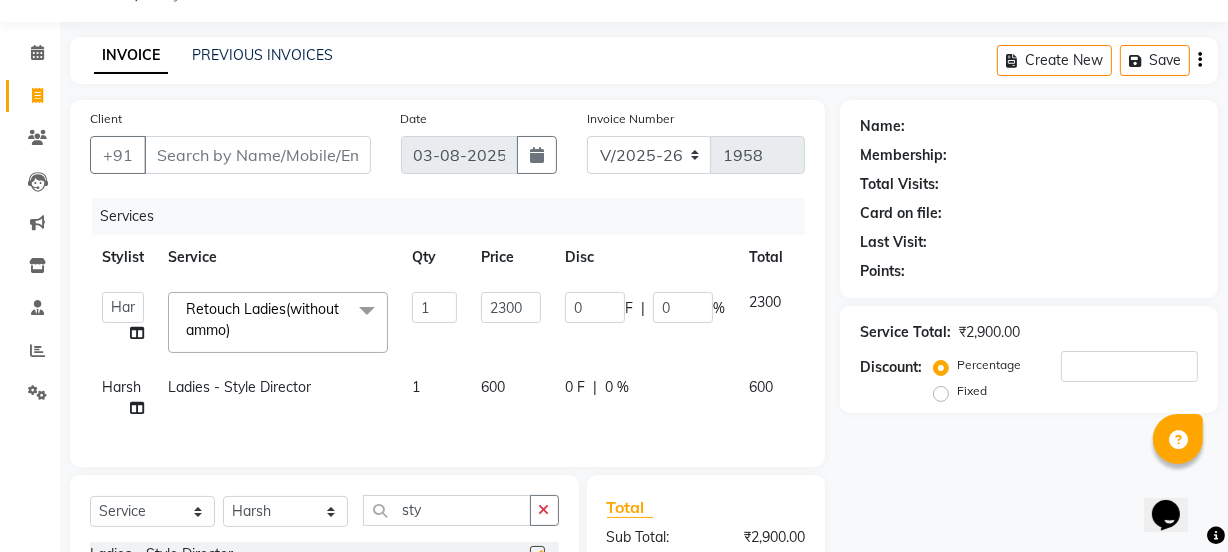 checkbox on "false" 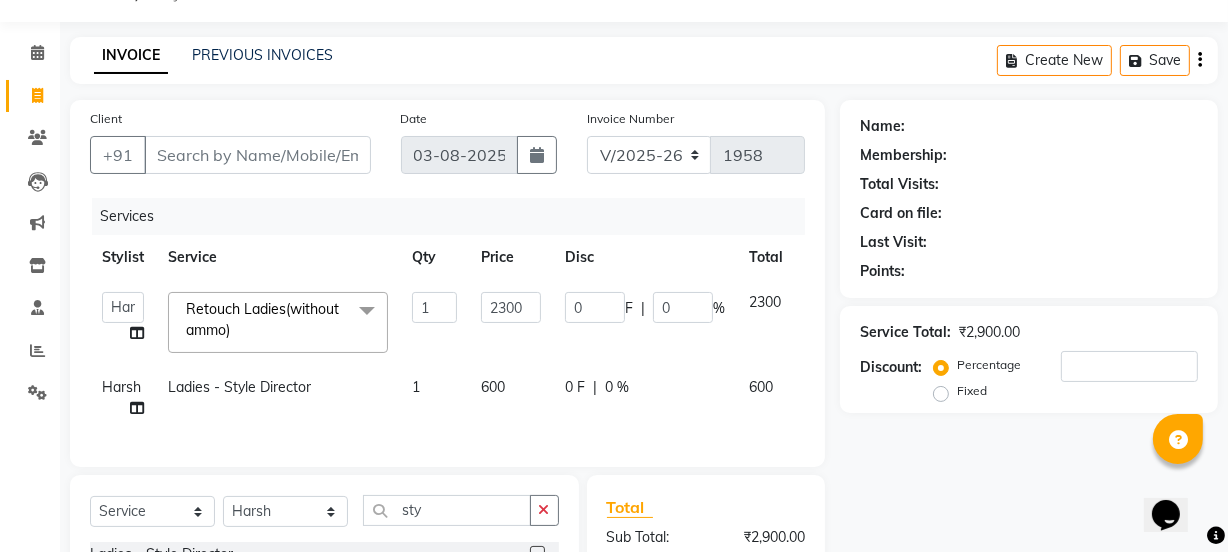 click on "600" 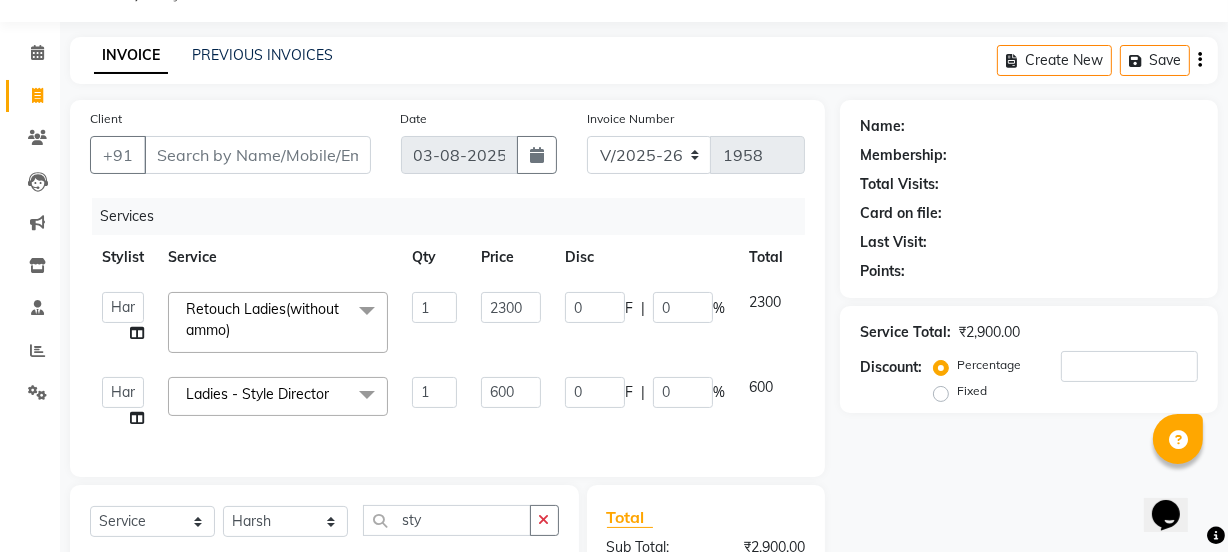 click on "600" 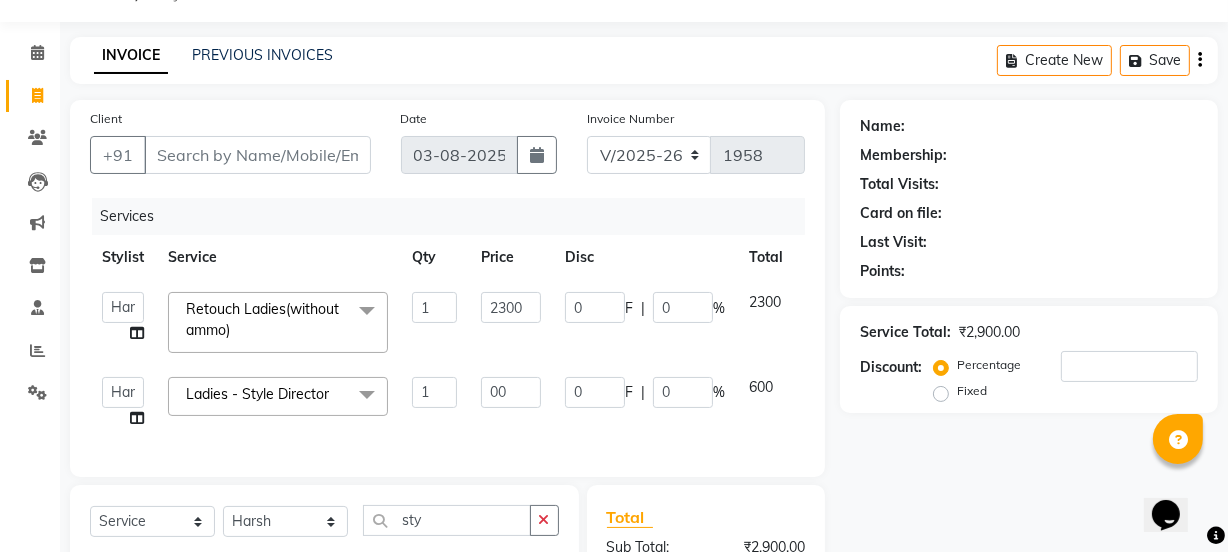 type on "800" 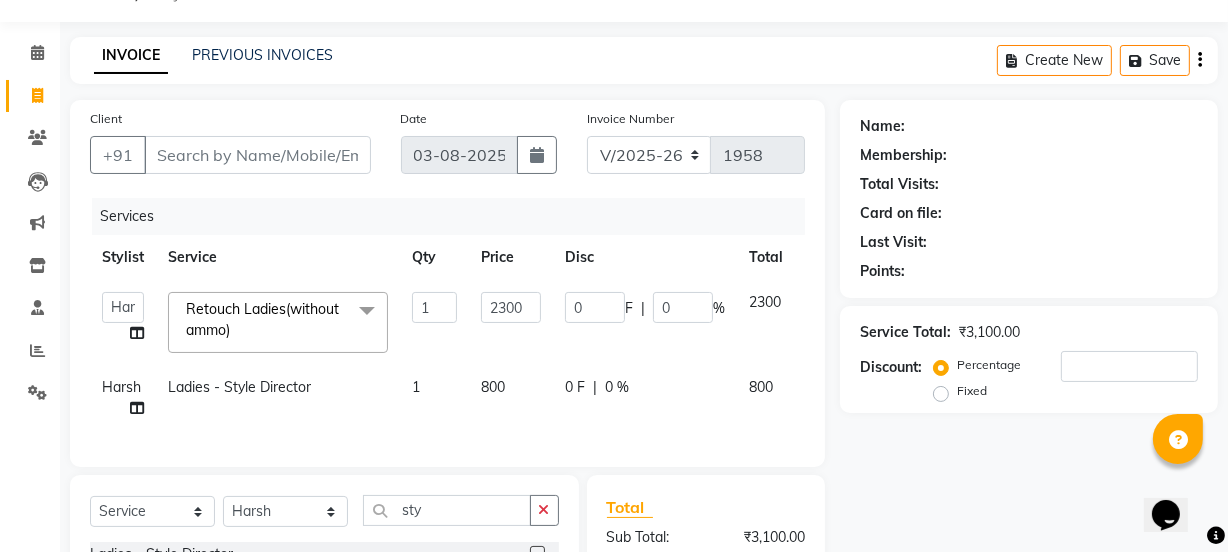 click on "800" 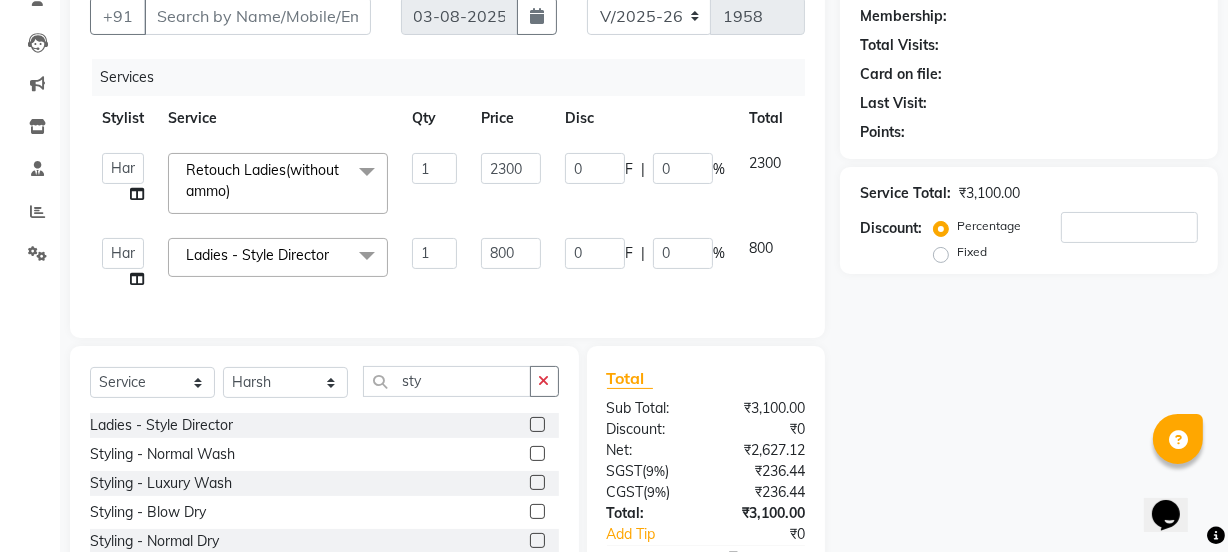 scroll, scrollTop: 217, scrollLeft: 0, axis: vertical 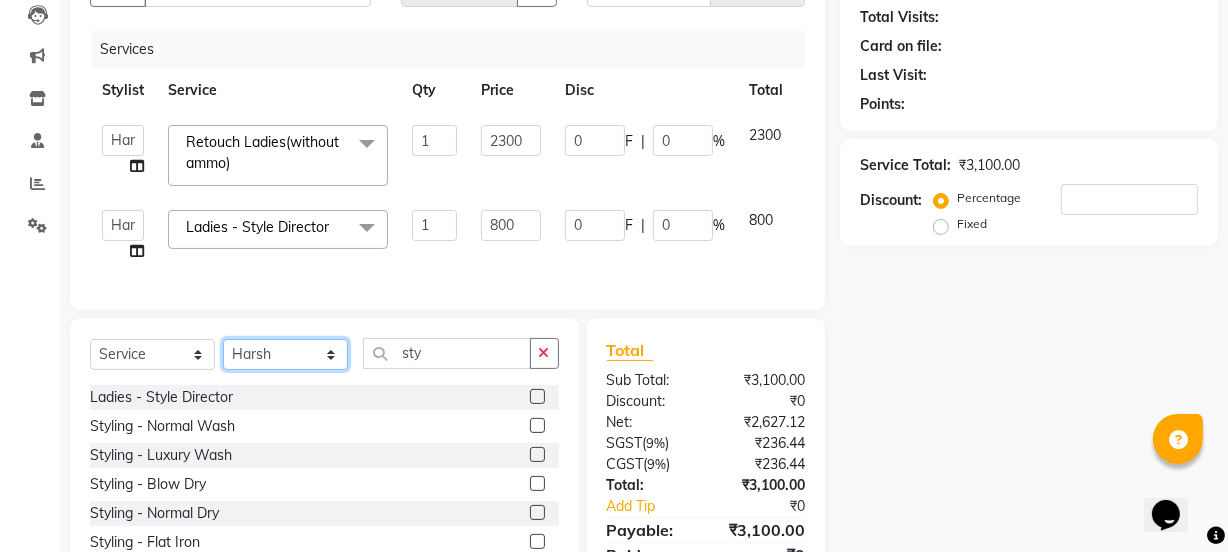 click on "Select Stylist azad farhana fiza jahan GAURAV Harsh IRFAN Manager massey monu Paras Grover POOJA Radha rahul Rani Ravi Kumar roshan Sanjana  Shivani sufyan sunny tanisha" 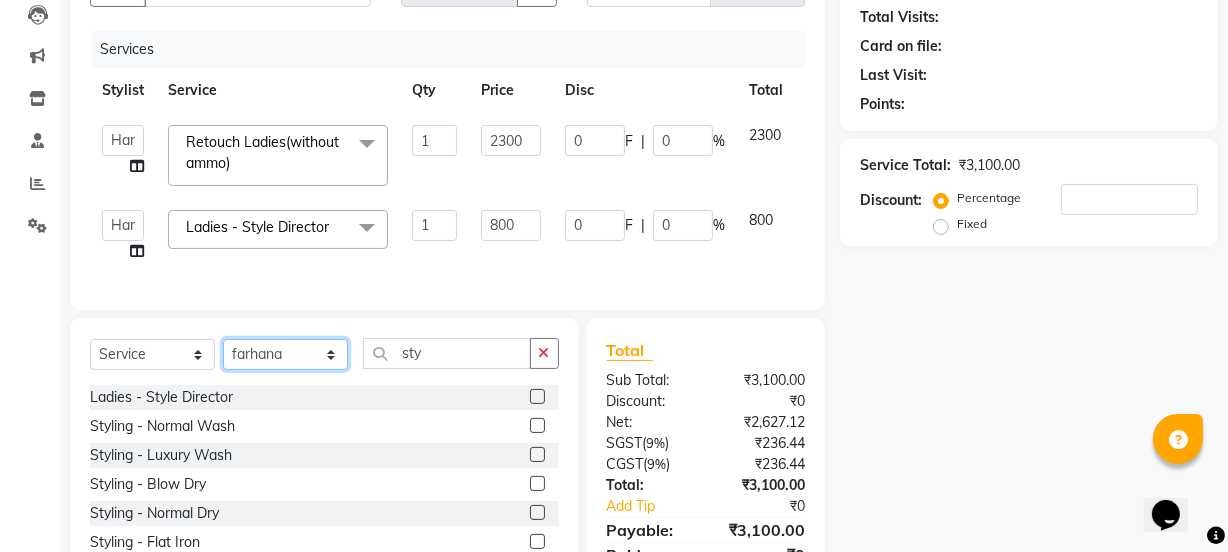 click on "Select Stylist azad farhana fiza jahan GAURAV Harsh IRFAN Manager massey monu Paras Grover POOJA Radha rahul Rani Ravi Kumar roshan Sanjana  Shivani sufyan sunny tanisha" 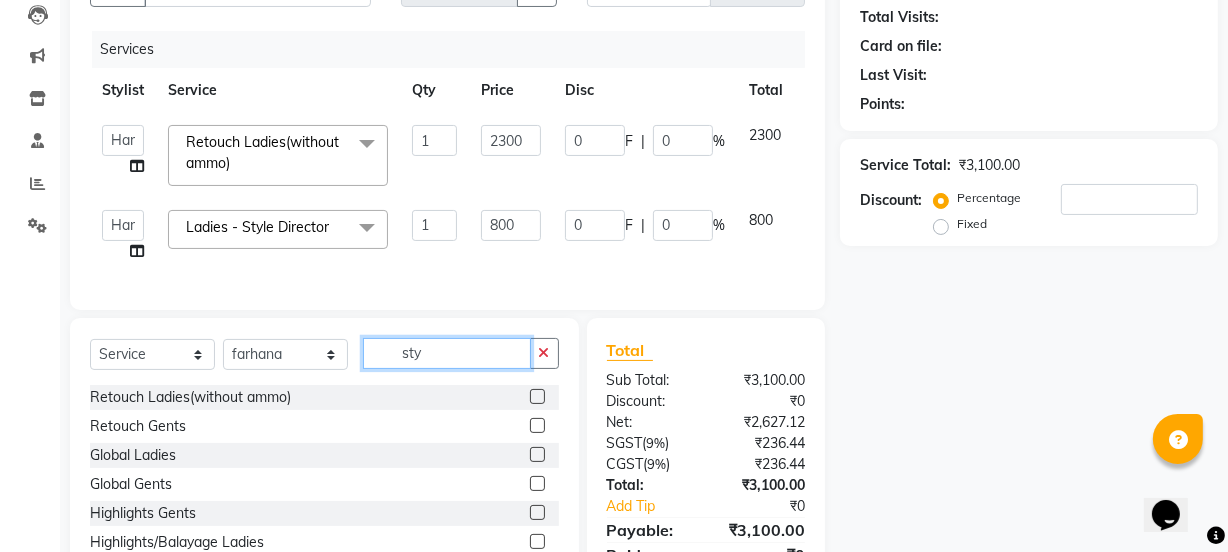 click on "sty" 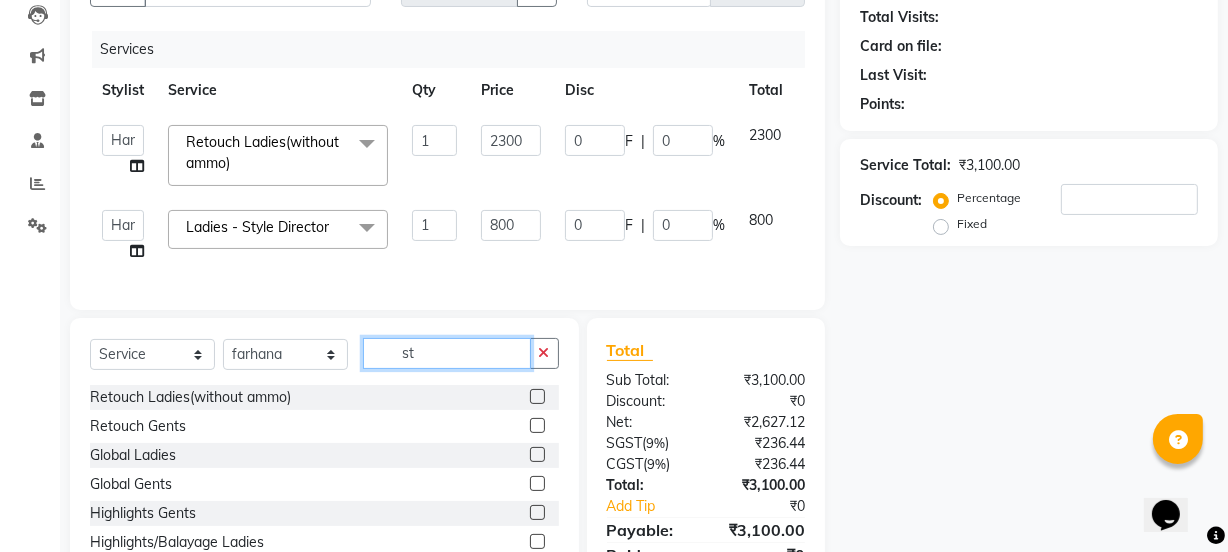 type on "s" 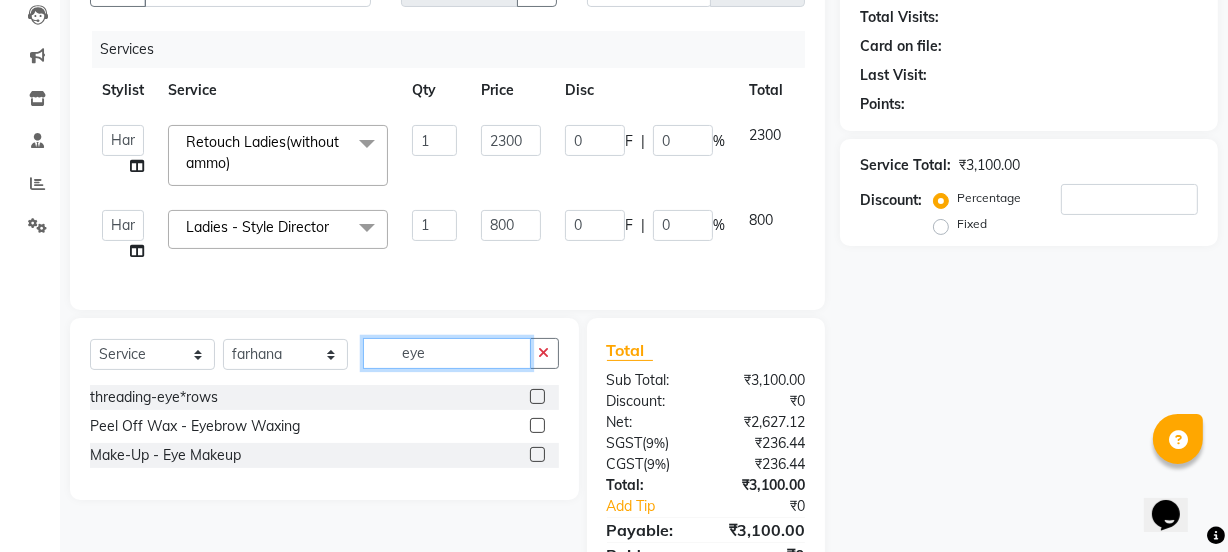 type on "eye" 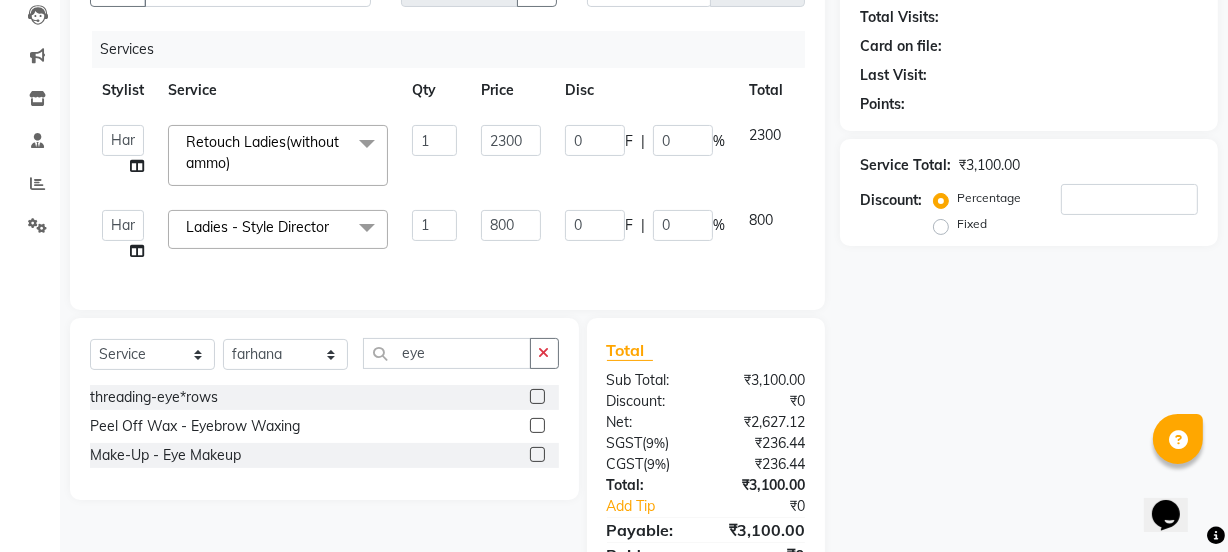 click 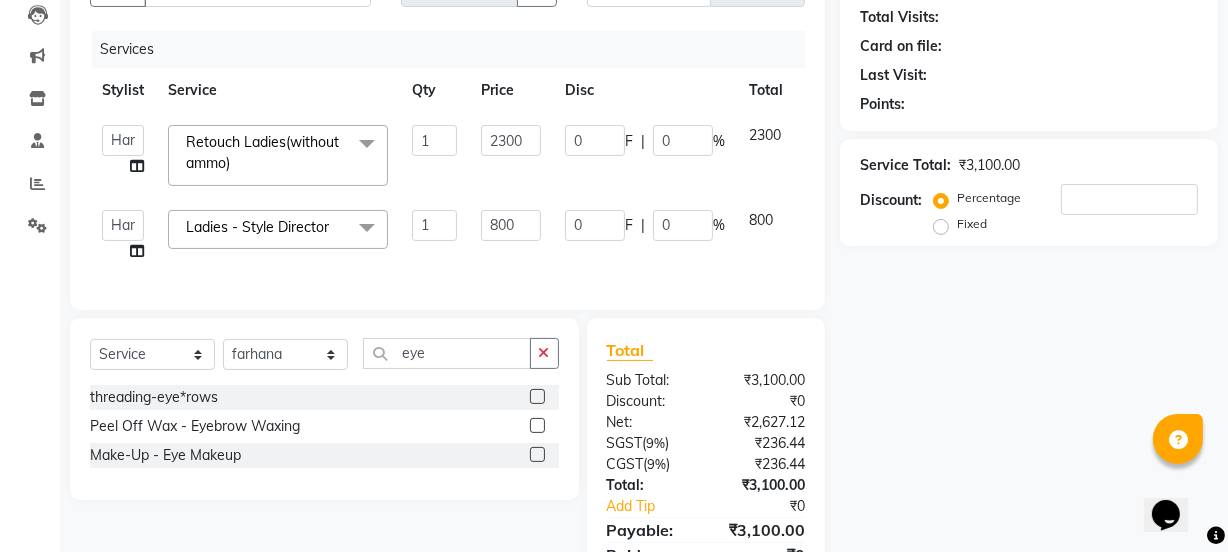 click at bounding box center [536, 397] 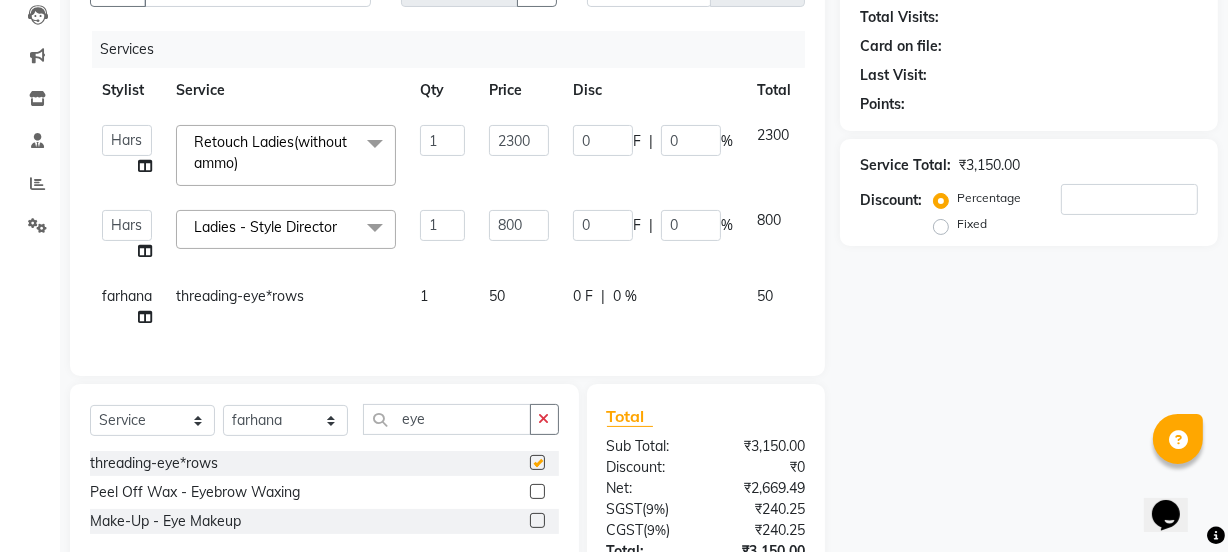 checkbox on "false" 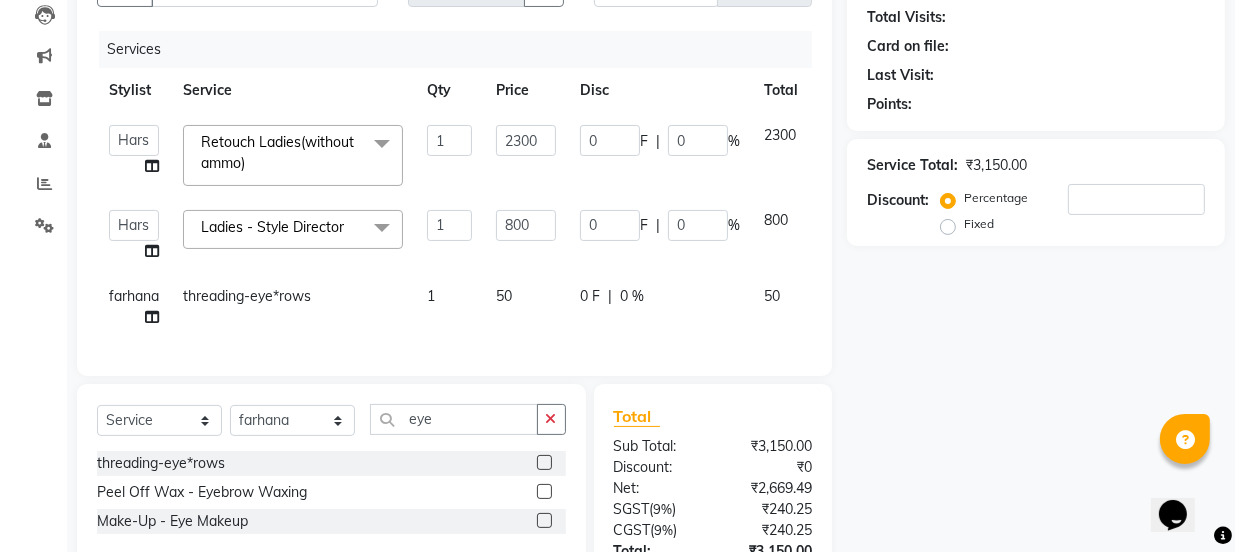 scroll, scrollTop: 0, scrollLeft: 0, axis: both 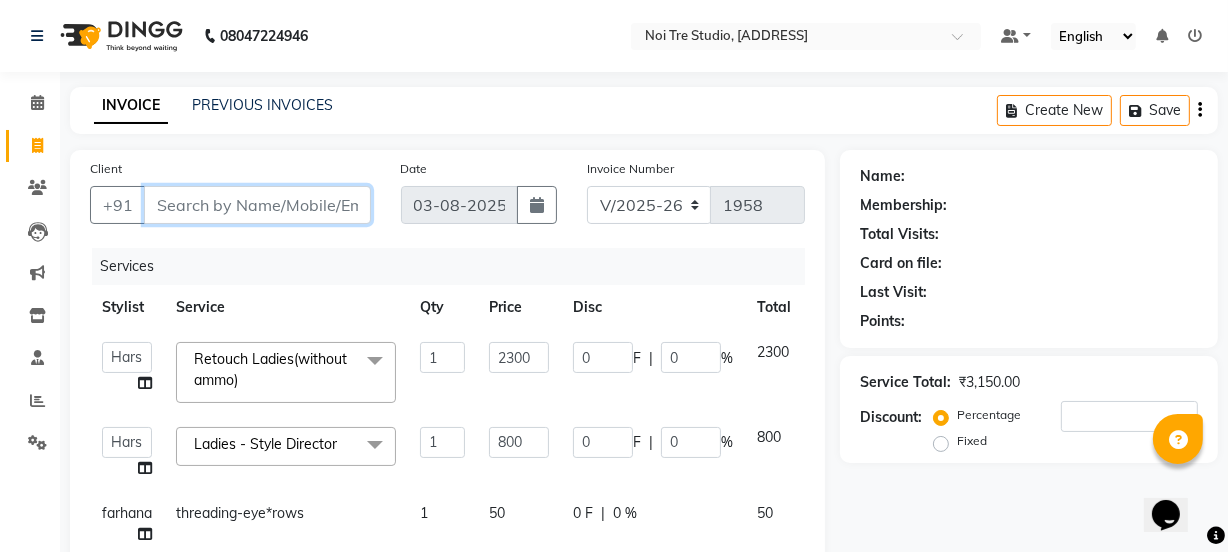click on "Client" at bounding box center [257, 205] 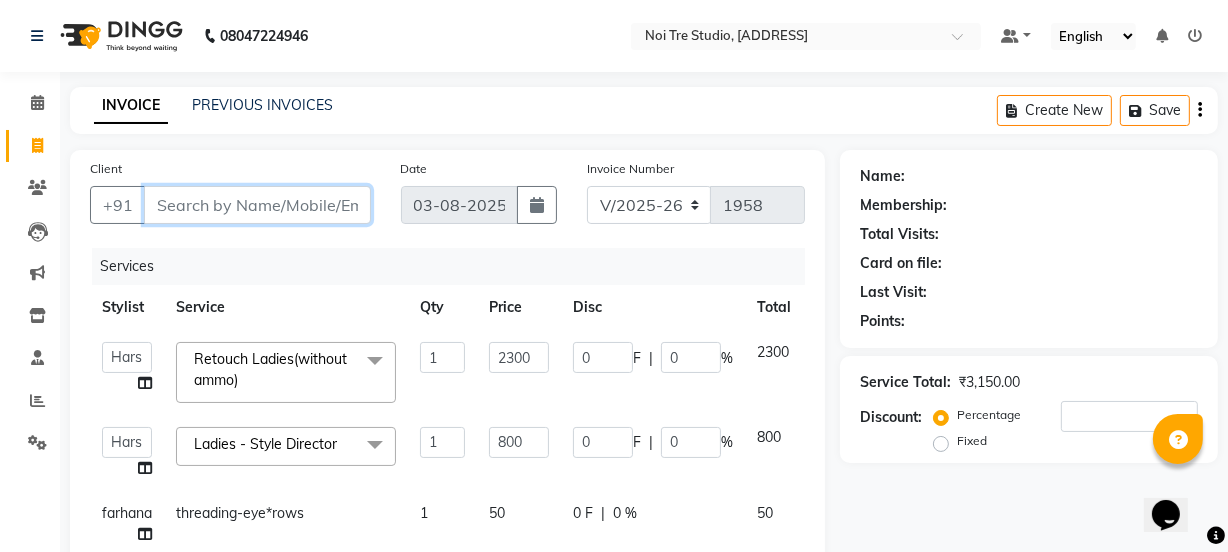 type on "9" 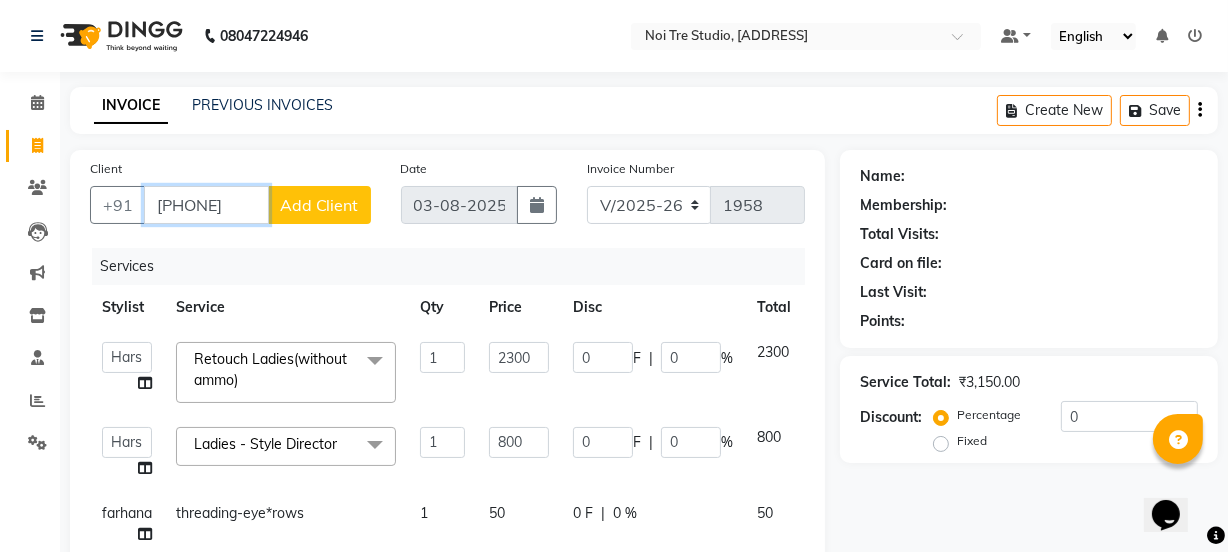 type on "9818629830" 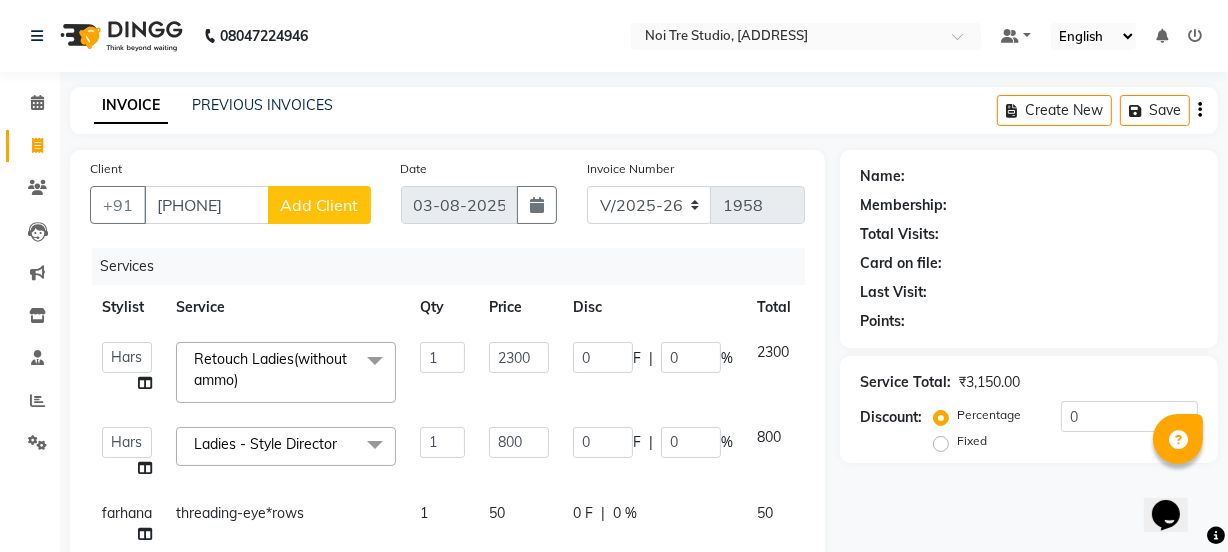 click on "Add Client" 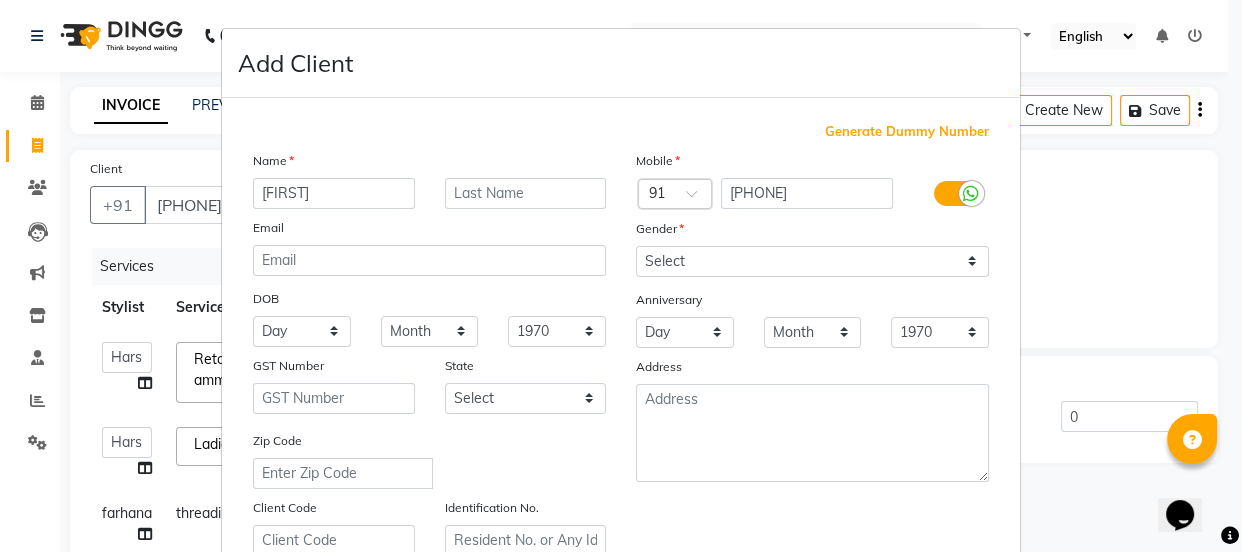 type on "upasna" 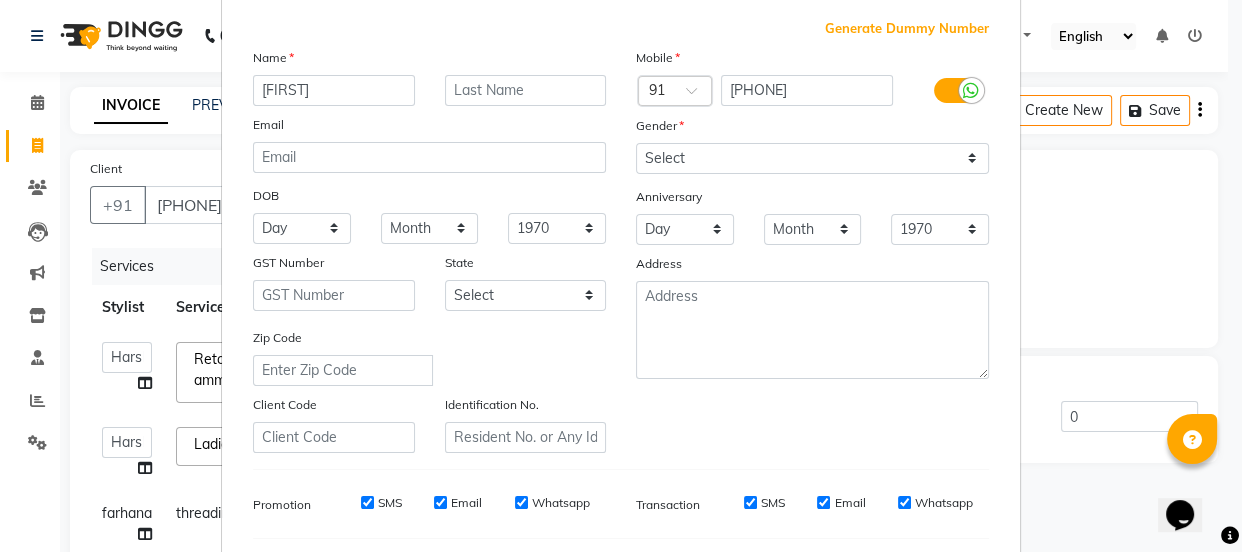 scroll, scrollTop: 105, scrollLeft: 0, axis: vertical 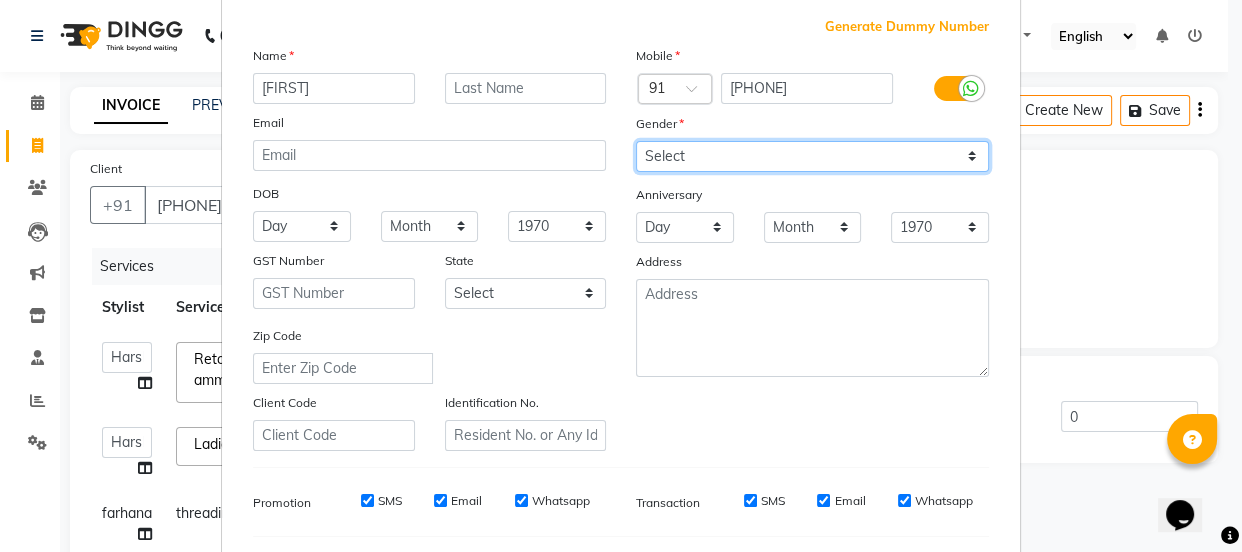 click on "Select Male Female Other Prefer Not To Say" at bounding box center [812, 156] 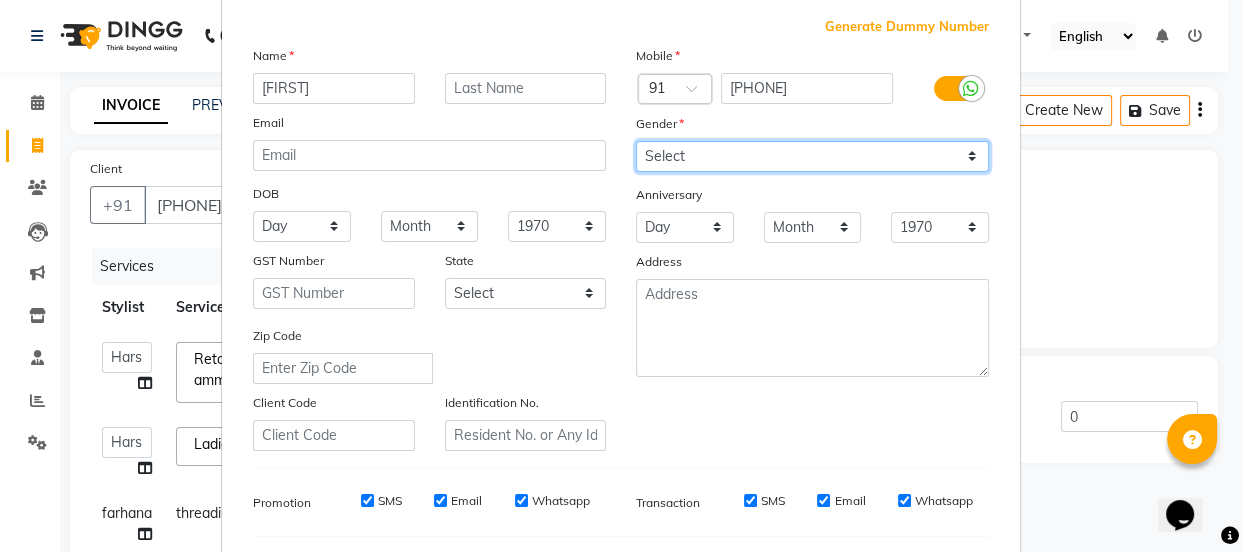 select on "female" 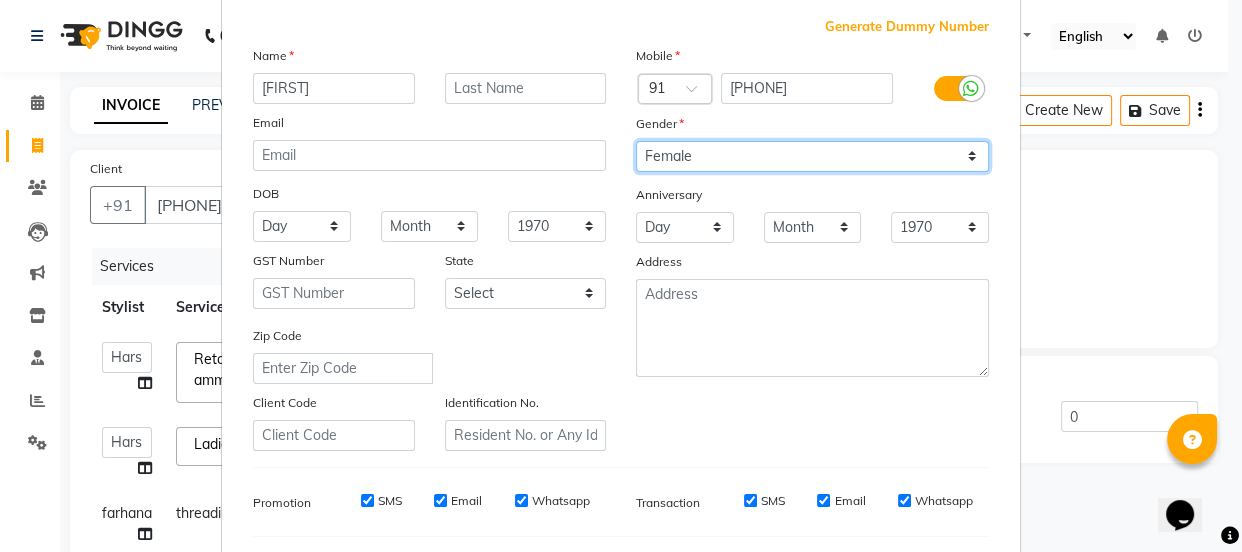 click on "Select Male Female Other Prefer Not To Say" at bounding box center [812, 156] 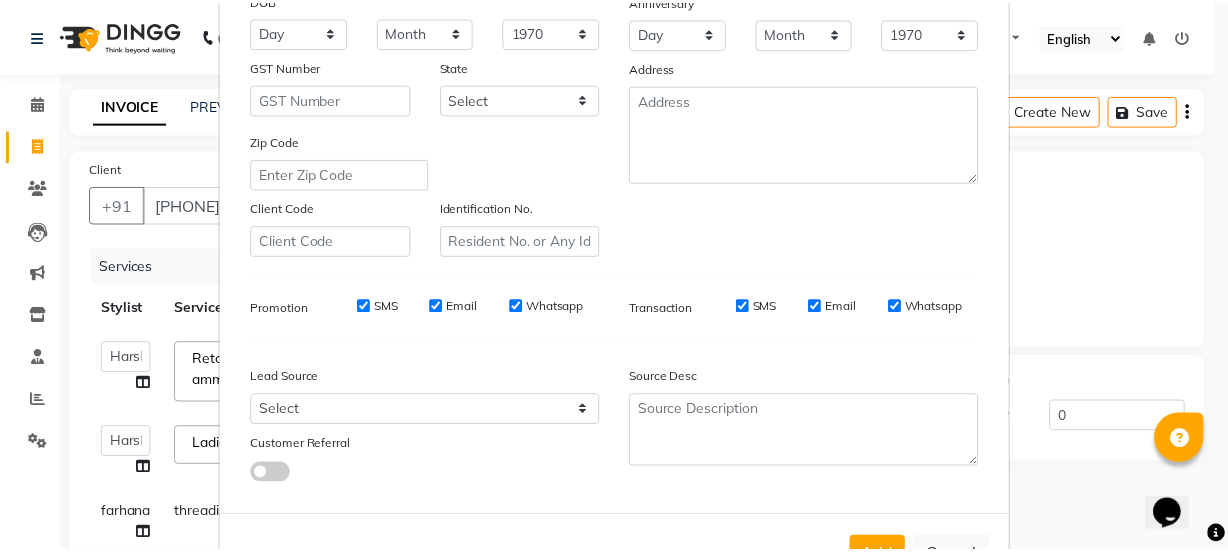 scroll, scrollTop: 300, scrollLeft: 0, axis: vertical 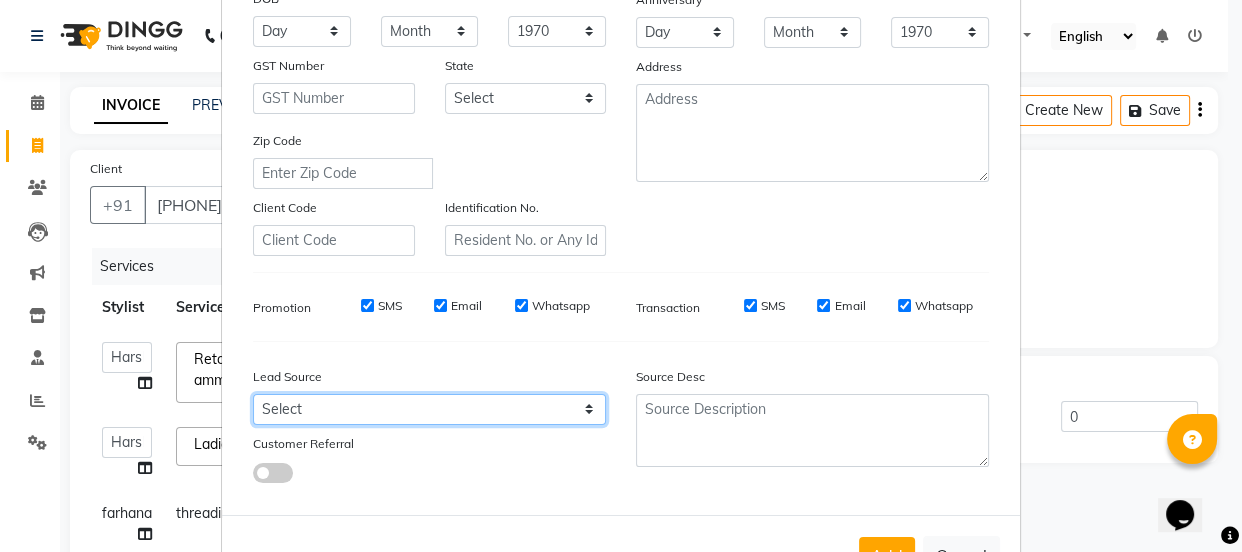 click on "Select Walk-in Referral Internet Friend Word of Mouth Advertisement Facebook JustDial Google Other Instagram  YouTube  WhatsApp" at bounding box center (429, 409) 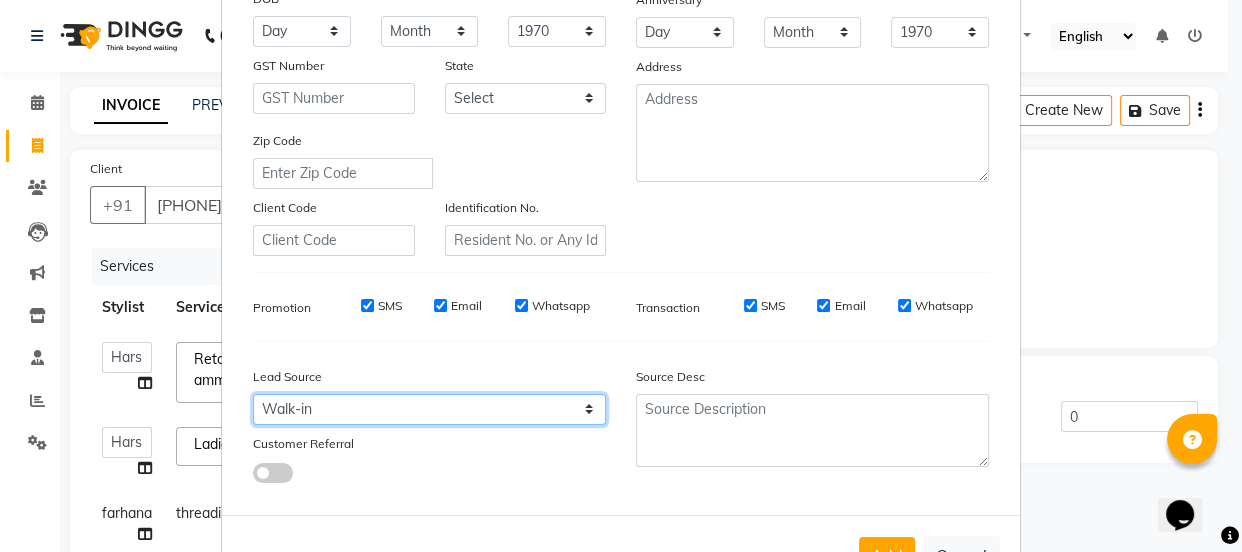 click on "Select Walk-in Referral Internet Friend Word of Mouth Advertisement Facebook JustDial Google Other Instagram  YouTube  WhatsApp" at bounding box center (429, 409) 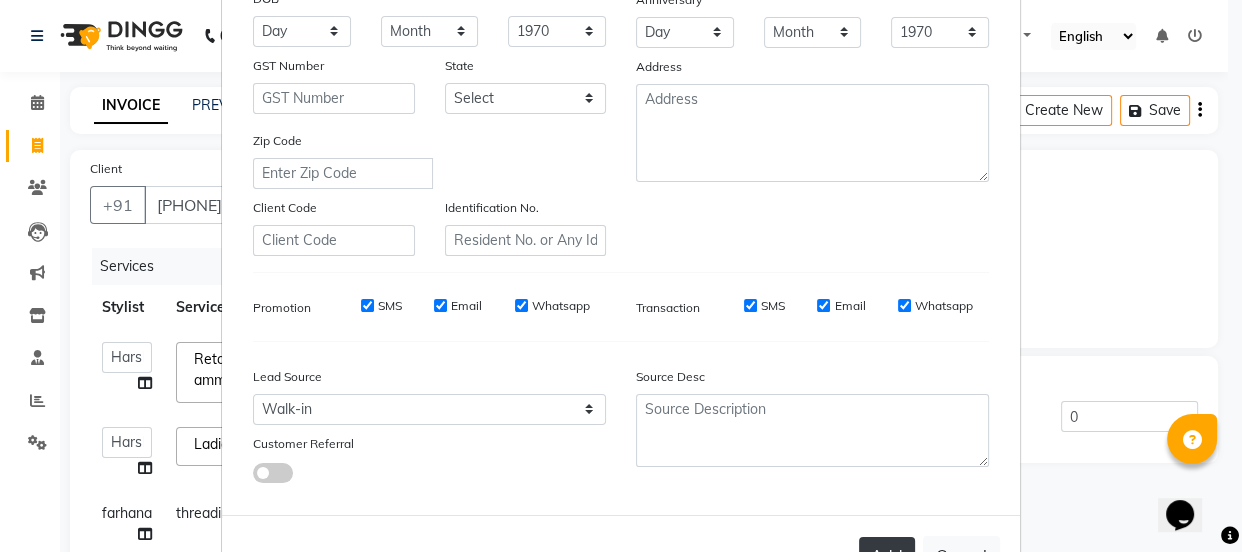 click on "Add" at bounding box center [887, 555] 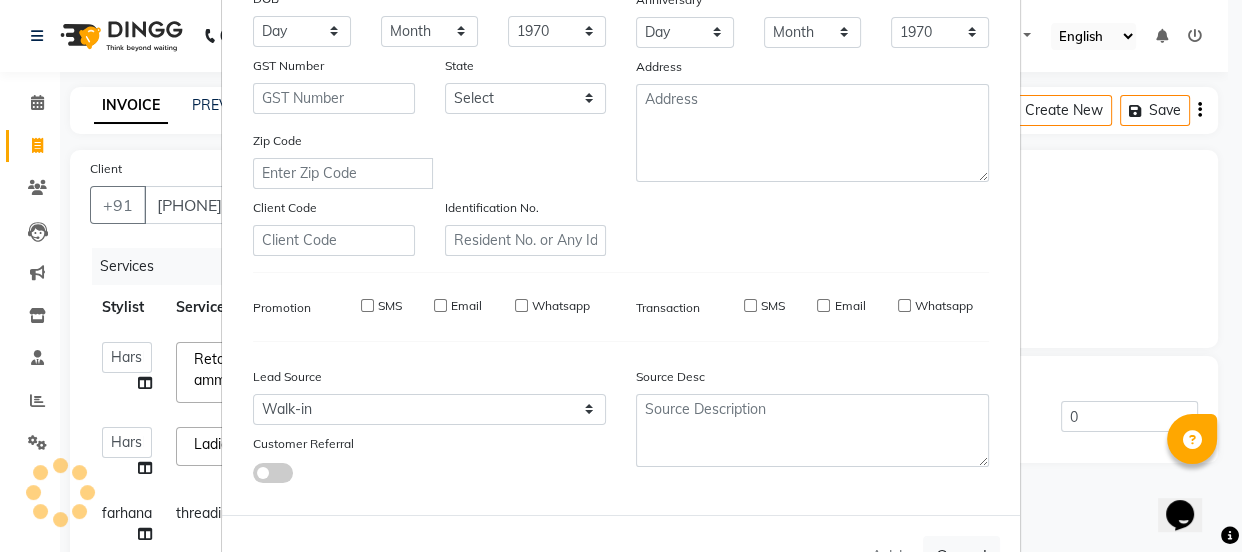 type 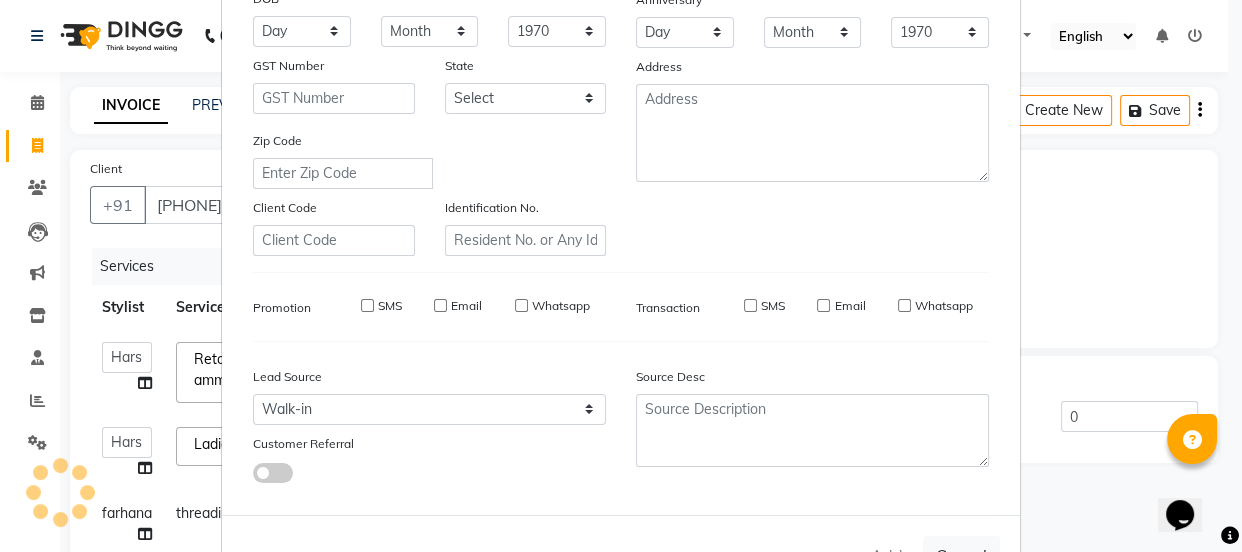 select 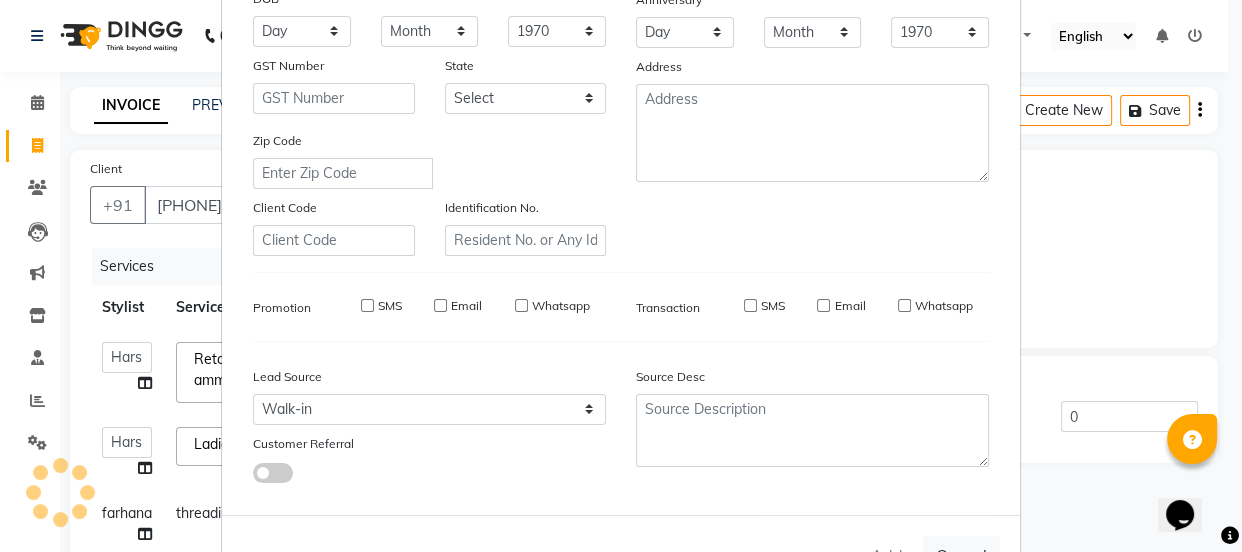 select 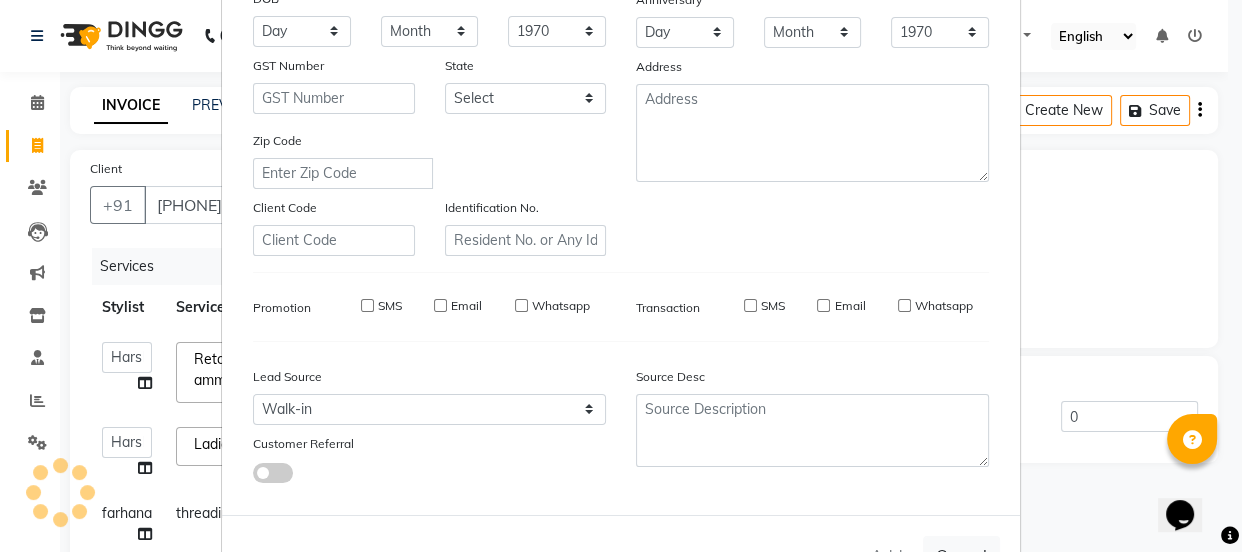 select 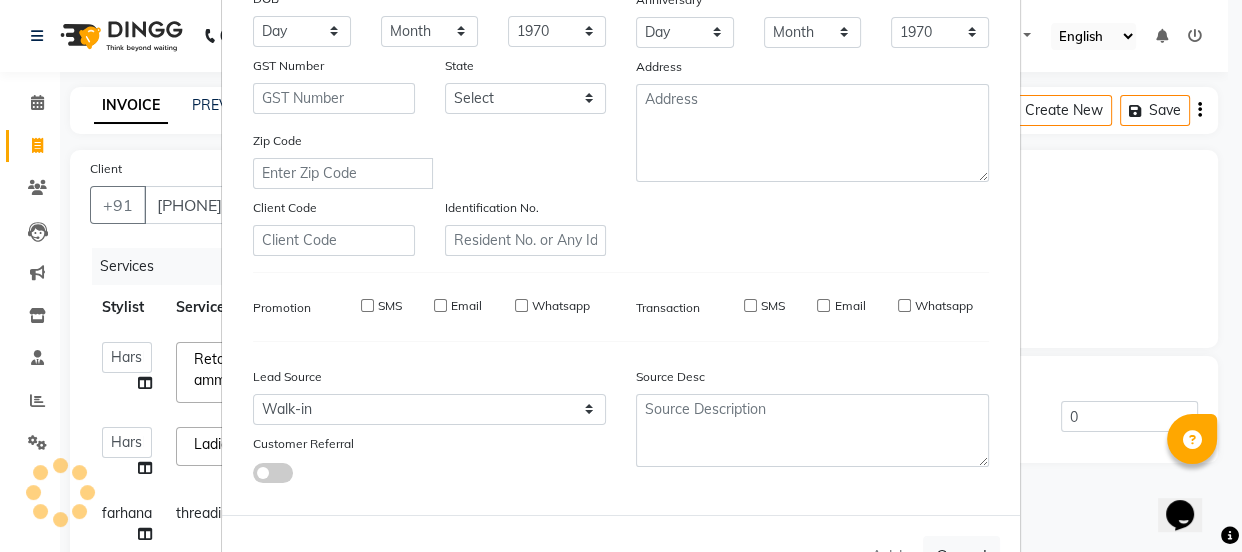 type 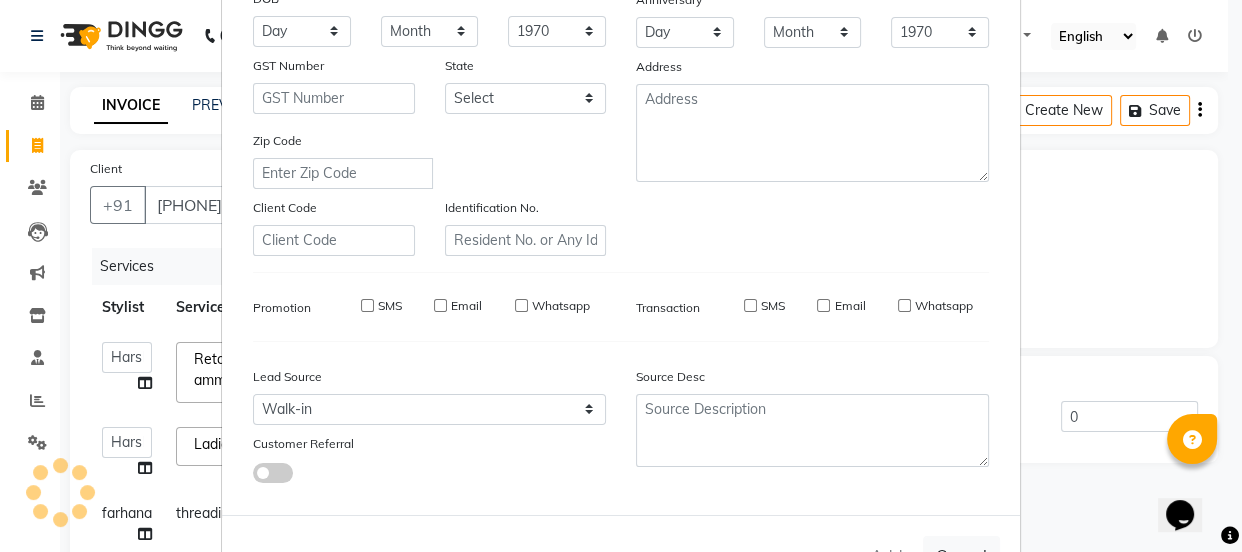 select 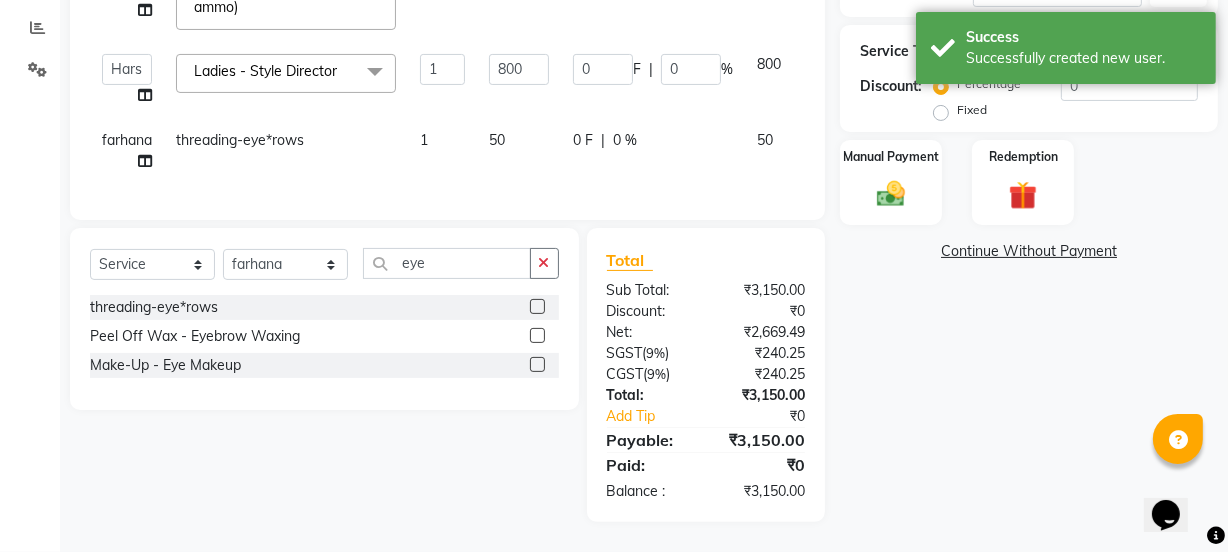 scroll, scrollTop: 383, scrollLeft: 0, axis: vertical 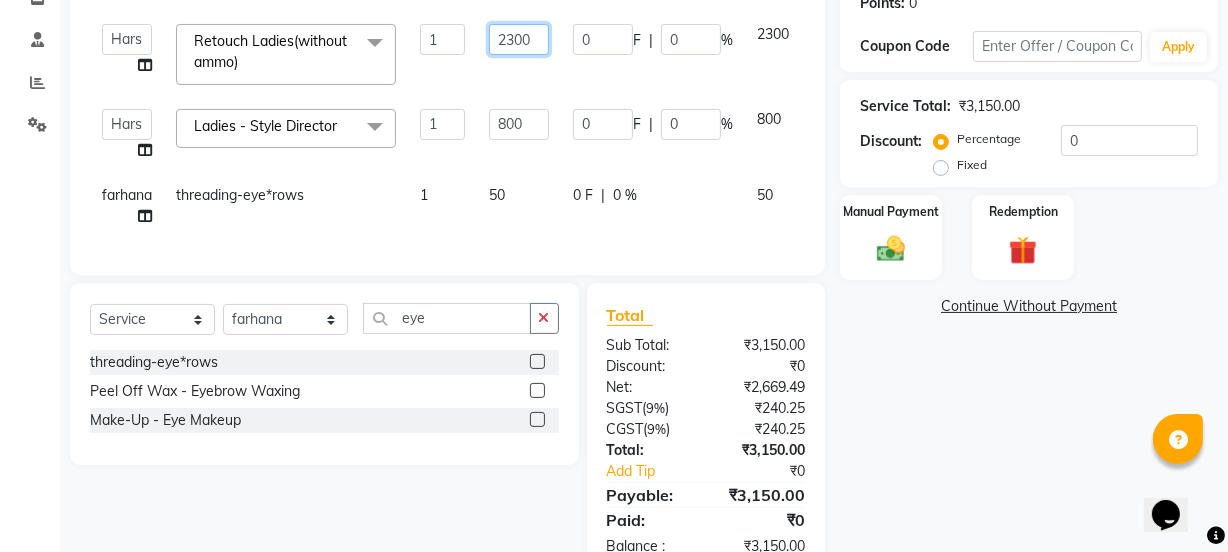 click on "2300" 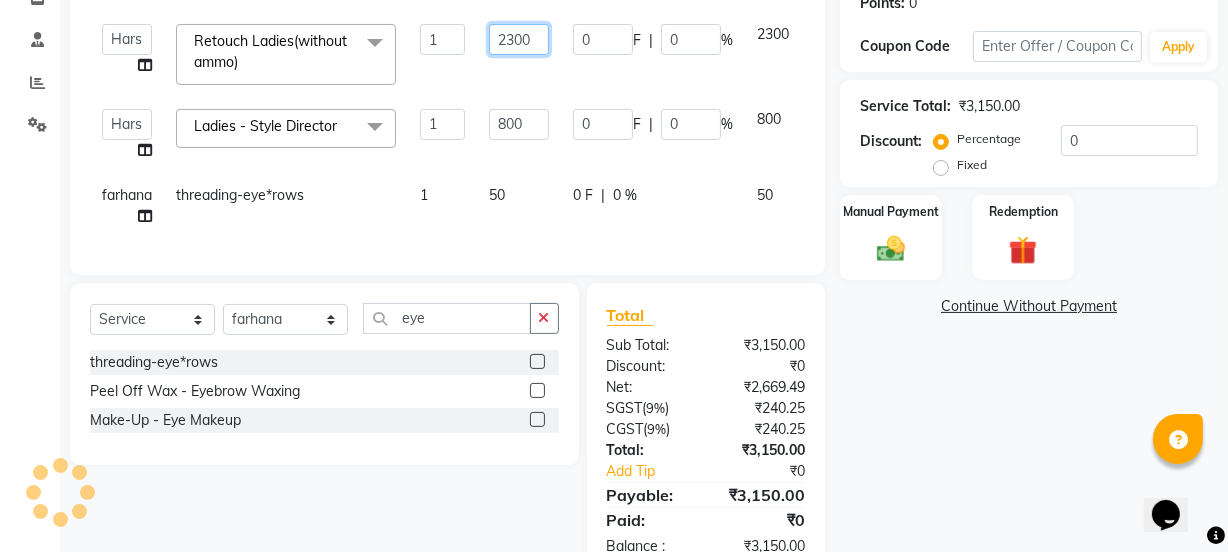 click on "2300" 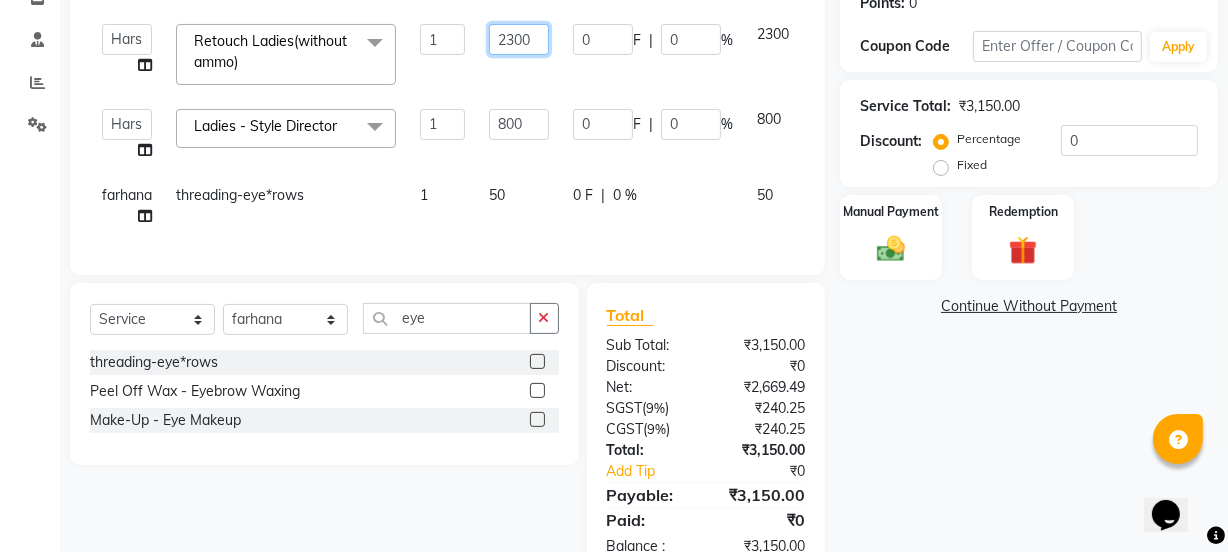 click on "2300" 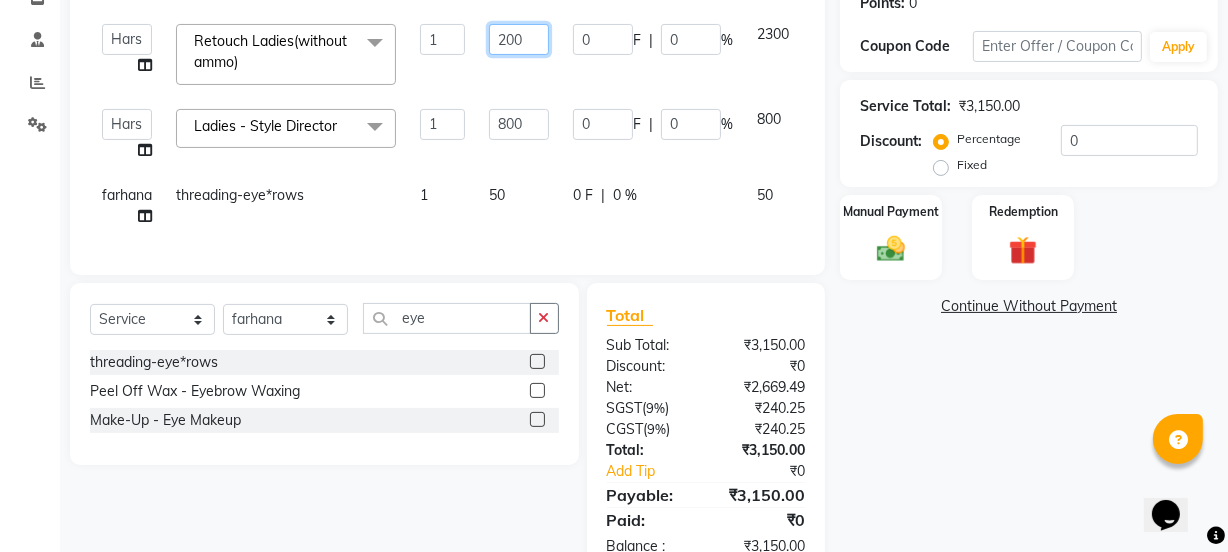 type on "2200" 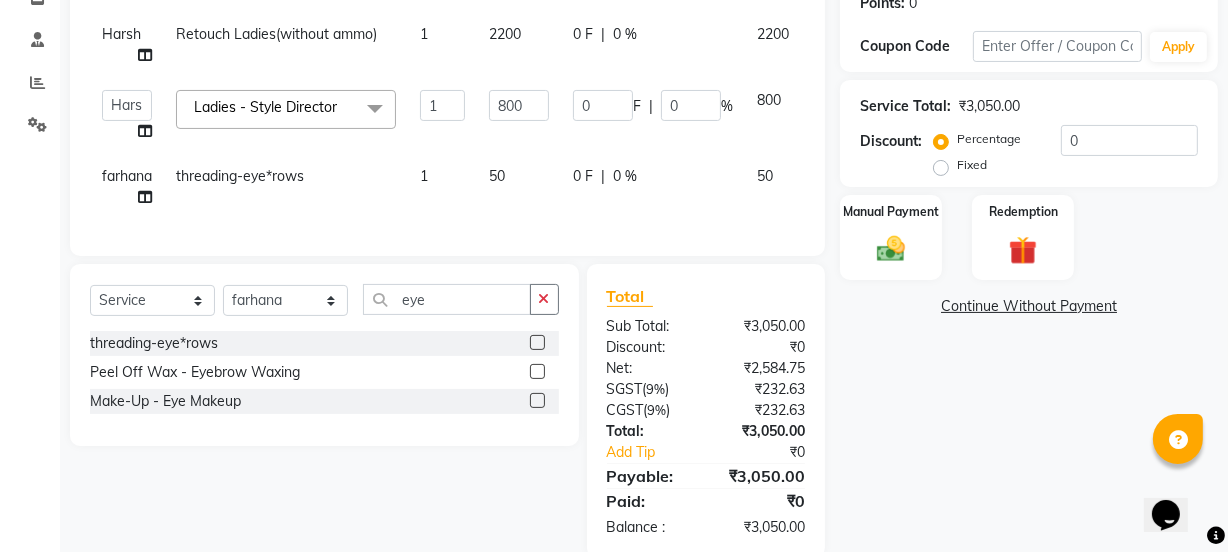 click on "2200" 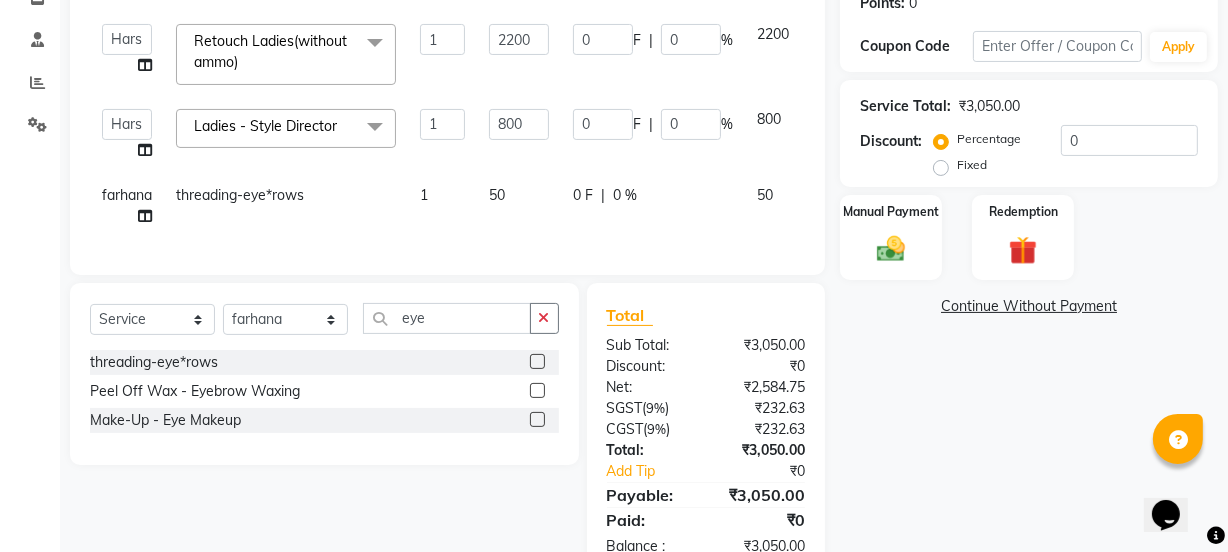 click on "Name: Upasna  Membership:  No Active Membership  Total Visits:   Card on file:  0 Last Visit:   - Points:   0  Coupon Code Apply Service Total:  ₹3,050.00  Discount:  Percentage   Fixed  0 Manual Payment Redemption  Continue Without Payment" 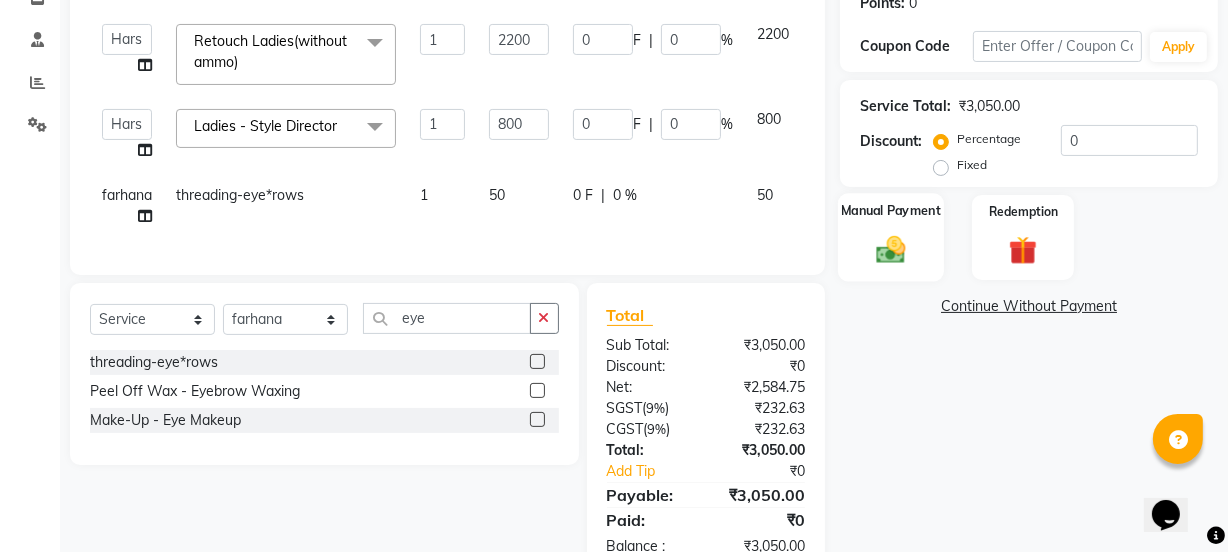 click on "Manual Payment" 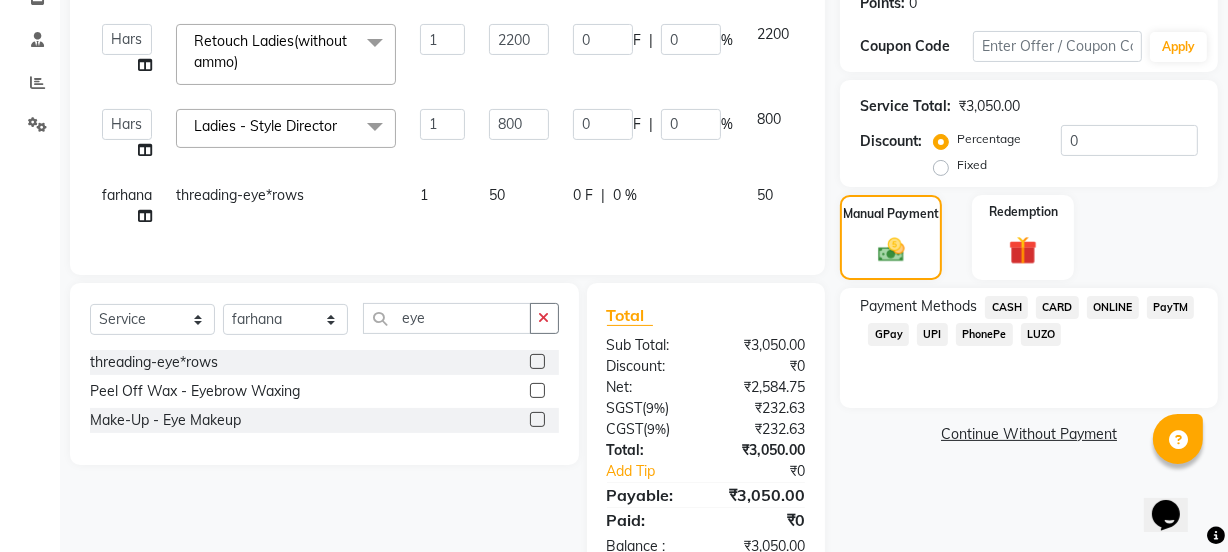 click on "CASH" 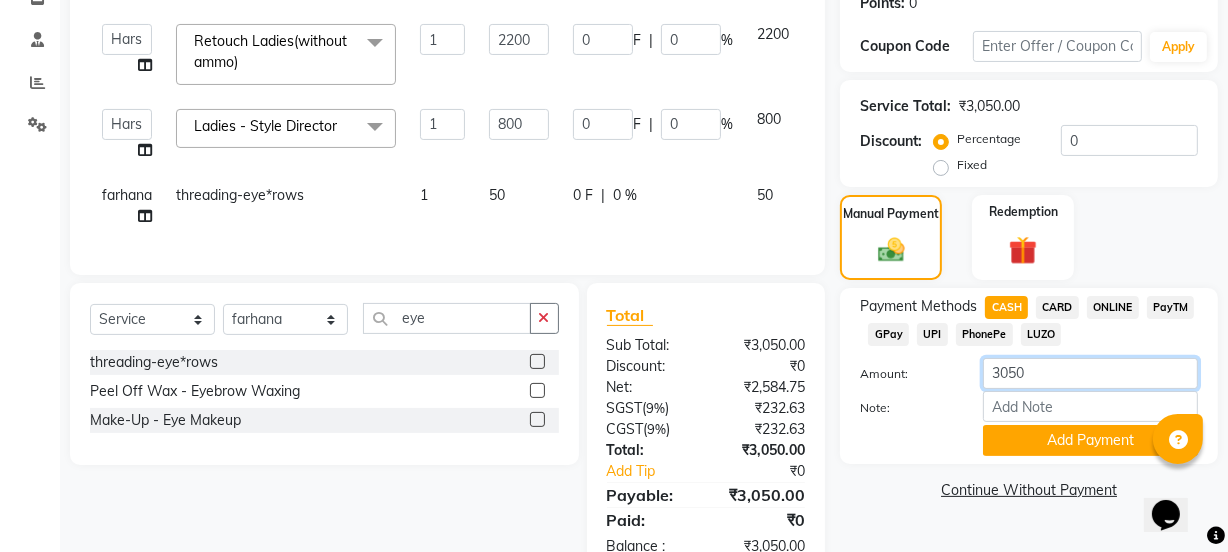 click on "3050" 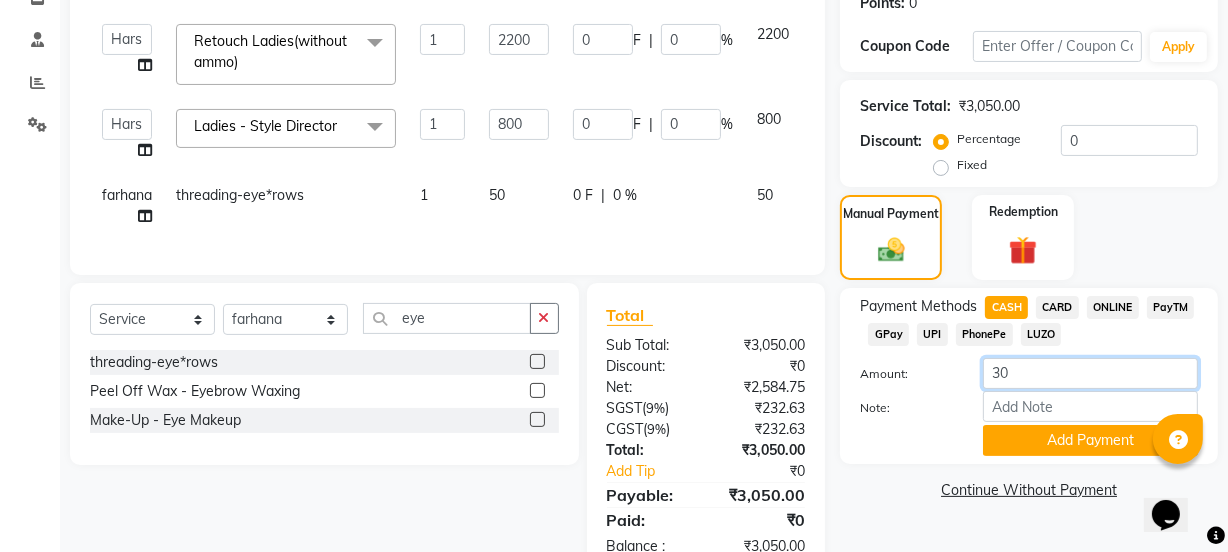 type on "3" 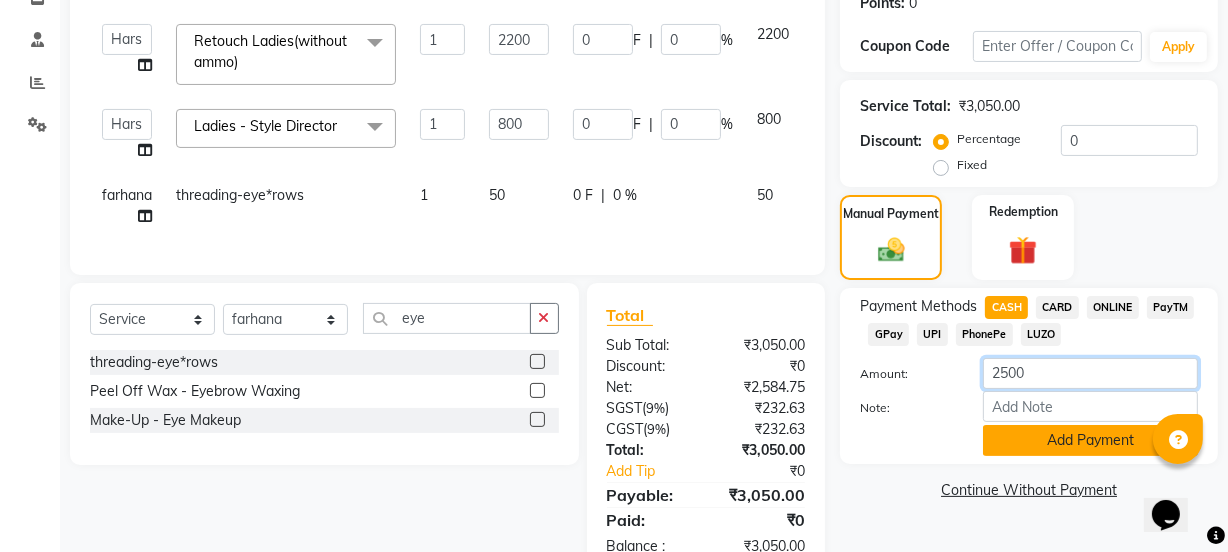 type on "2500" 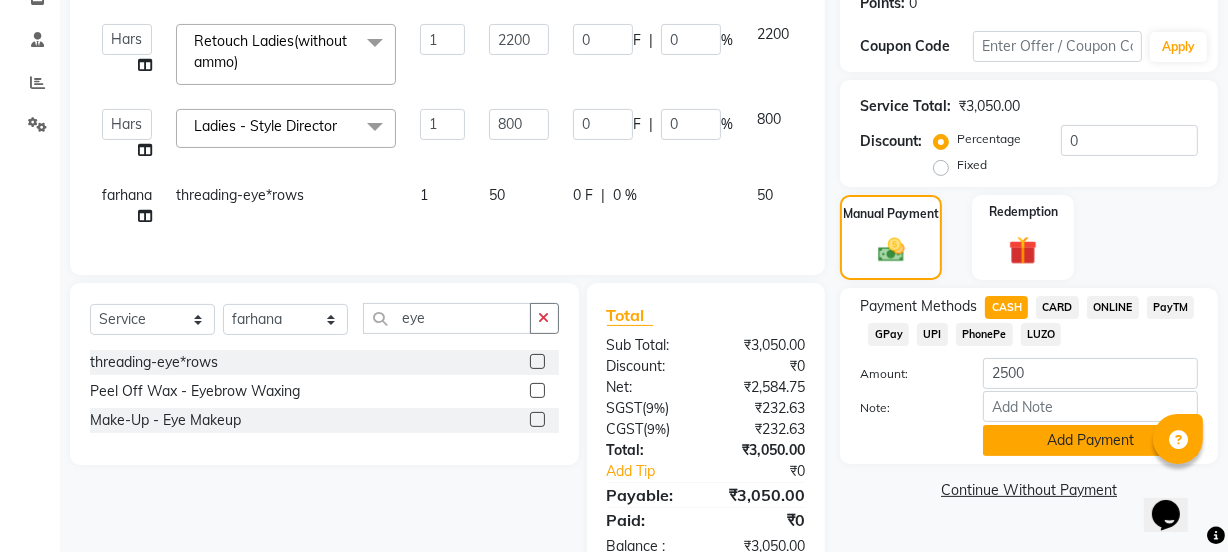 click on "Add Payment" 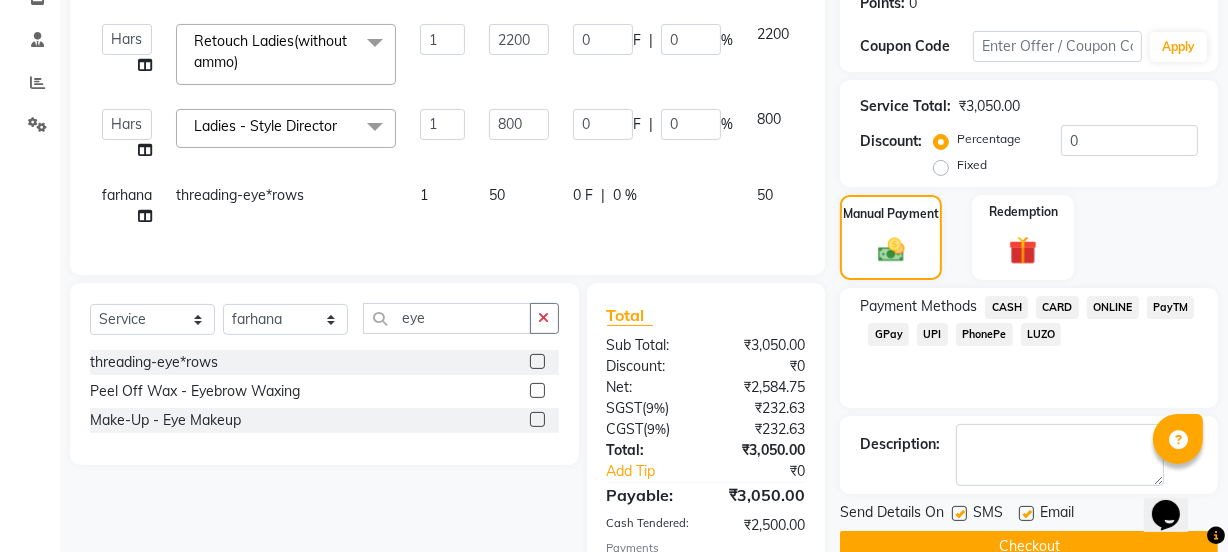 click on "UPI" 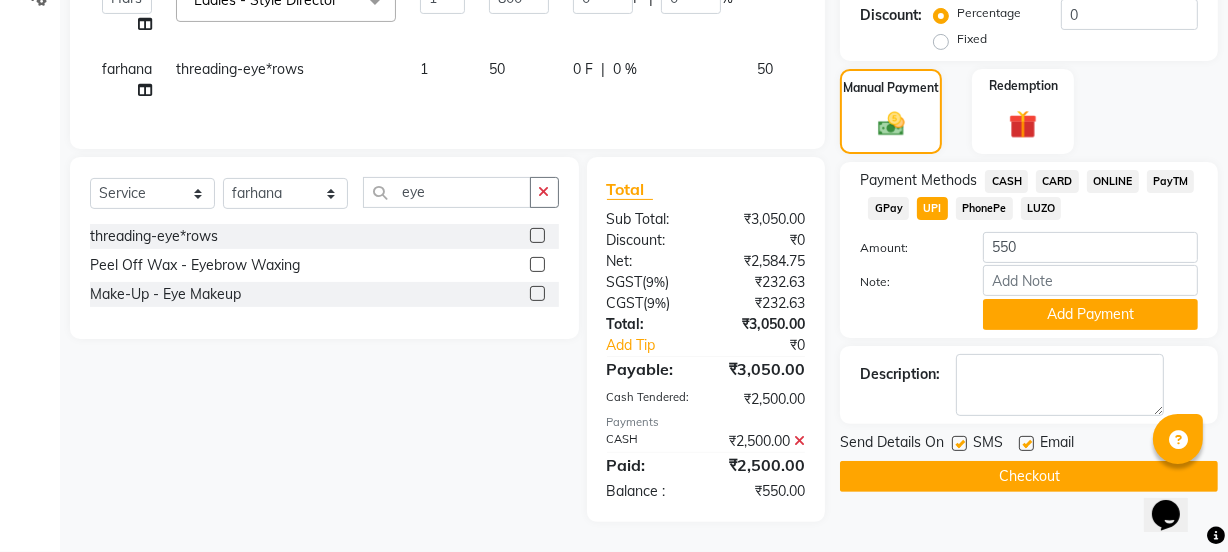 scroll, scrollTop: 456, scrollLeft: 0, axis: vertical 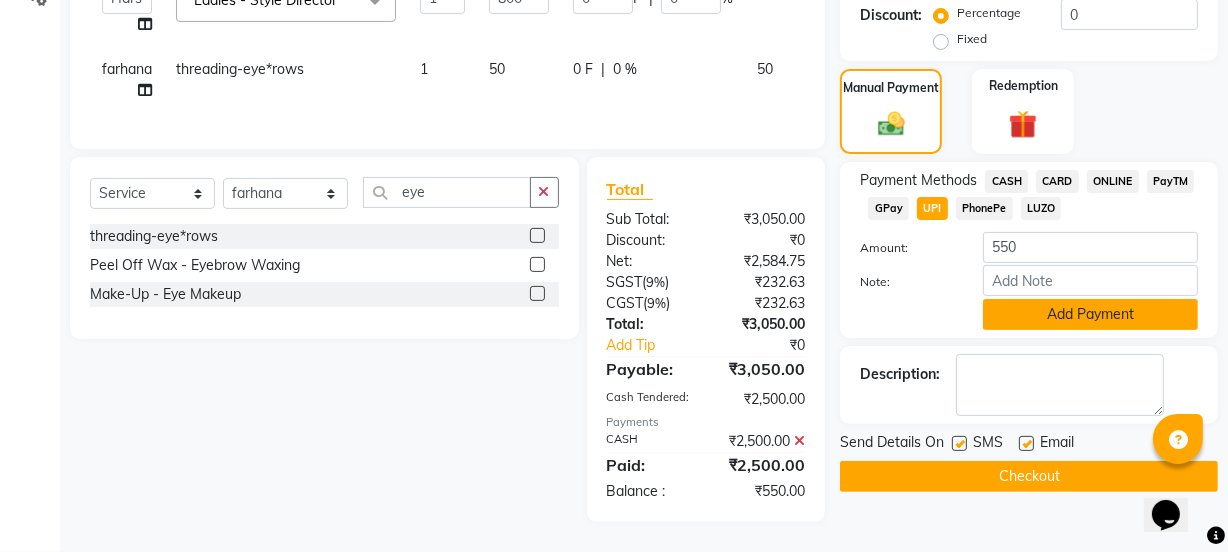click on "Add Payment" 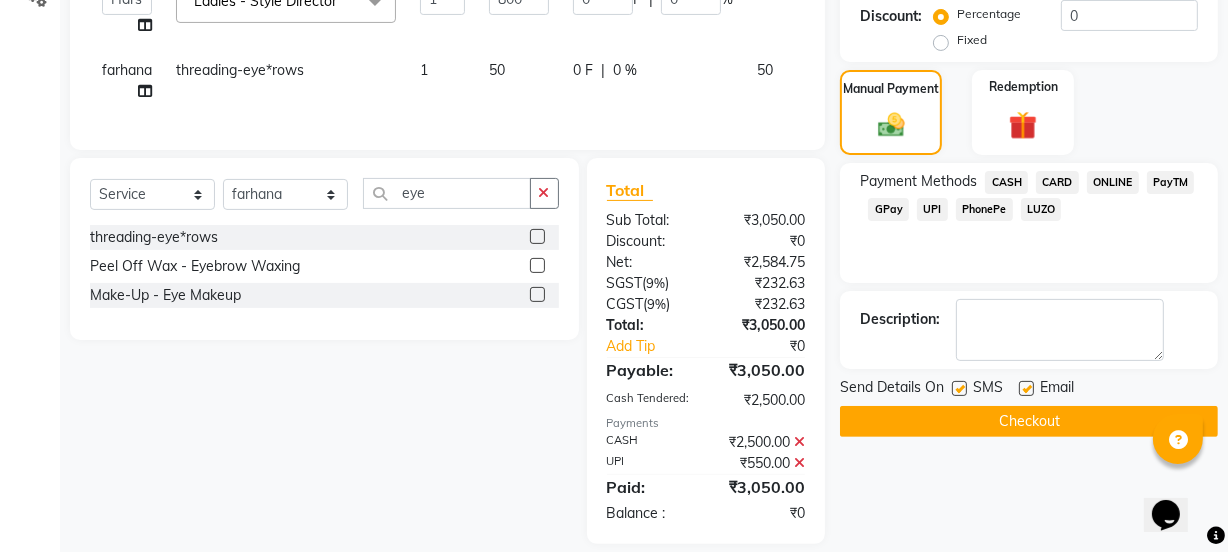 scroll, scrollTop: 479, scrollLeft: 0, axis: vertical 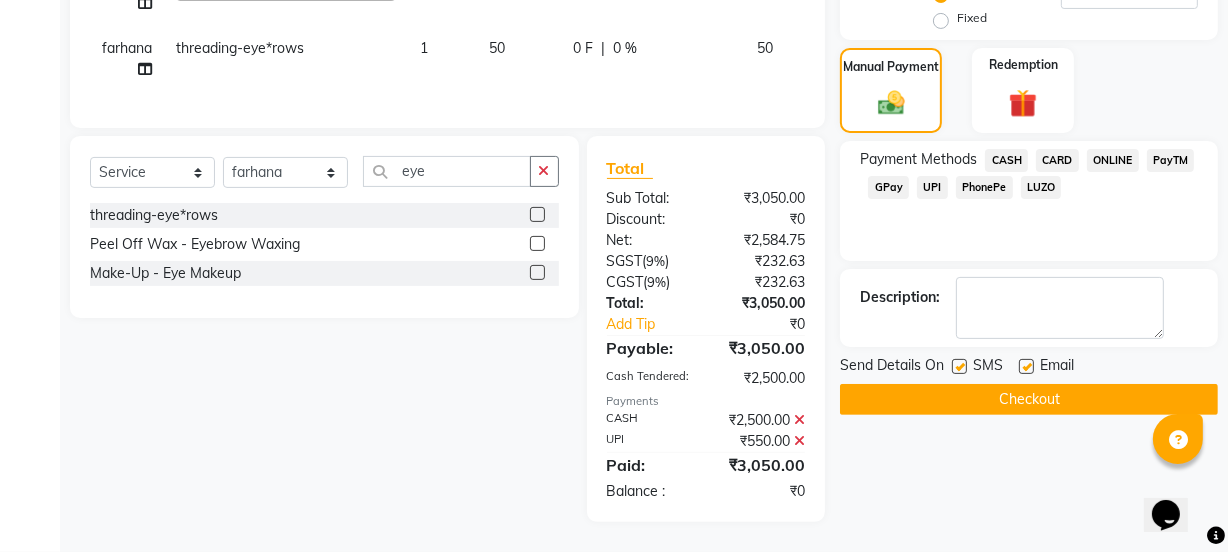 click on "Checkout" 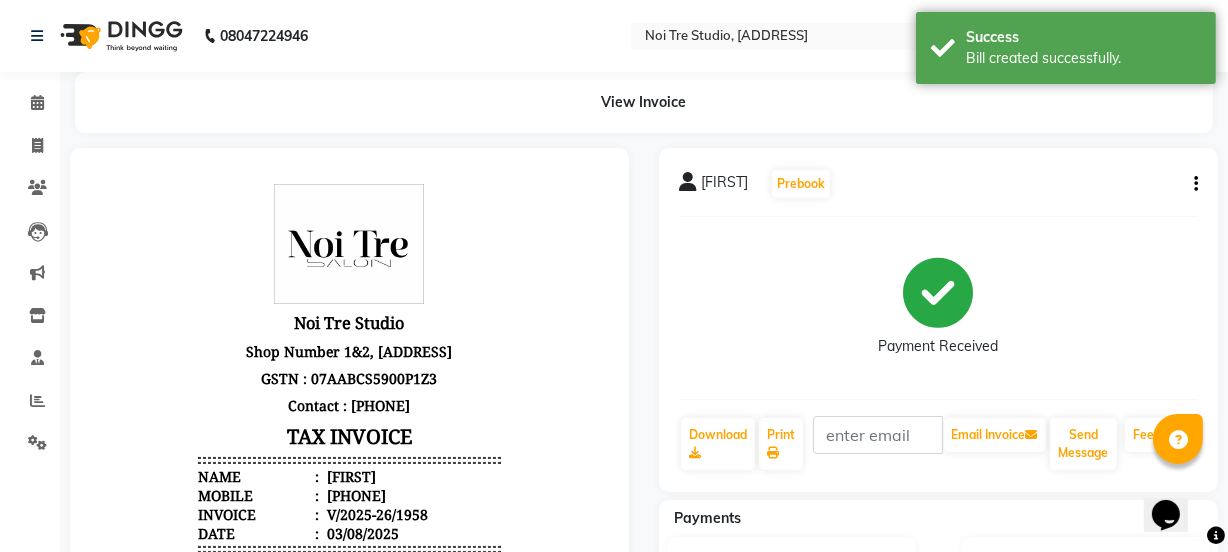scroll, scrollTop: 0, scrollLeft: 0, axis: both 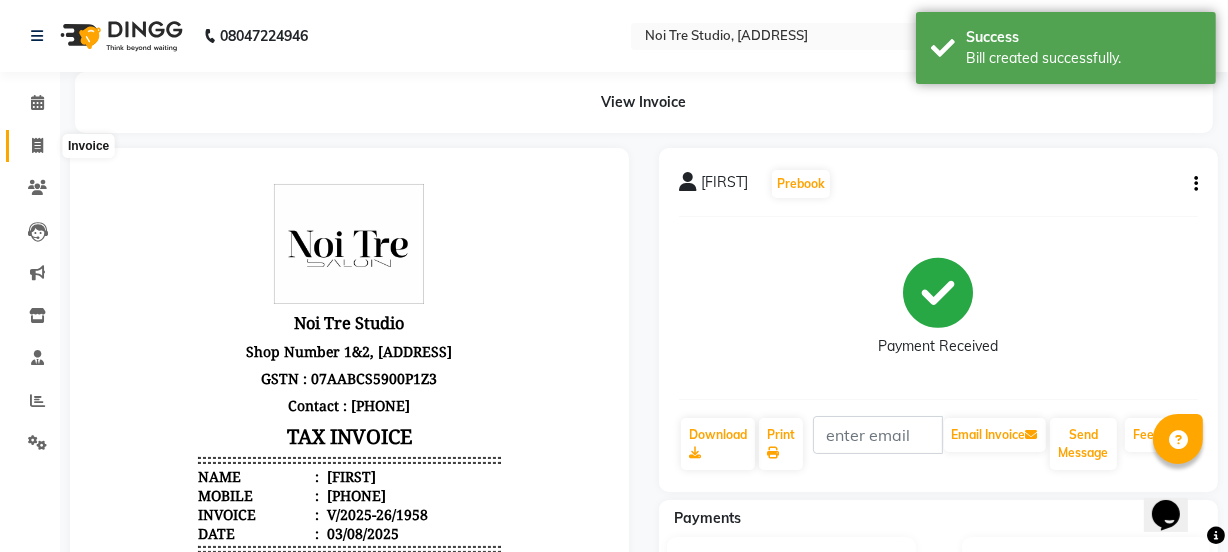 click 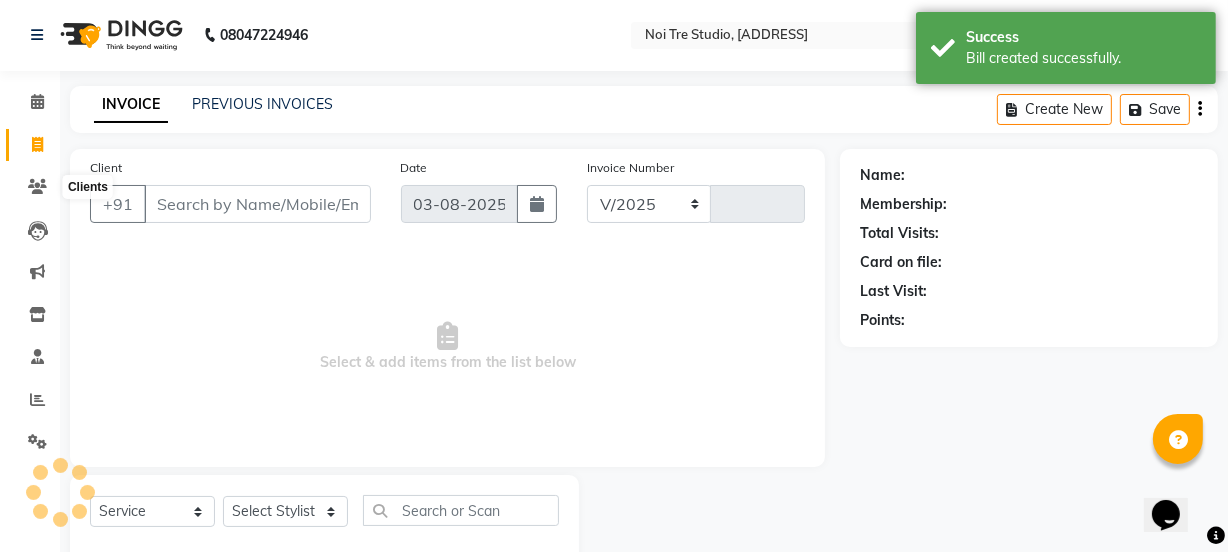 select on "4884" 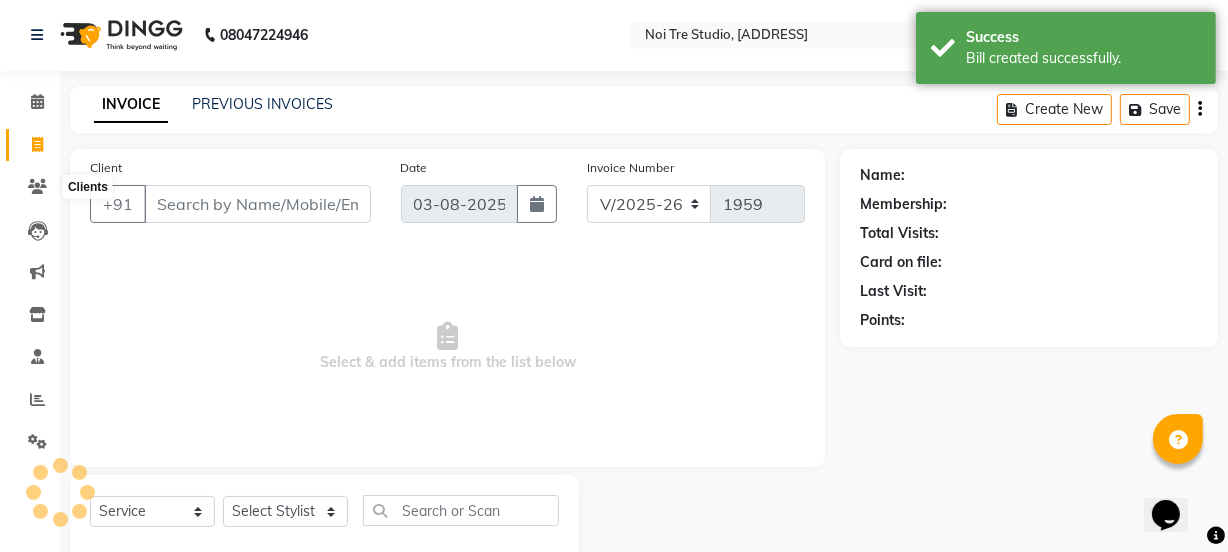 scroll, scrollTop: 50, scrollLeft: 0, axis: vertical 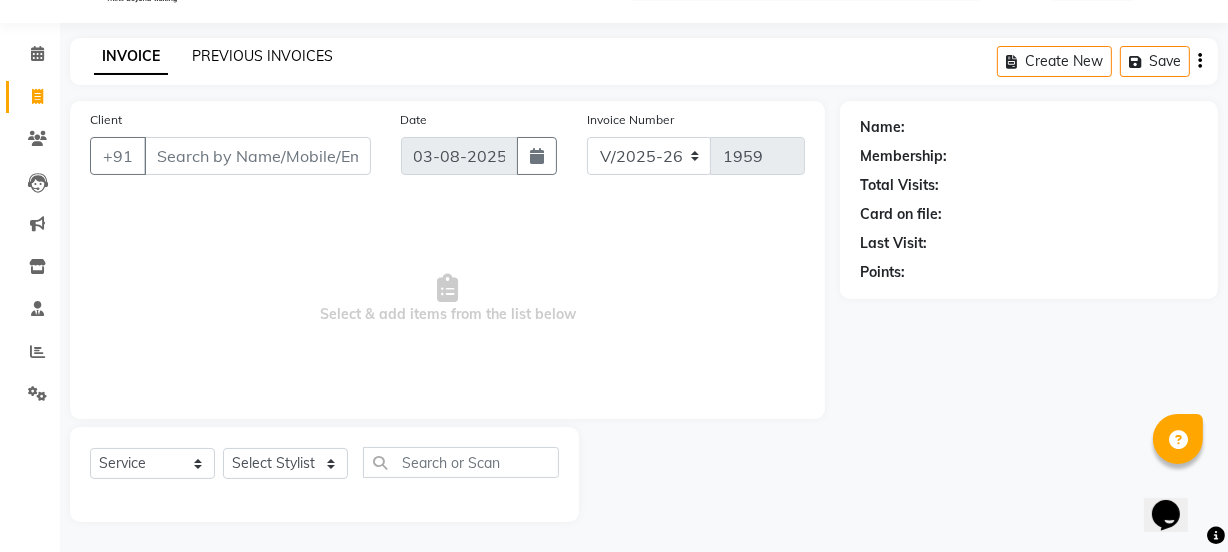 click on "PREVIOUS INVOICES" 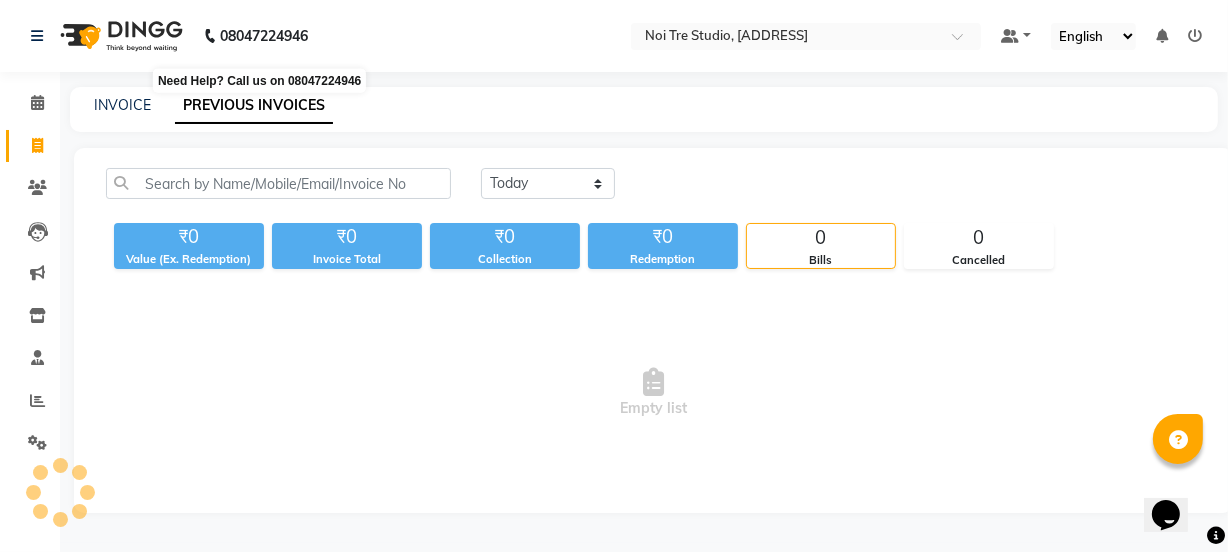 scroll, scrollTop: 0, scrollLeft: 0, axis: both 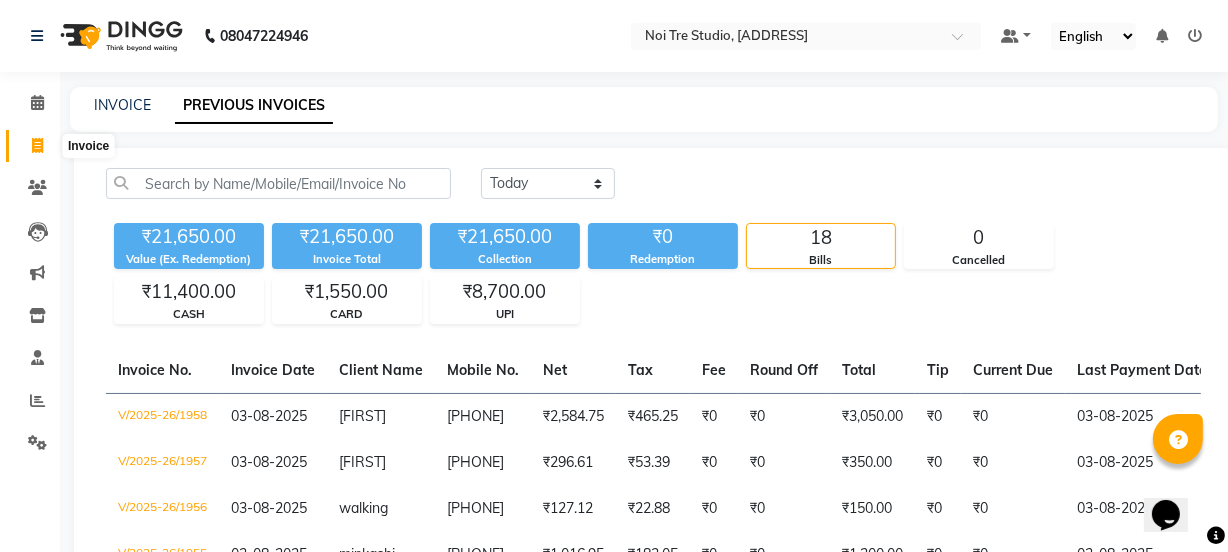 click 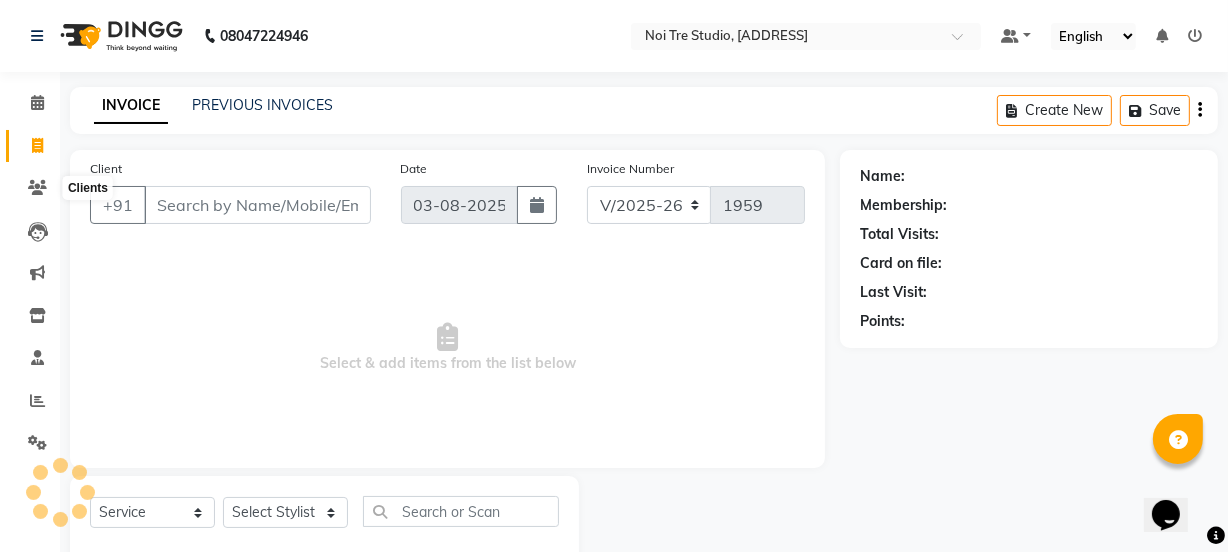 scroll, scrollTop: 50, scrollLeft: 0, axis: vertical 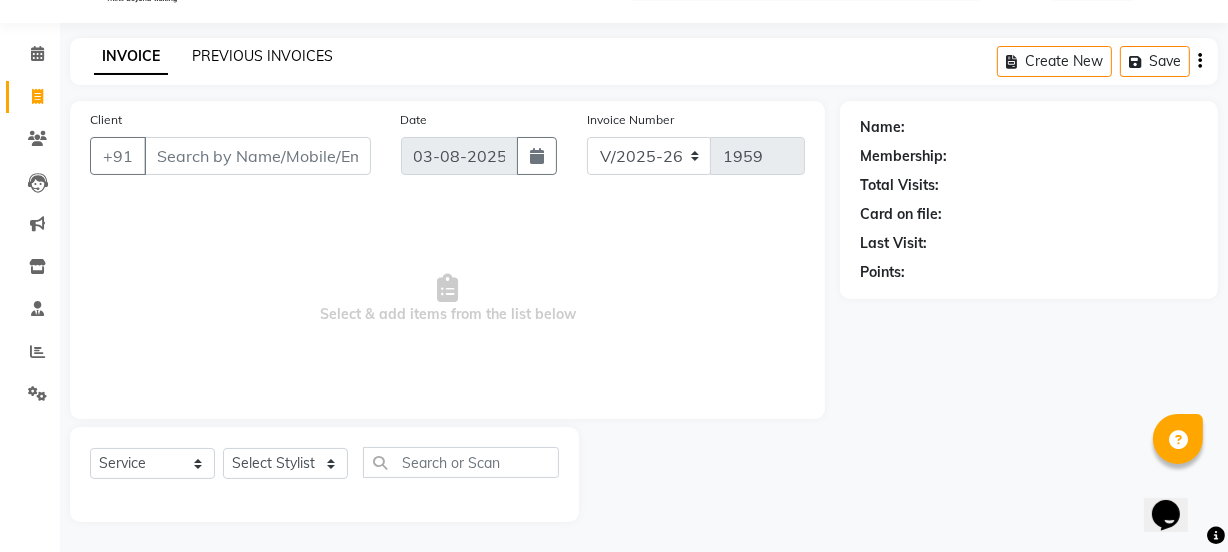 click on "PREVIOUS INVOICES" 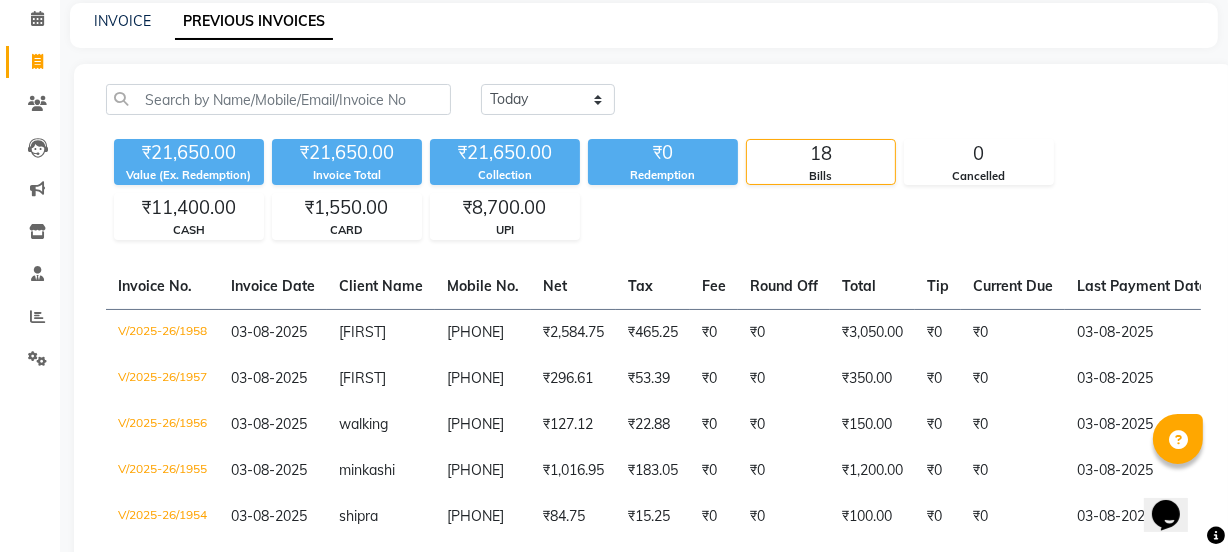scroll, scrollTop: 109, scrollLeft: 0, axis: vertical 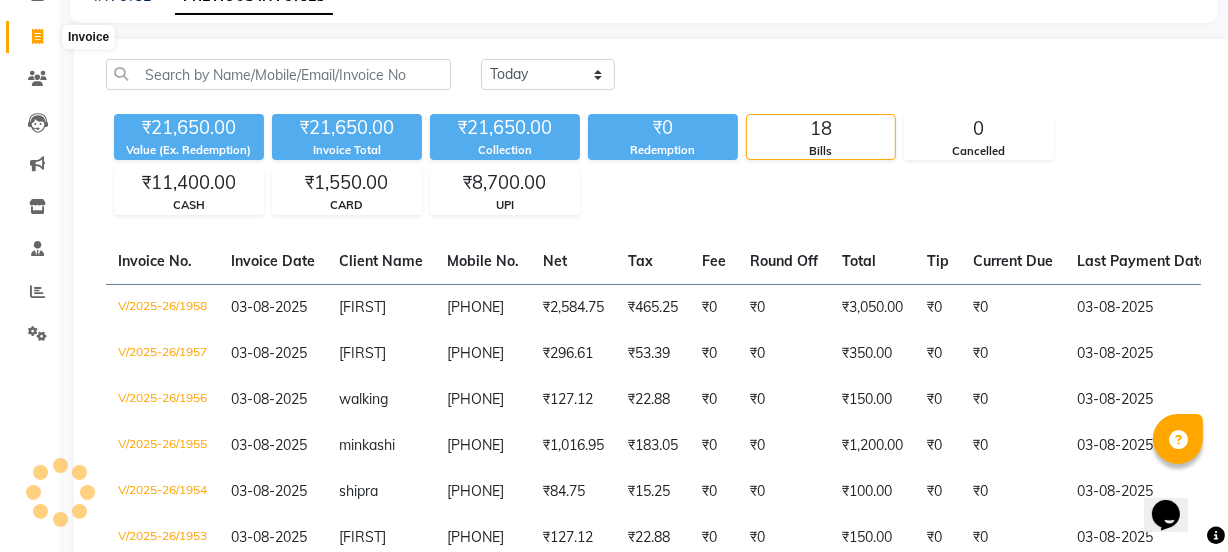 click 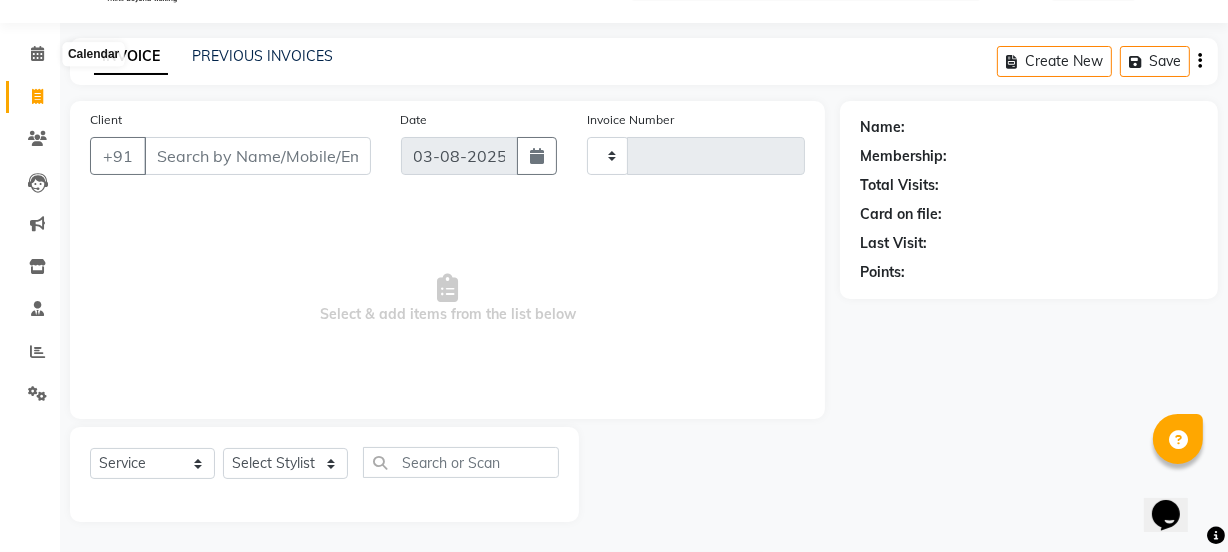 scroll, scrollTop: 50, scrollLeft: 0, axis: vertical 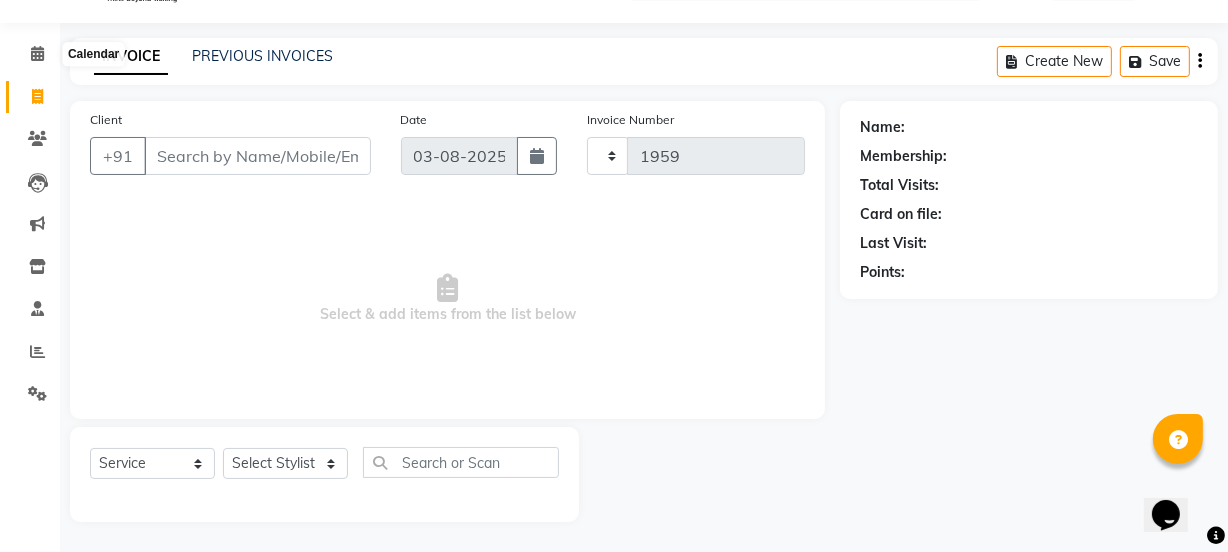 select on "4884" 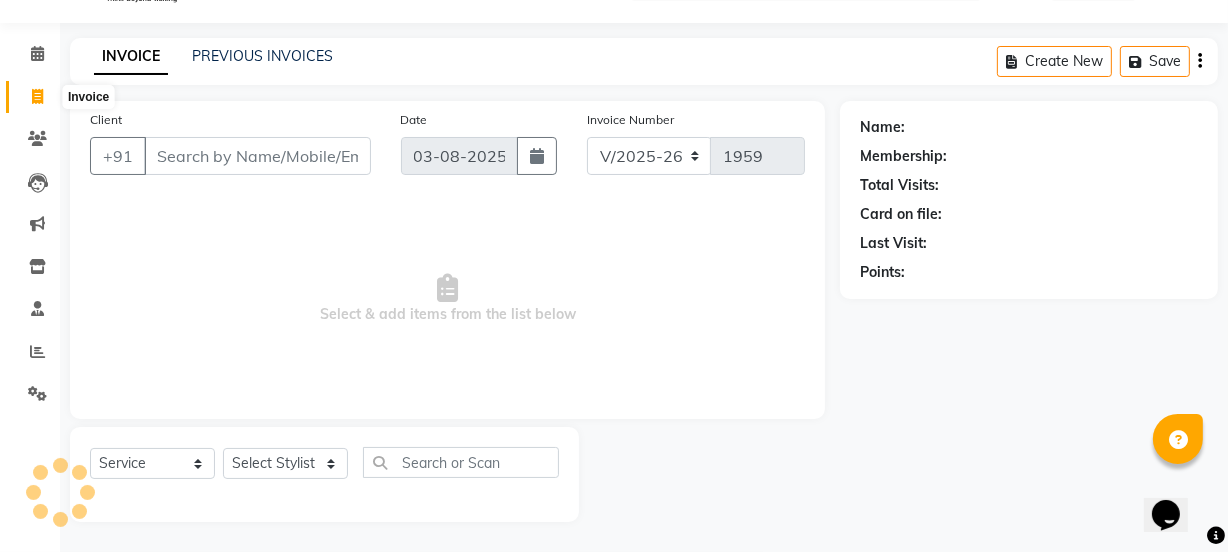 click 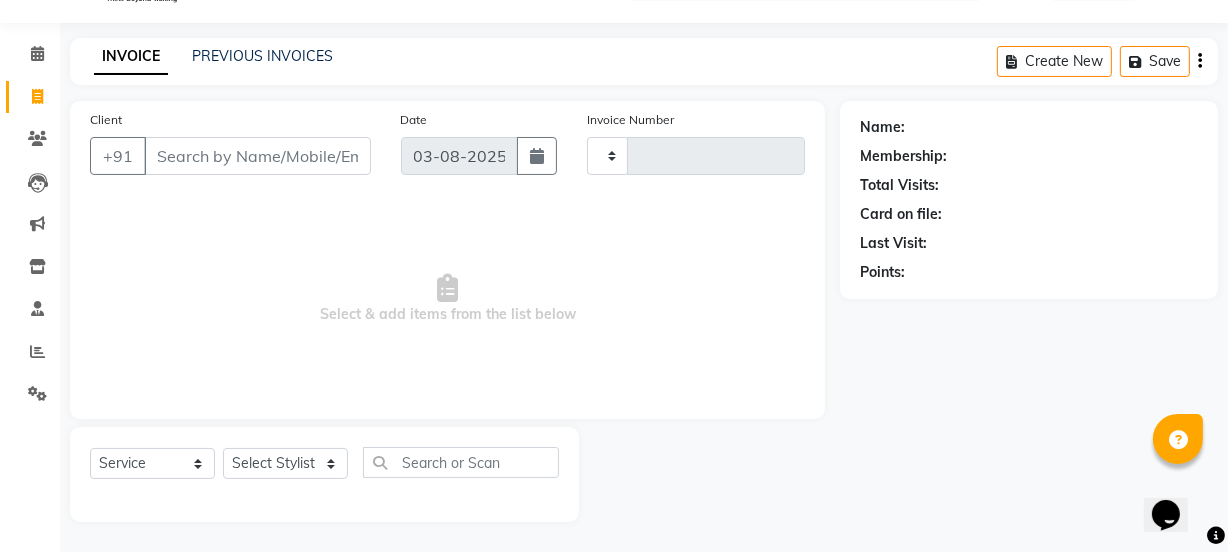 type on "1959" 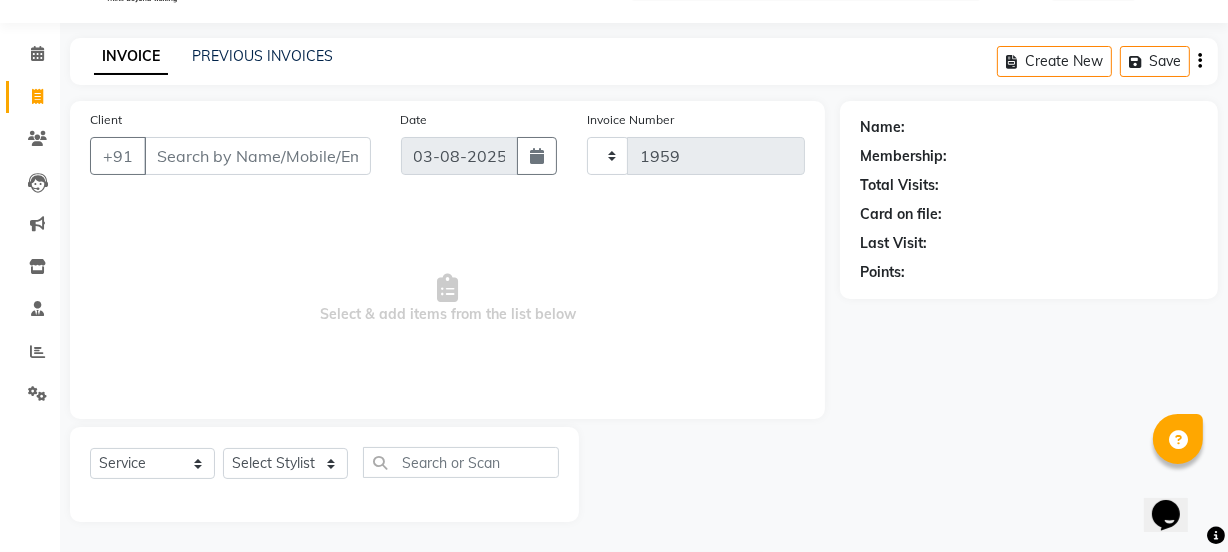 select on "4884" 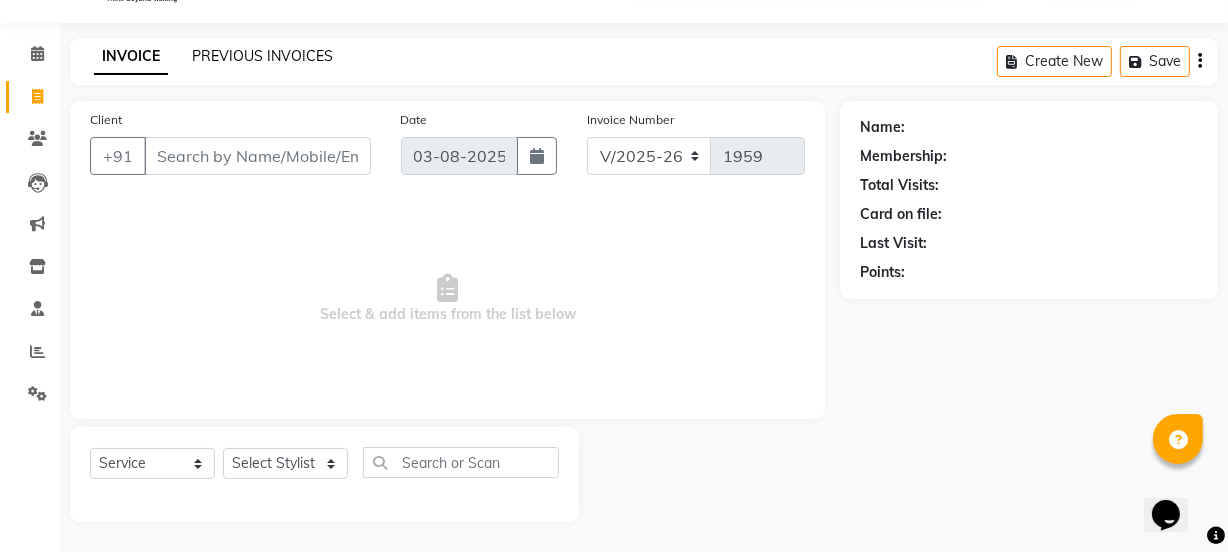 click on "PREVIOUS INVOICES" 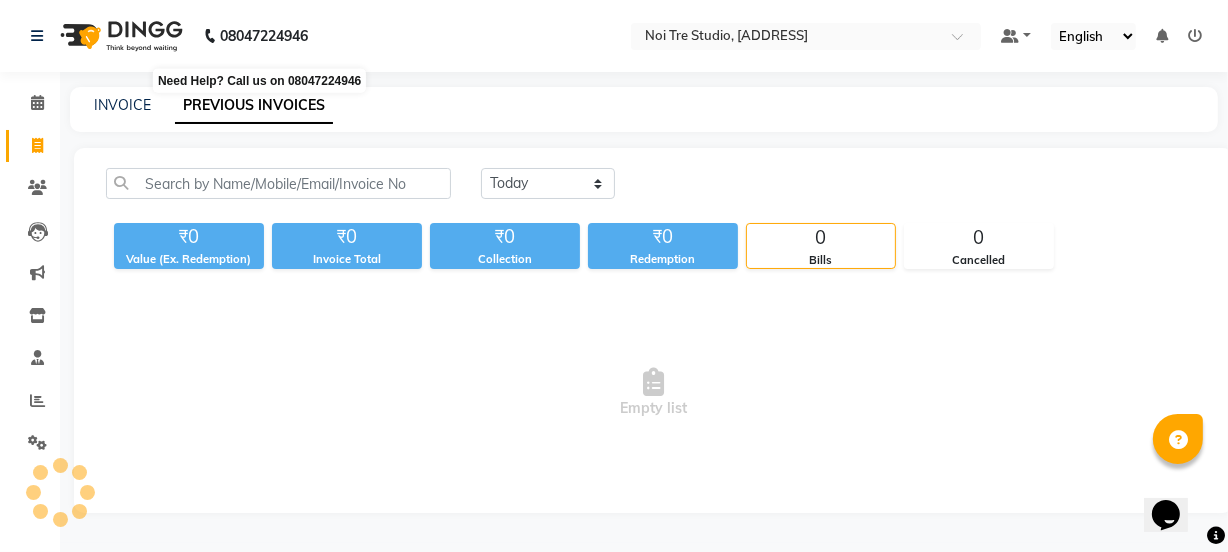 scroll, scrollTop: 0, scrollLeft: 0, axis: both 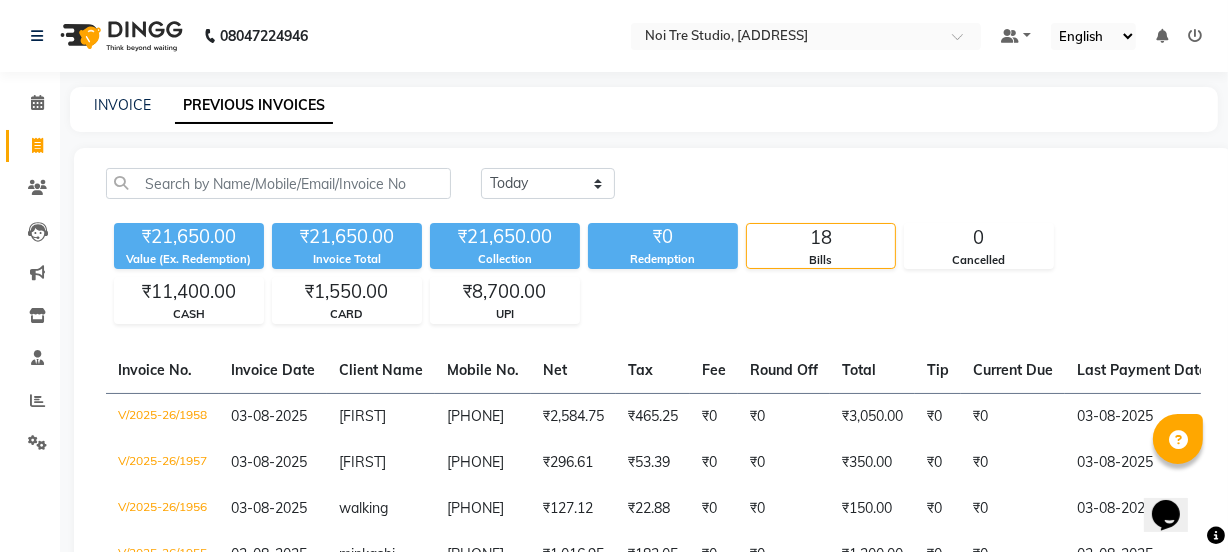 click 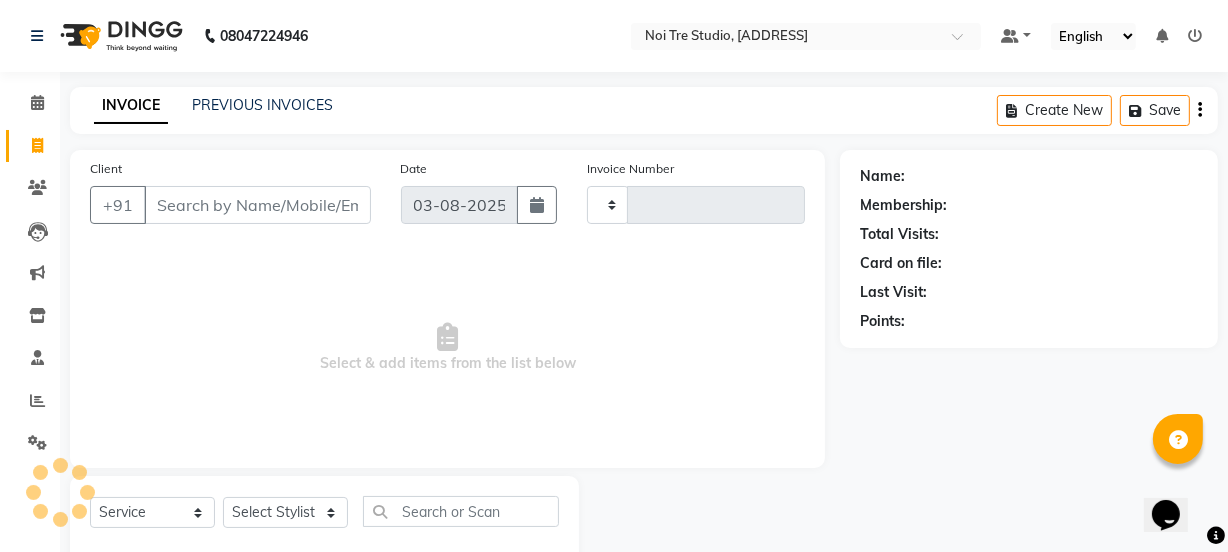 scroll, scrollTop: 50, scrollLeft: 0, axis: vertical 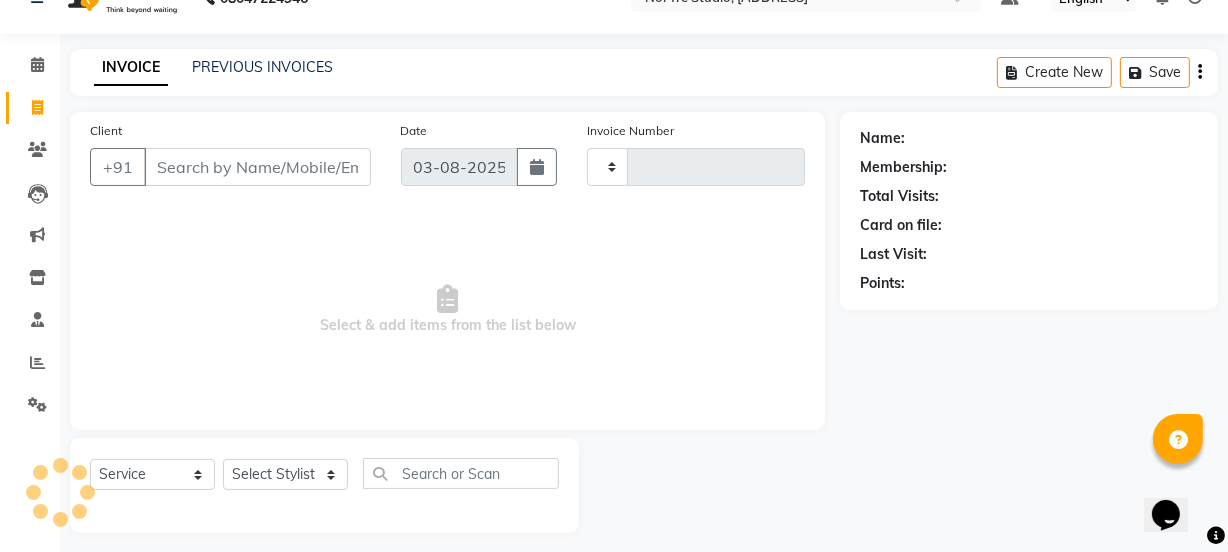 type on "1959" 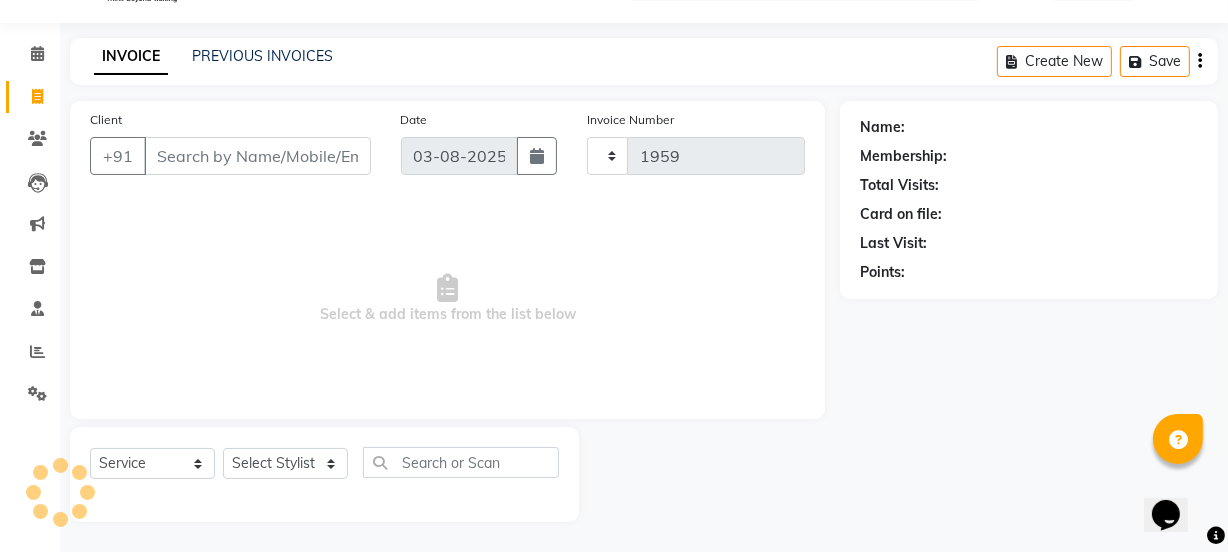 select on "4884" 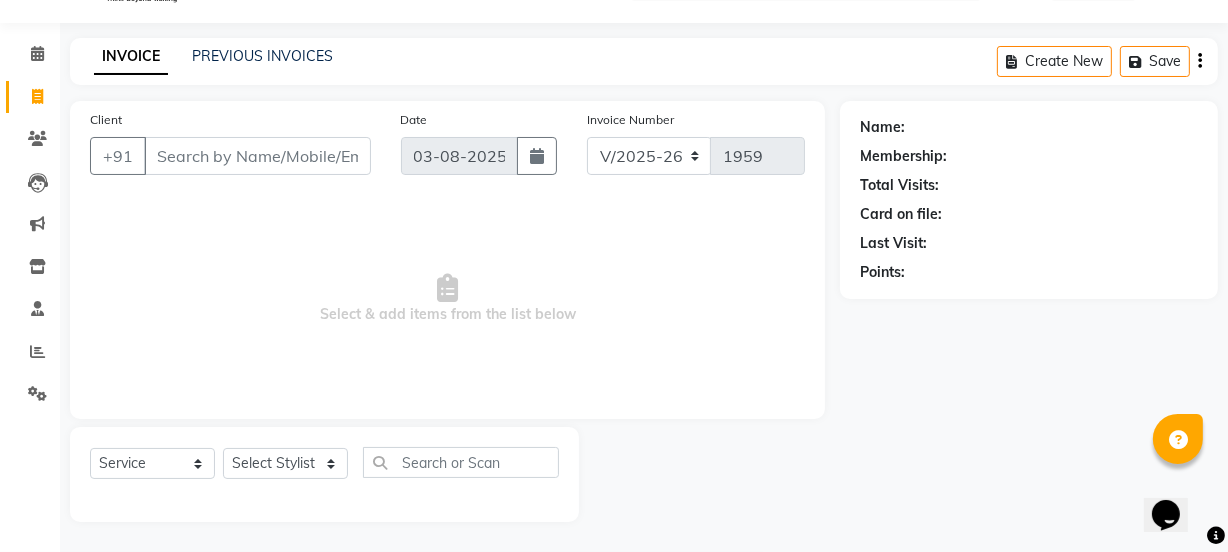 click on "Client" at bounding box center (257, 156) 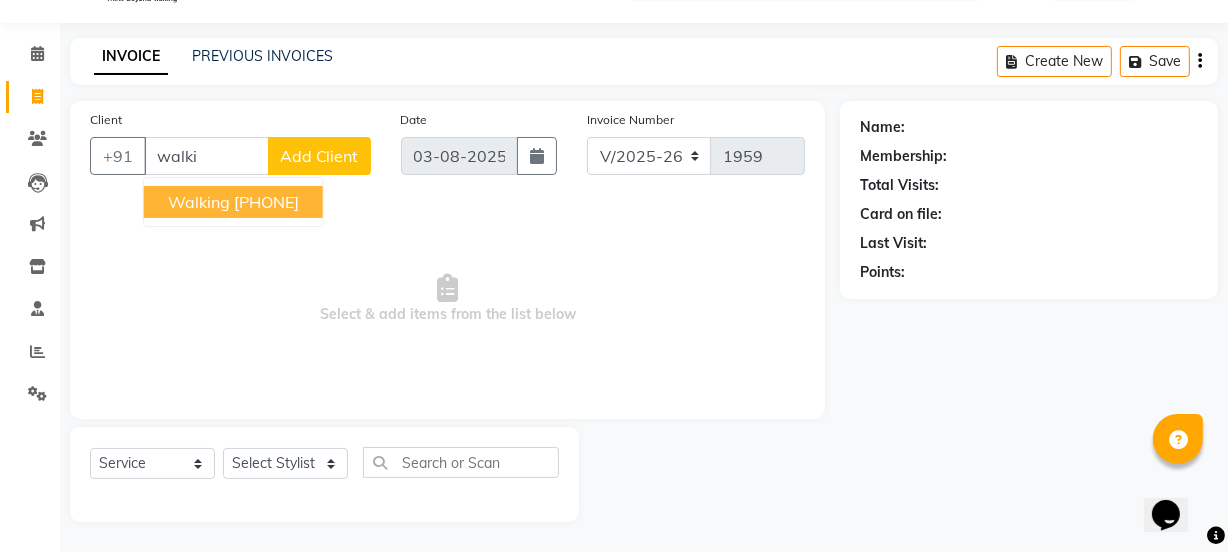 click on "999997003" at bounding box center (266, 202) 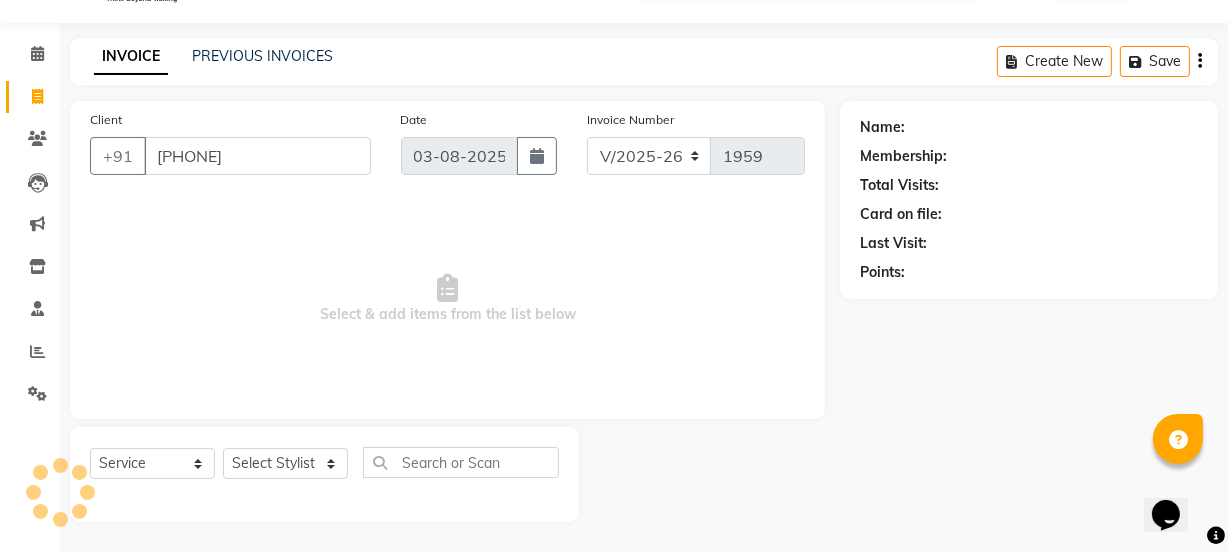 type on "999997003" 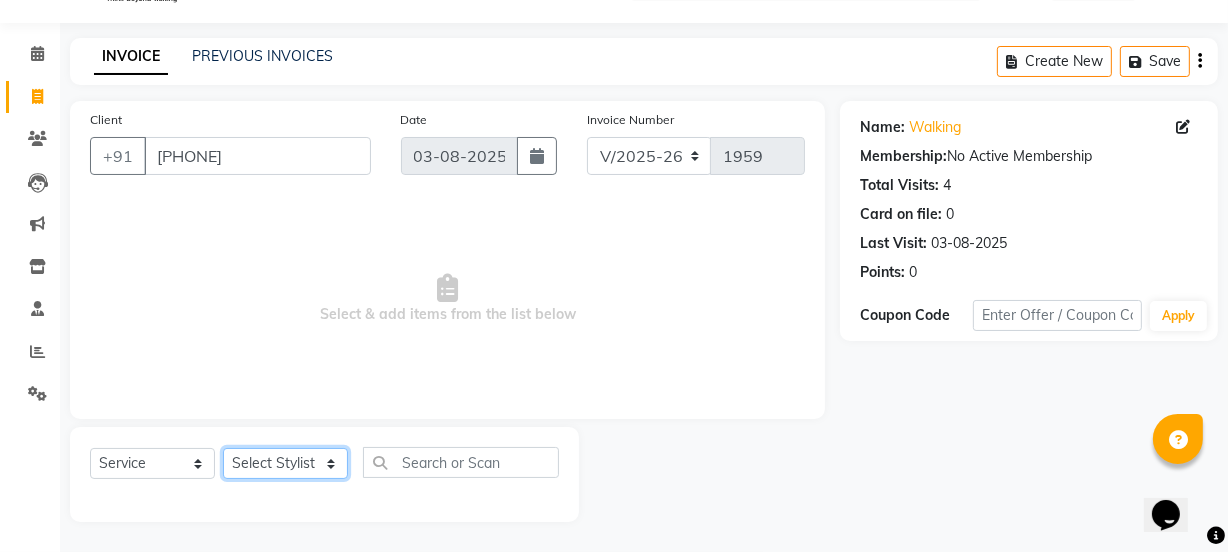 click on "Select Stylist azad farhana fiza jahan GAURAV Harsh IRFAN Manager massey monu Paras Grover POOJA Radha rahul Rani Ravi Kumar roshan Sanjana  Shivani sufyan sunny tanisha" 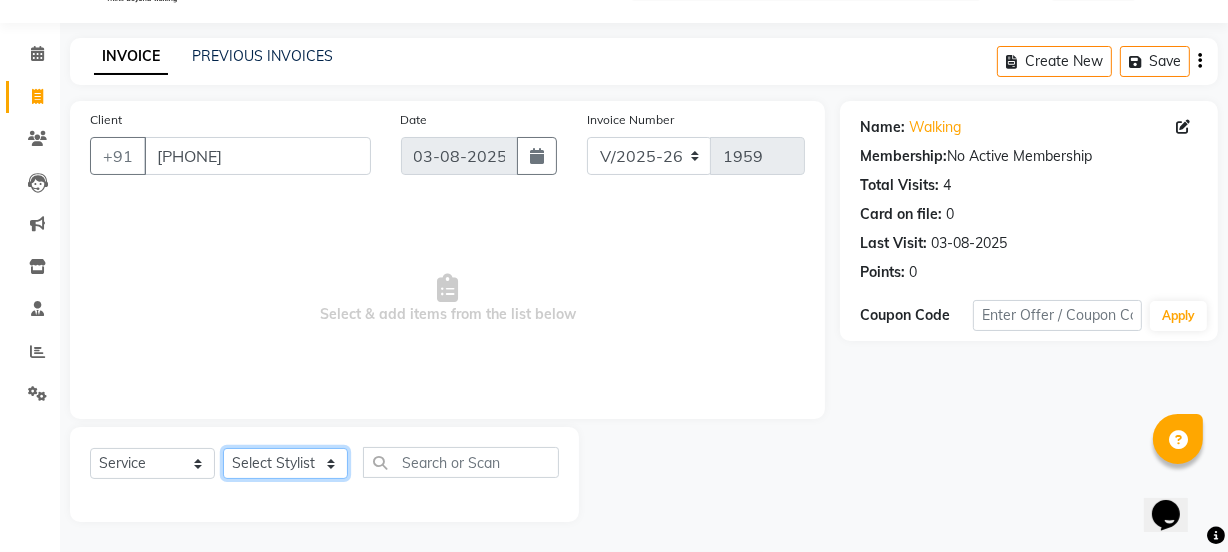 select on "30888" 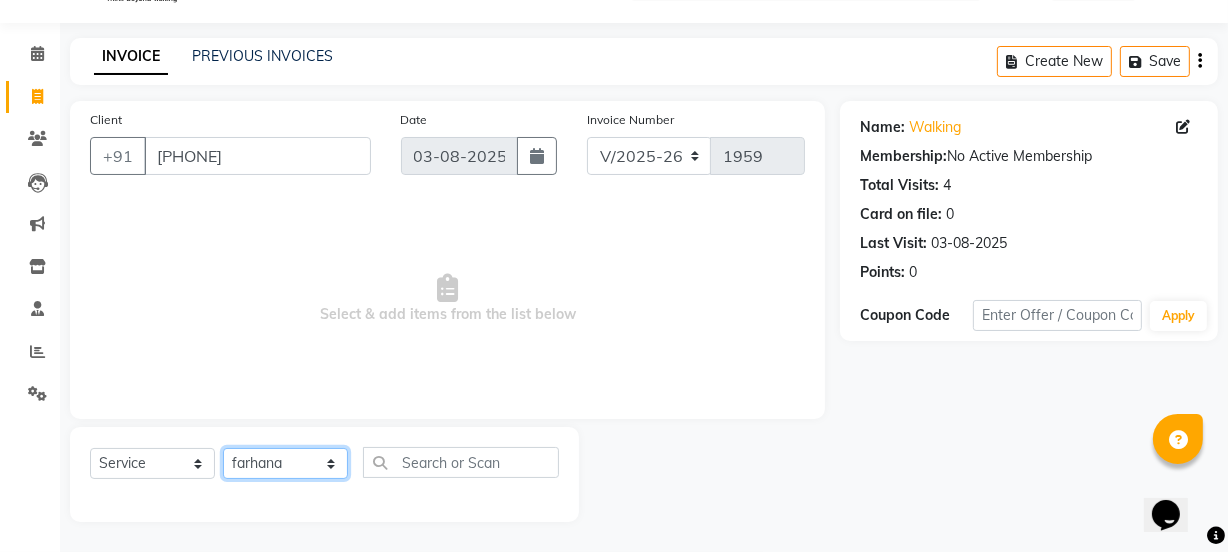 click on "Select Stylist azad farhana fiza jahan GAURAV Harsh IRFAN Manager massey monu Paras Grover POOJA Radha rahul Rani Ravi Kumar roshan Sanjana  Shivani sufyan sunny tanisha" 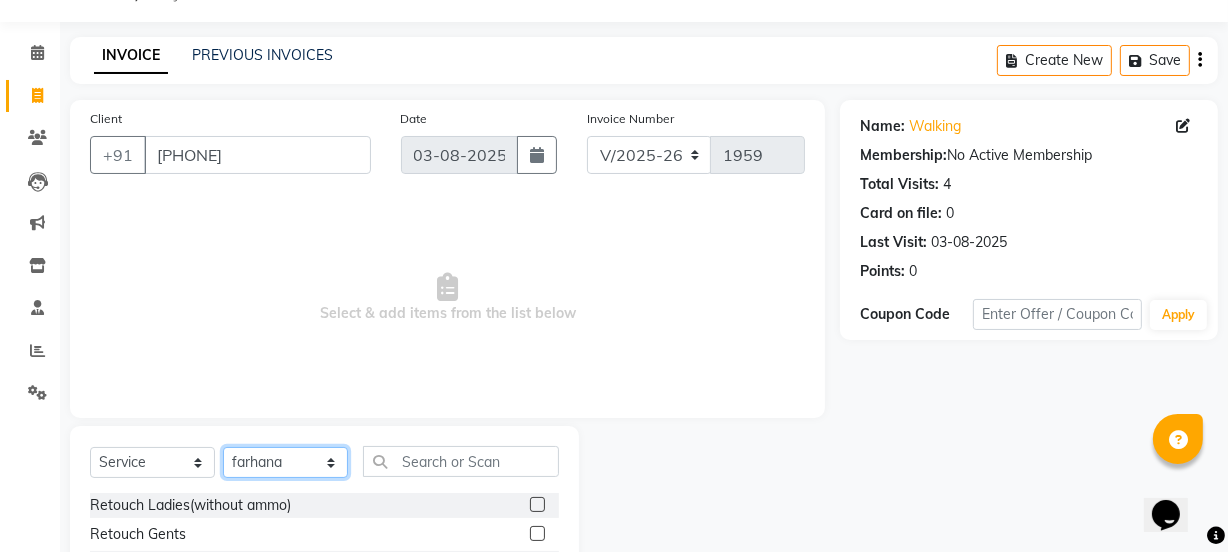 scroll, scrollTop: 49, scrollLeft: 0, axis: vertical 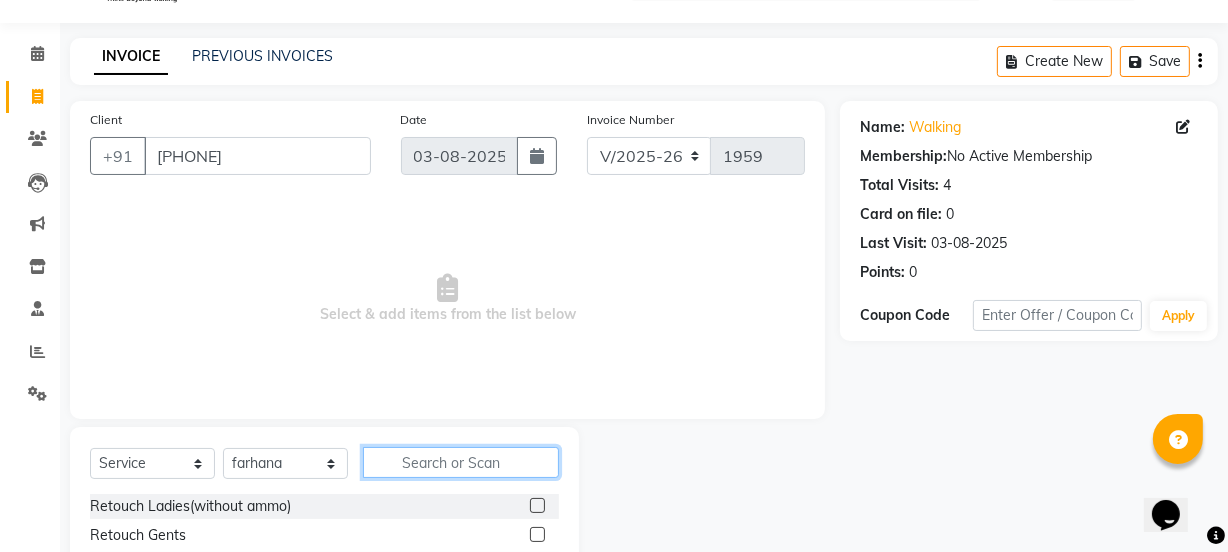 click 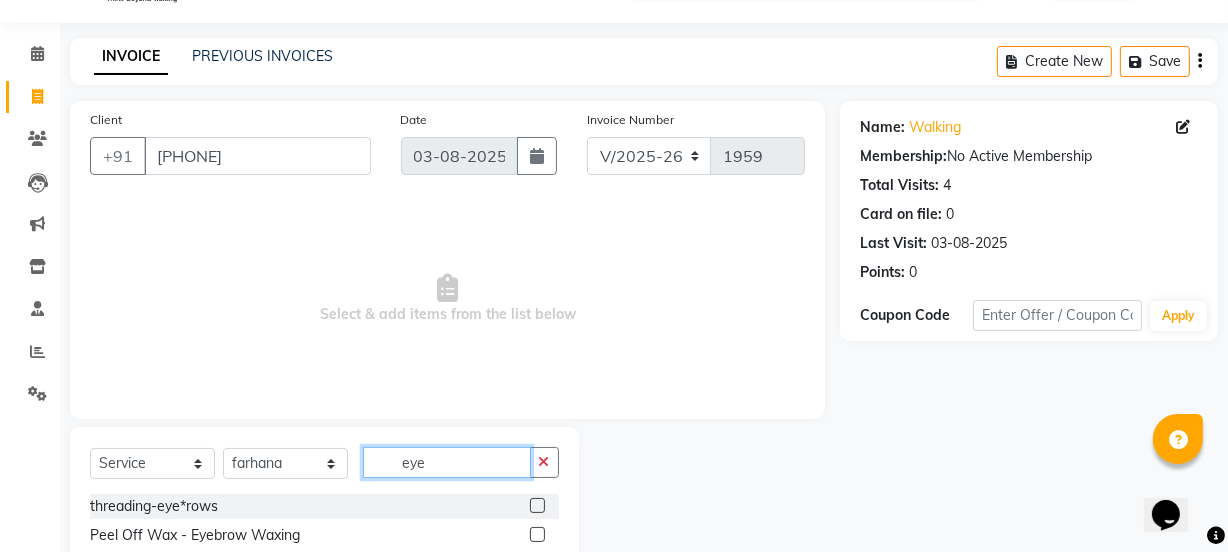 type on "eye" 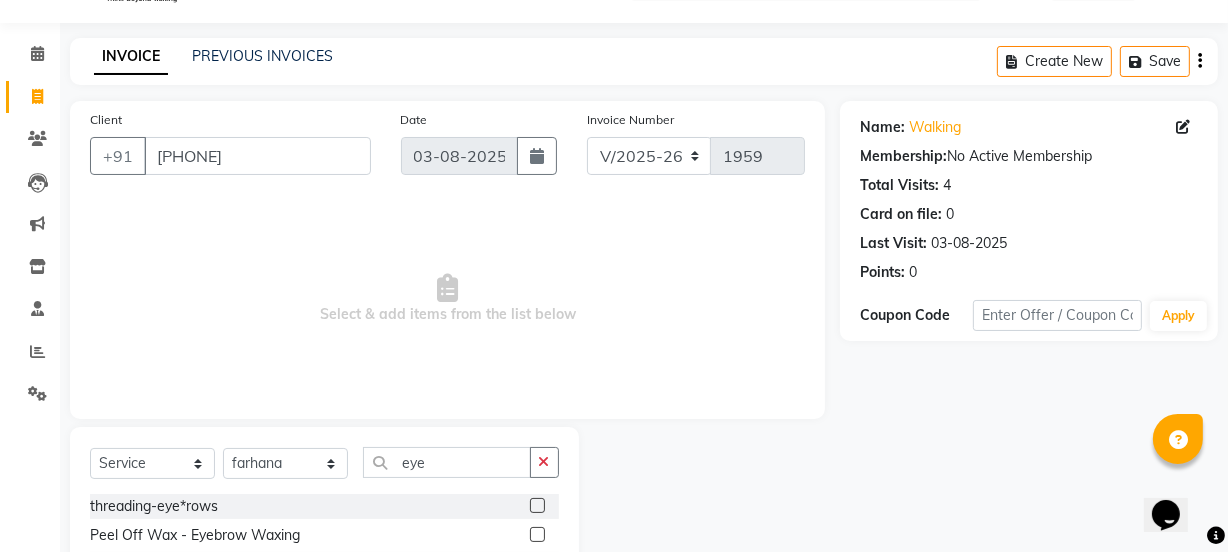 click 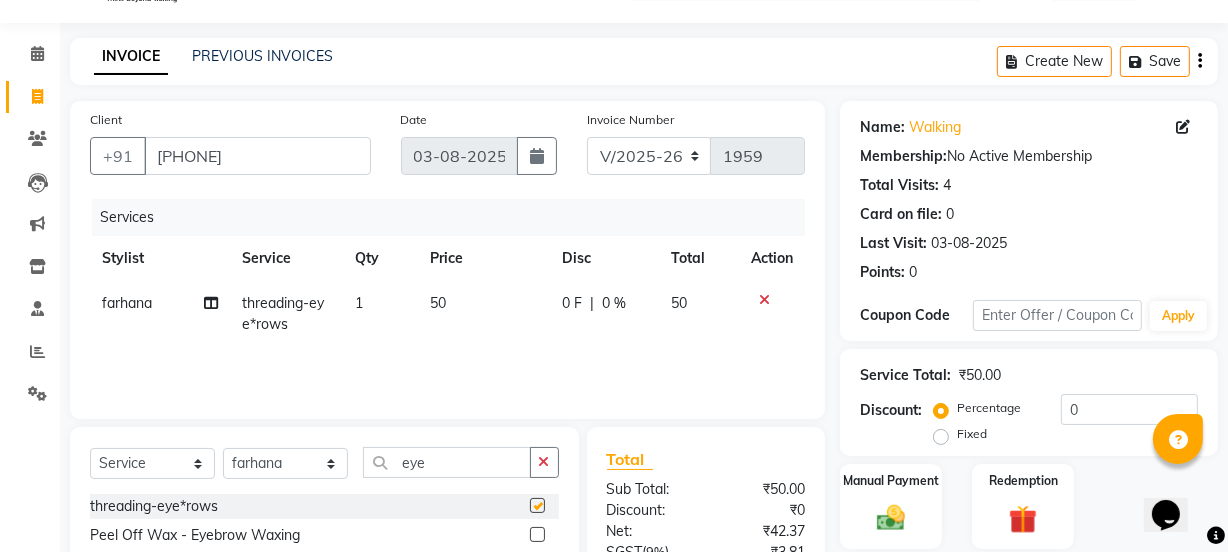 checkbox on "false" 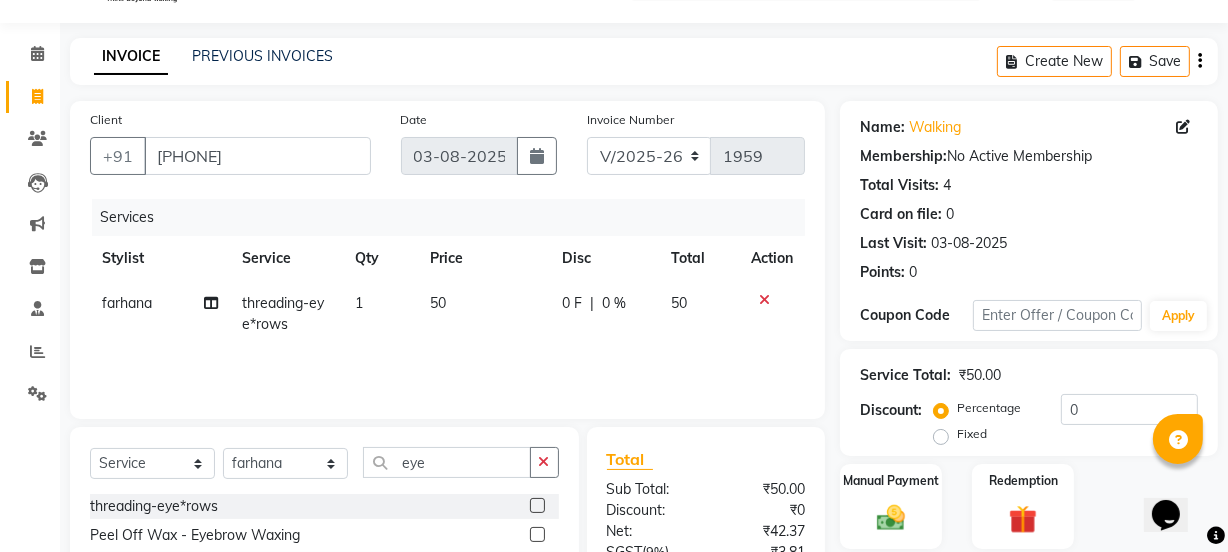scroll, scrollTop: 249, scrollLeft: 0, axis: vertical 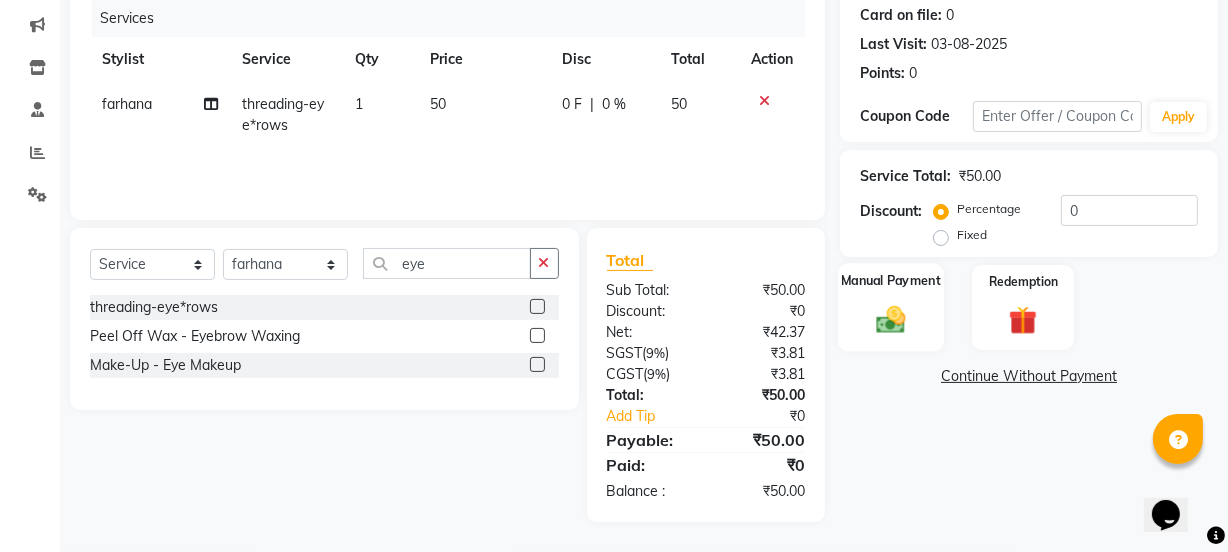 click on "Manual Payment" 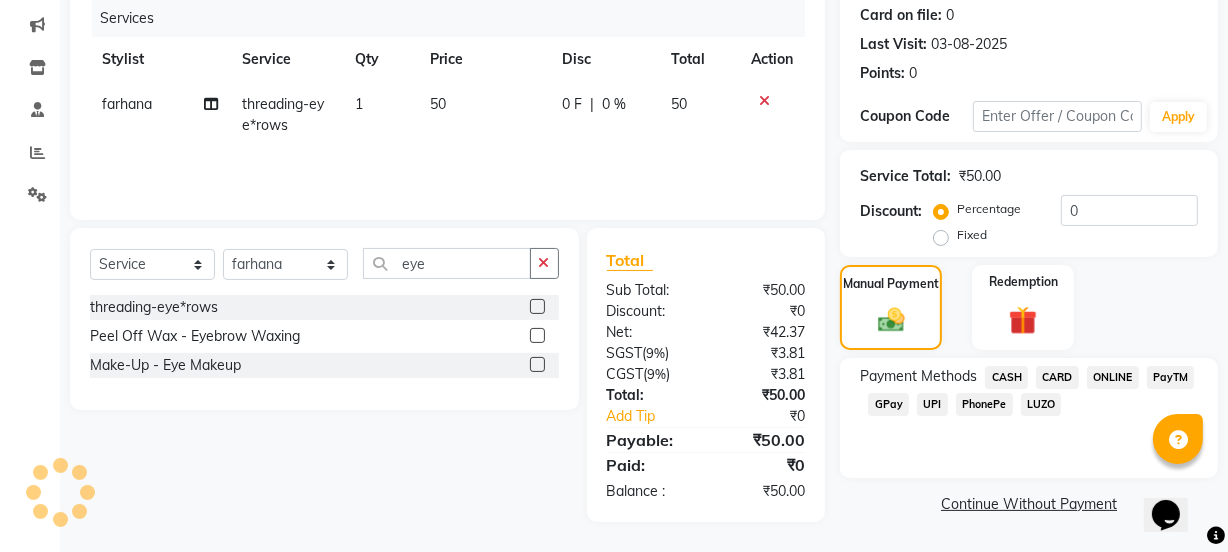 click on "CASH" 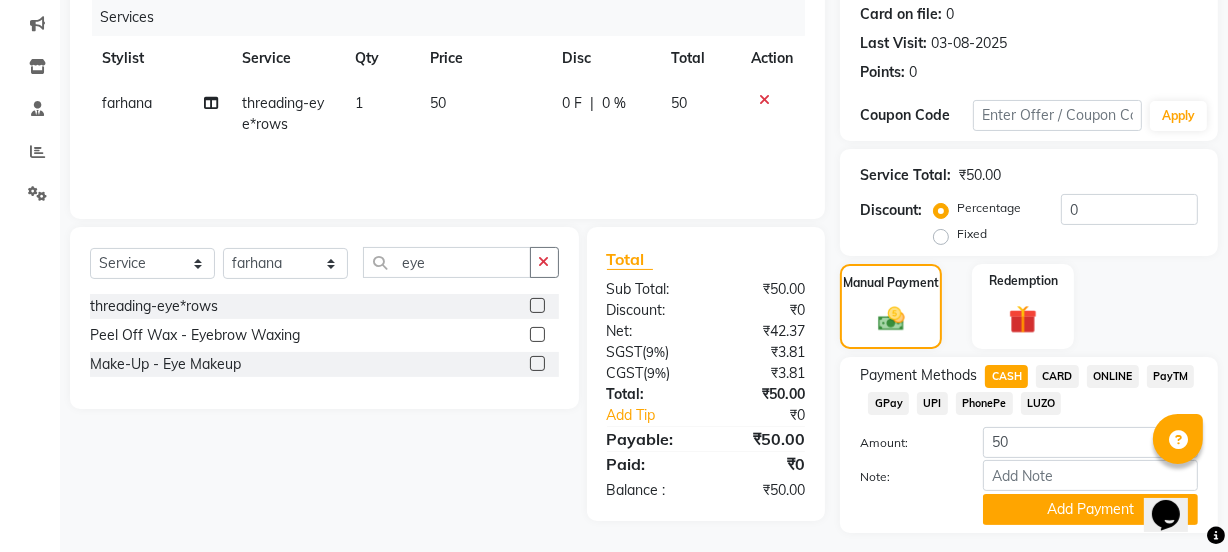 scroll, scrollTop: 297, scrollLeft: 0, axis: vertical 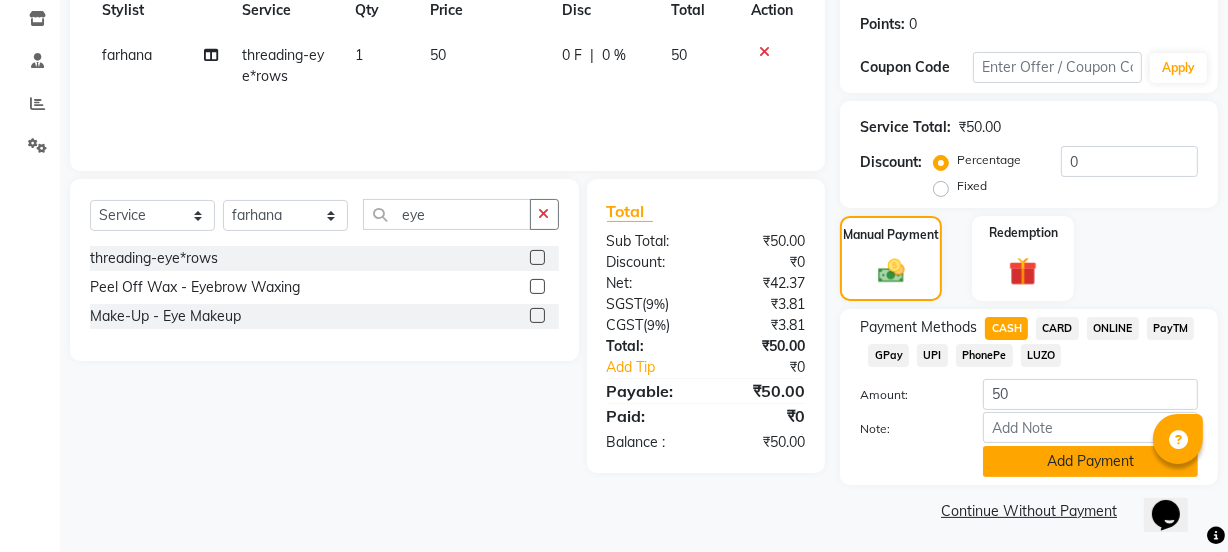 click on "Add Payment" 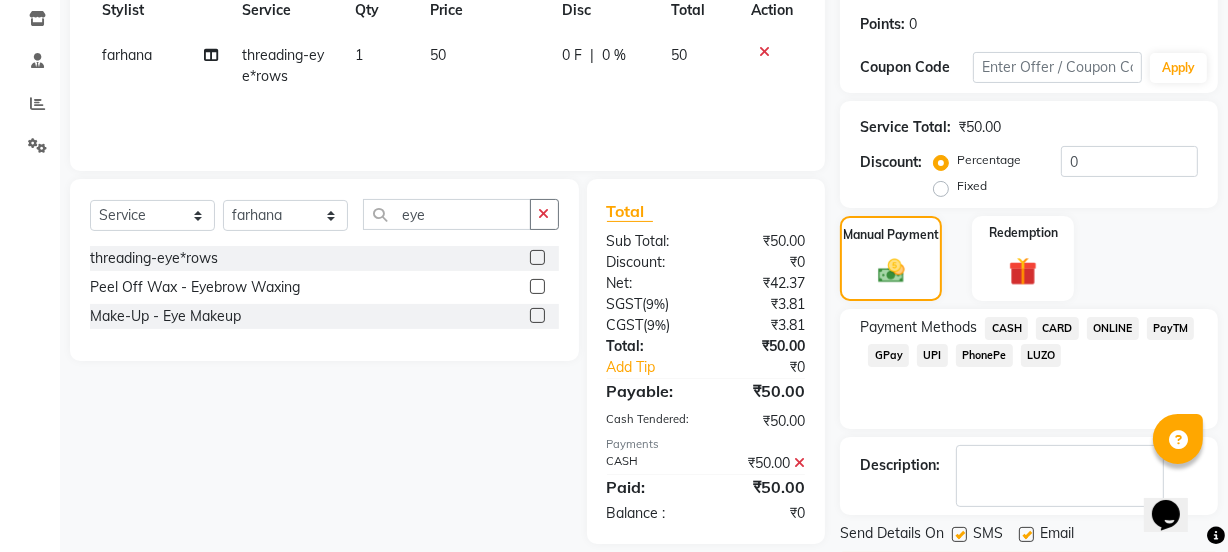scroll, scrollTop: 357, scrollLeft: 0, axis: vertical 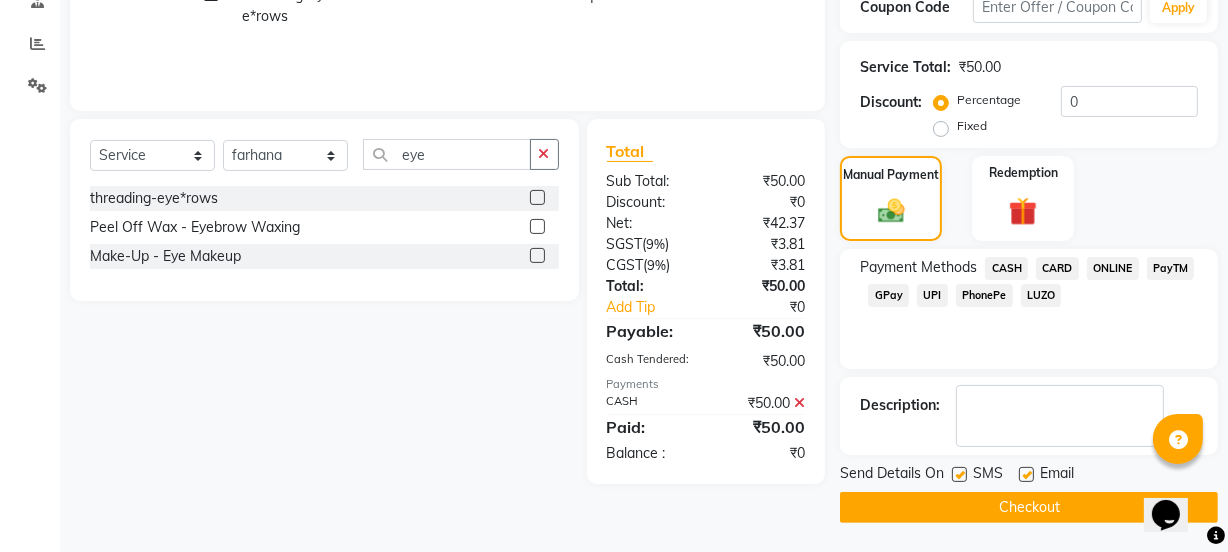 click on "Checkout" 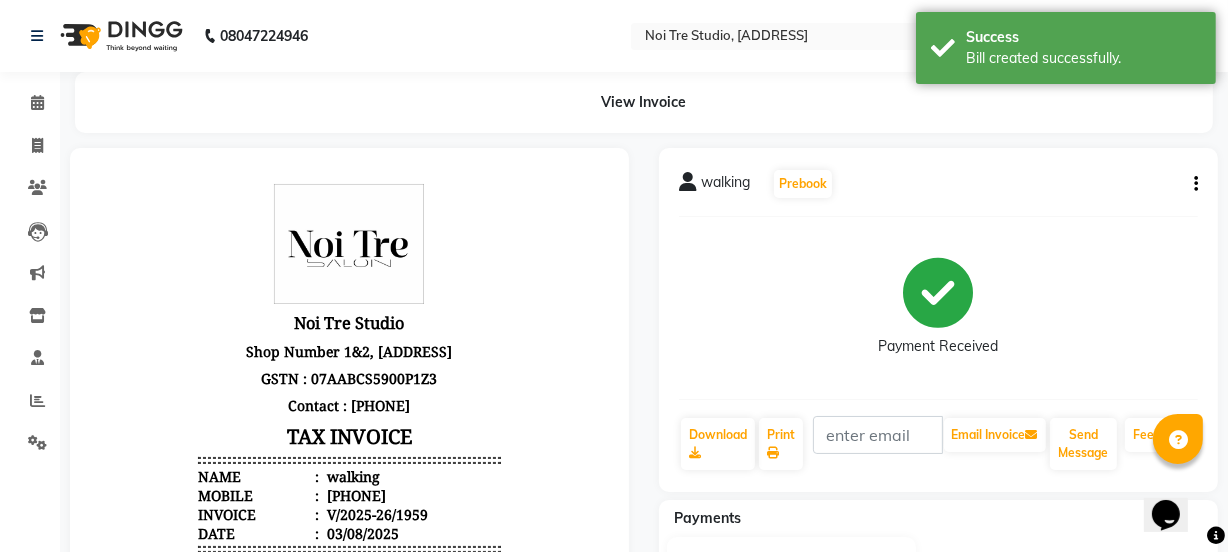 scroll, scrollTop: 0, scrollLeft: 0, axis: both 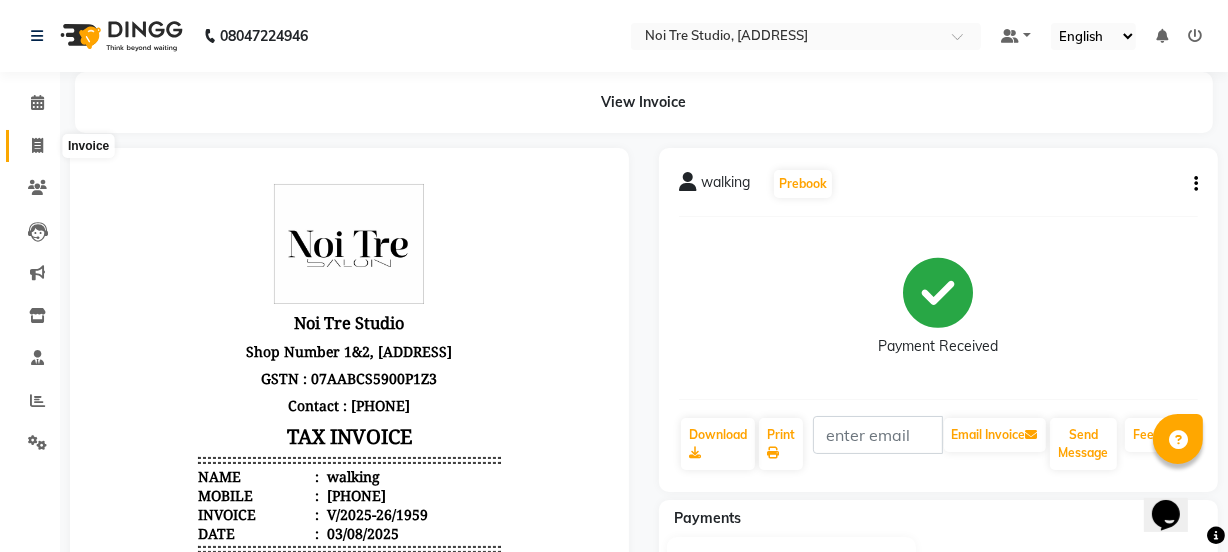 click 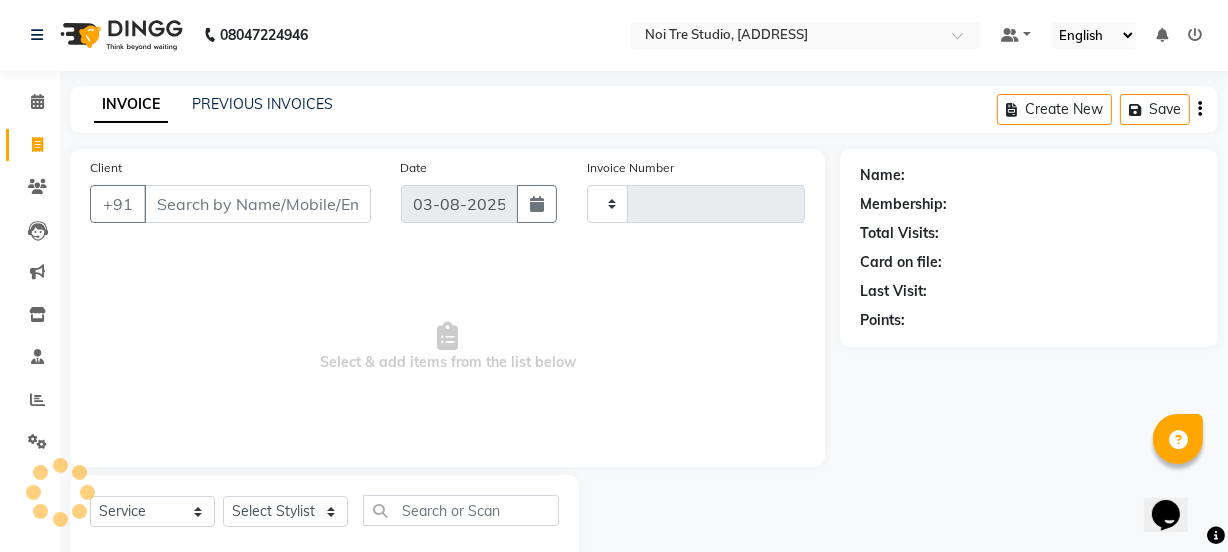 type on "1960" 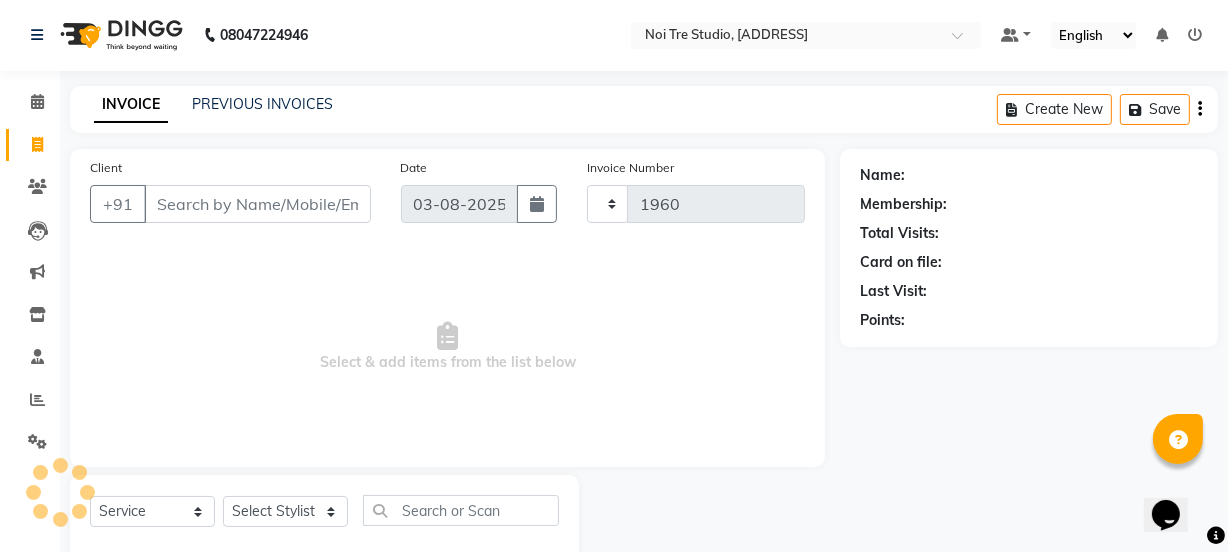 scroll, scrollTop: 50, scrollLeft: 0, axis: vertical 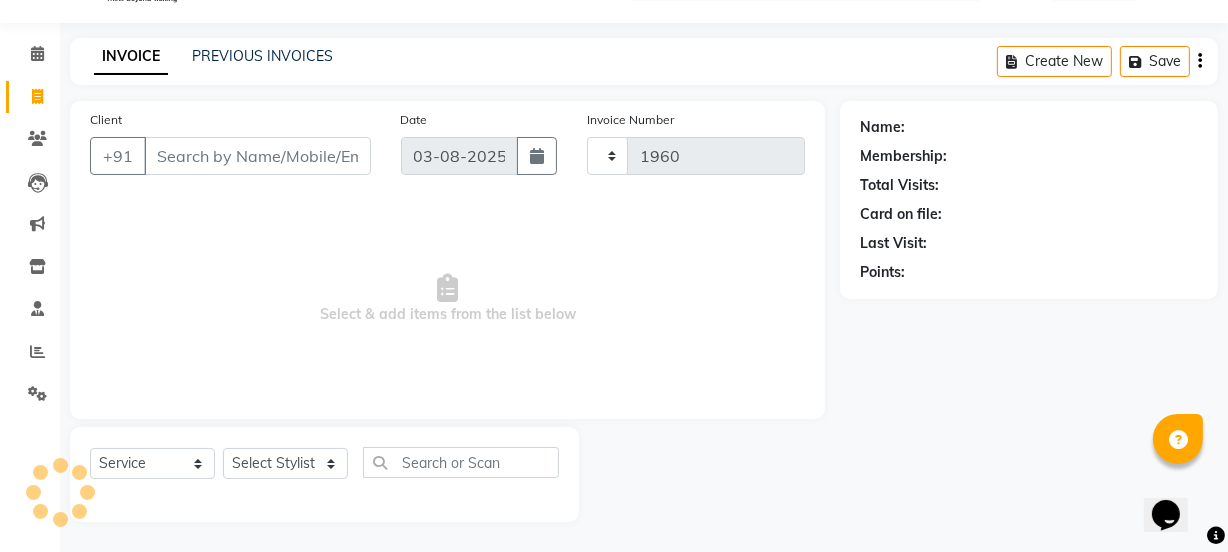 select on "4884" 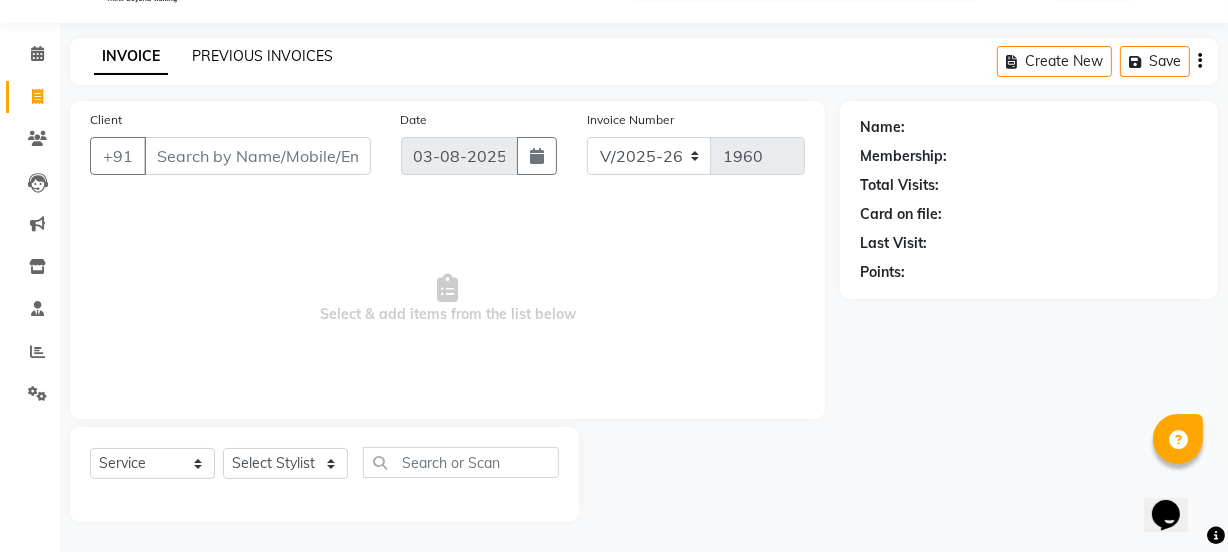 click on "PREVIOUS INVOICES" 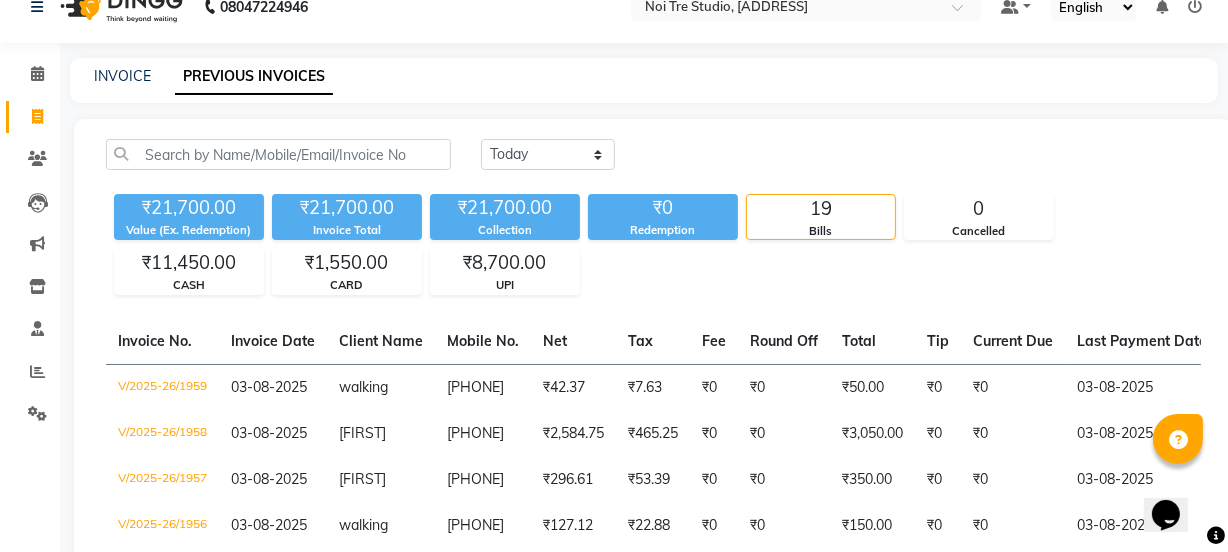 scroll, scrollTop: 0, scrollLeft: 0, axis: both 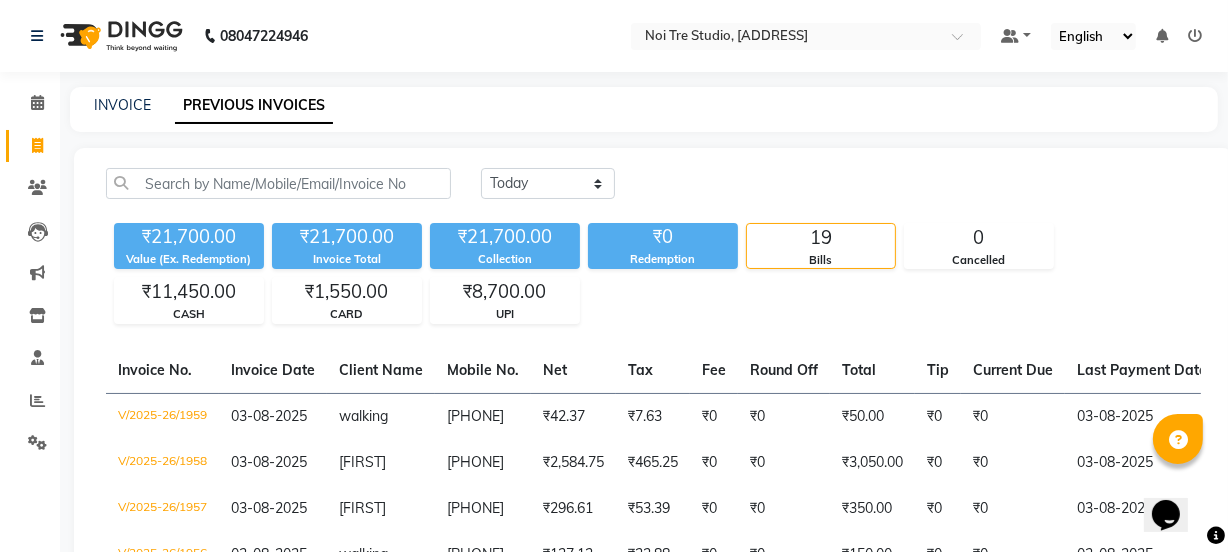 drag, startPoint x: 1140, startPoint y: 185, endPoint x: 1240, endPoint y: 158, distance: 103.58089 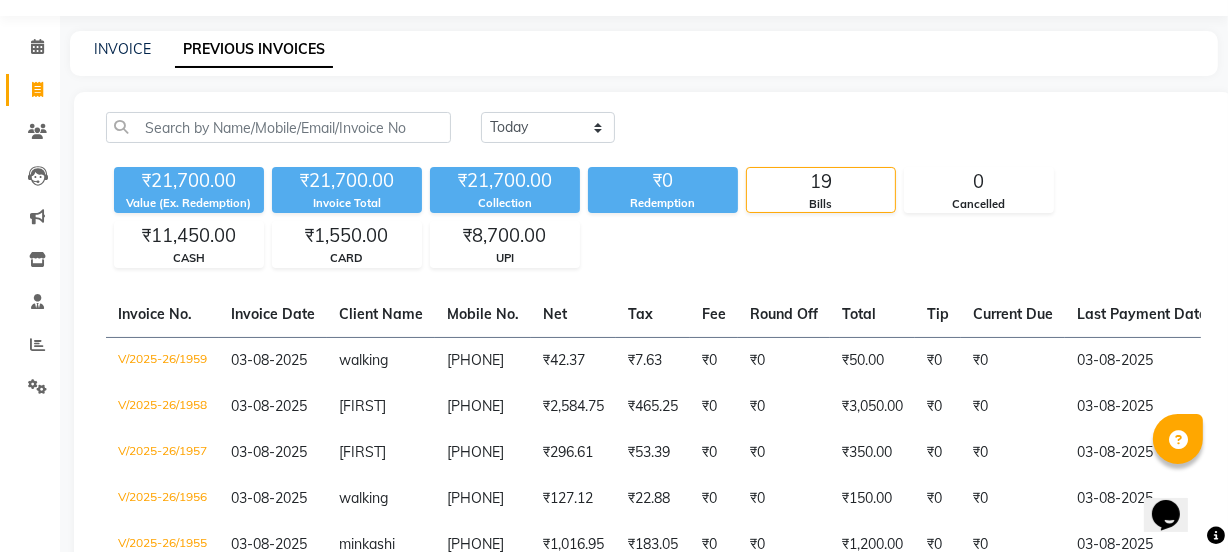 scroll, scrollTop: 0, scrollLeft: 0, axis: both 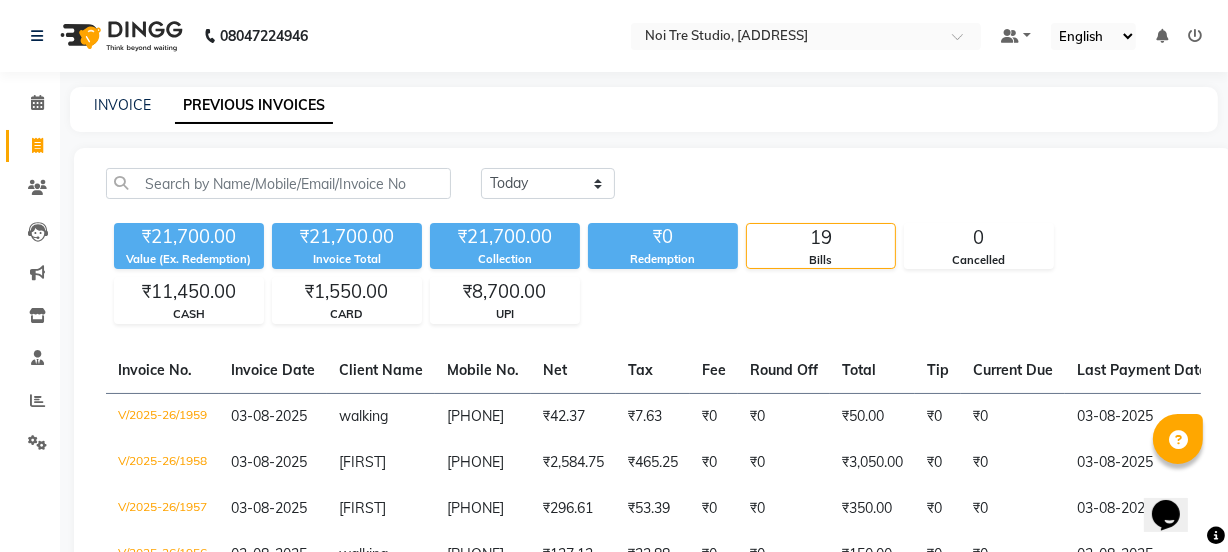 click on "Today Yesterday Custom Range" 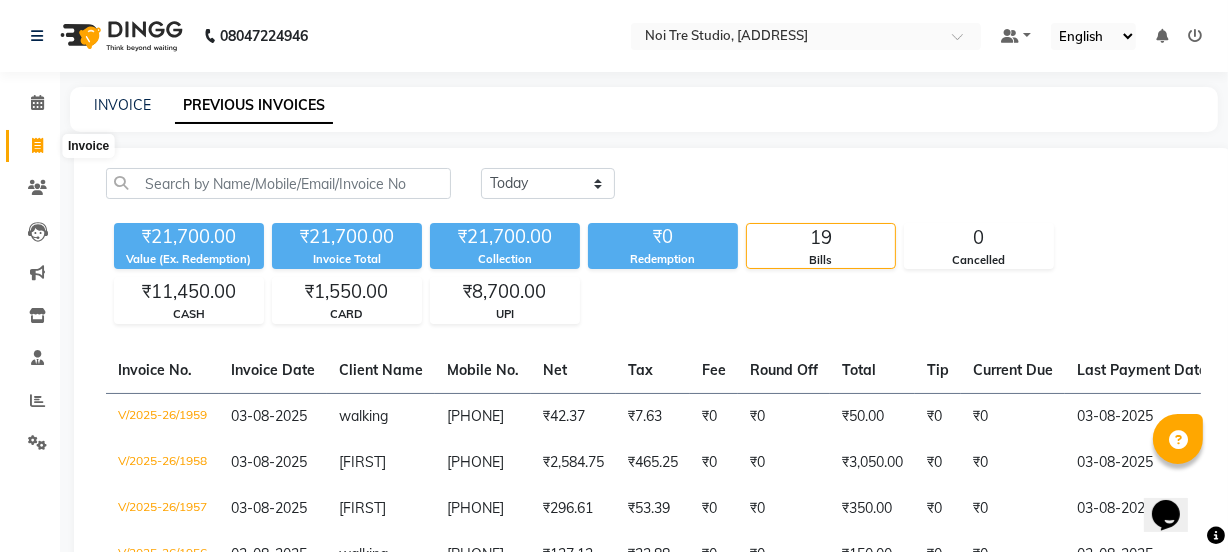 click 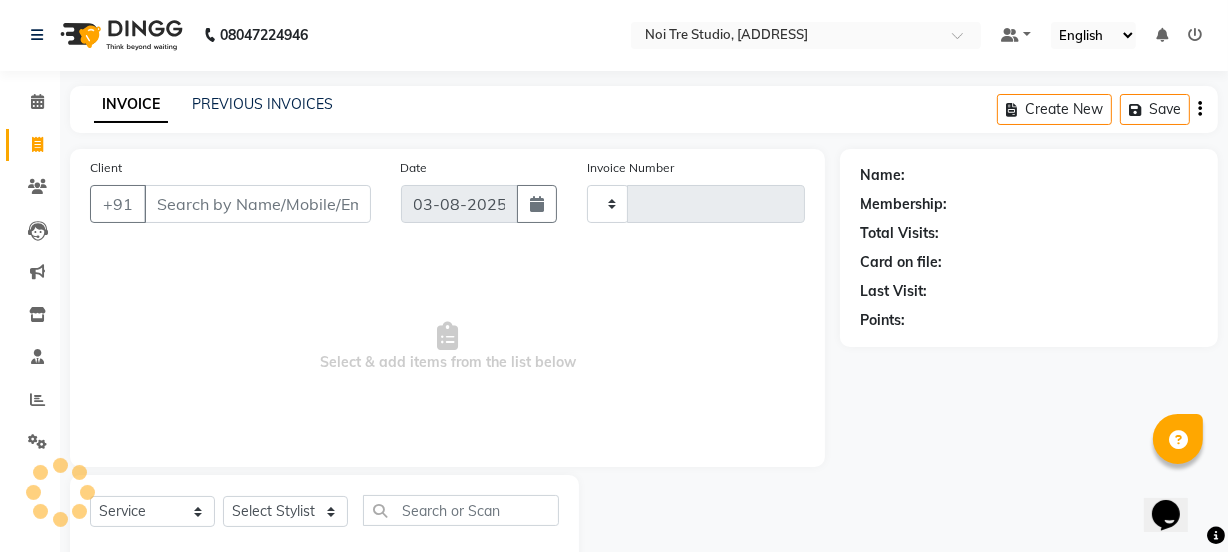 type on "1960" 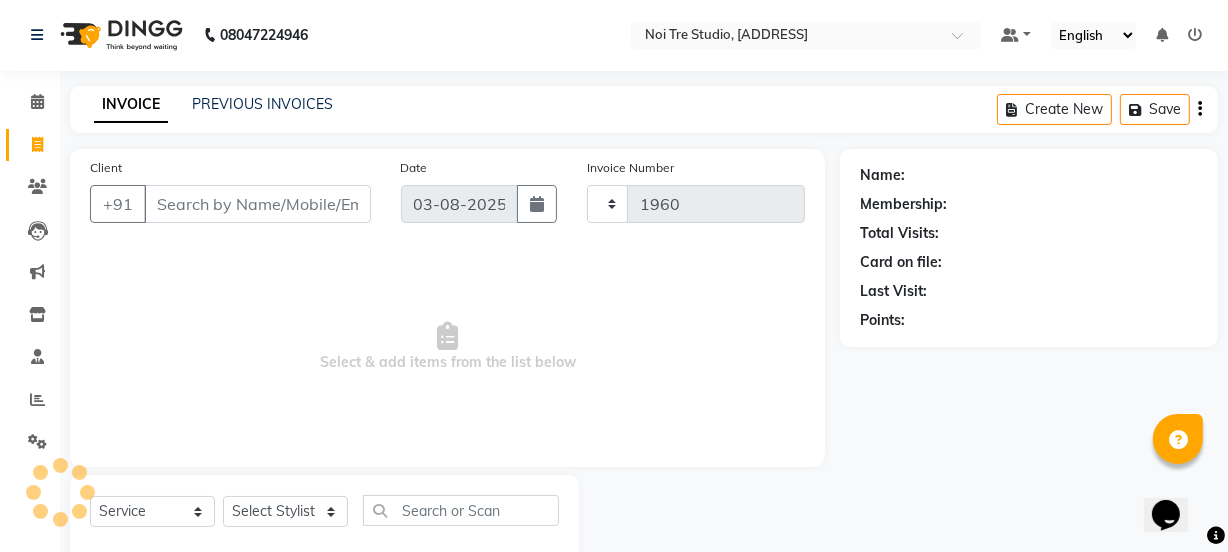 select on "4884" 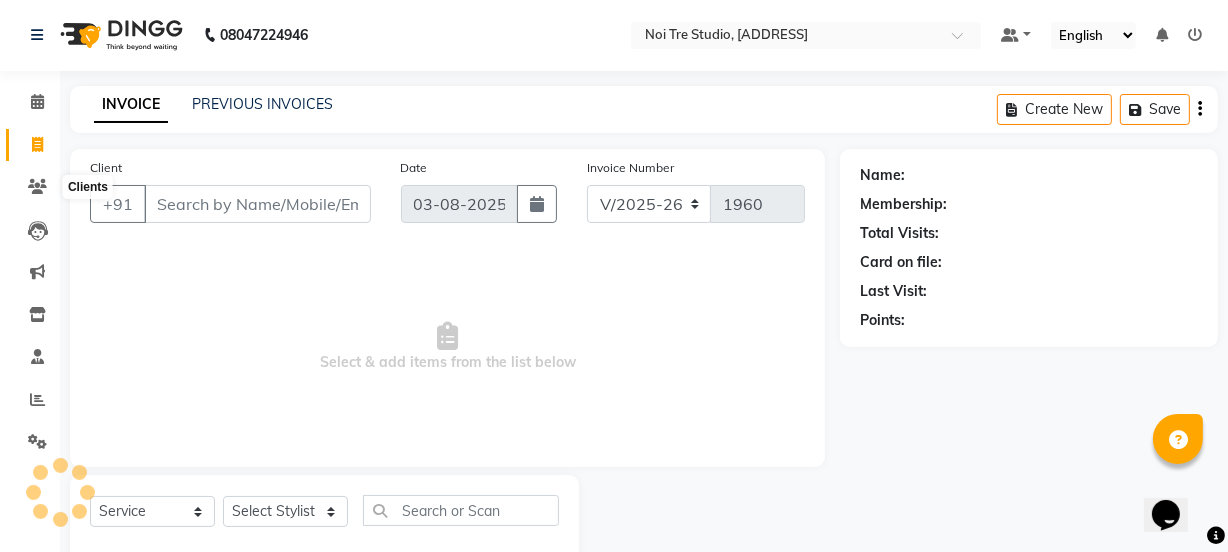 scroll, scrollTop: 50, scrollLeft: 0, axis: vertical 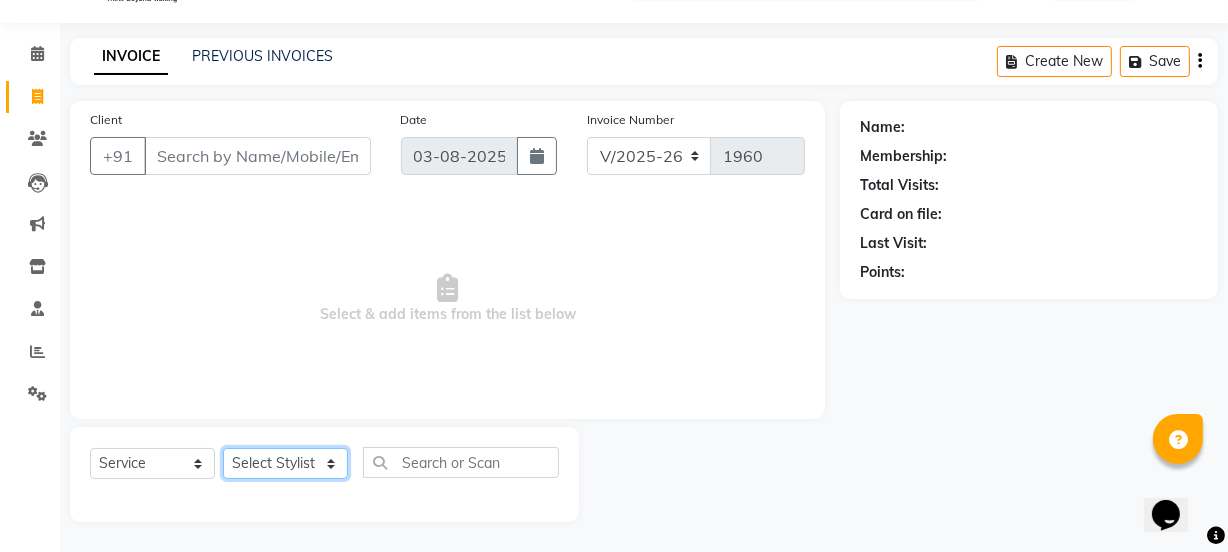 click on "Select Stylist azad farhana fiza jahan GAURAV Harsh IRFAN Manager massey monu Paras Grover POOJA Radha rahul Rani Ravi Kumar roshan Sanjana  Shivani sufyan sunny tanisha" 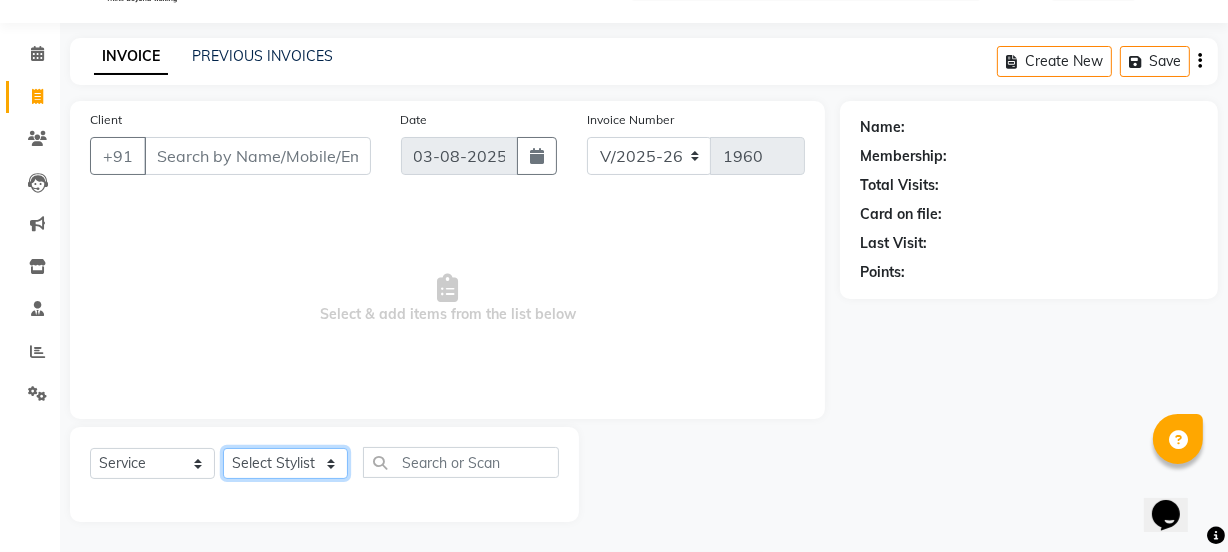 select on "65609" 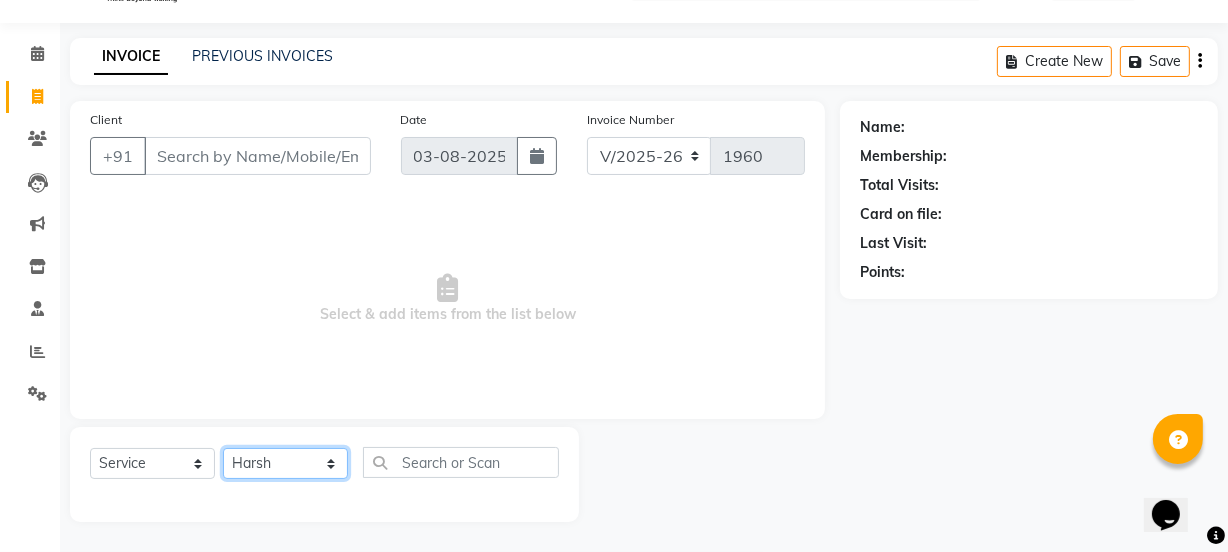 click on "Select Stylist azad farhana fiza jahan GAURAV Harsh IRFAN Manager massey monu Paras Grover POOJA Radha rahul Rani Ravi Kumar roshan Sanjana  Shivani sufyan sunny tanisha" 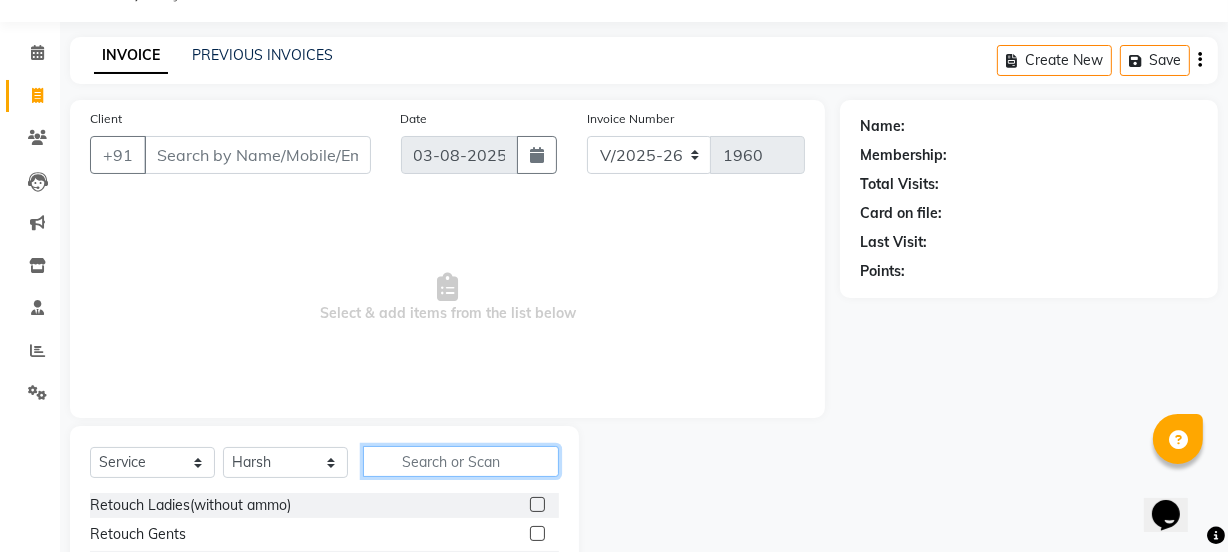 click 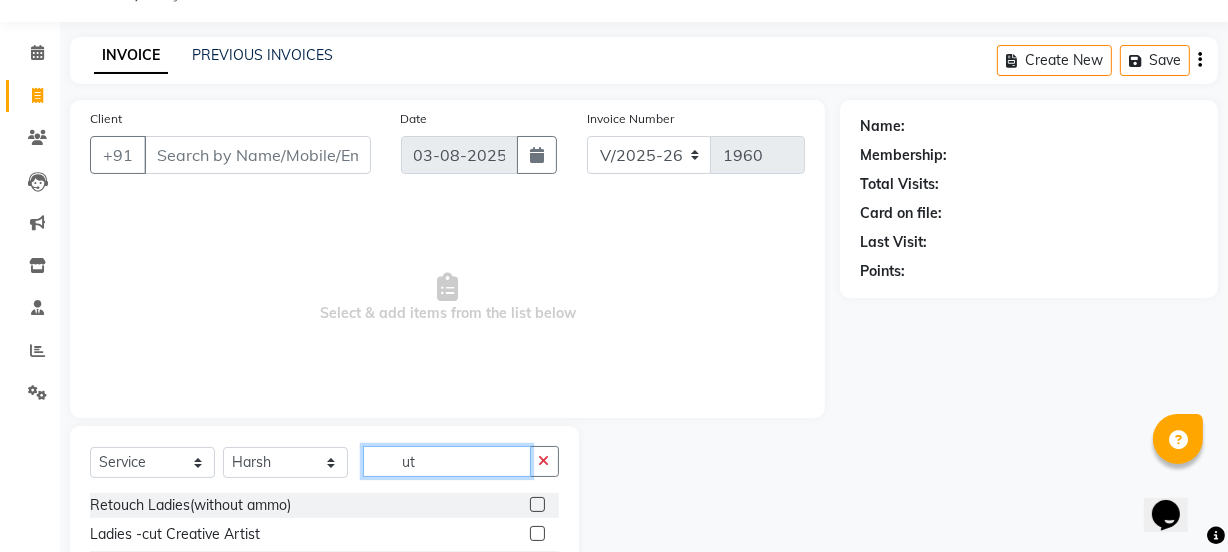 type on "ut" 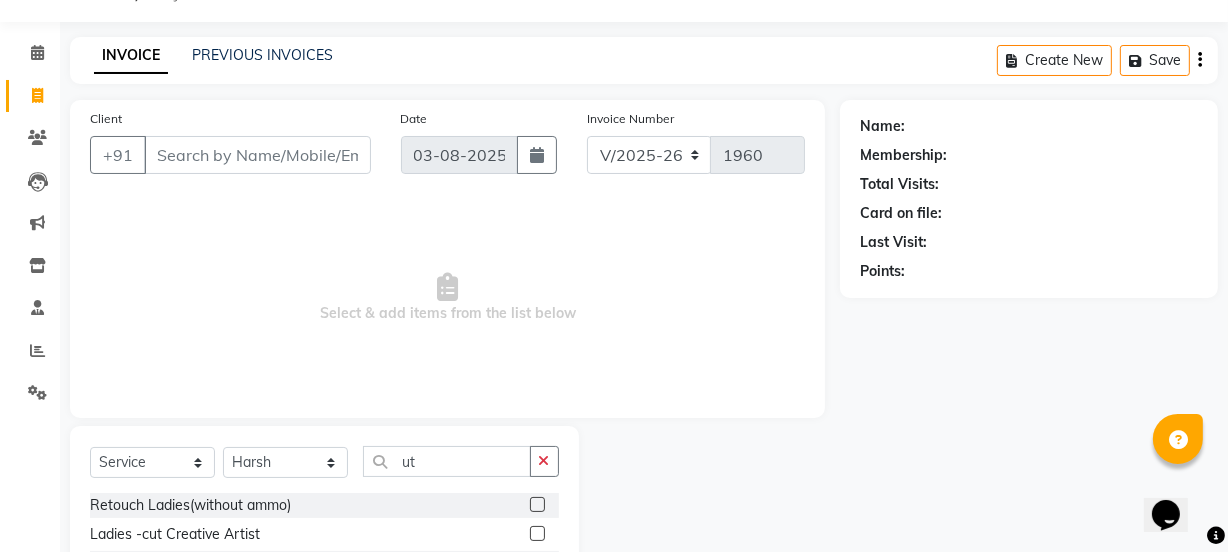click 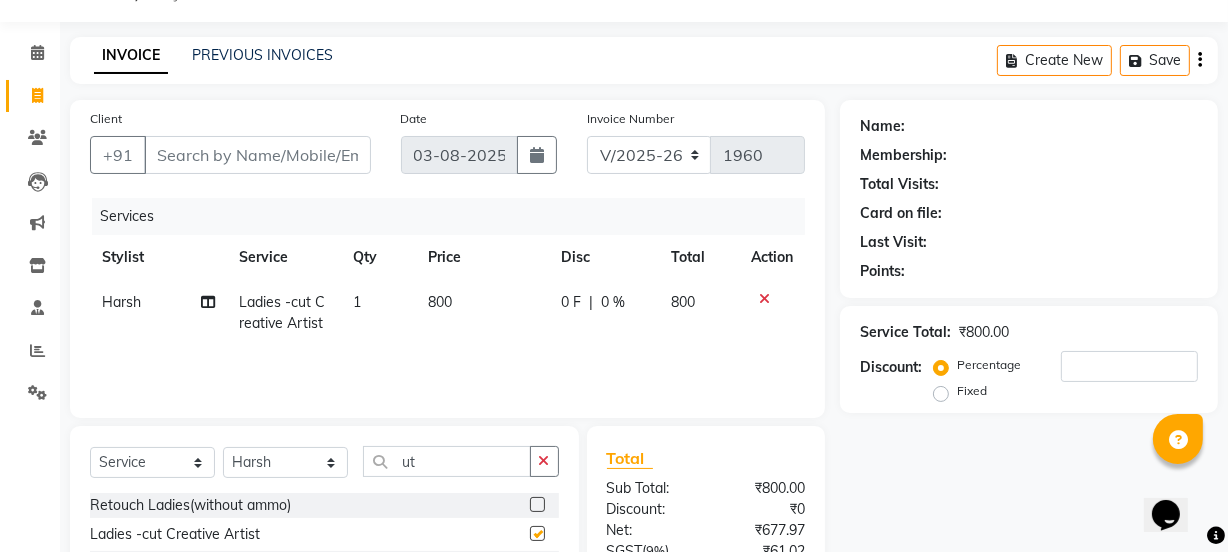 checkbox on "false" 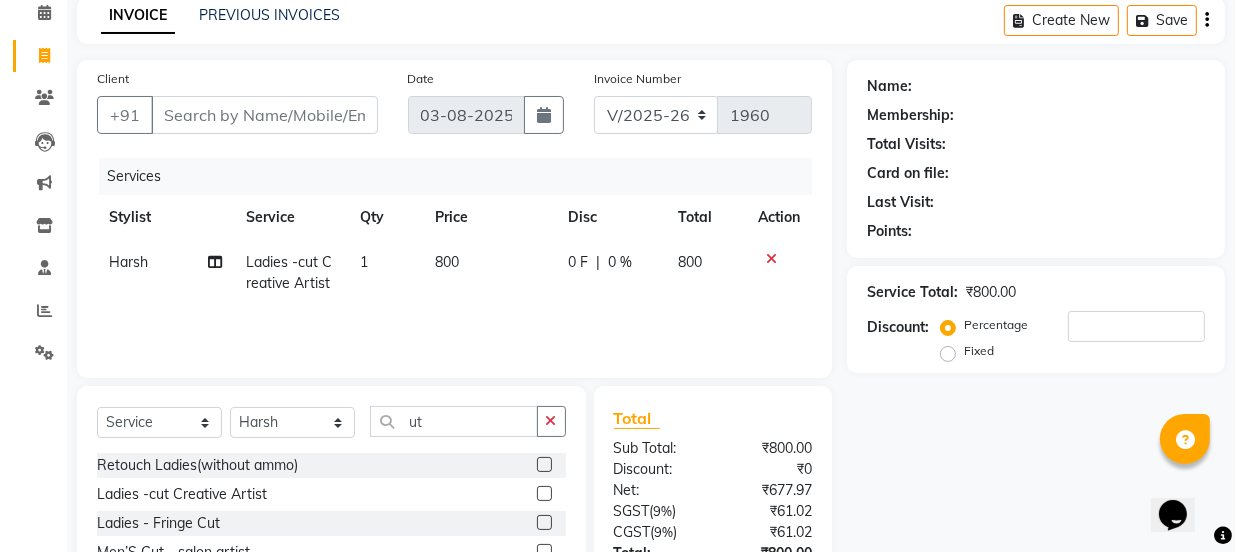 scroll, scrollTop: 88, scrollLeft: 0, axis: vertical 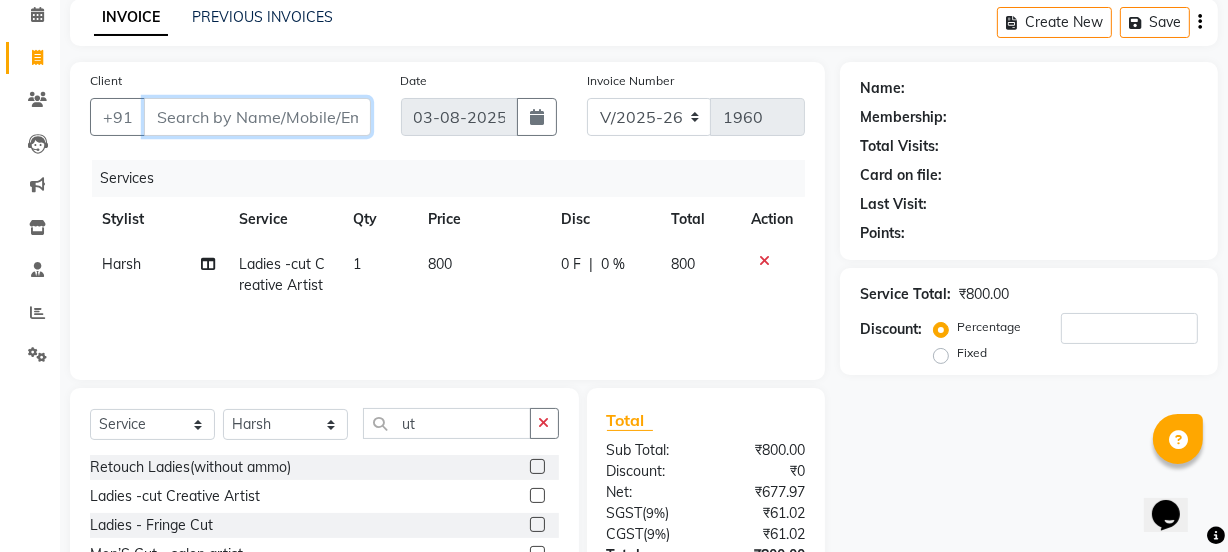 click on "Client" at bounding box center [257, 117] 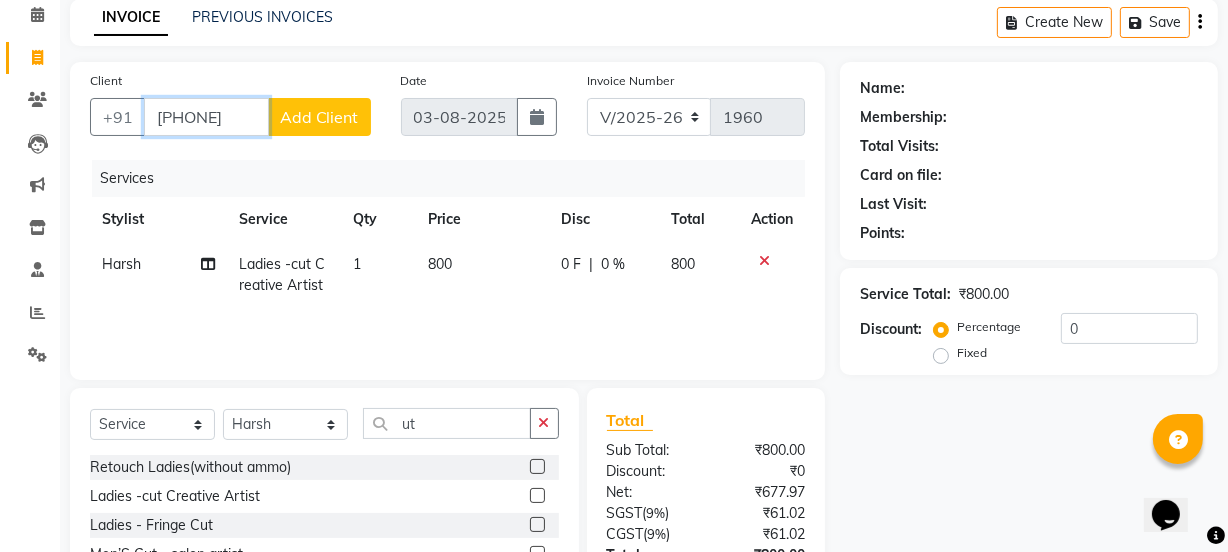 type on "9810505887" 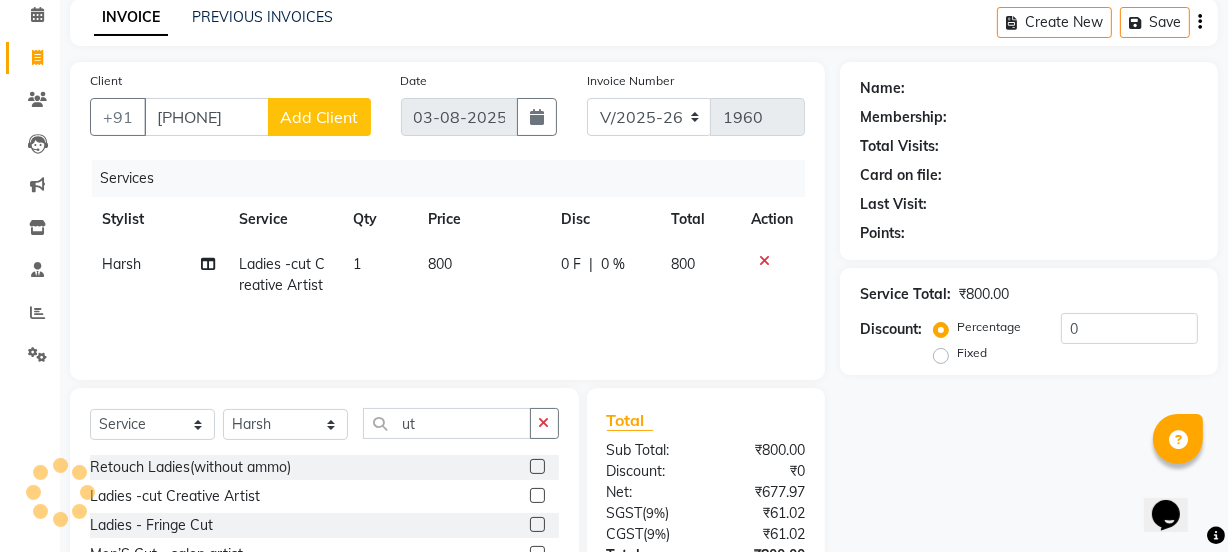 click on "Add Client" 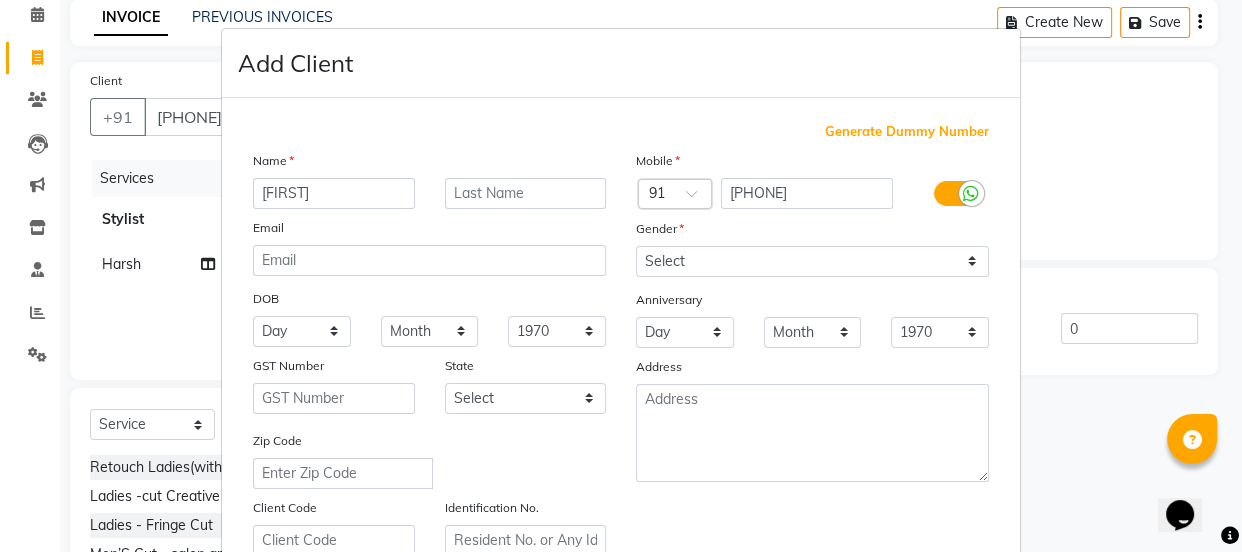 type on "mona" 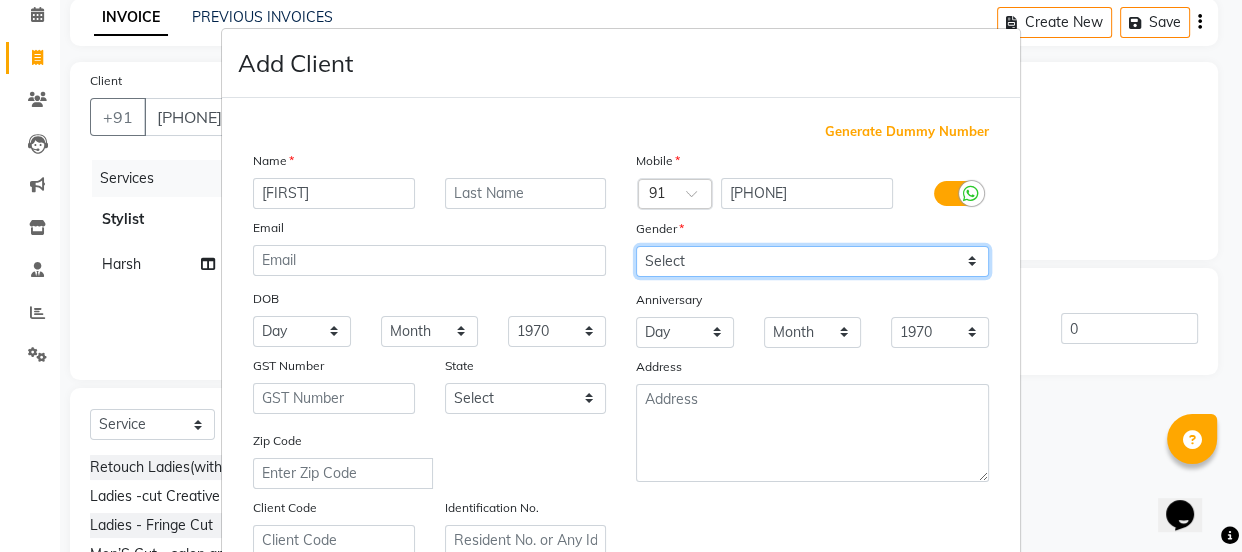 click on "Select Male Female Other Prefer Not To Say" at bounding box center [812, 261] 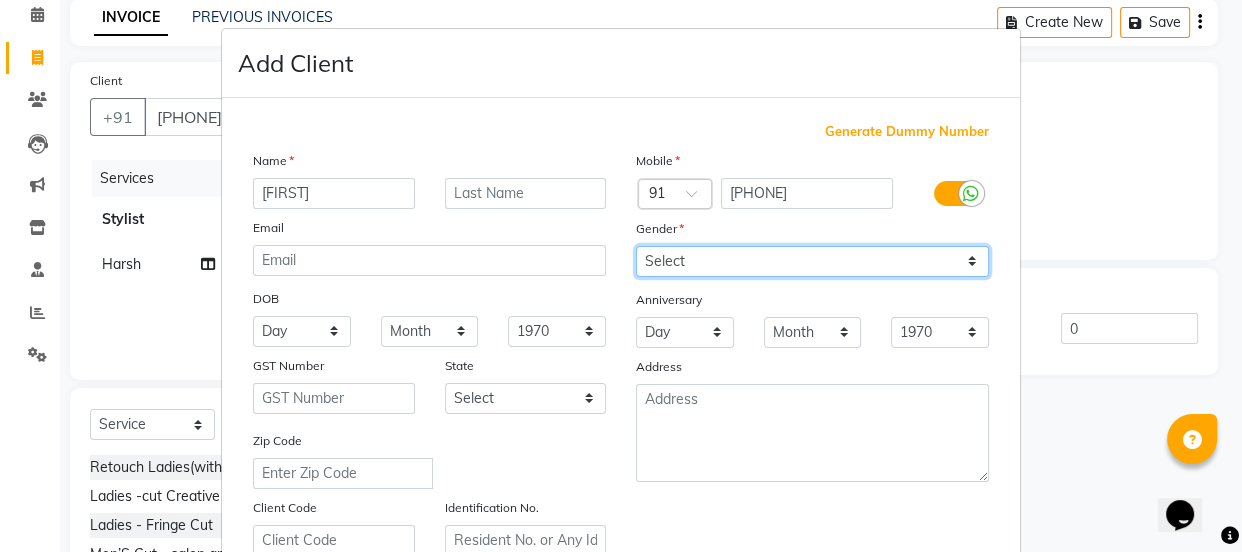 select on "female" 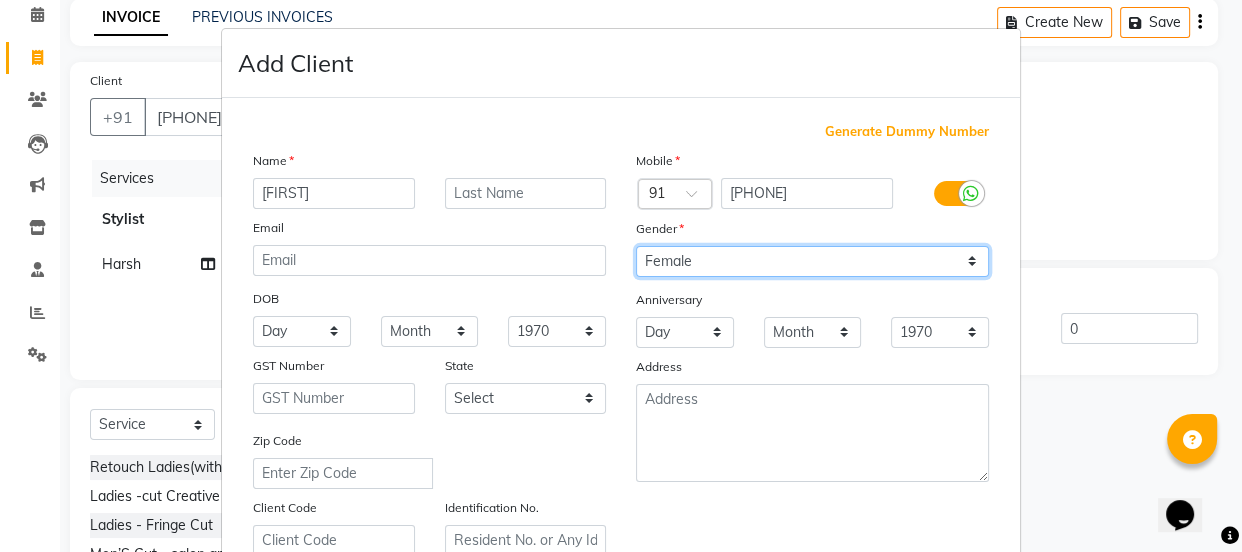click on "Select Male Female Other Prefer Not To Say" at bounding box center (812, 261) 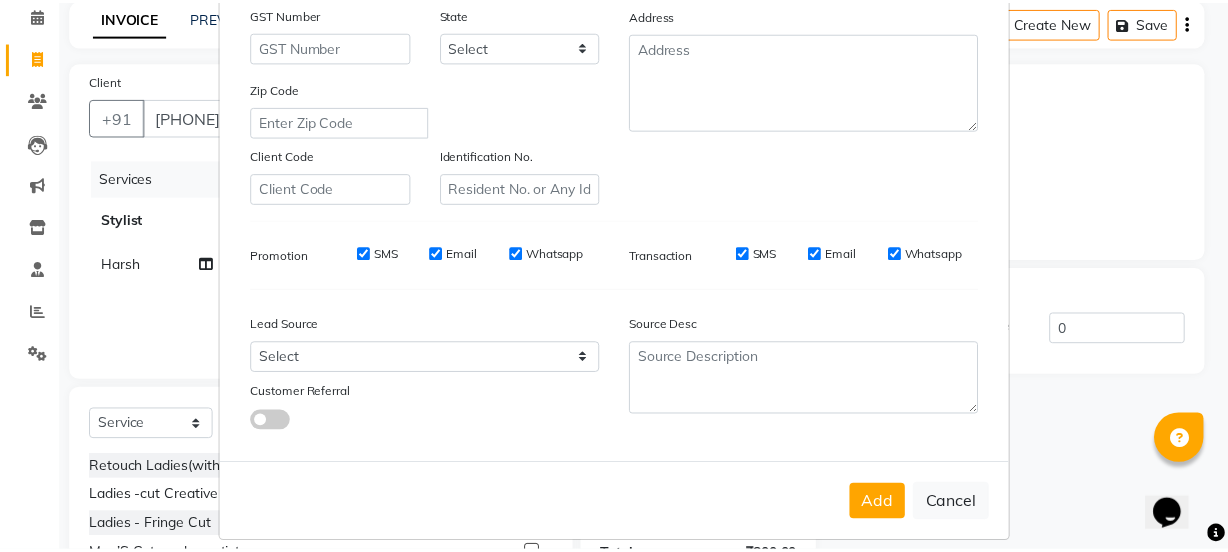 scroll, scrollTop: 377, scrollLeft: 0, axis: vertical 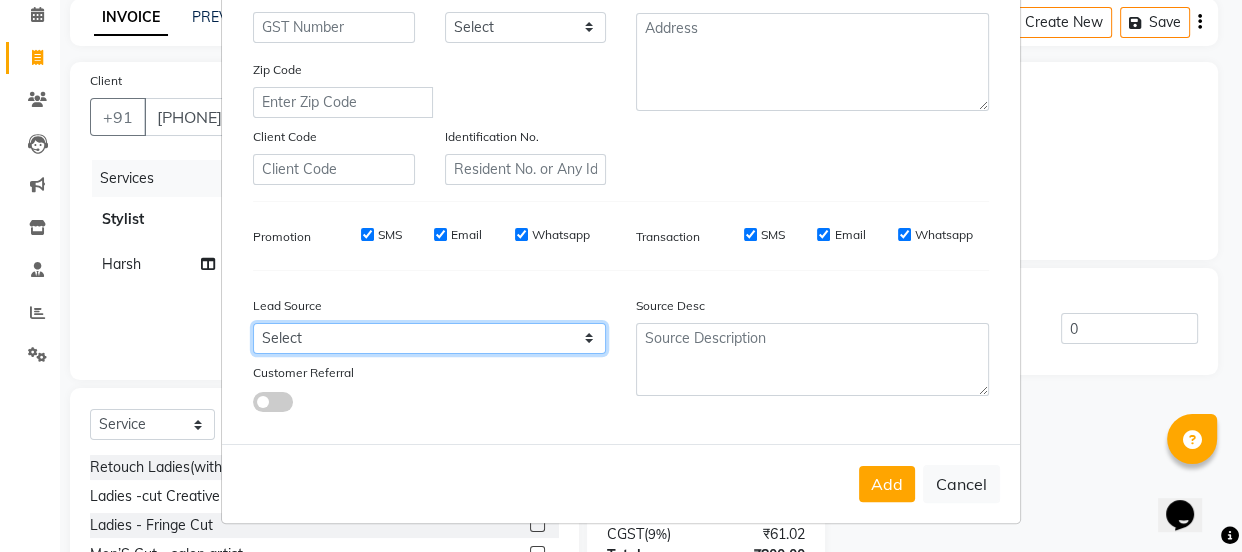 click on "Select Walk-in Referral Internet Friend Word of Mouth Advertisement Facebook JustDial Google Other Instagram  YouTube  WhatsApp" at bounding box center [429, 338] 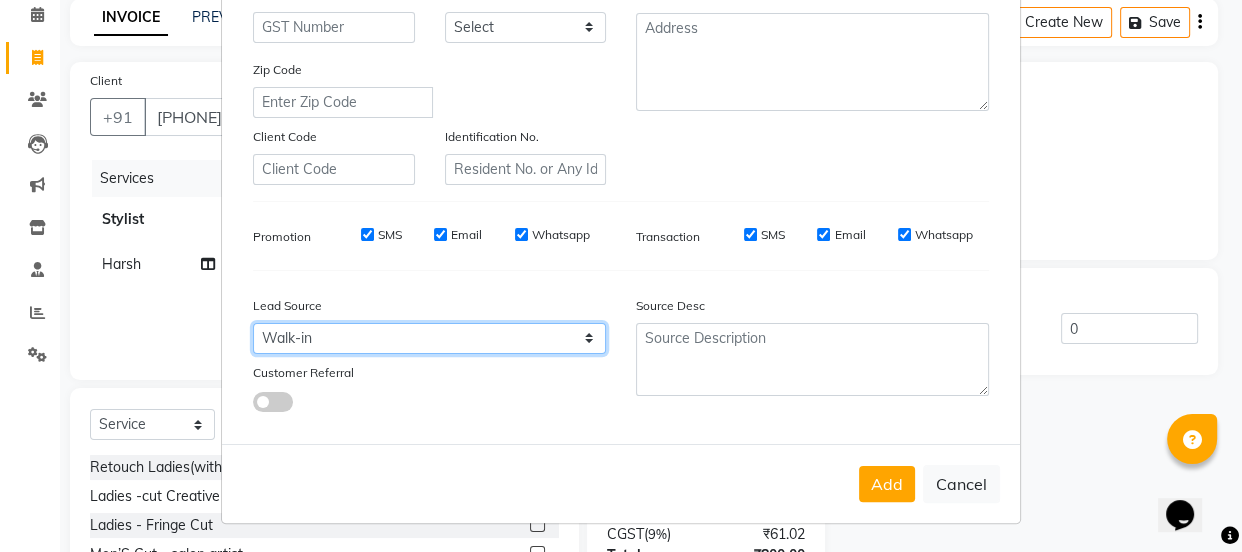 click on "Select Walk-in Referral Internet Friend Word of Mouth Advertisement Facebook JustDial Google Other Instagram  YouTube  WhatsApp" at bounding box center [429, 338] 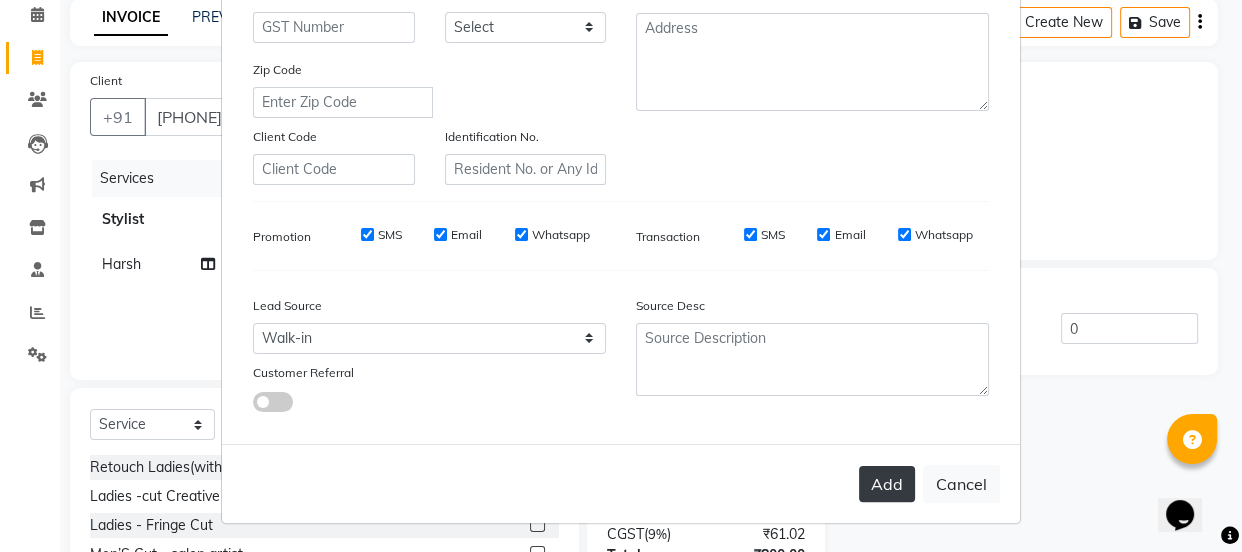 click on "Add" at bounding box center [887, 484] 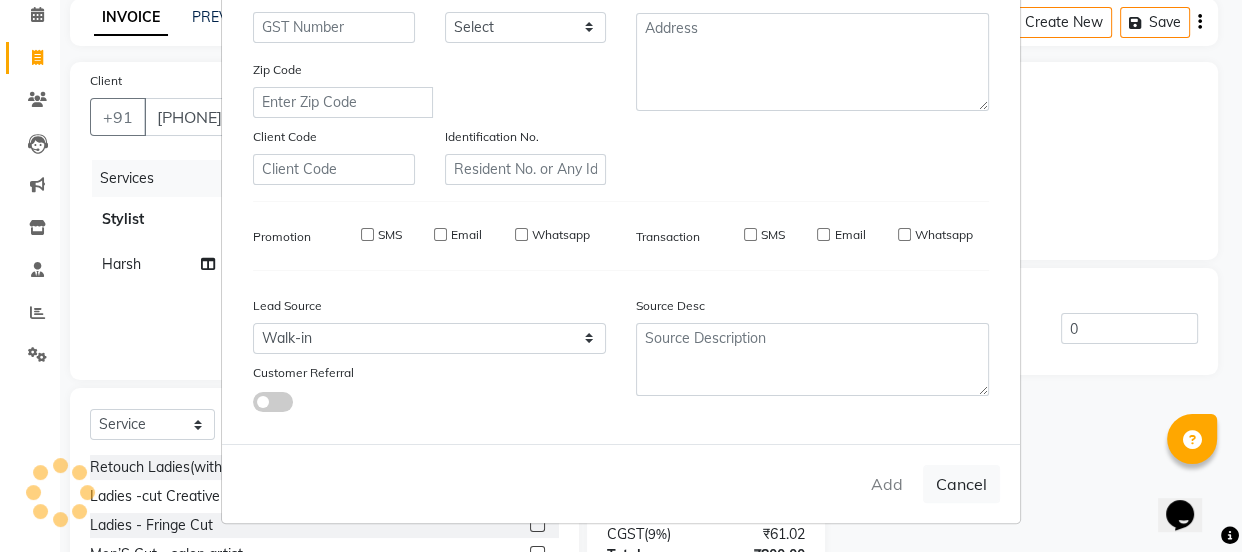 type 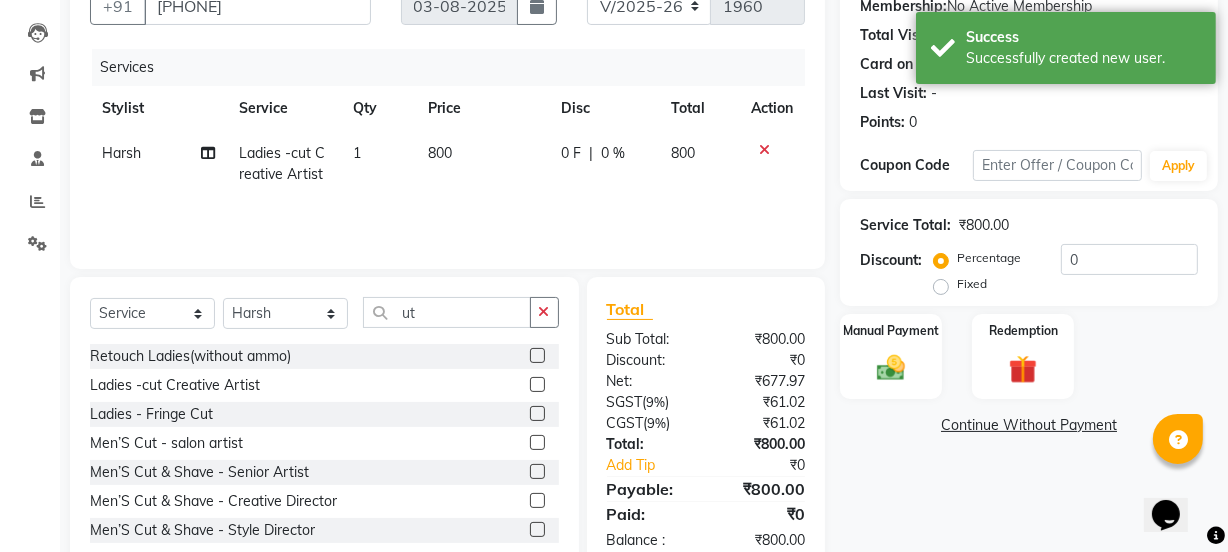 scroll, scrollTop: 201, scrollLeft: 0, axis: vertical 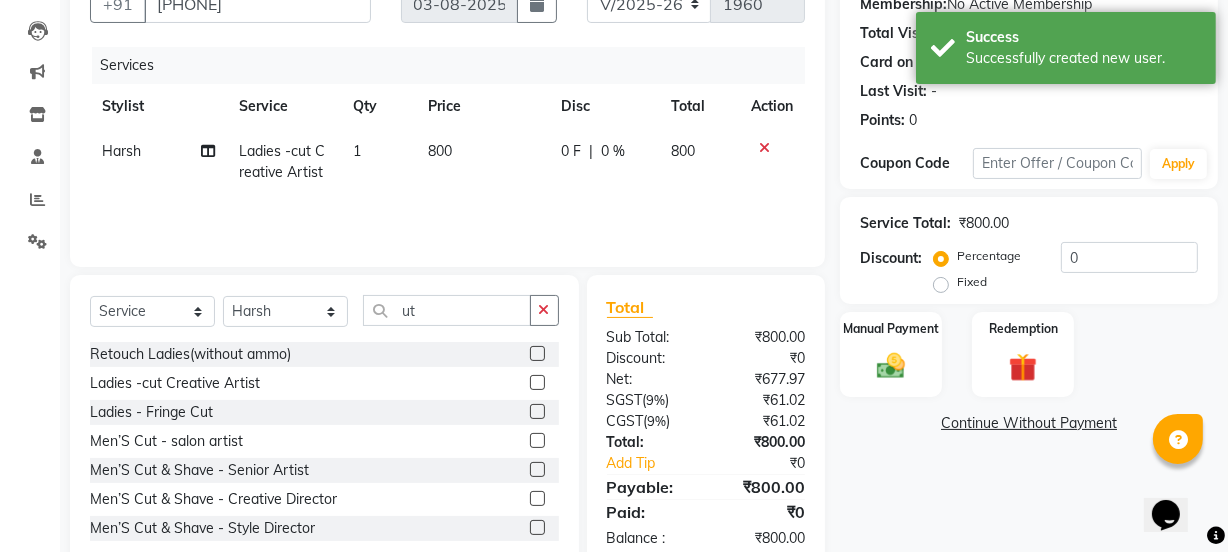 click on "800" 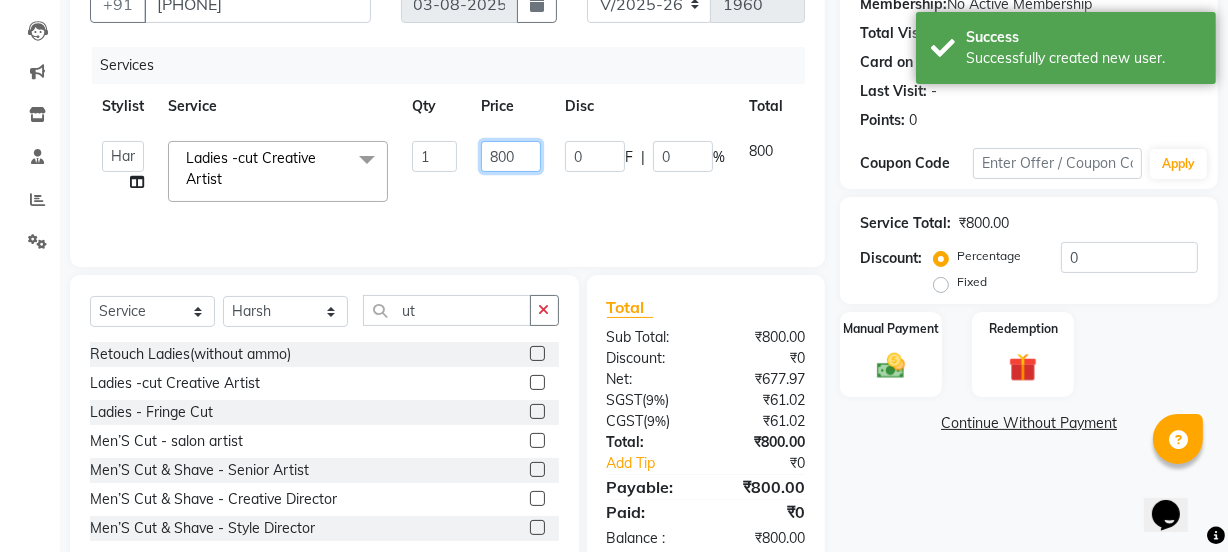 click on "800" 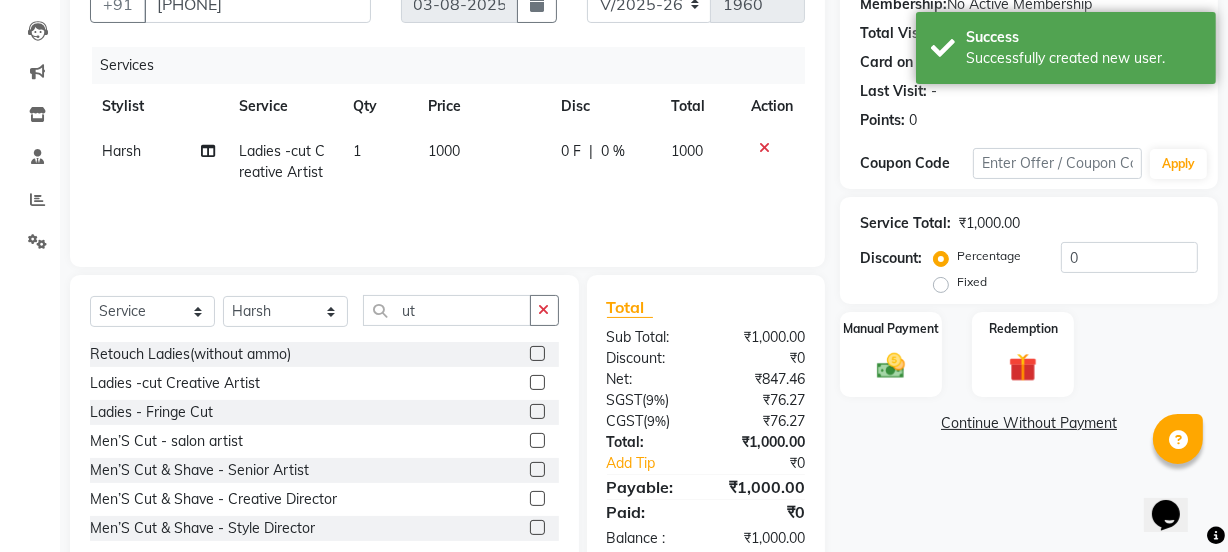 click on "Services Stylist Service Qty Price Disc Total Action Harsh Ladies -cut Creative Artist 1 1000 0 F | 0 % 1000" 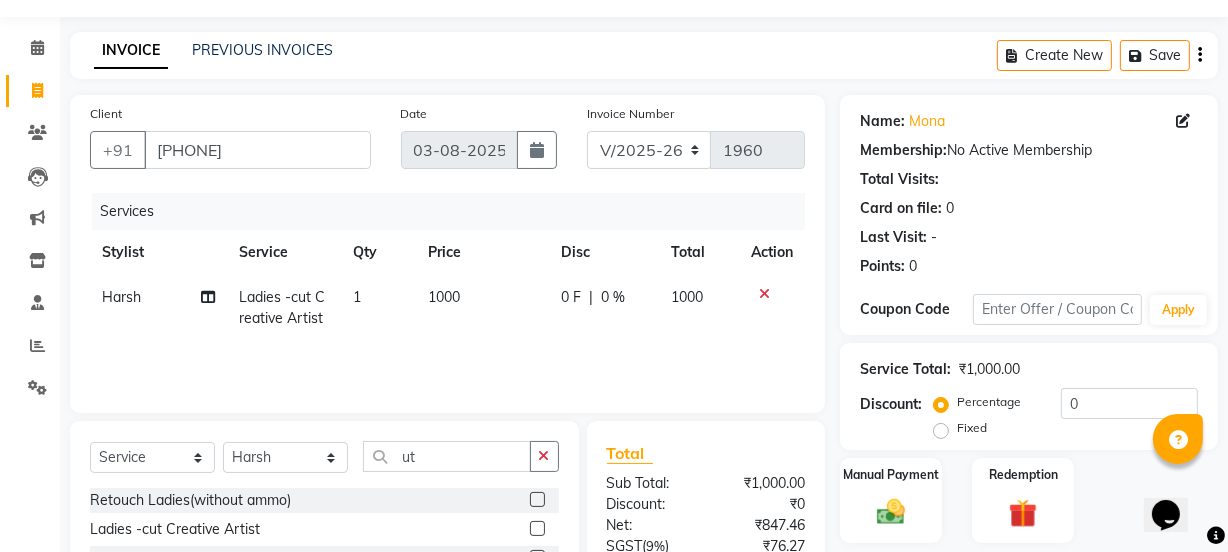 scroll, scrollTop: 65, scrollLeft: 0, axis: vertical 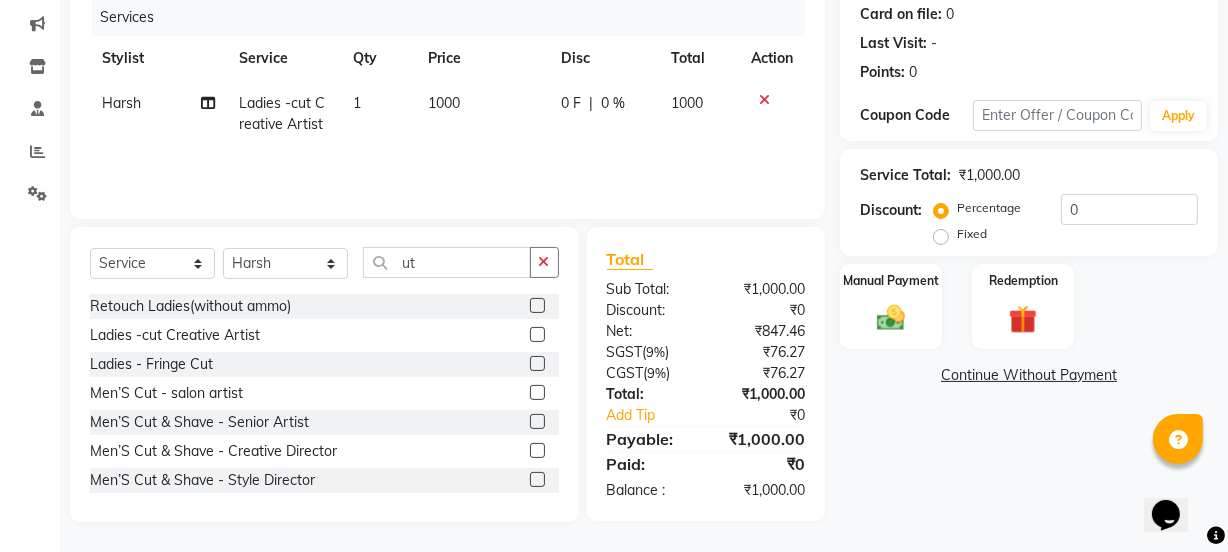 click on "1000" 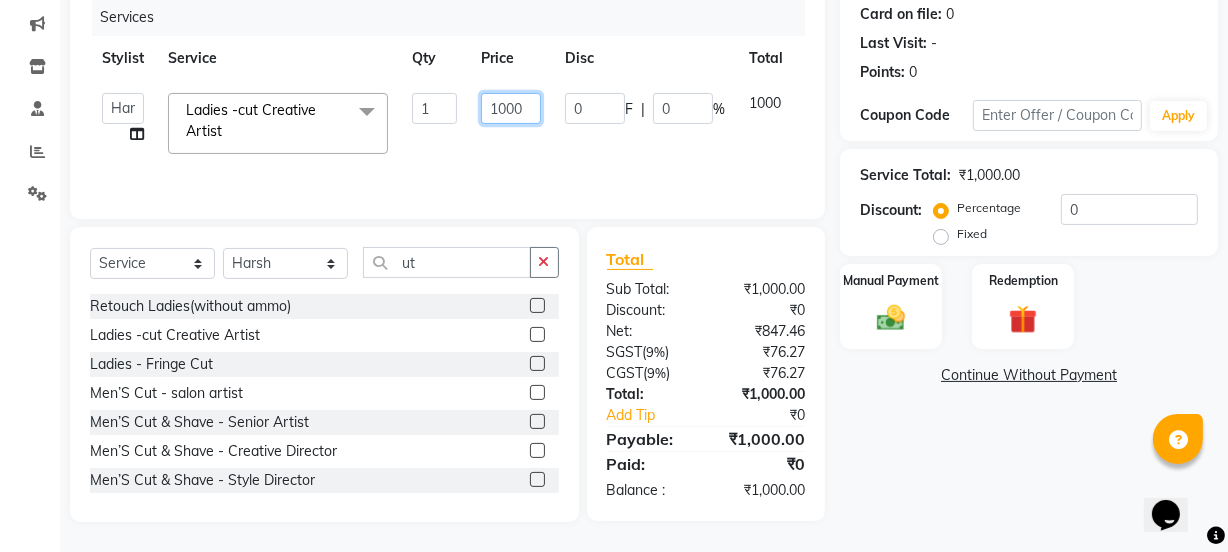 click on "1000" 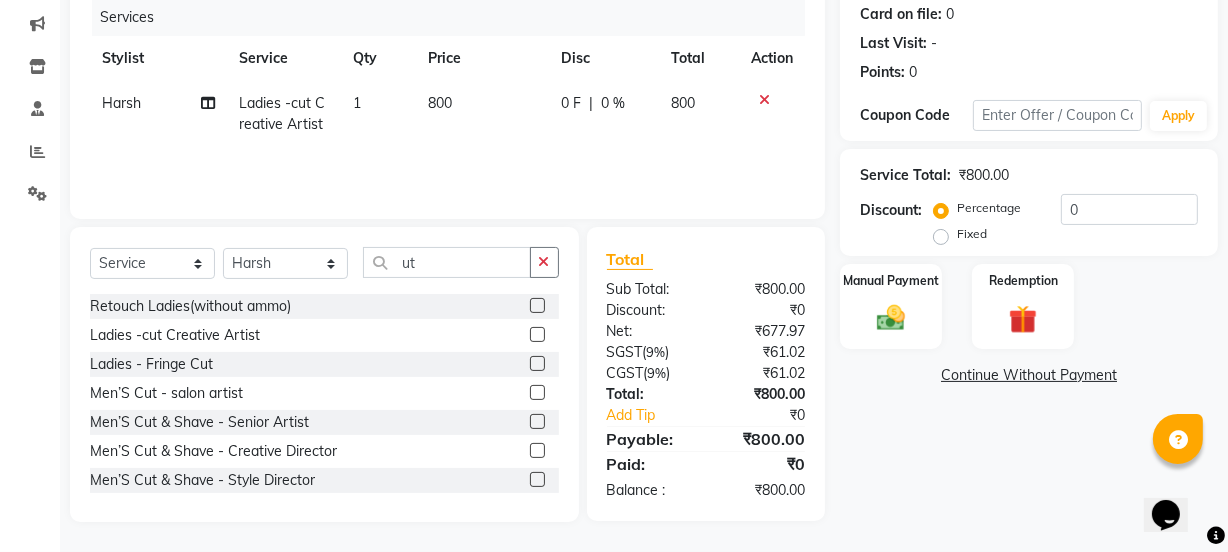 click on "Services Stylist Service Qty Price Disc Total Action Harsh Ladies -cut Creative Artist 1 800 0 F | 0 % 800" 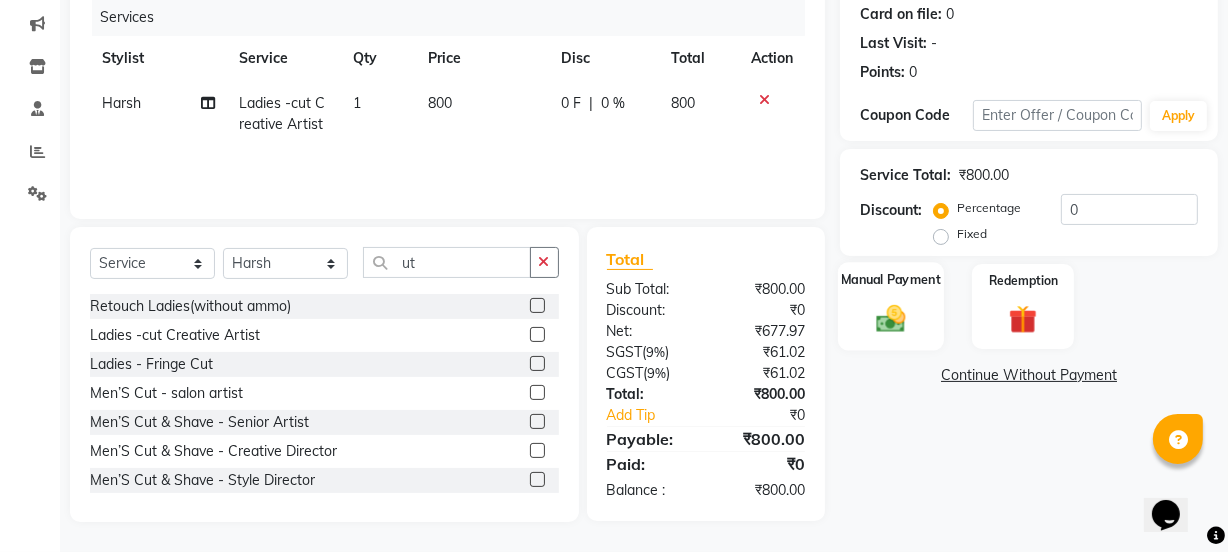 click 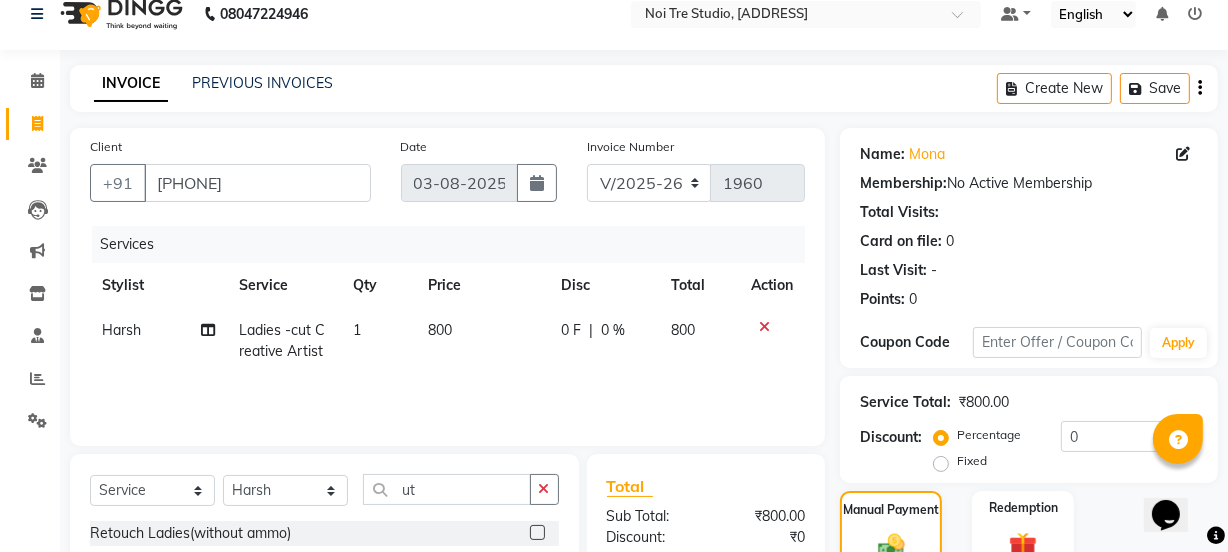 scroll, scrollTop: 20, scrollLeft: 0, axis: vertical 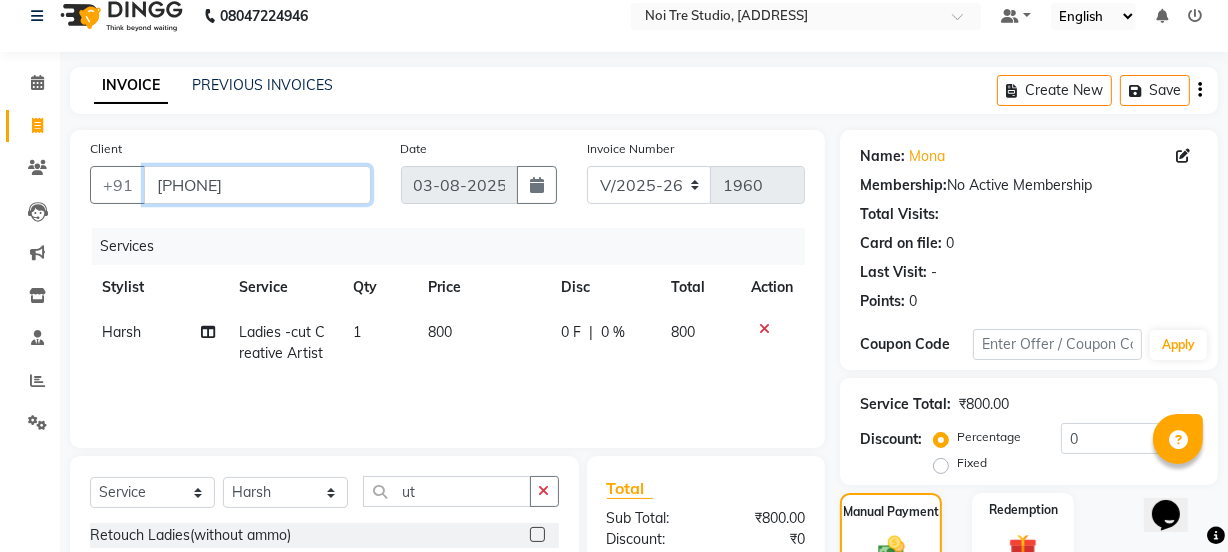 click on "9810505887" at bounding box center [257, 185] 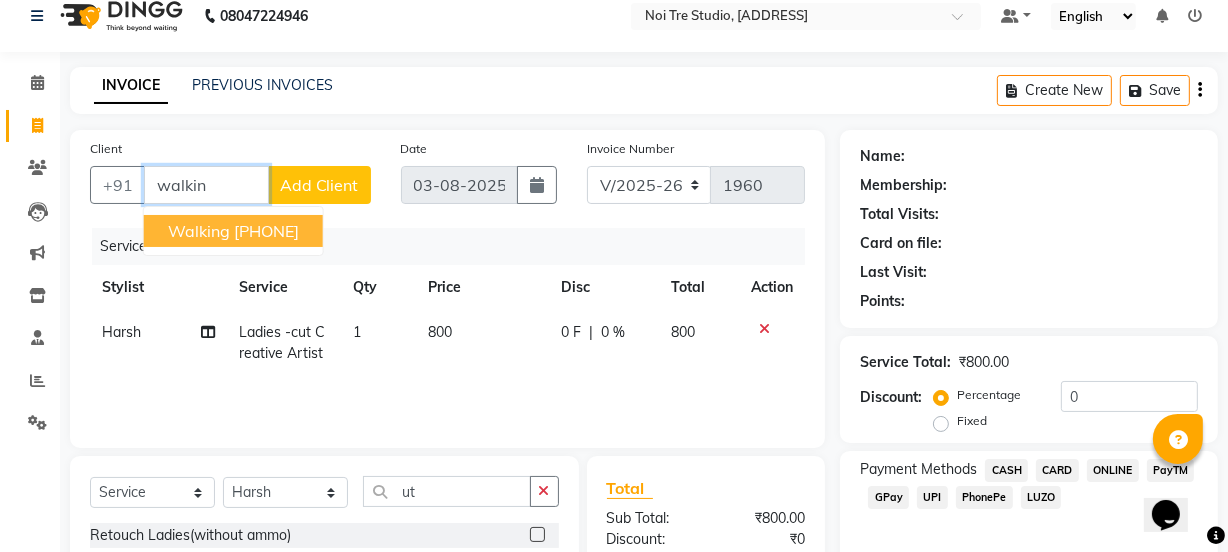 click on "999997003" at bounding box center (266, 231) 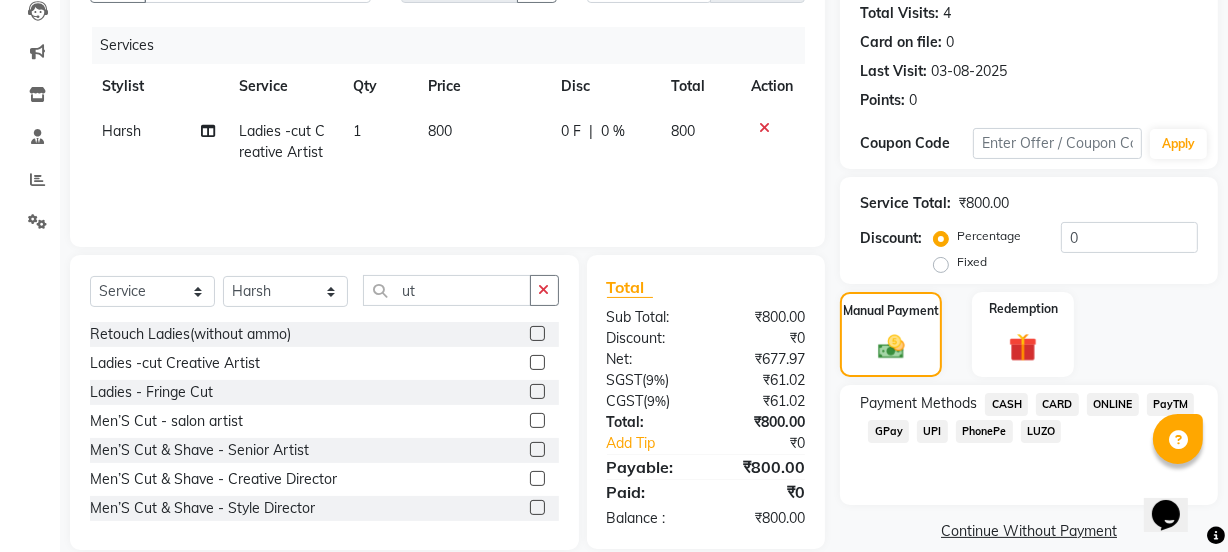 scroll, scrollTop: 226, scrollLeft: 0, axis: vertical 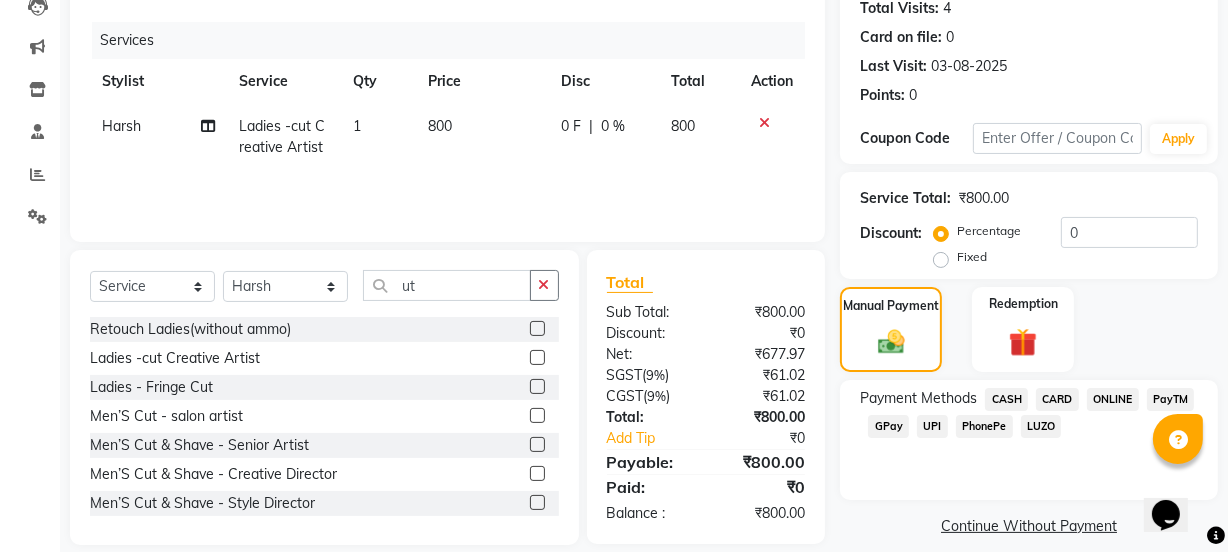 click on "UPI" 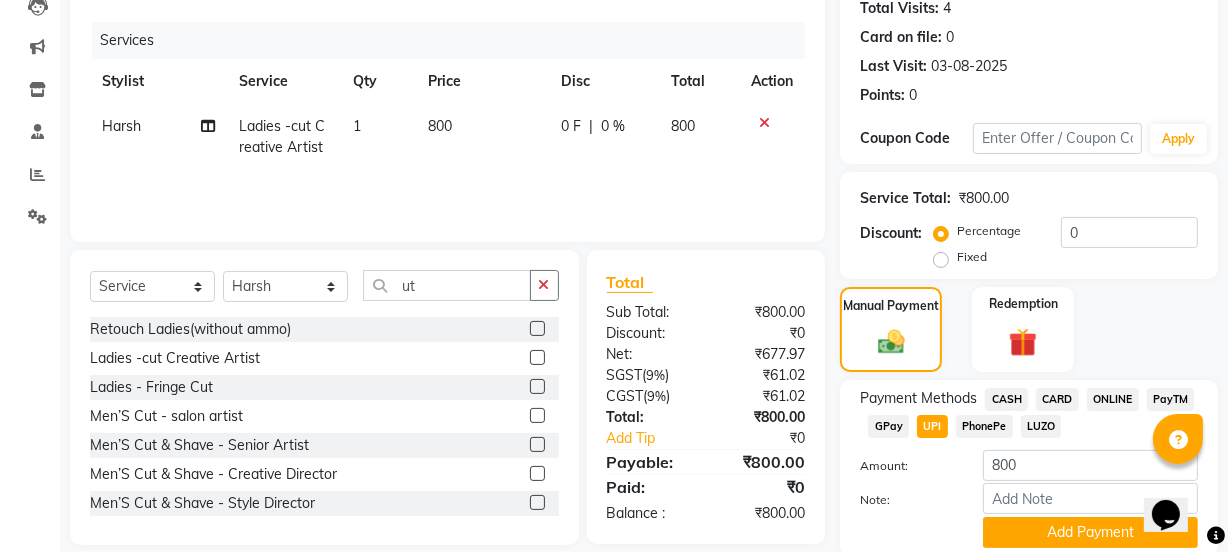 scroll, scrollTop: 300, scrollLeft: 0, axis: vertical 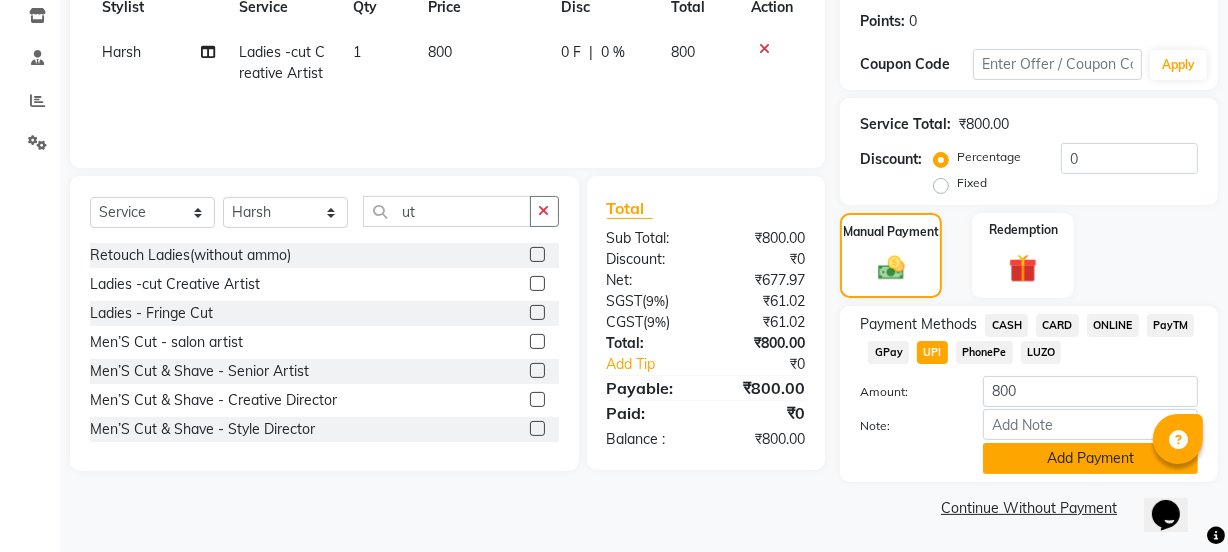 click on "Add Payment" 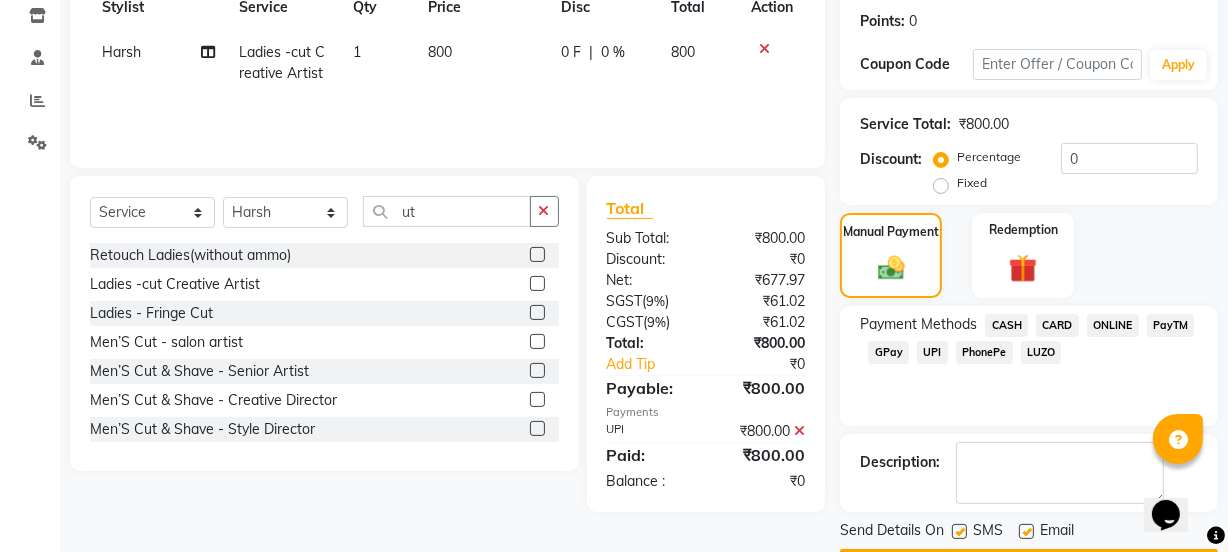 scroll, scrollTop: 357, scrollLeft: 0, axis: vertical 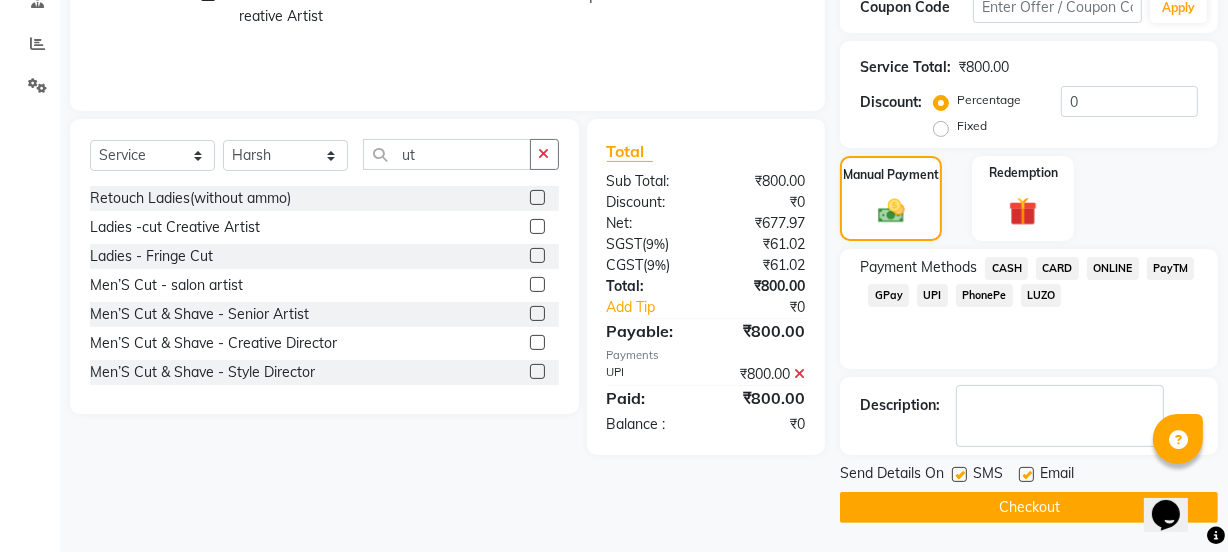 click 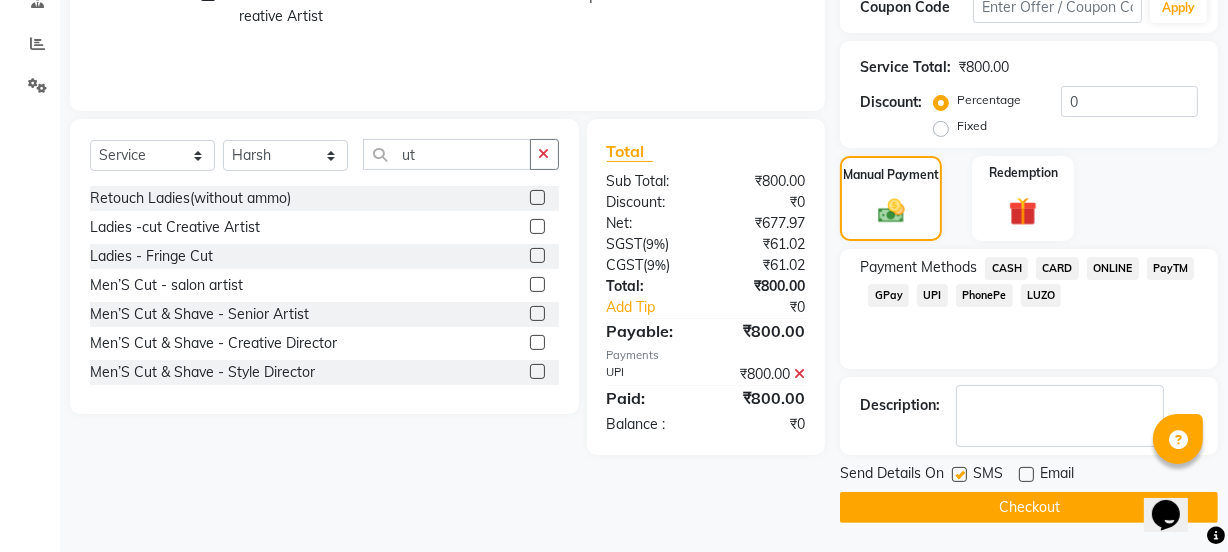 click 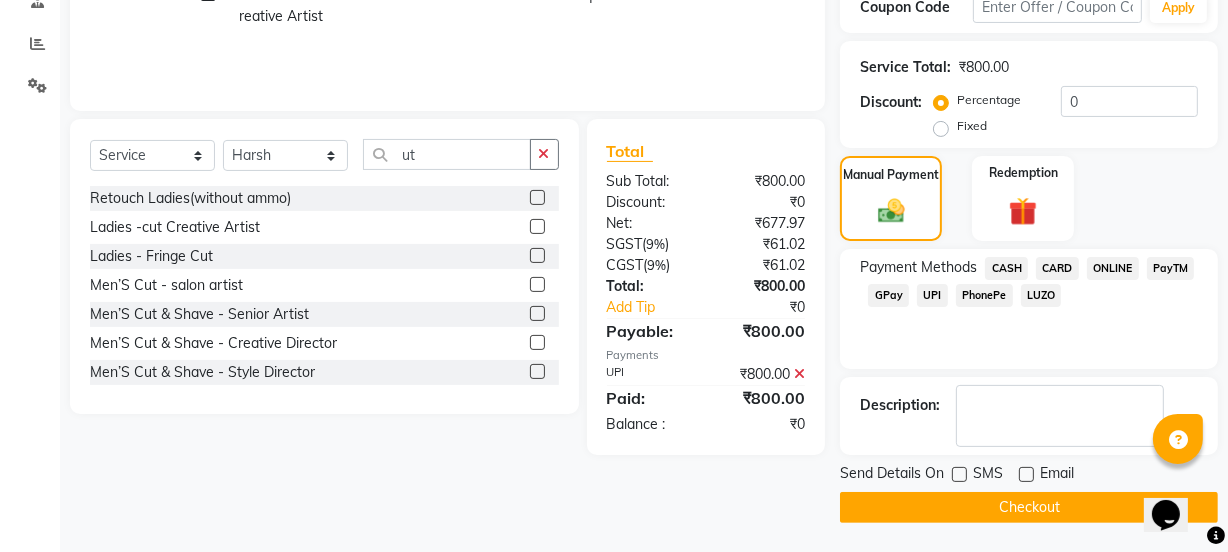 click on "Checkout" 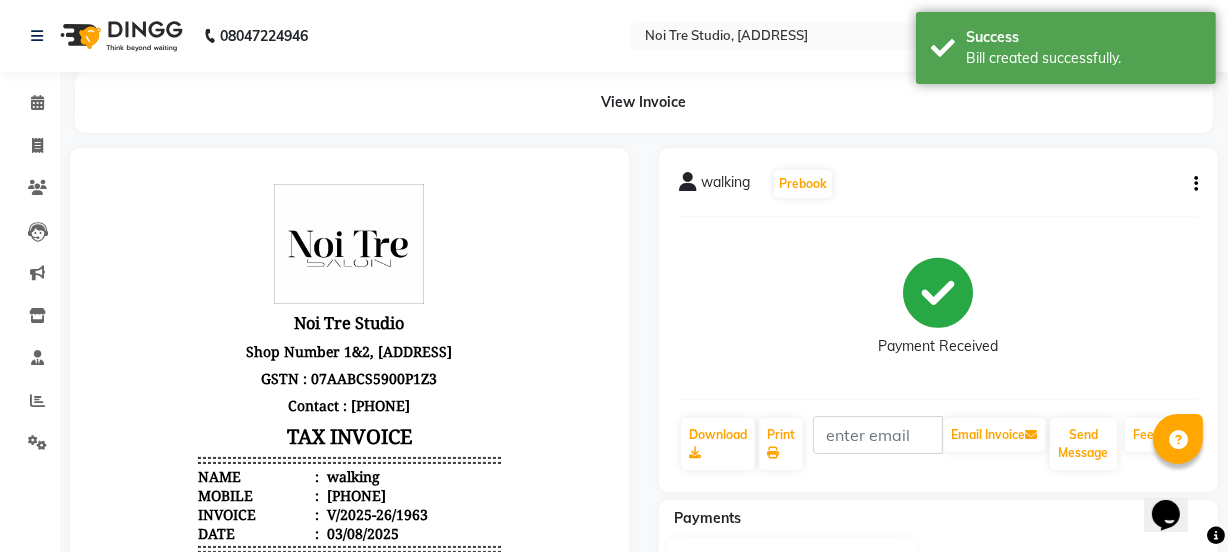 scroll, scrollTop: 0, scrollLeft: 0, axis: both 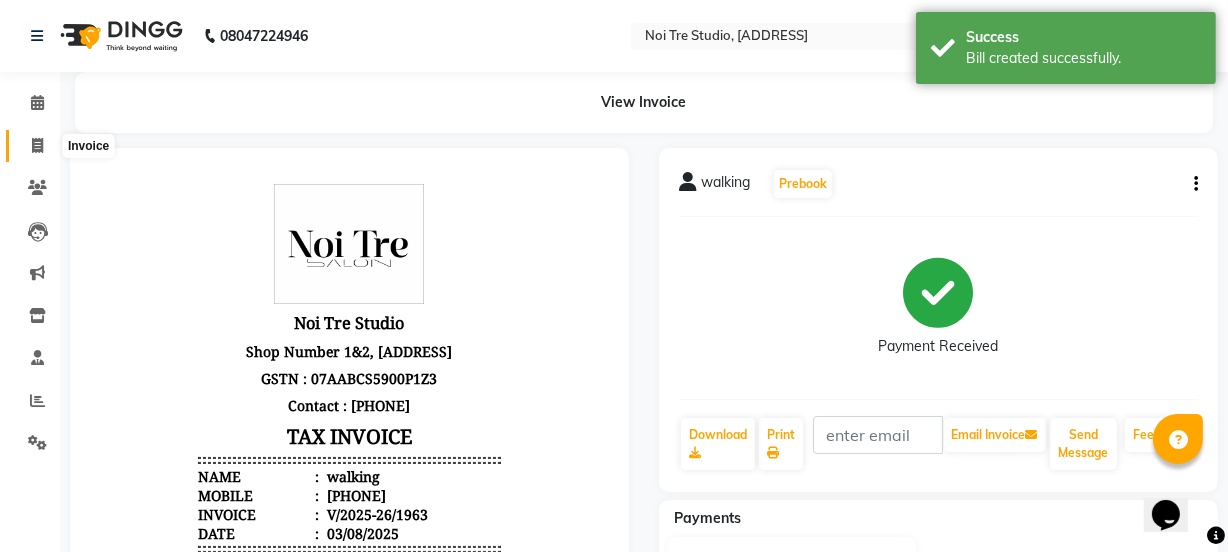 click 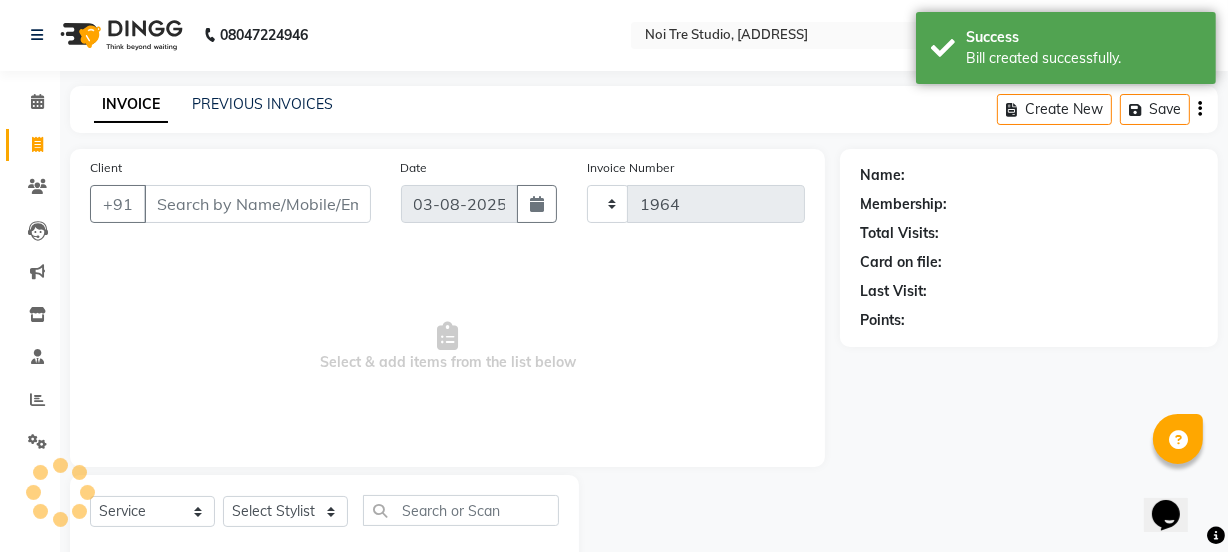 scroll, scrollTop: 50, scrollLeft: 0, axis: vertical 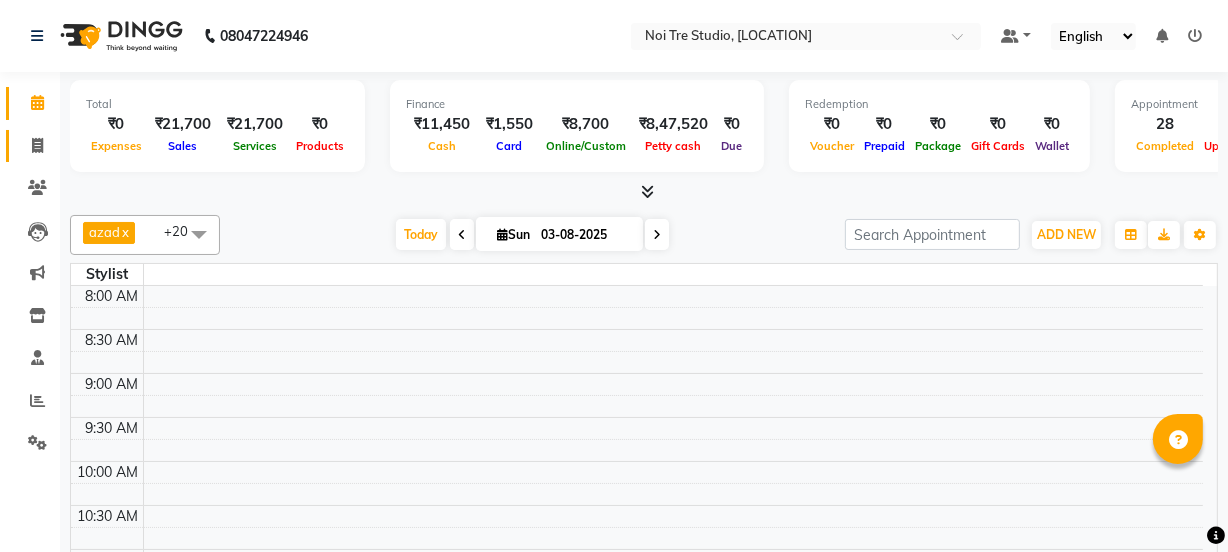 click on "Invoice" 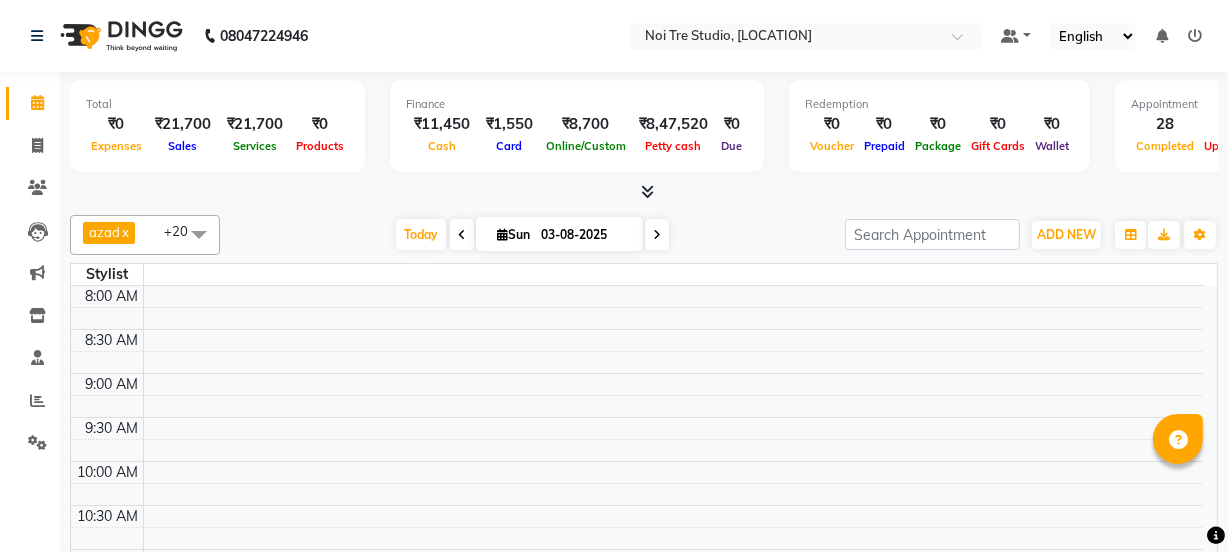 select on "4884" 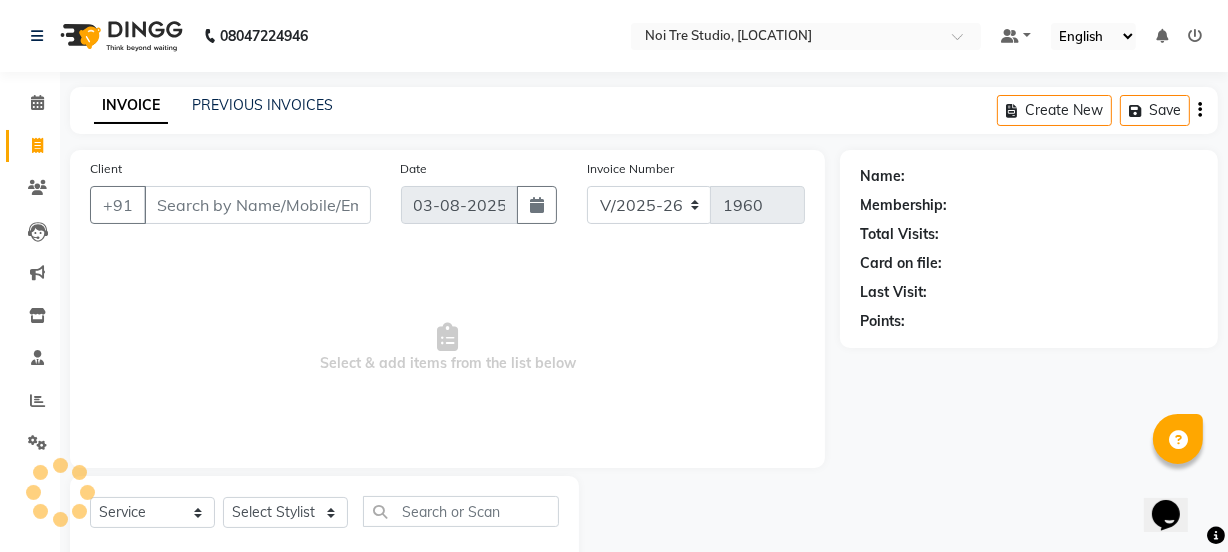 scroll, scrollTop: 0, scrollLeft: 0, axis: both 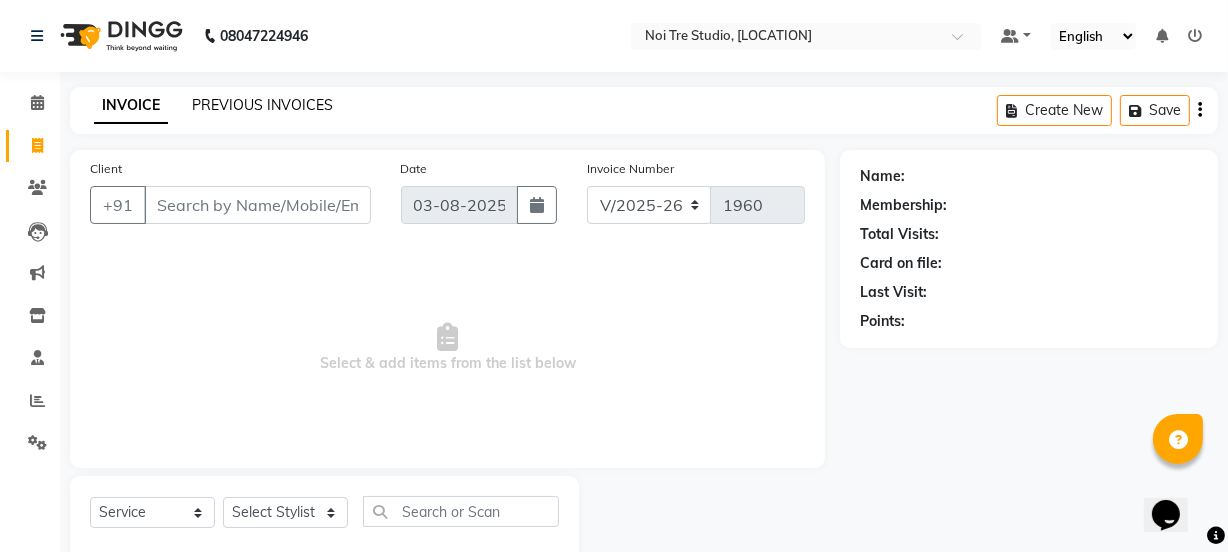 click on "PREVIOUS INVOICES" 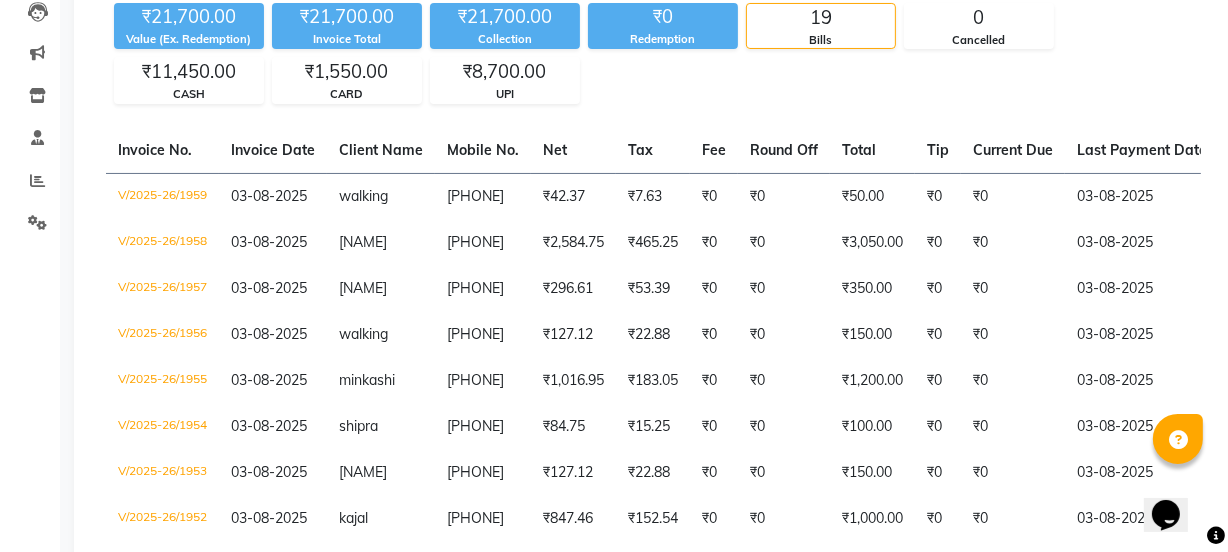 scroll, scrollTop: 214, scrollLeft: 0, axis: vertical 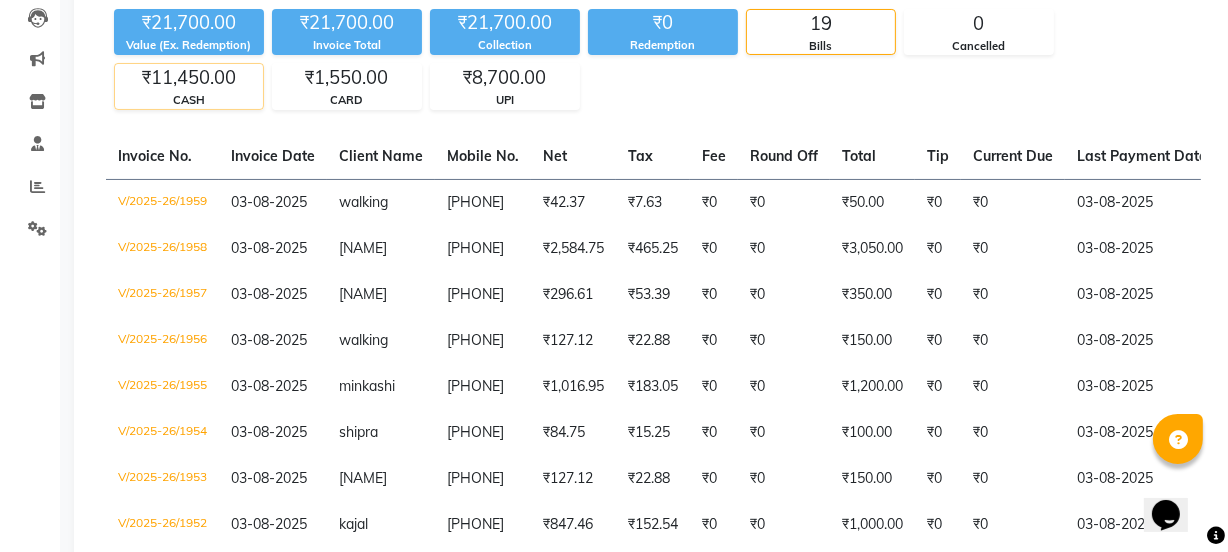 click on "₹11,450.00" 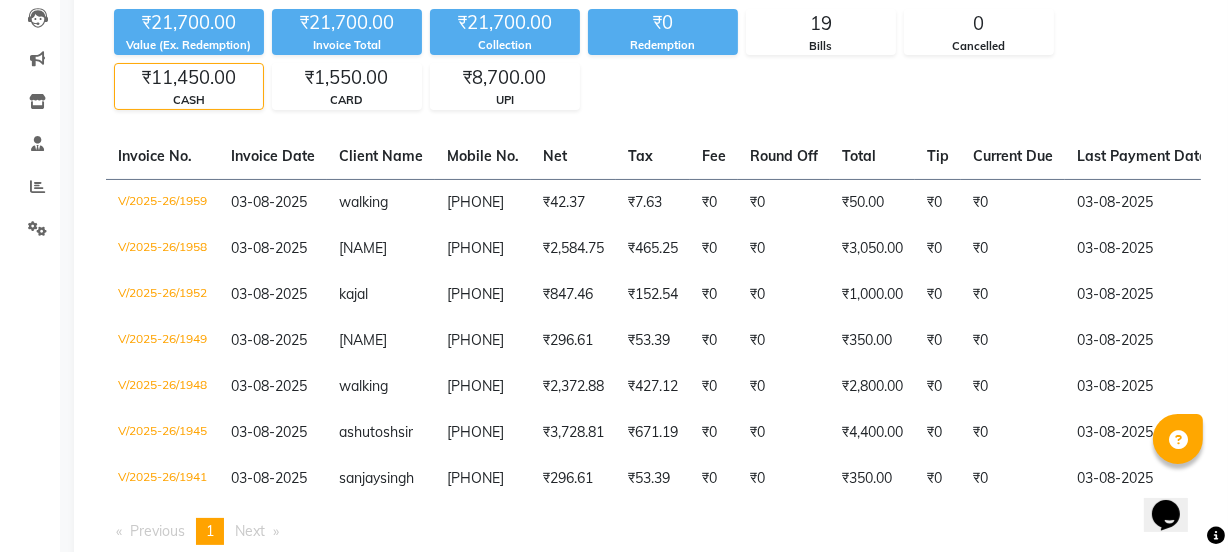 drag, startPoint x: 239, startPoint y: 76, endPoint x: 248, endPoint y: 81, distance: 10.29563 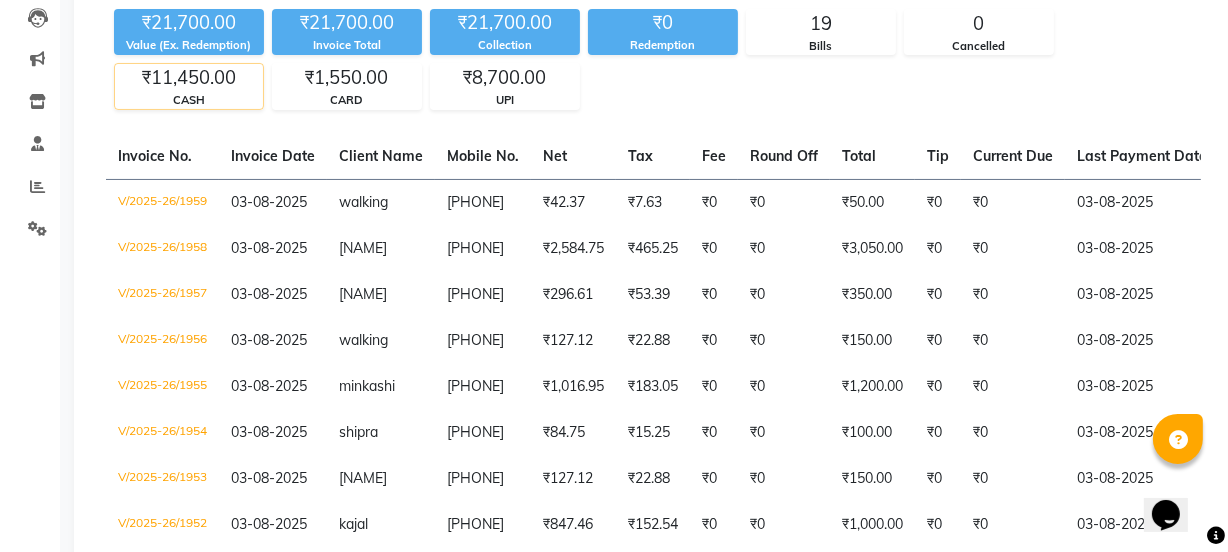 click on "₹11,450.00" 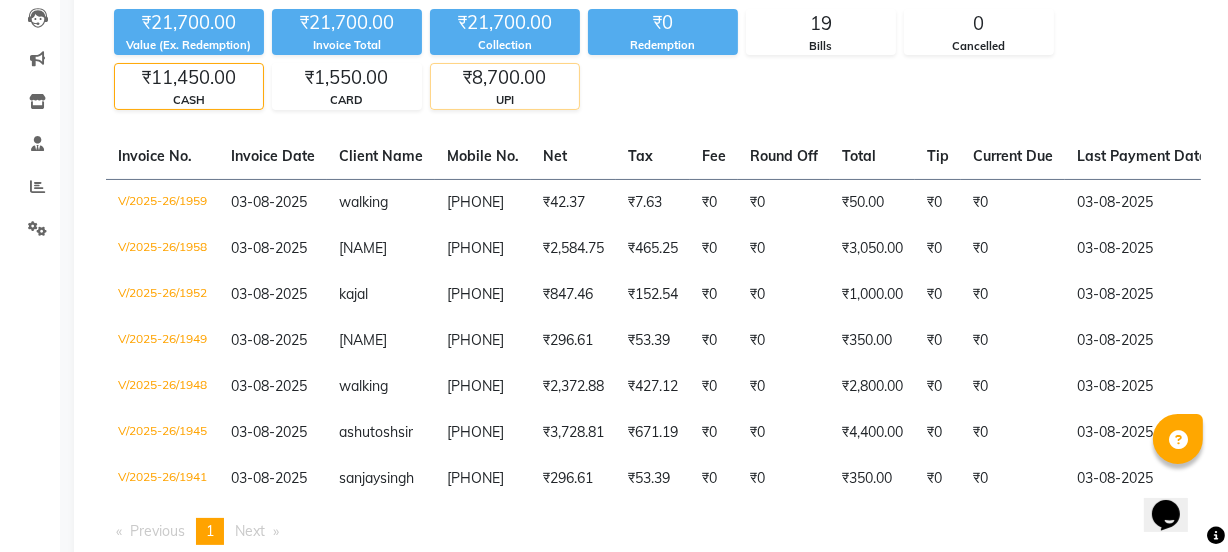 click on "₹8,700.00" 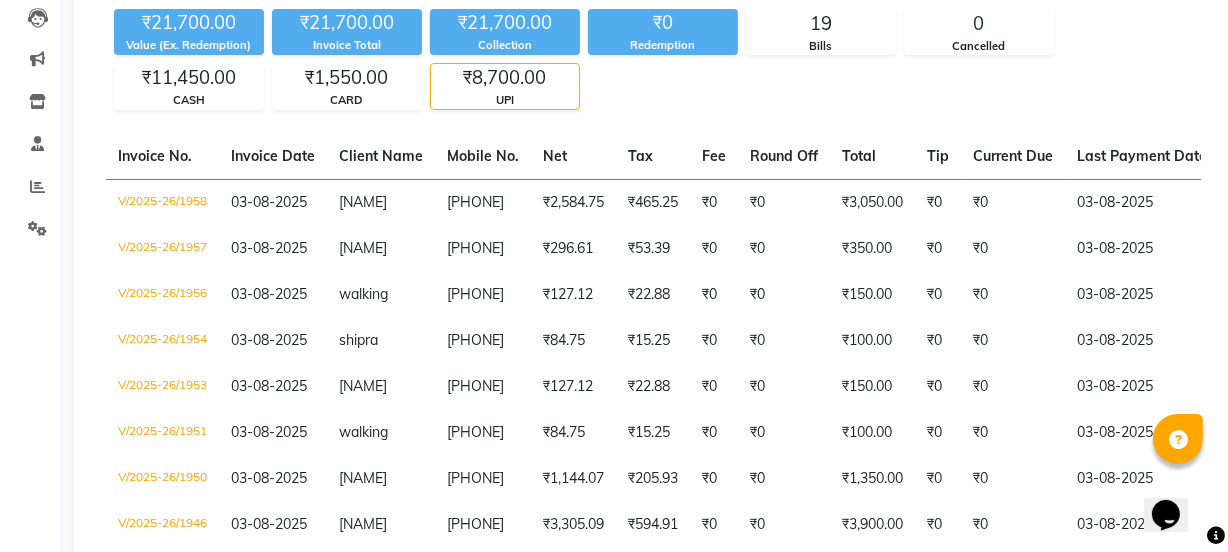 scroll, scrollTop: 0, scrollLeft: 0, axis: both 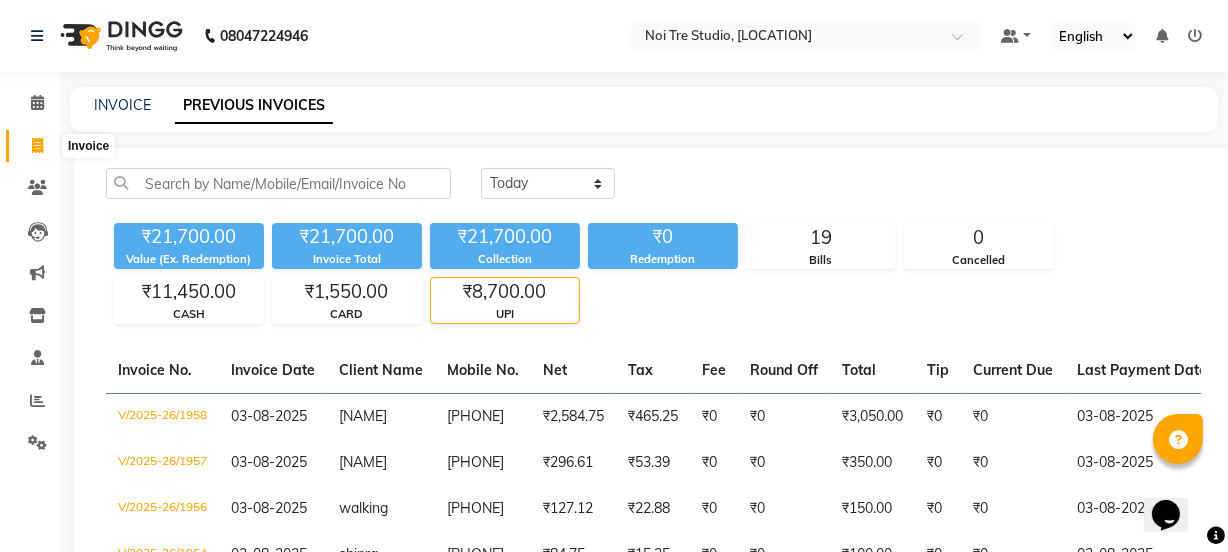 click 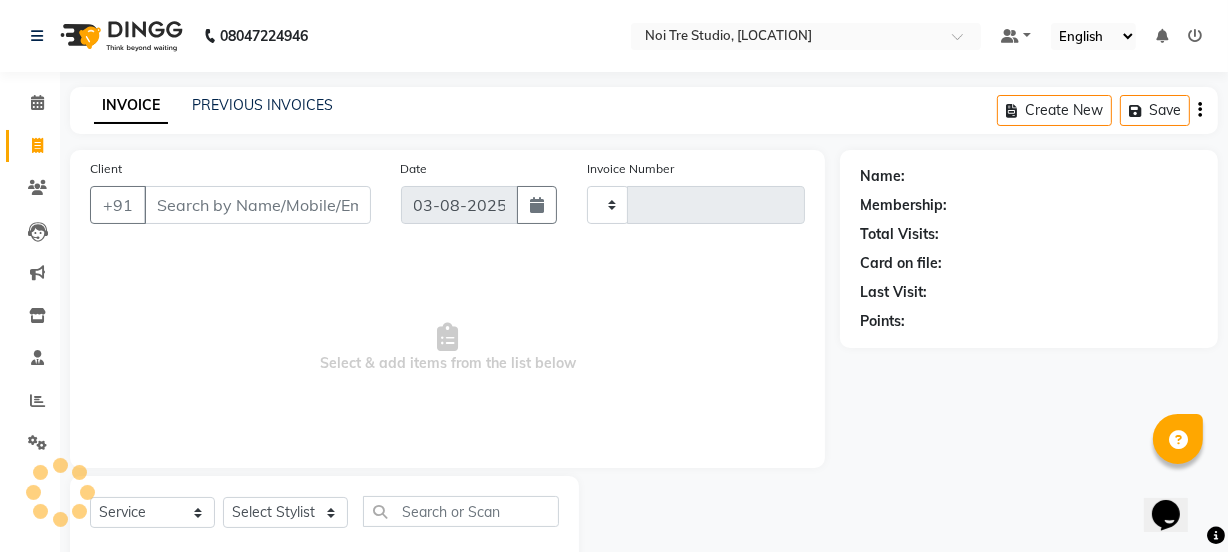 scroll, scrollTop: 50, scrollLeft: 0, axis: vertical 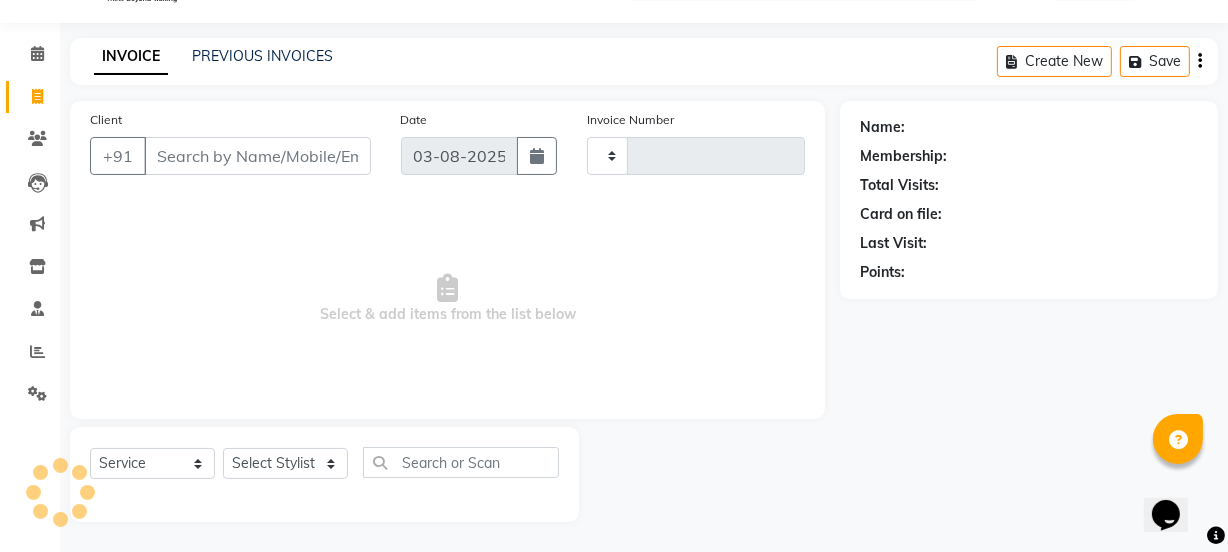 type on "1960" 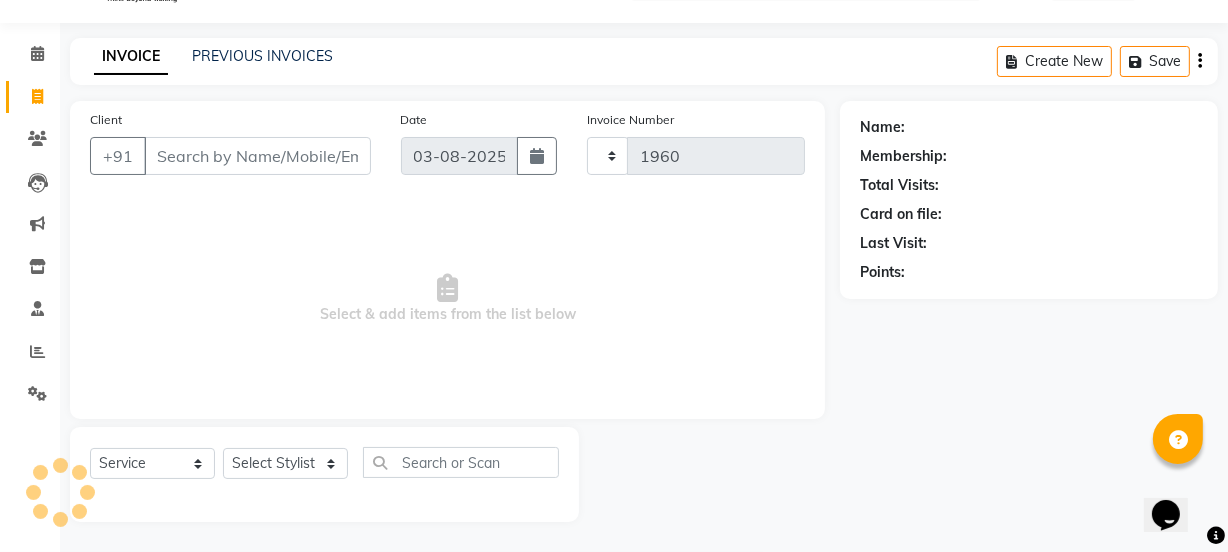 select on "4884" 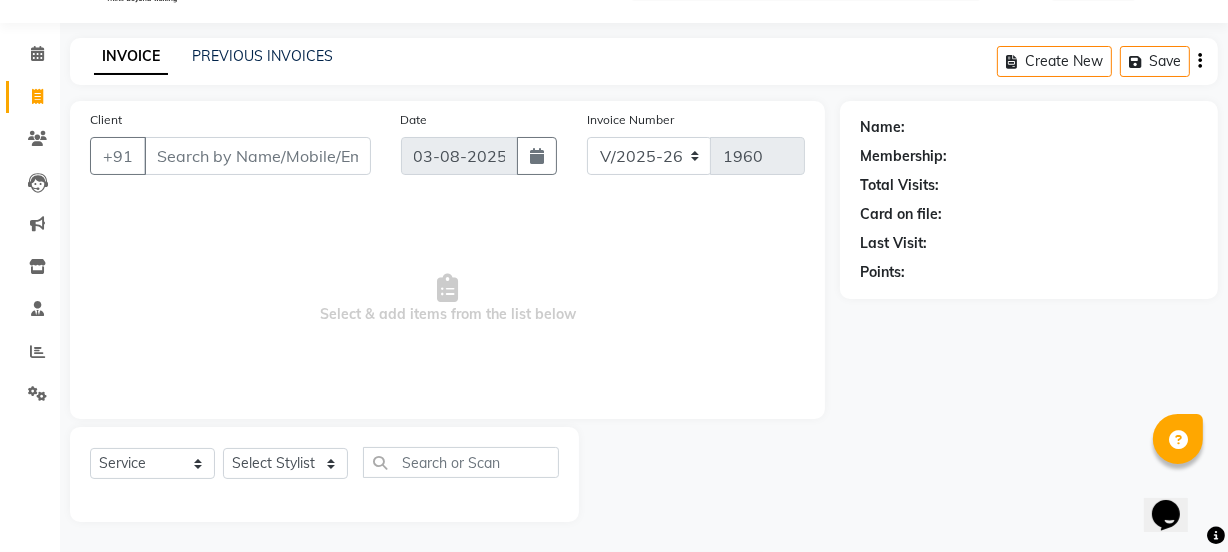click on "Client" at bounding box center (257, 156) 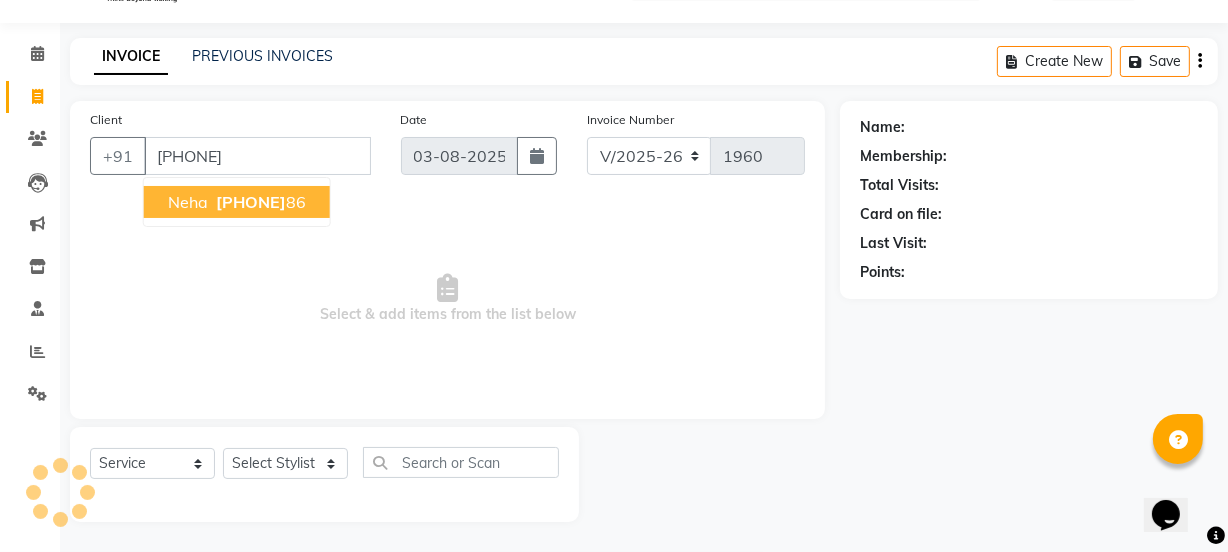type on "8800632386" 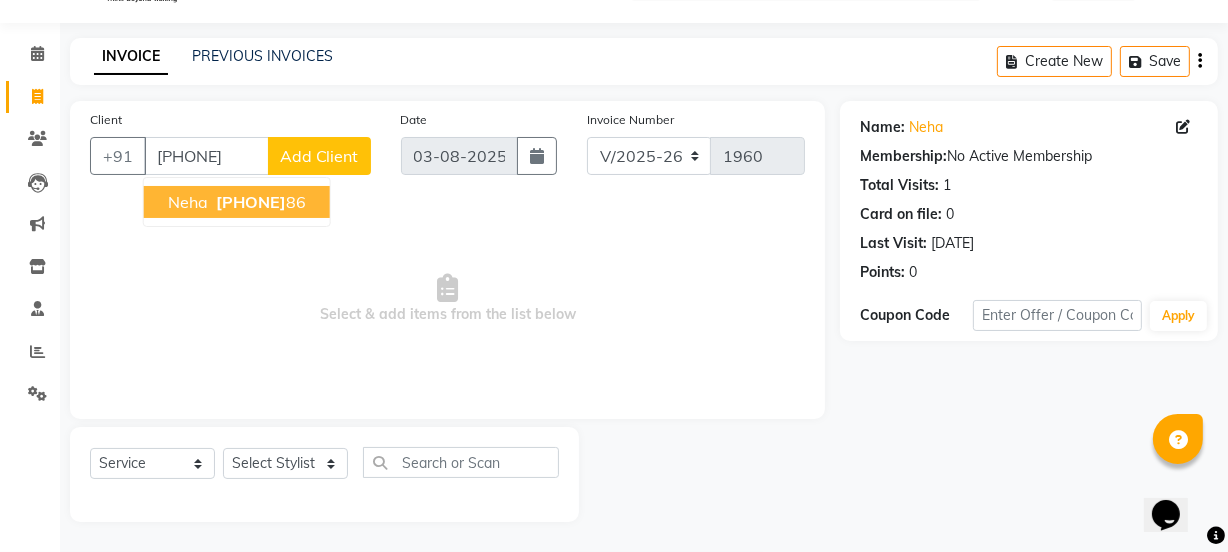 click on "88006323" at bounding box center (251, 202) 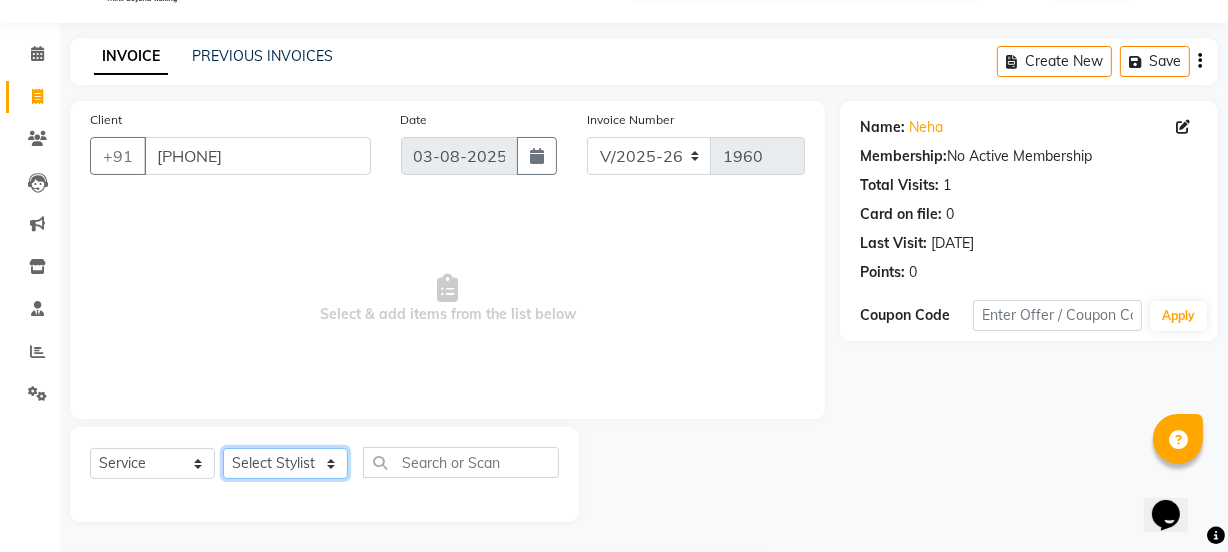 drag, startPoint x: 263, startPoint y: 473, endPoint x: 270, endPoint y: 209, distance: 264.09277 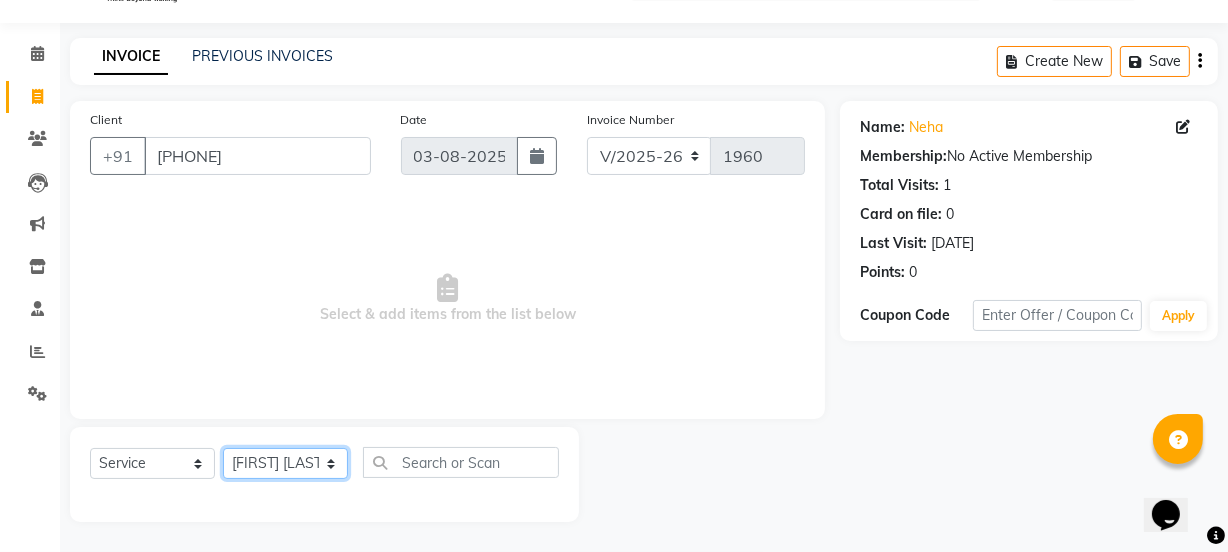 click on "Select Stylist [FIRST] [FIRST] [FIRST] [FIRST] [FIRST] [FIRST] Manager [FIRST] [FIRST] [FIRST] [FIRST] [FIRST] [FIRST] [FIRST] [FIRST] [FIRST] [FIRST] [FIRST] [FIRST] [FIRST] Retouch Ladies(without ammo) x Retouch Ladies(without ammo) Retouch Gents Global Ladies Global Gents Highlights Gents Highlights/Balayage Ladies Colour Correction/Tone Down Colour Stripping retouch Ladies - Salon Artist Ladies -cut Creative Artist Ladies - Creative Director Ladies - Style Director Ladies - Fringe Cut Styling - Normal Wash Styling - Luxury Wash Styling - Blow Dry Styling - Normal Dry Styling - Flat Iron Styling - Tong Curls Styling - Steampod Iron Styling - Hair Up Men’S Cut - salon artist Men’S Shave - Salon Artist Men’S Cut & Shave - Senior Artist Men’S Cut & Shave - Creative Director Men’S Cut & Shave - Style Director Shave - Shave Premium Shave - Premium Shave Beard Ritual - Beard Ritual Beard Trim - Beard Trim Luxury Beard - Luxury Beard Luxury Shave - Luxury Shave 1 1400 0" 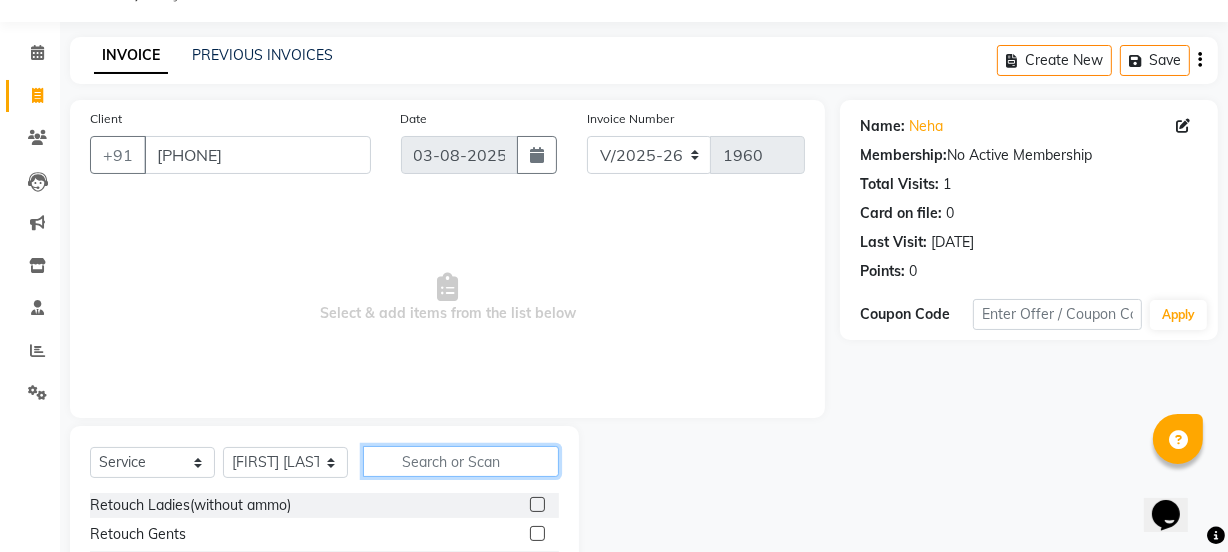 click 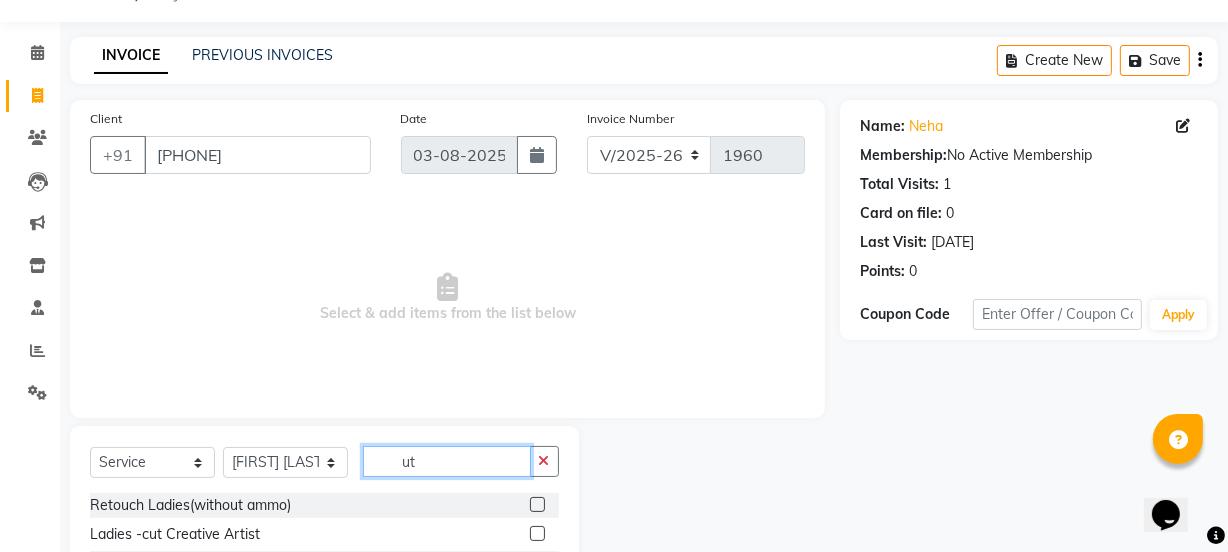 scroll, scrollTop: 147, scrollLeft: 0, axis: vertical 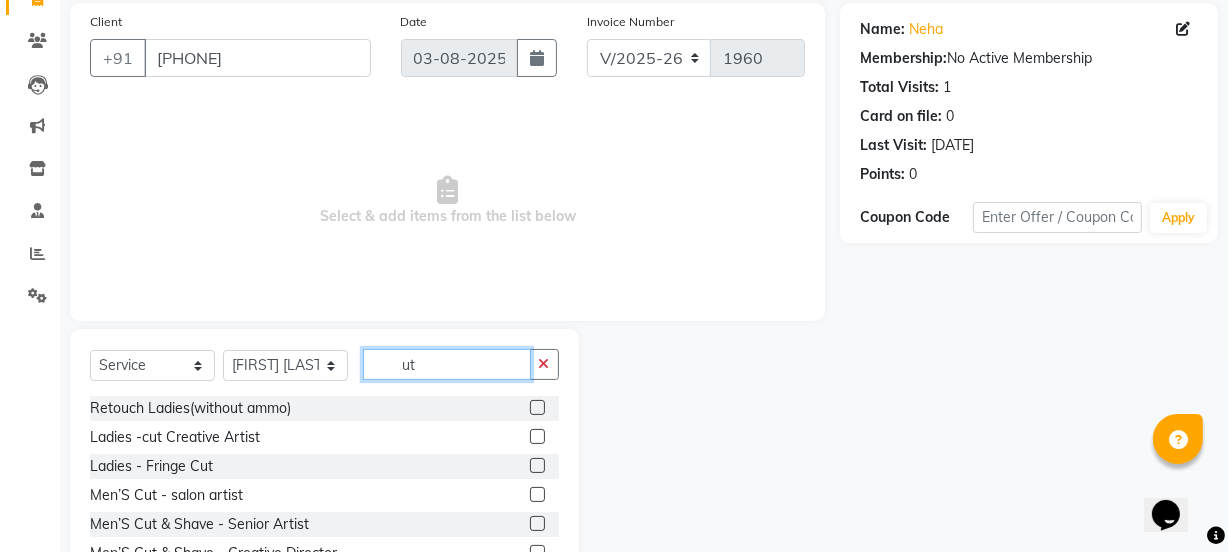 type on "ut" 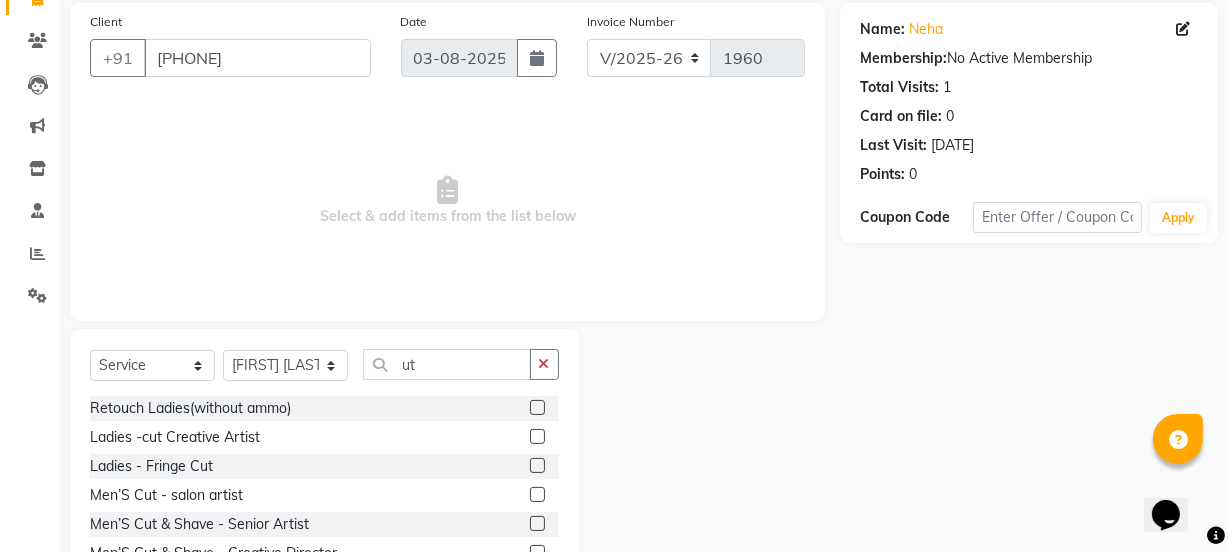 click 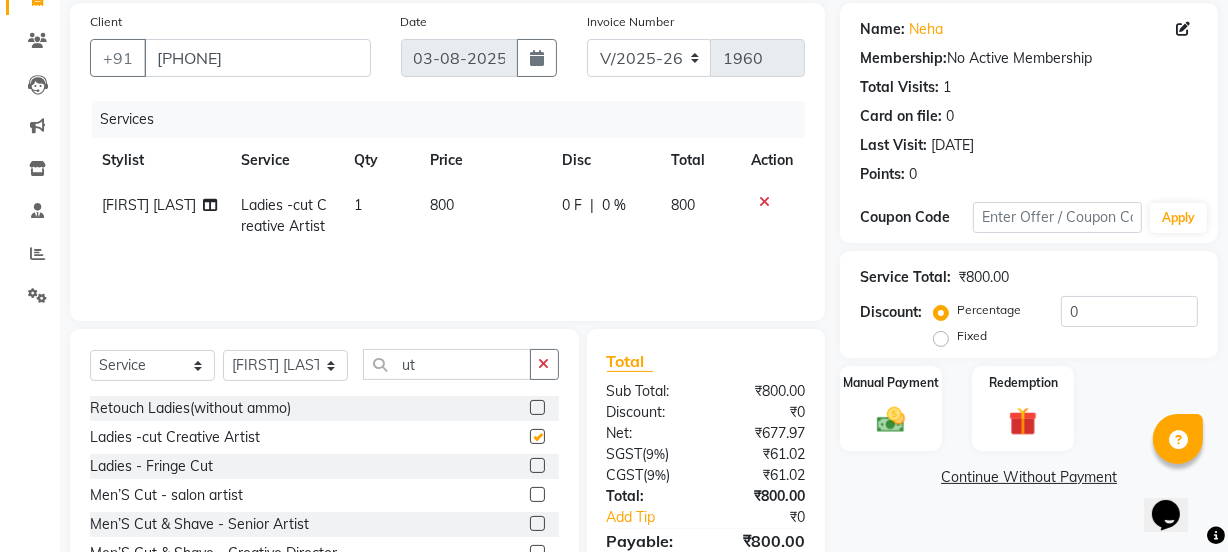 checkbox on "false" 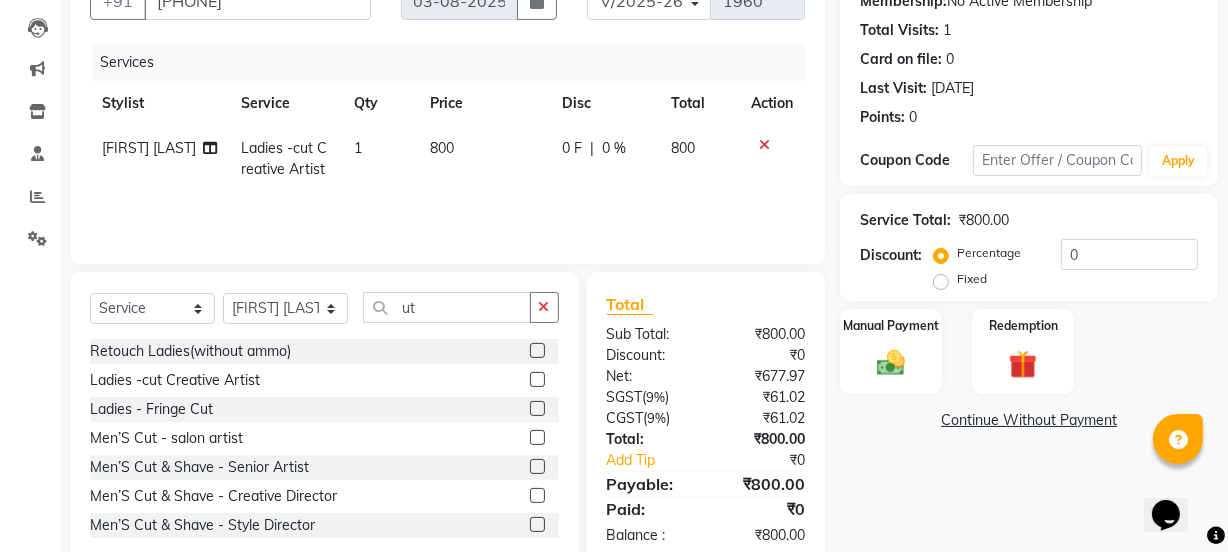 scroll, scrollTop: 205, scrollLeft: 0, axis: vertical 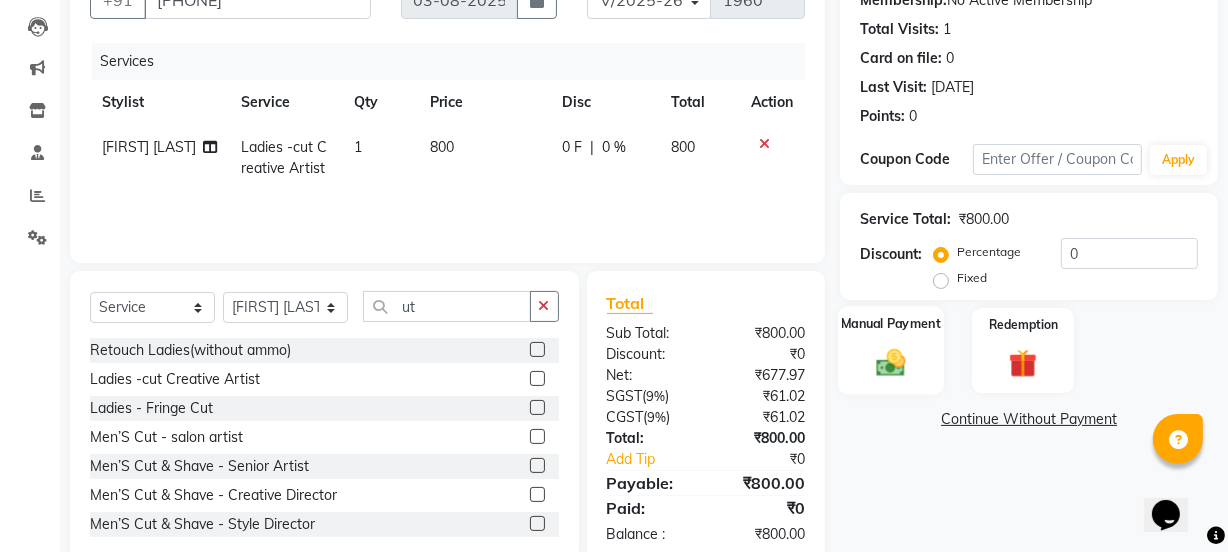 click 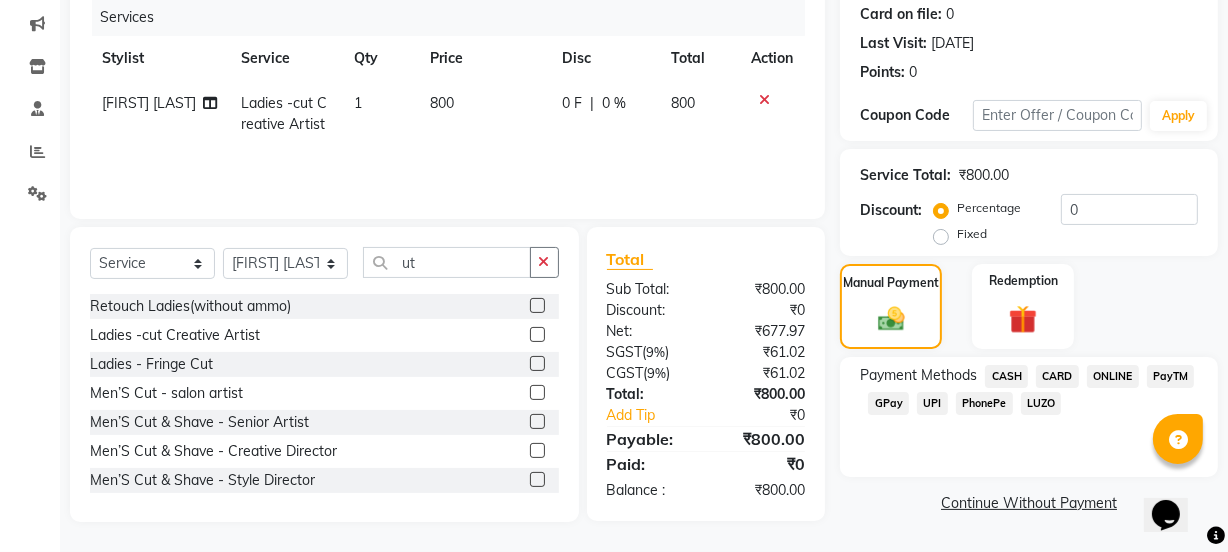 scroll, scrollTop: 250, scrollLeft: 0, axis: vertical 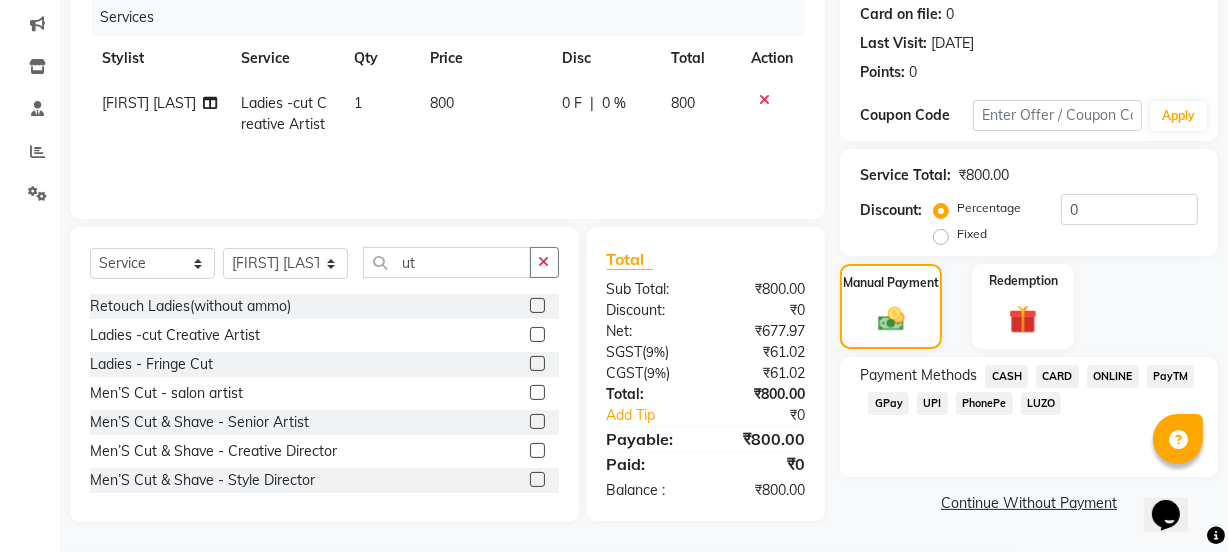 click on "CASH" 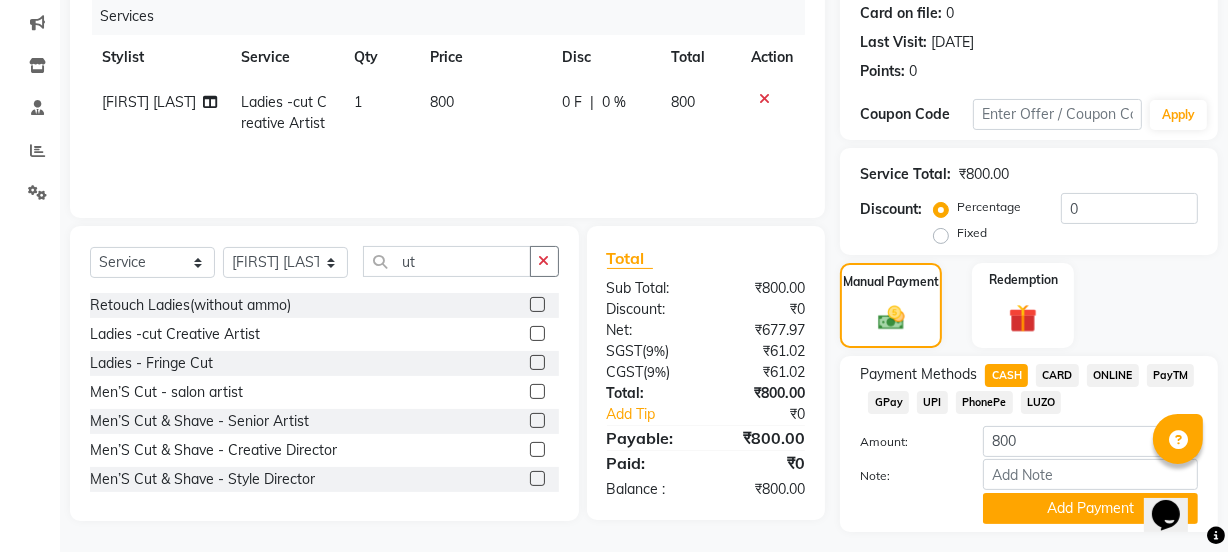 scroll, scrollTop: 300, scrollLeft: 0, axis: vertical 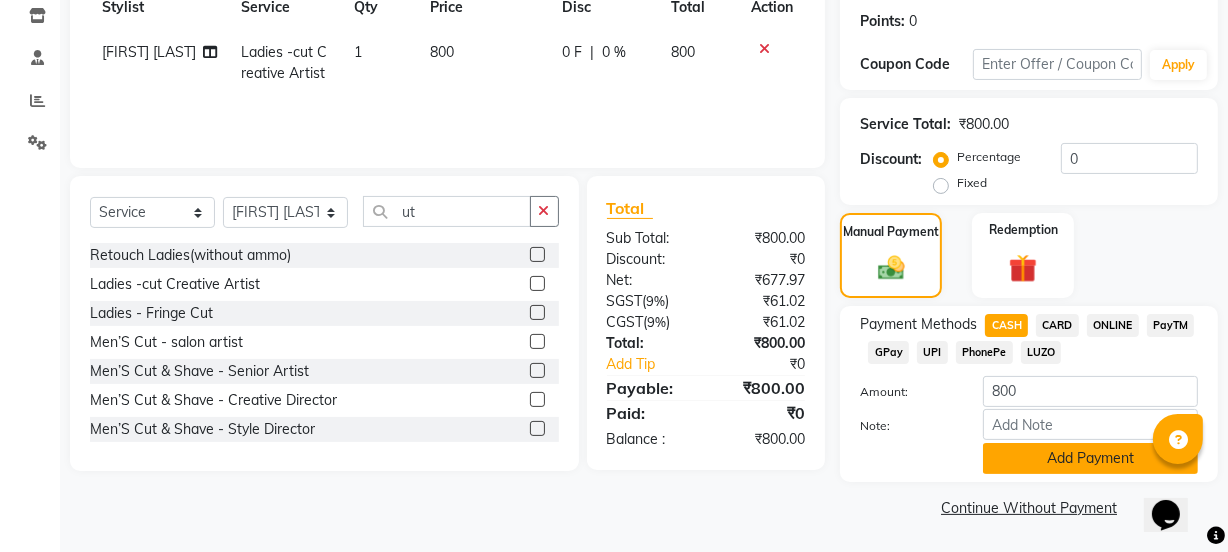 click on "Add Payment" 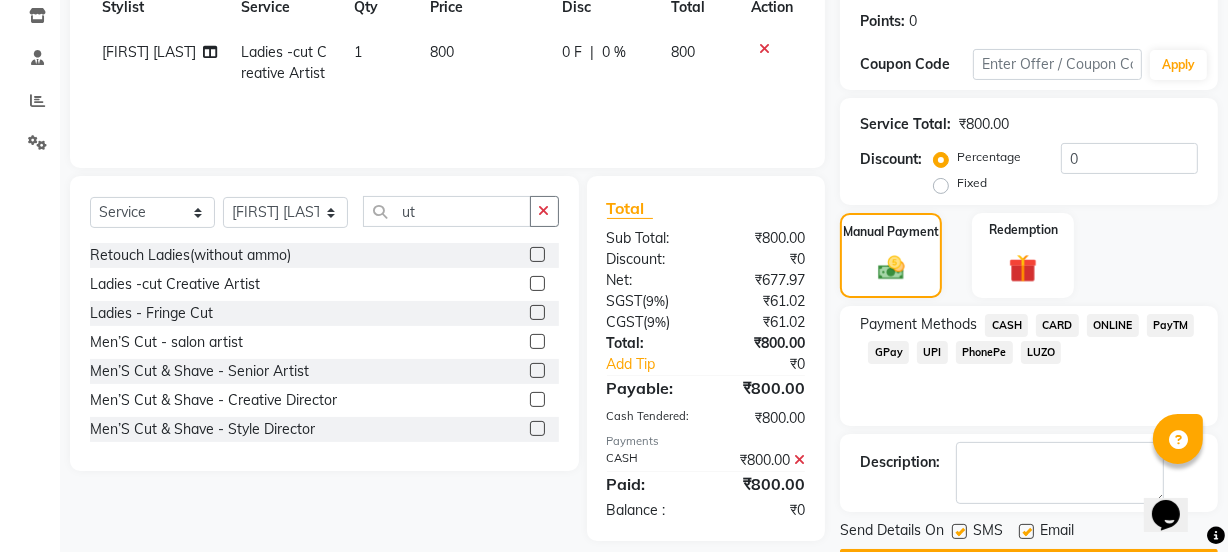 scroll, scrollTop: 357, scrollLeft: 0, axis: vertical 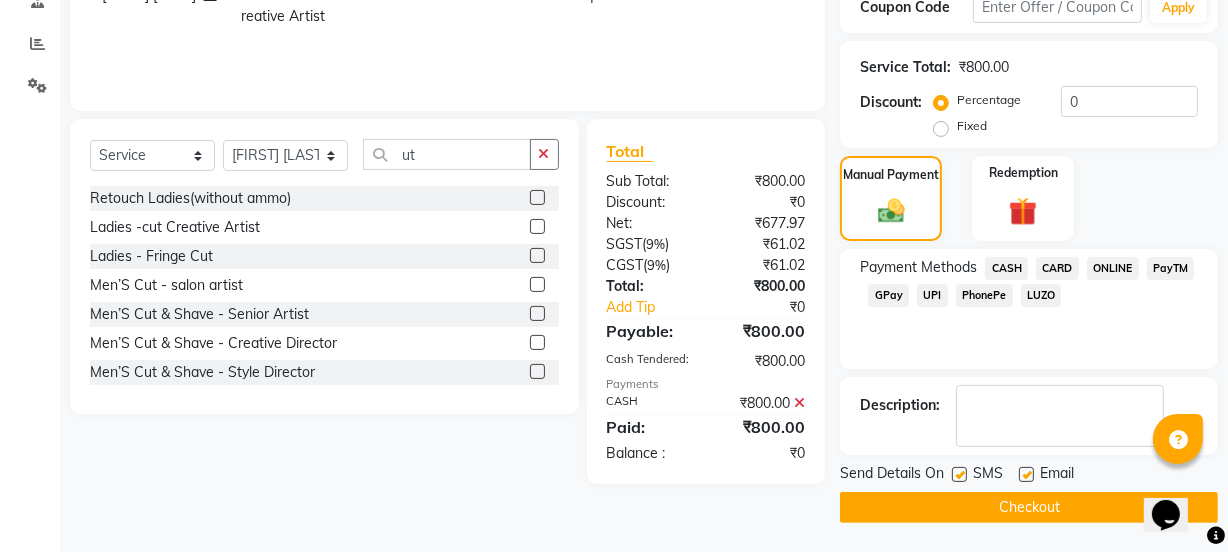 click on "Checkout" 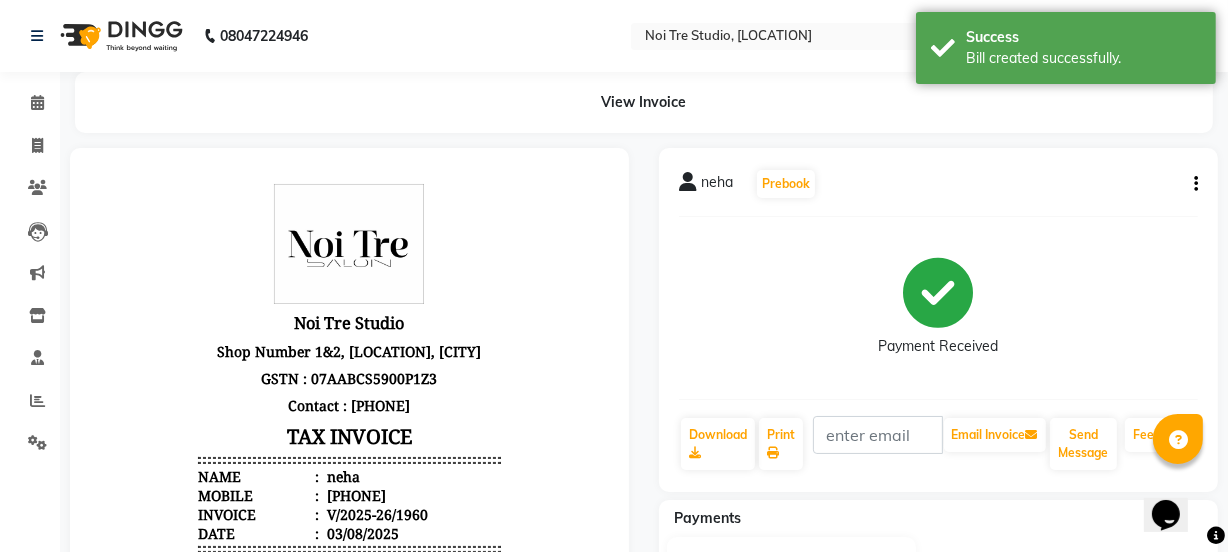 scroll, scrollTop: 0, scrollLeft: 0, axis: both 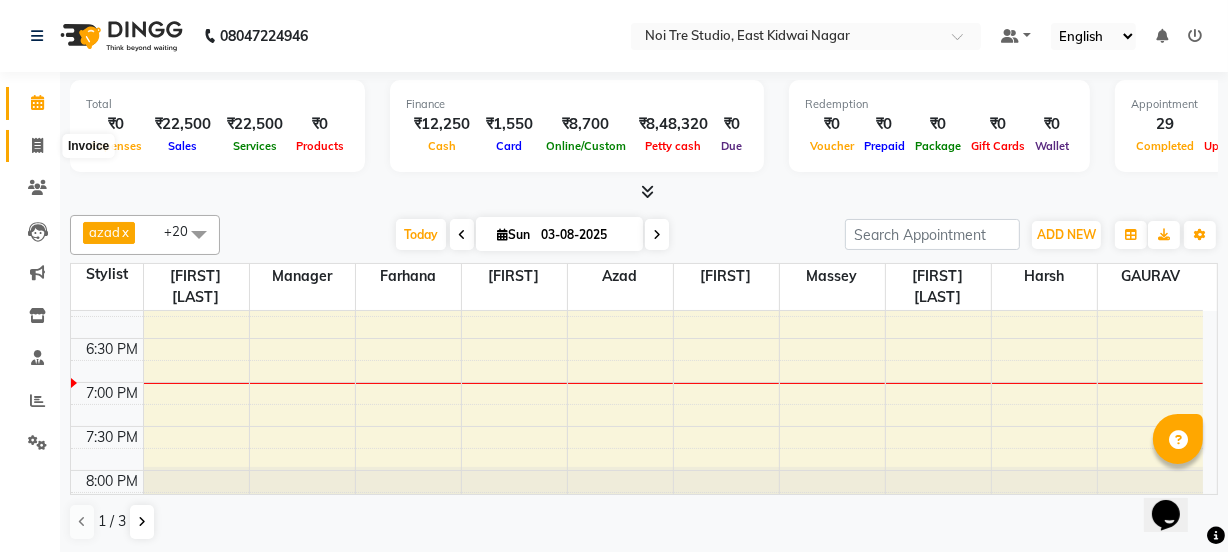 click 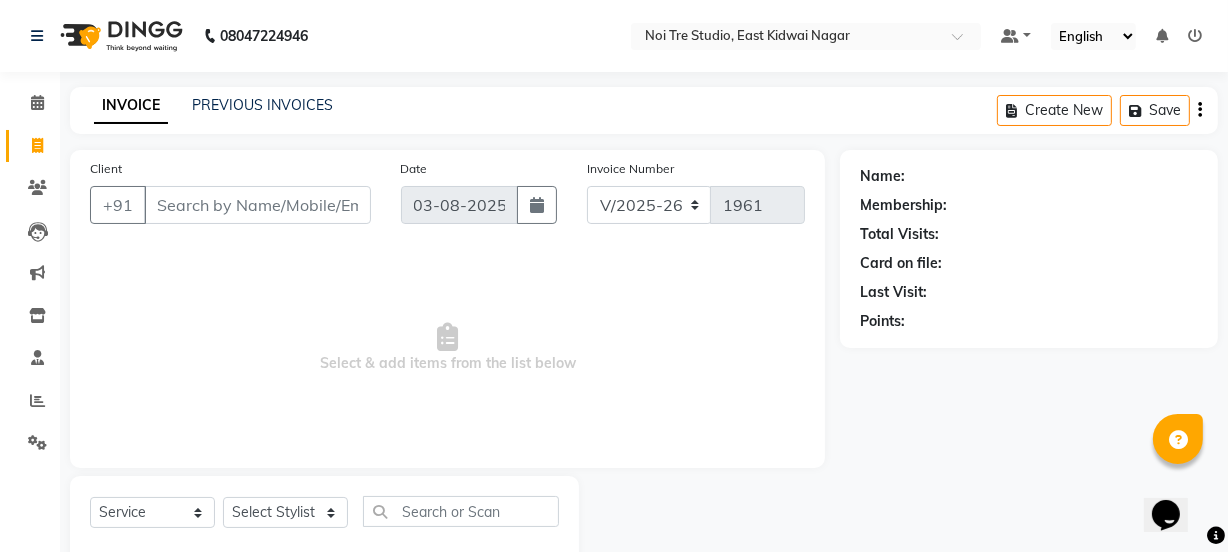 click on "Client" at bounding box center [257, 205] 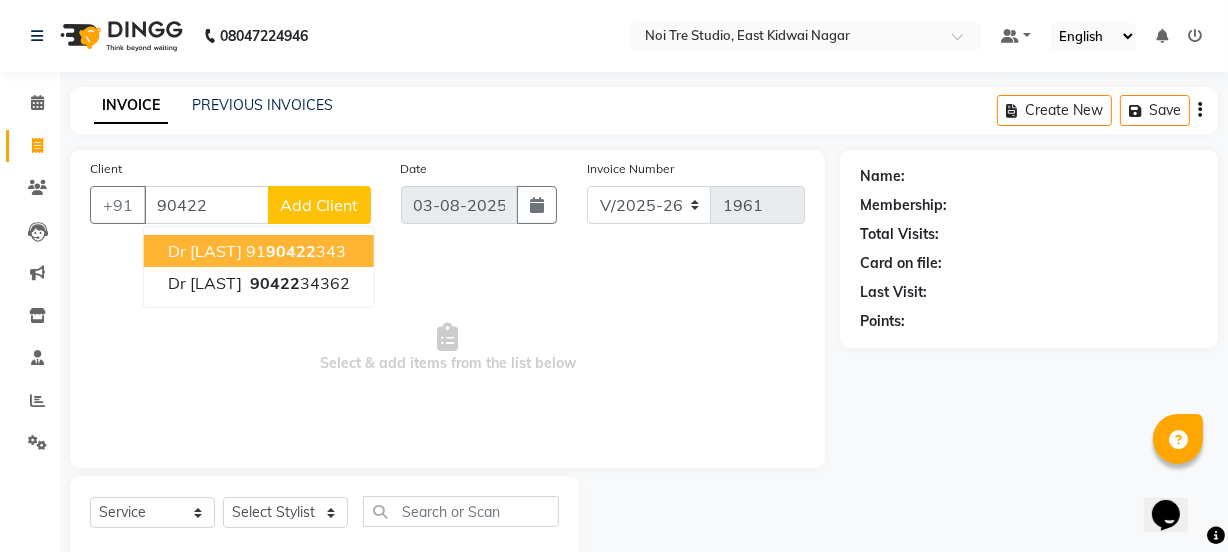 click on "90422" at bounding box center (291, 251) 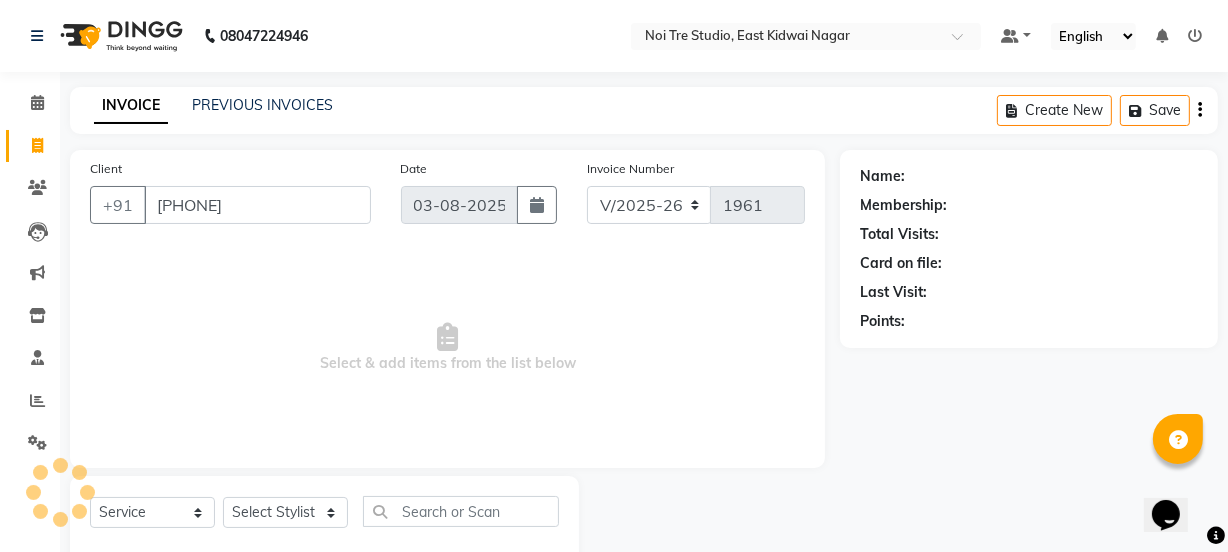 type on "9190422343" 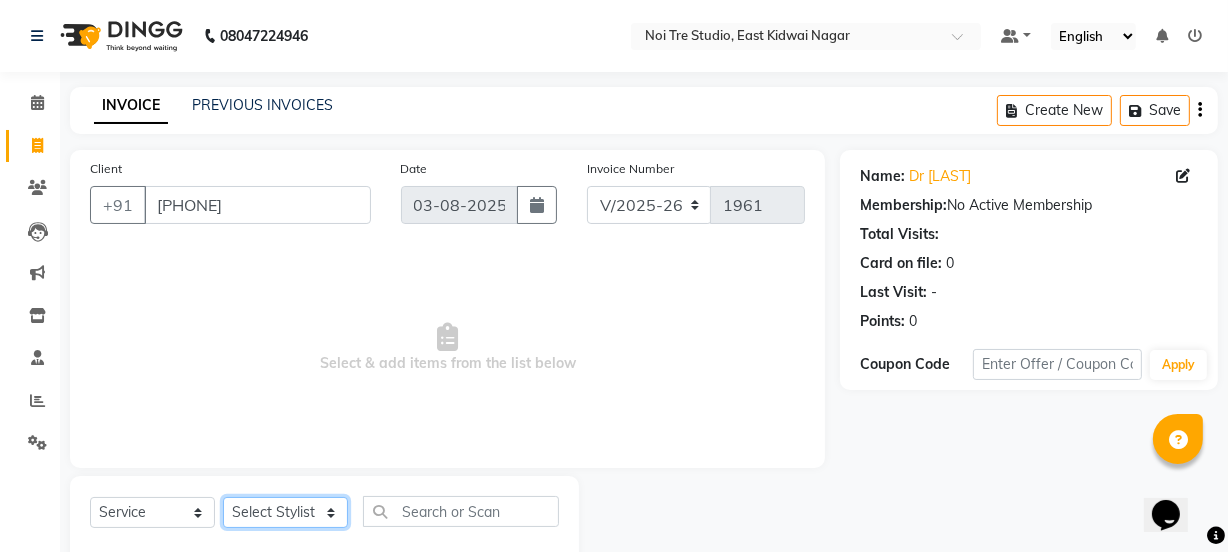 click on "Select Stylist [FIRST] [FIRST] [FIRST] [FIRST] [FIRST] [FIRST] Manager [FIRST] [FIRST] [FIRST] [FIRST] [FIRST] [FIRST] [FIRST] [FIRST] [FIRST] [FIRST] [FIRST] [FIRST] [FIRST] Retouch Ladies(without ammo) x Retouch Ladies(without ammo) Retouch Gents Global Ladies Global Gents Highlights Gents Highlights/Balayage Ladies Colour Correction/Tone Down Colour Stripping retouch Ladies - Salon Artist Ladies -cut Creative Artist Ladies - Creative Director Ladies - Style Director Ladies - Fringe Cut Styling - Normal Wash Styling - Luxury Wash Styling - Blow Dry Styling - Normal Dry Styling - Flat Iron Styling - Tong Curls Styling - Steampod Iron Styling - Hair Up Men’S Cut - salon artist Men’S Shave - Salon Artist Men’S Cut & Shave - Senior Artist Men’S Cut & Shave - Creative Director Men’S Cut & Shave - Style Director Shave - Shave Premium Shave - Premium Shave Beard Ritual - Beard Ritual Beard Trim - Beard Trim Luxury Beard - Luxury Beard Luxury Shave - Luxury Shave 1 1400 0" 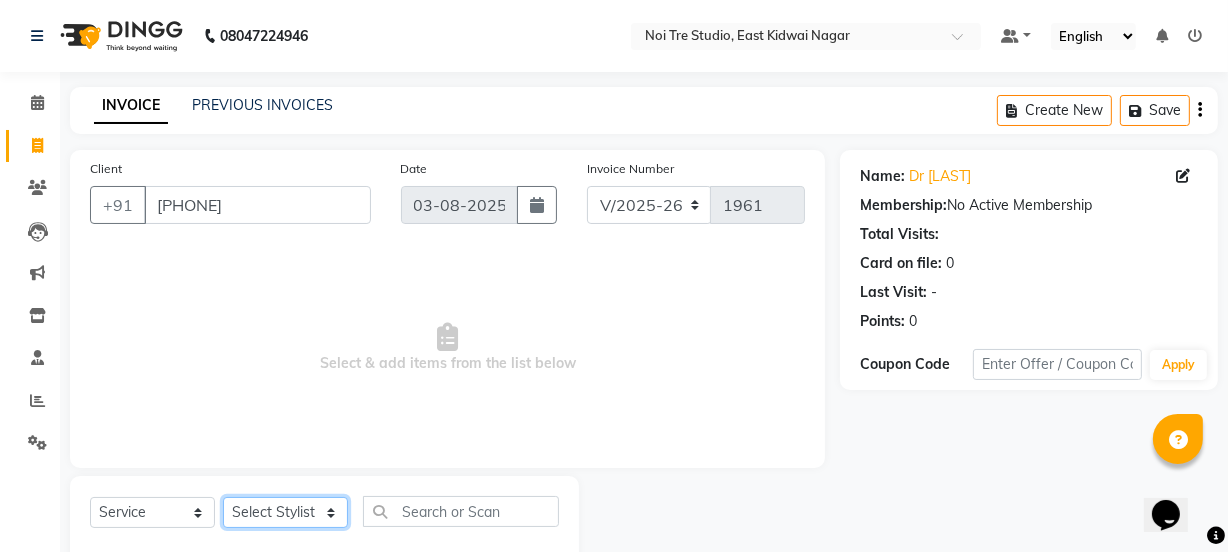 select on "30888" 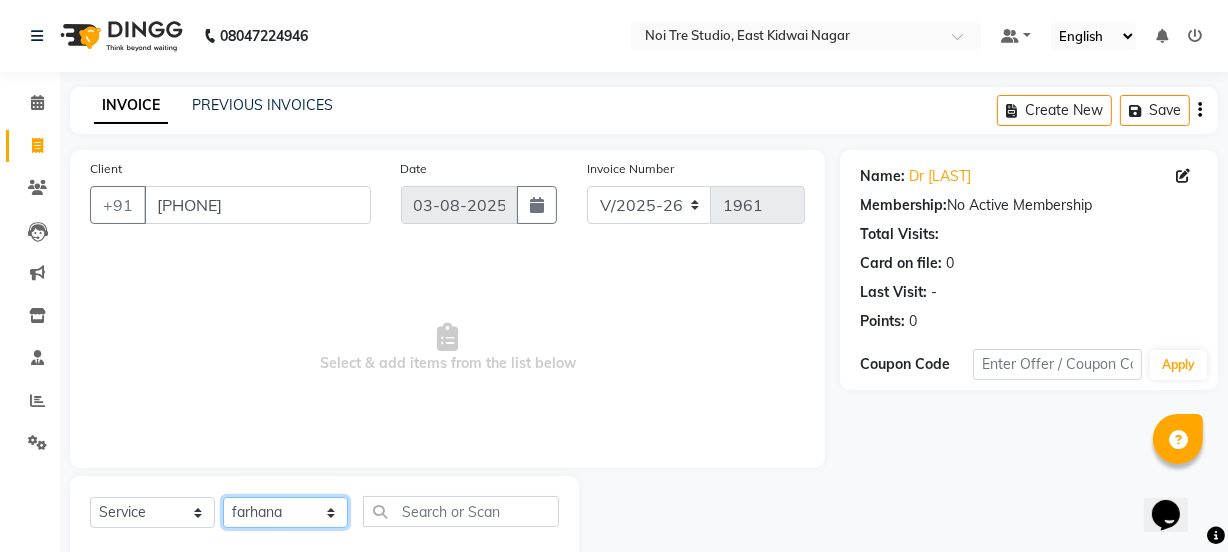 click on "Select Stylist [FIRST] [FIRST] [FIRST] [FIRST] [FIRST] [FIRST] Manager [FIRST] [FIRST] [FIRST] [FIRST] [FIRST] [FIRST] [FIRST] [FIRST] [FIRST] [FIRST] [FIRST] [FIRST] [FIRST] Retouch Ladies(without ammo) x Retouch Ladies(without ammo) Retouch Gents Global Ladies Global Gents Highlights Gents Highlights/Balayage Ladies Colour Correction/Tone Down Colour Stripping retouch Ladies - Salon Artist Ladies -cut Creative Artist Ladies - Creative Director Ladies - Style Director Ladies - Fringe Cut Styling - Normal Wash Styling - Luxury Wash Styling - Blow Dry Styling - Normal Dry Styling - Flat Iron Styling - Tong Curls Styling - Steampod Iron Styling - Hair Up Men’S Cut - salon artist Men’S Shave - Salon Artist Men’S Cut & Shave - Senior Artist Men’S Cut & Shave - Creative Director Men’S Cut & Shave - Style Director Shave - Shave Premium Shave - Premium Shave Beard Ritual - Beard Ritual Beard Trim - Beard Trim Luxury Beard - Luxury Beard Luxury Shave - Luxury Shave 1 1400 0" 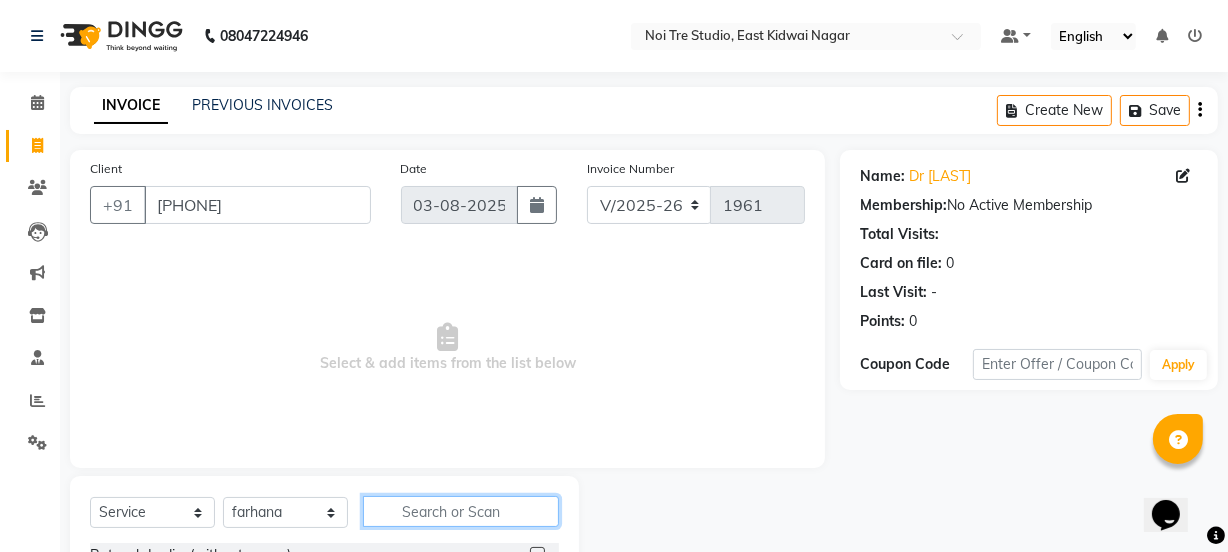 click 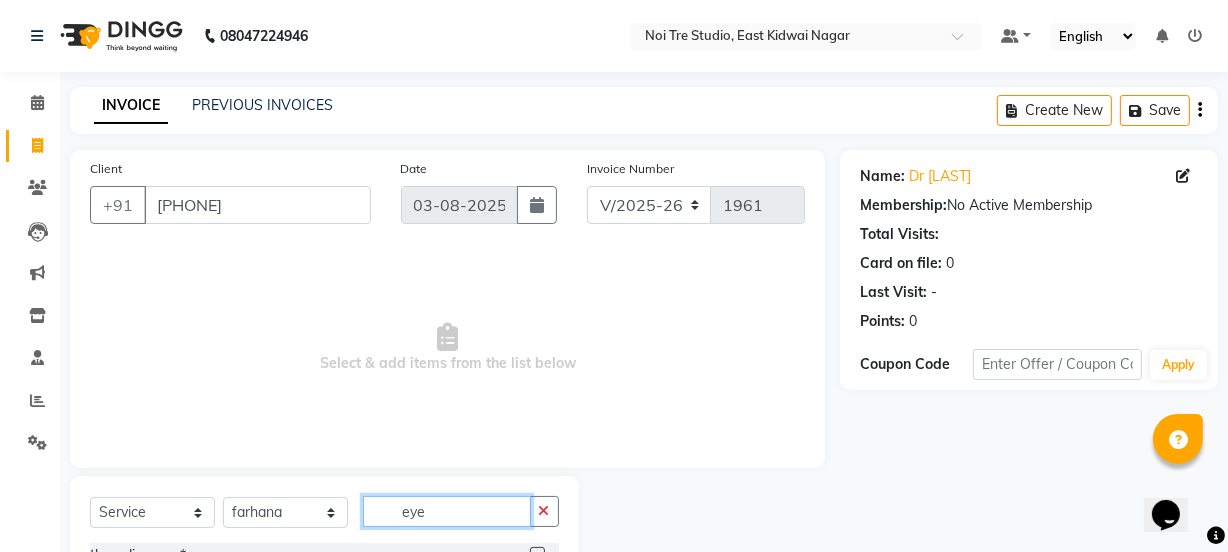 type on "eye" 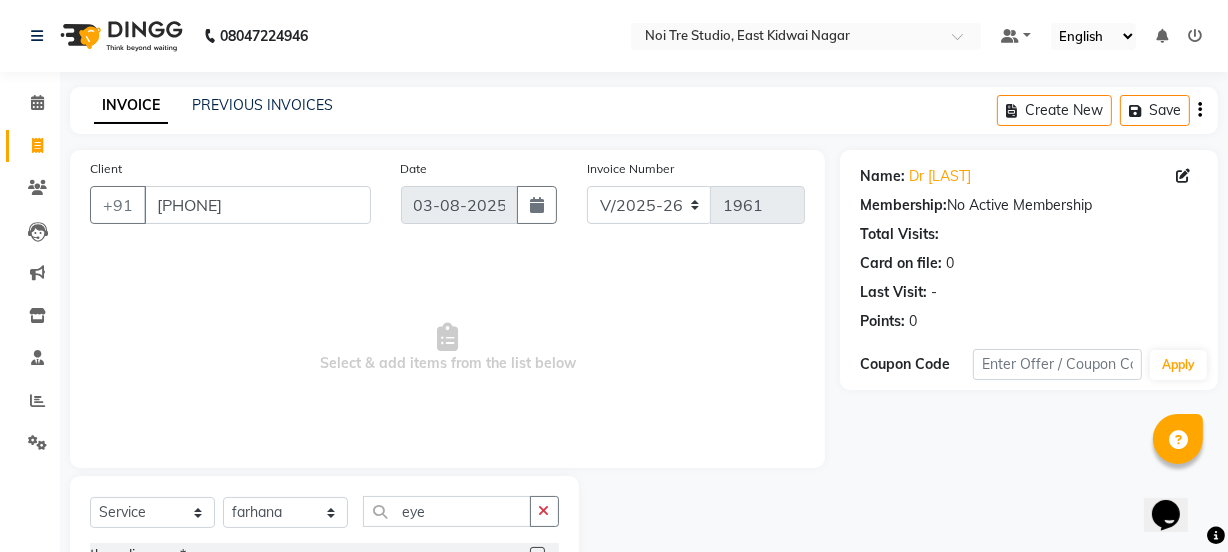 click 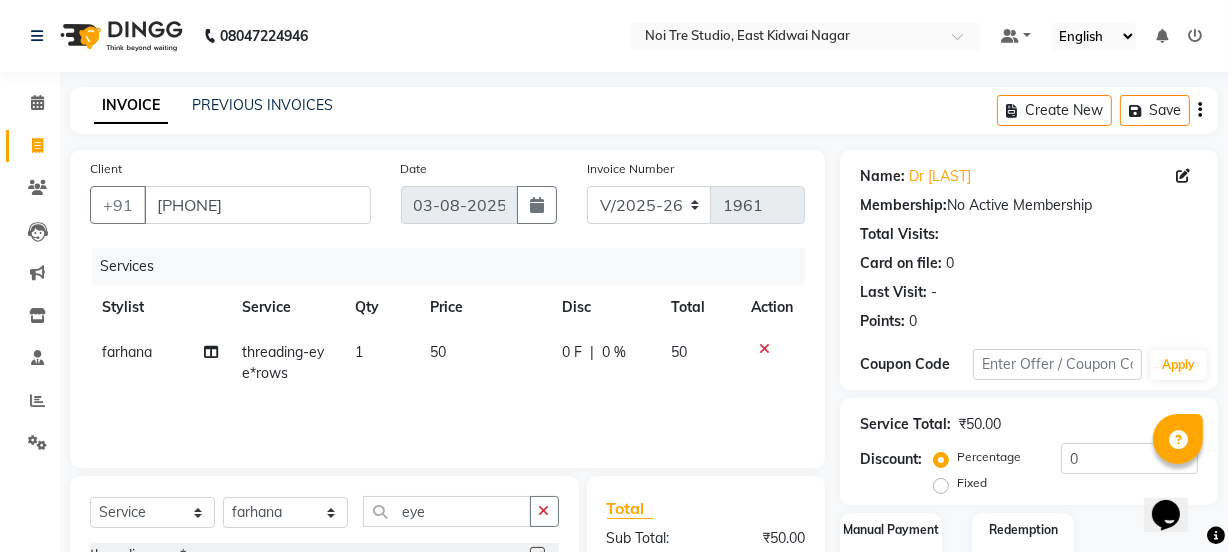 checkbox on "false" 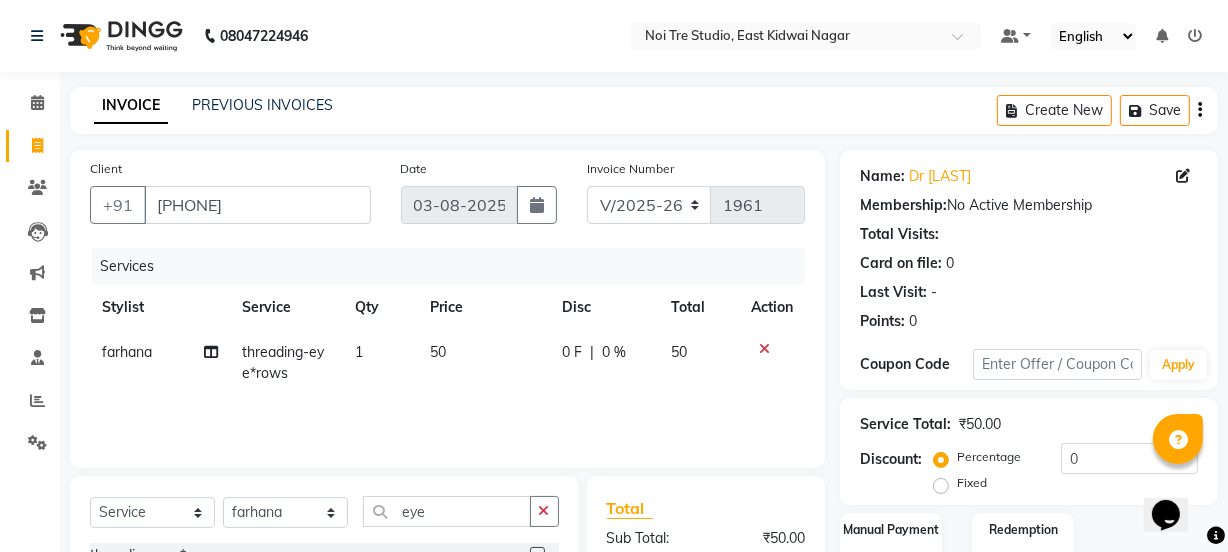 click on "1" 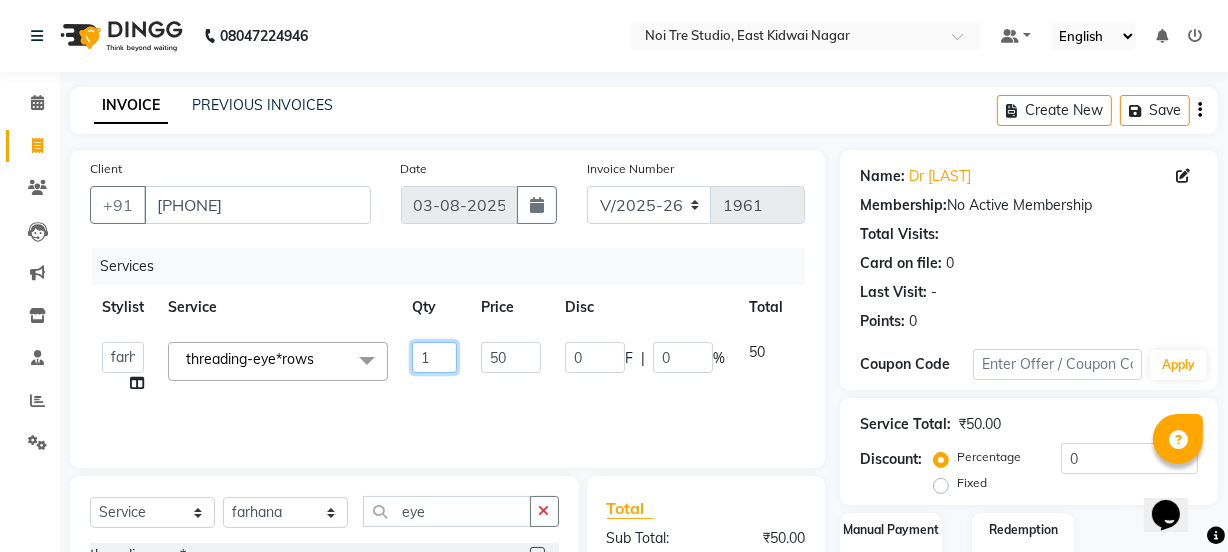 click on "1" 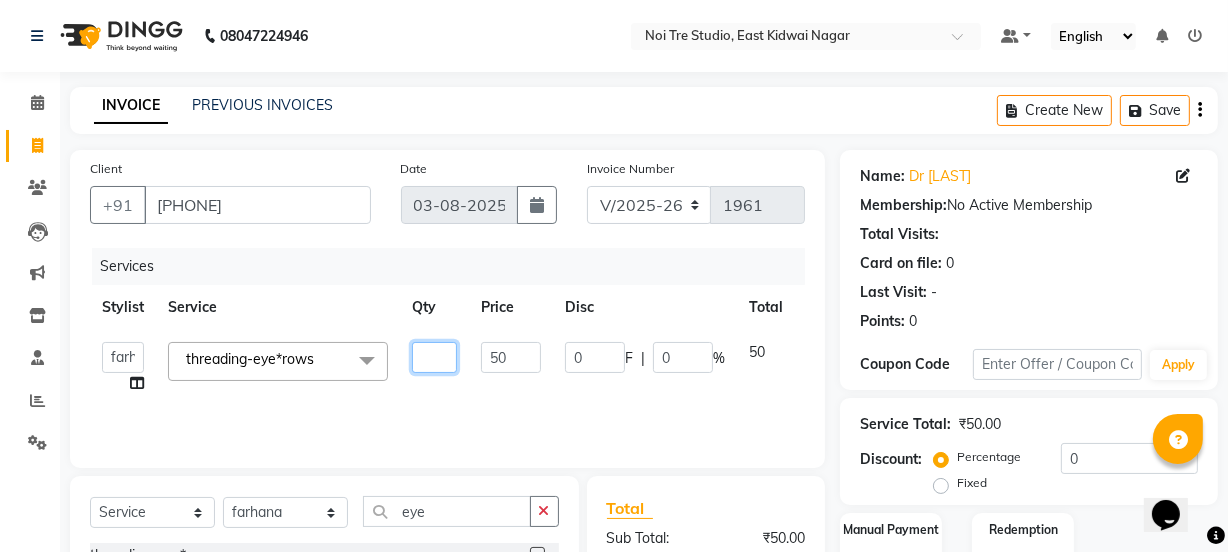 type on "3" 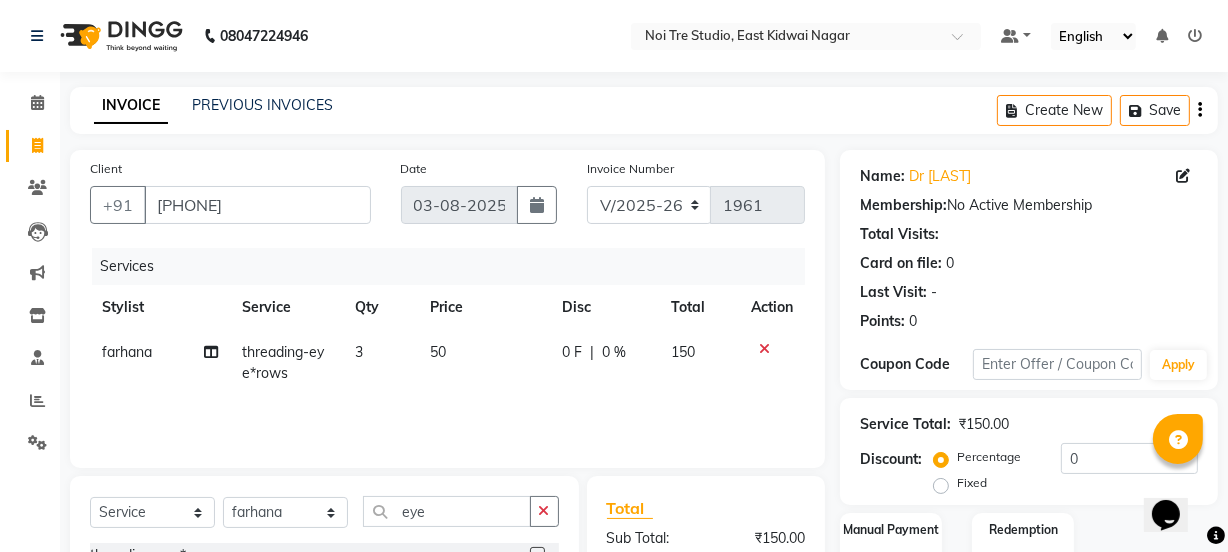click on "Total" 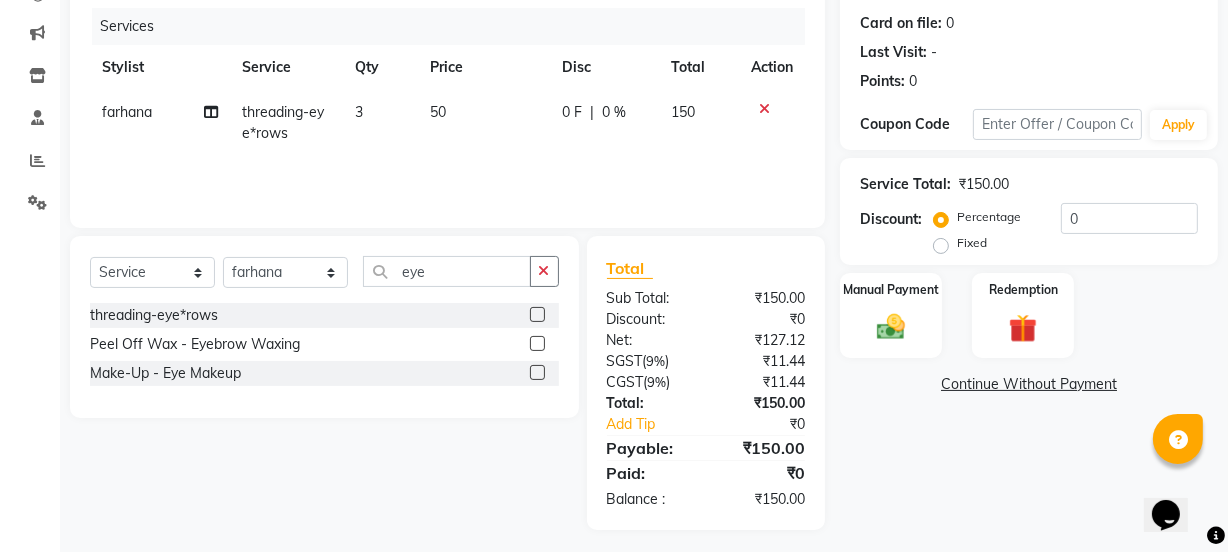 scroll, scrollTop: 249, scrollLeft: 0, axis: vertical 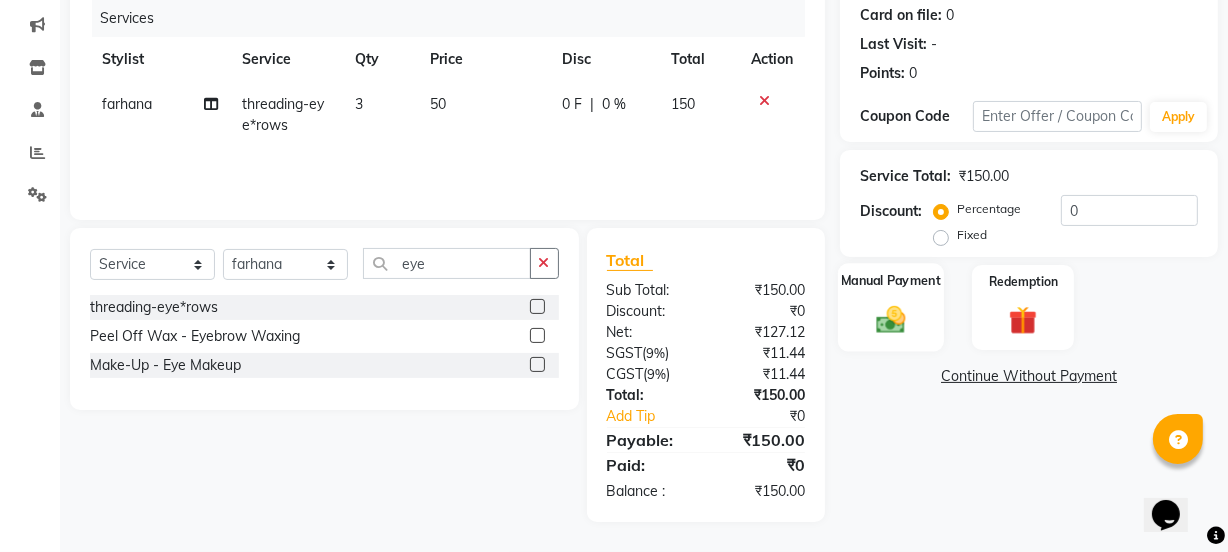 click on "Manual Payment" 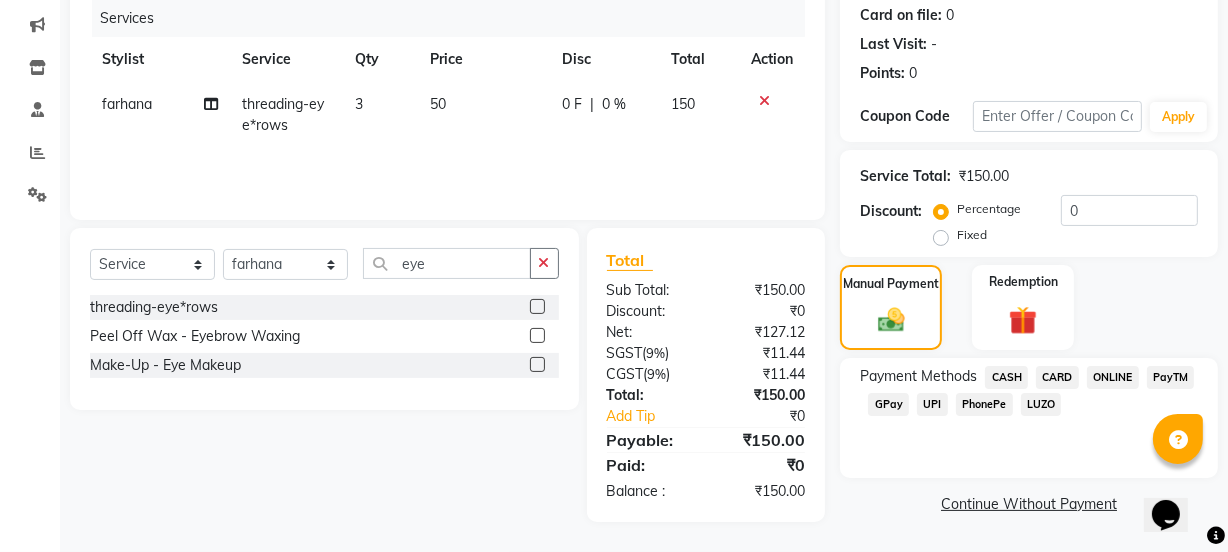 click on "UPI" 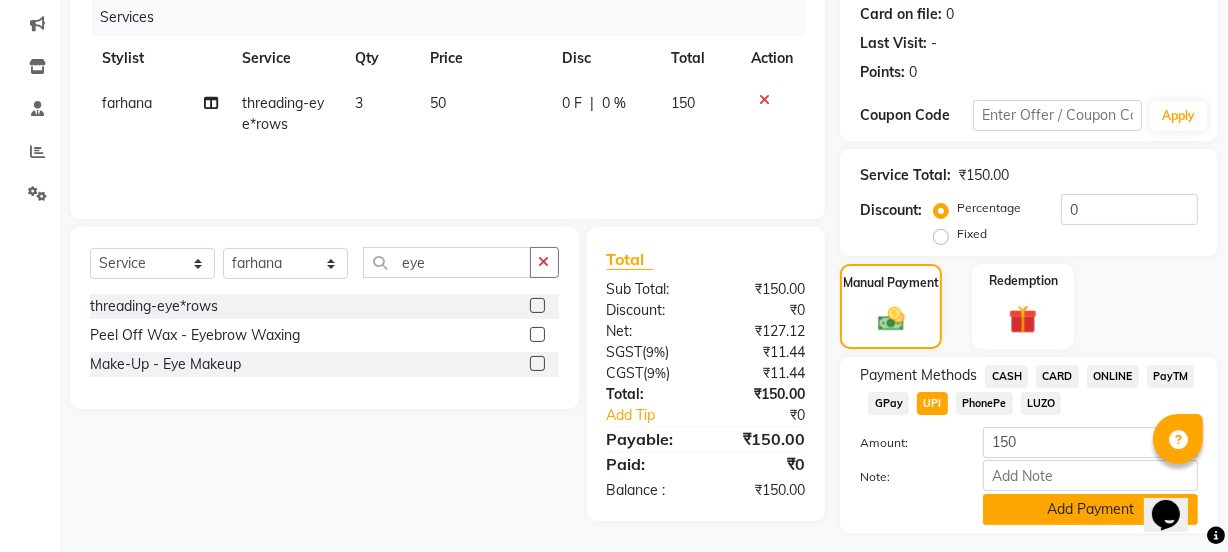 click on "Add Payment" 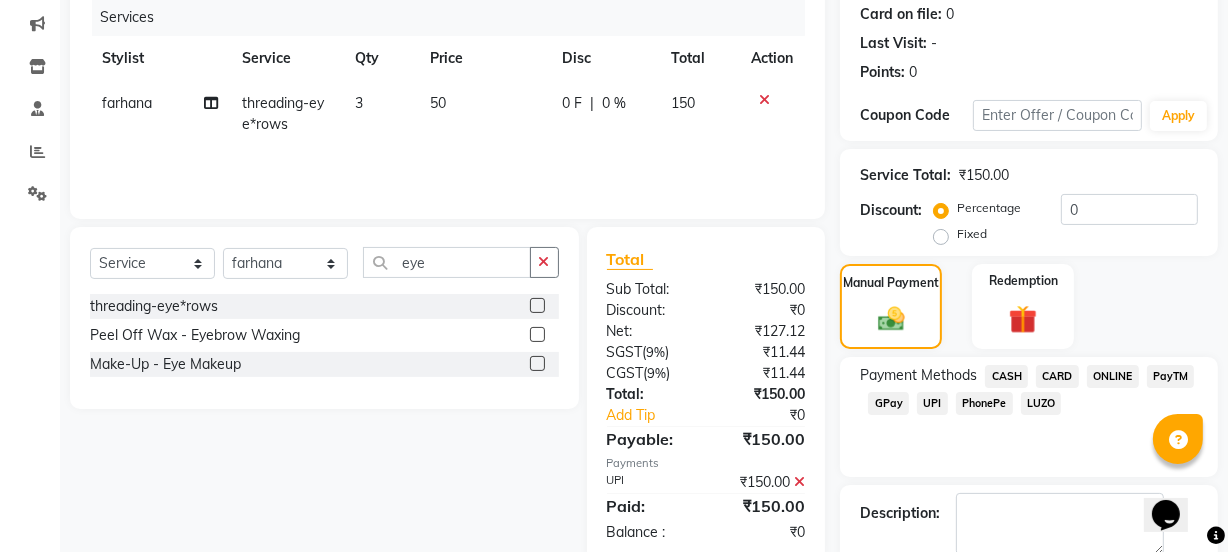scroll, scrollTop: 357, scrollLeft: 0, axis: vertical 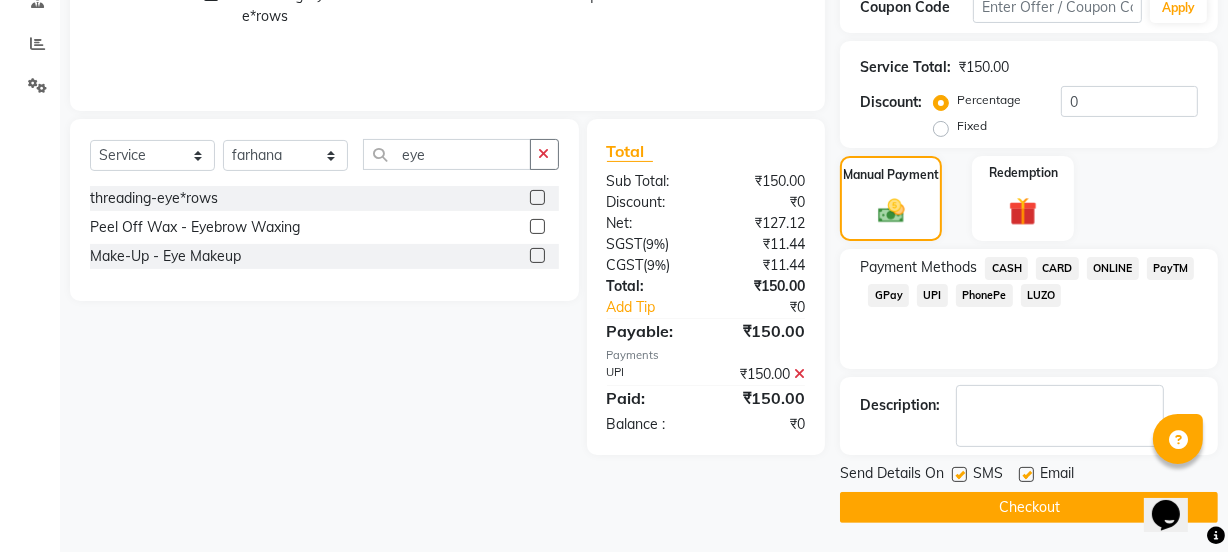 click on "Checkout" 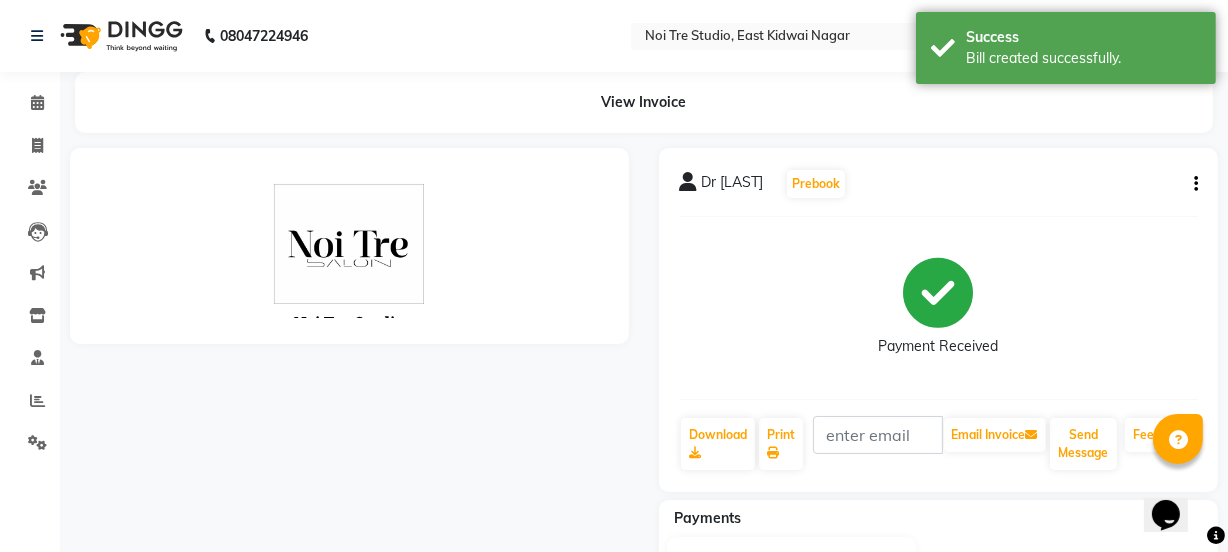 scroll, scrollTop: 0, scrollLeft: 0, axis: both 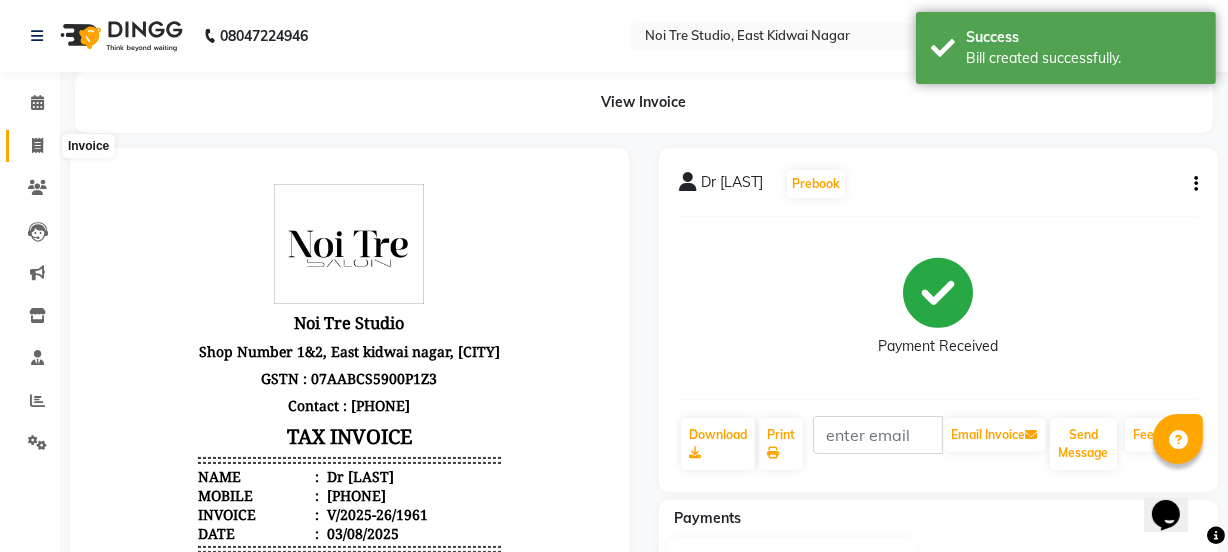 click 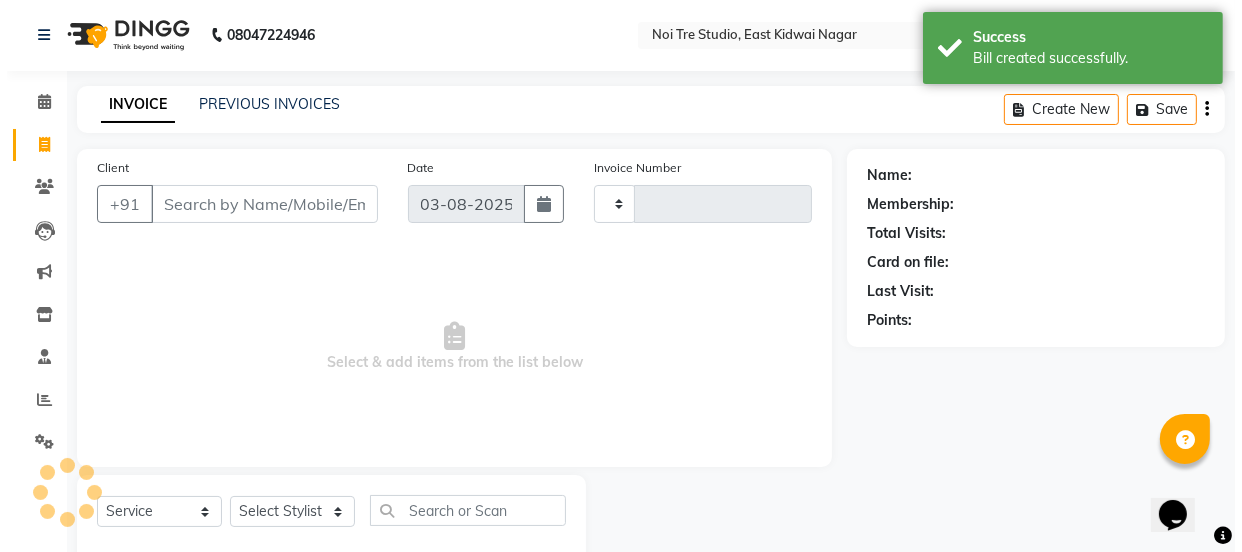 scroll, scrollTop: 50, scrollLeft: 0, axis: vertical 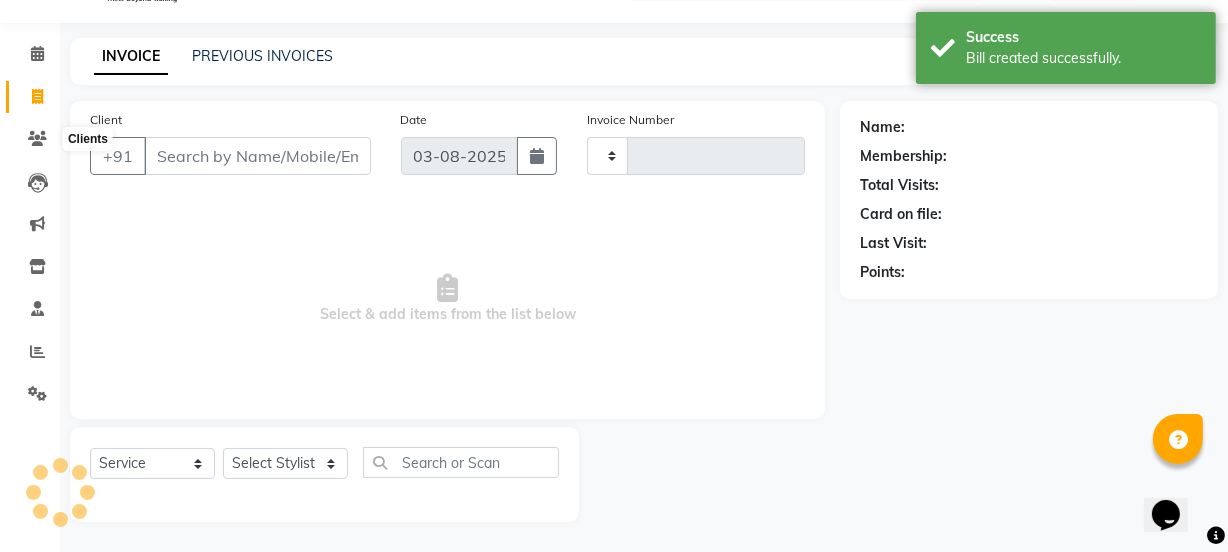 type on "1962" 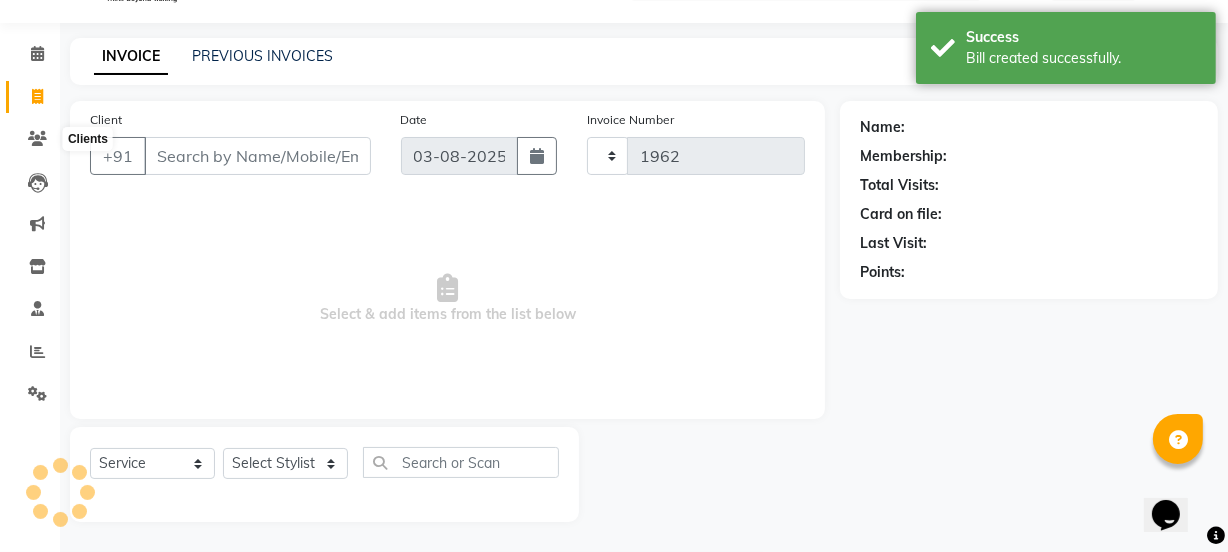 select on "4884" 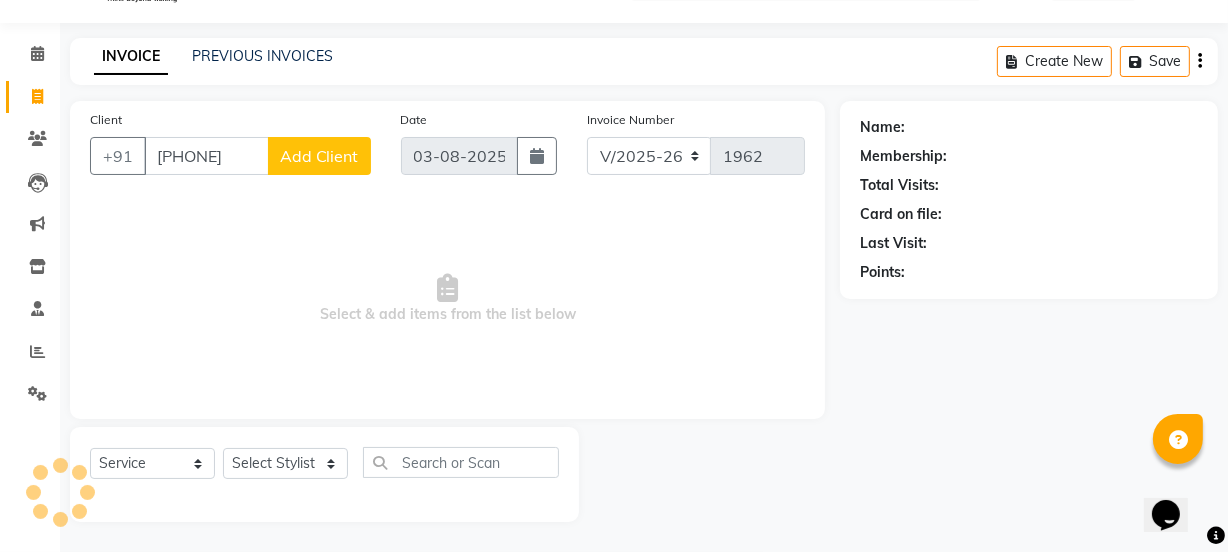 type on "[PHONE]" 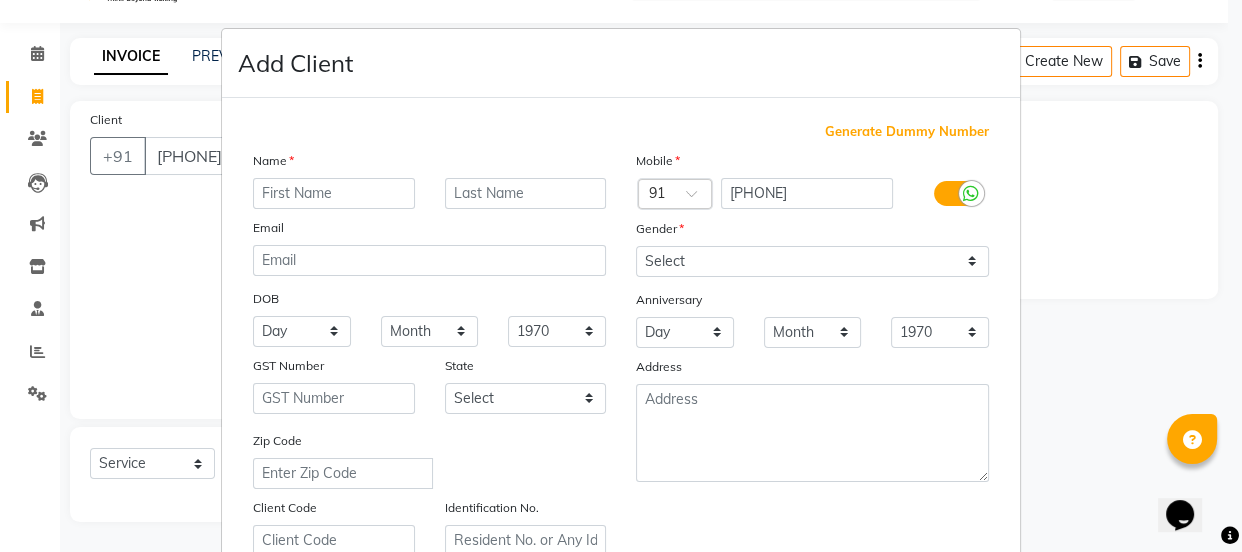 click at bounding box center [334, 193] 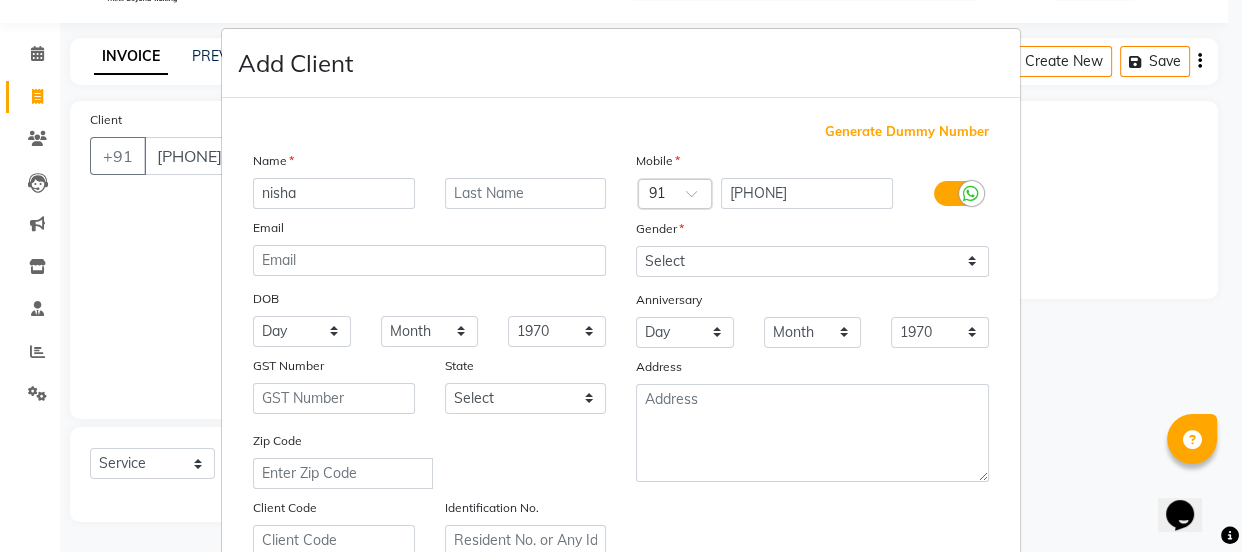 type on "nisha" 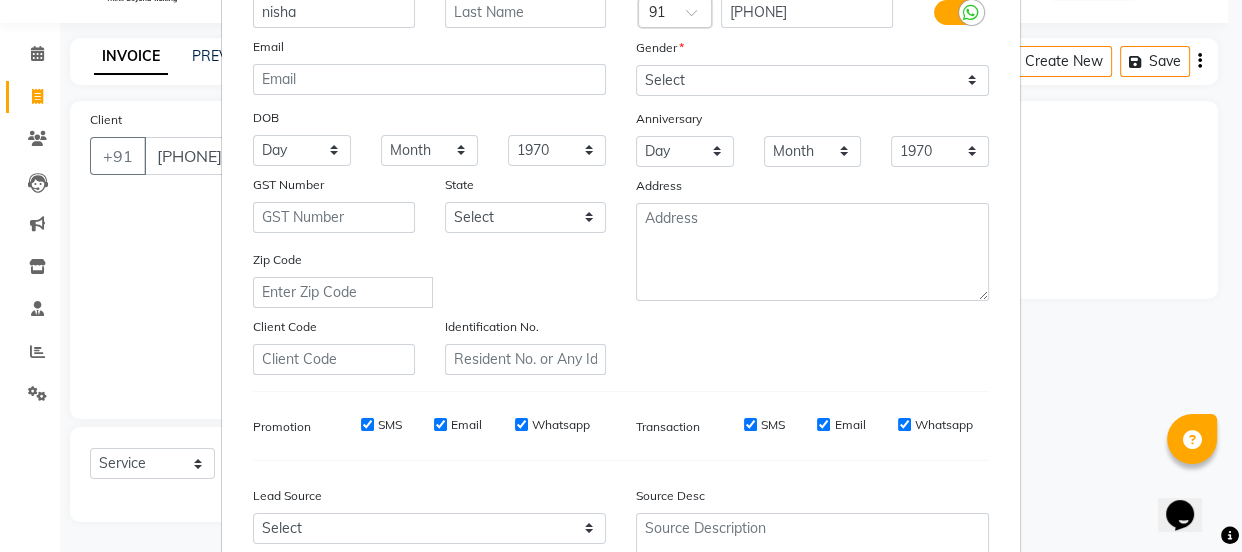 scroll, scrollTop: 187, scrollLeft: 0, axis: vertical 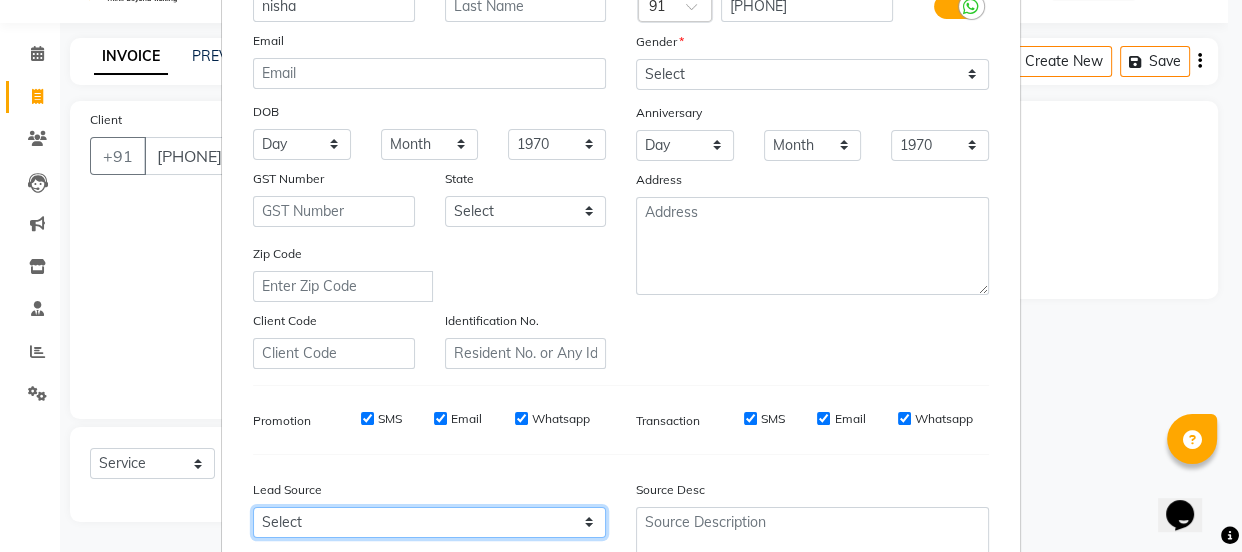 click on "Select Walk-in Referral Internet Friend Word of Mouth Advertisement Facebook JustDial Google Other Instagram  YouTube  WhatsApp" at bounding box center (429, 522) 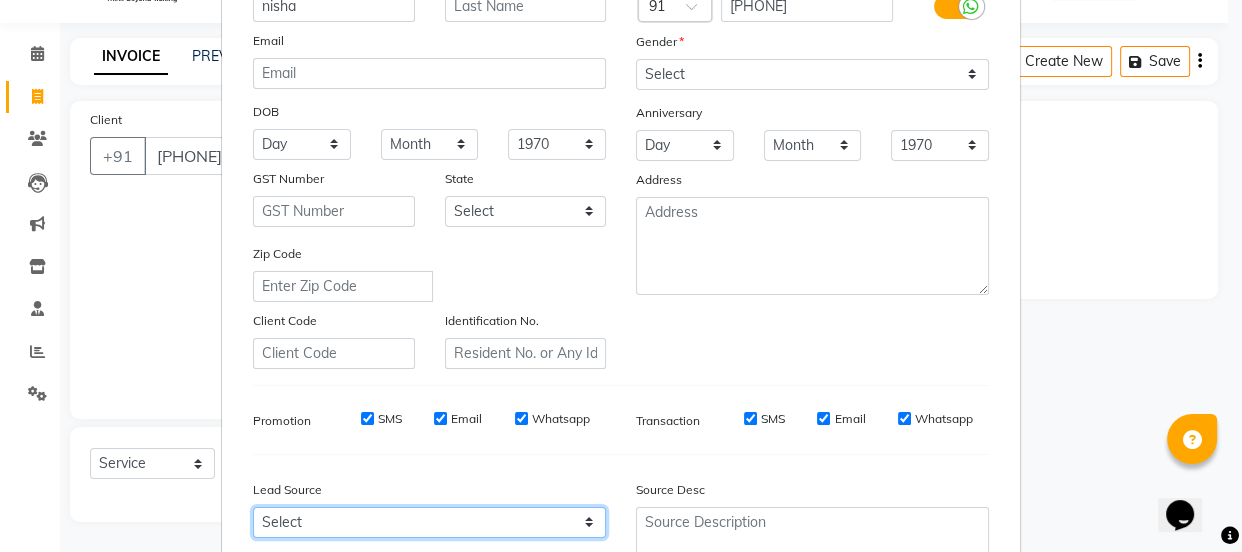 select on "32608" 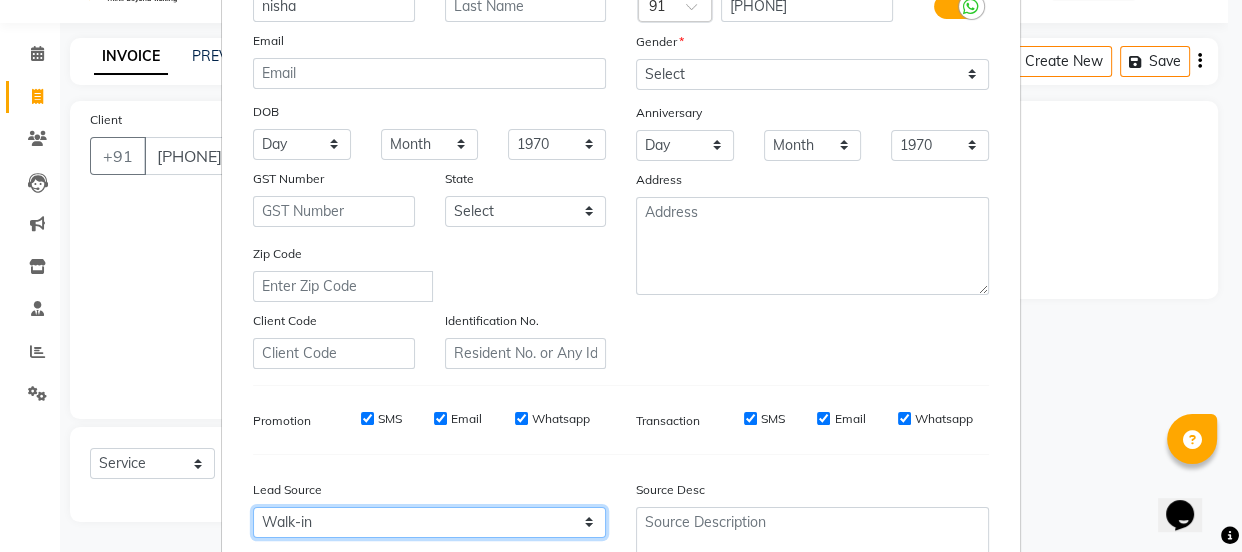 click on "Select Walk-in Referral Internet Friend Word of Mouth Advertisement Facebook JustDial Google Other Instagram  YouTube  WhatsApp" at bounding box center [429, 522] 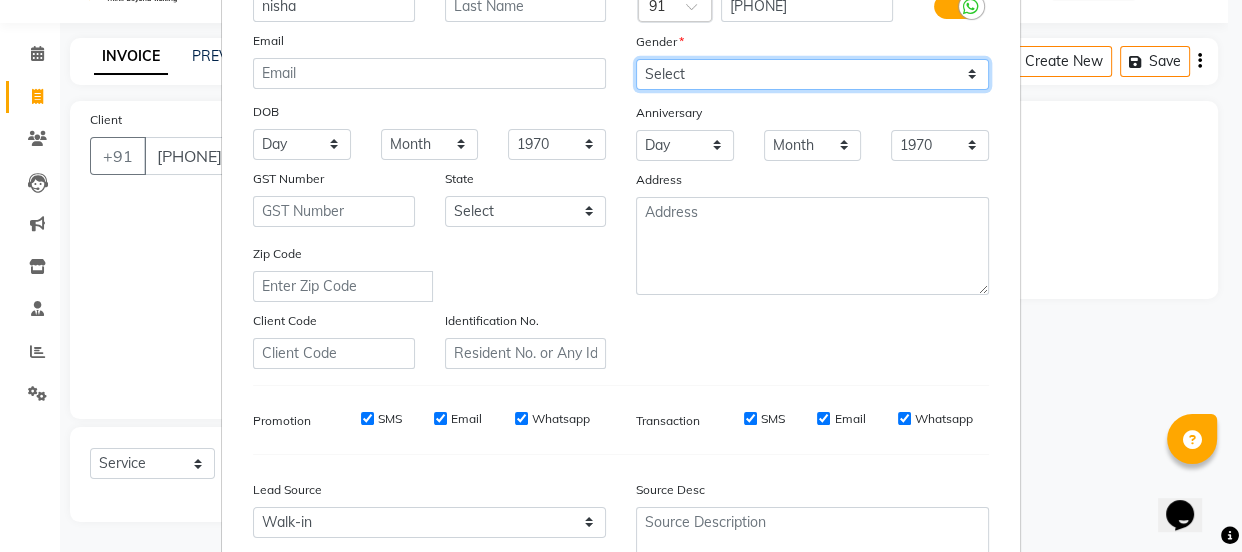 click on "Select Male Female Other Prefer Not To Say" at bounding box center (812, 74) 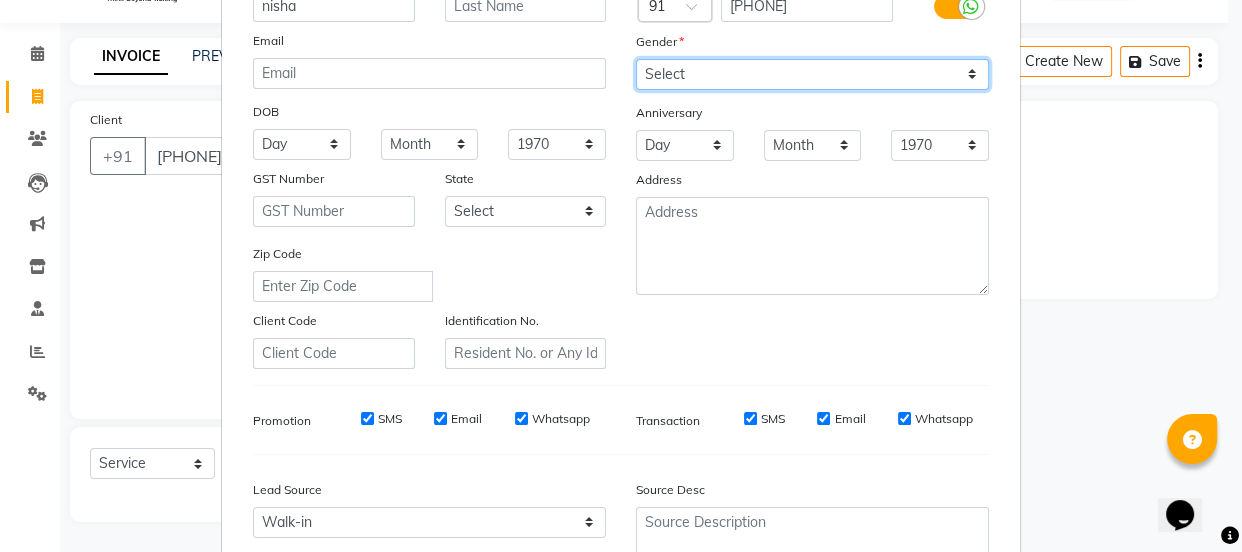 select on "female" 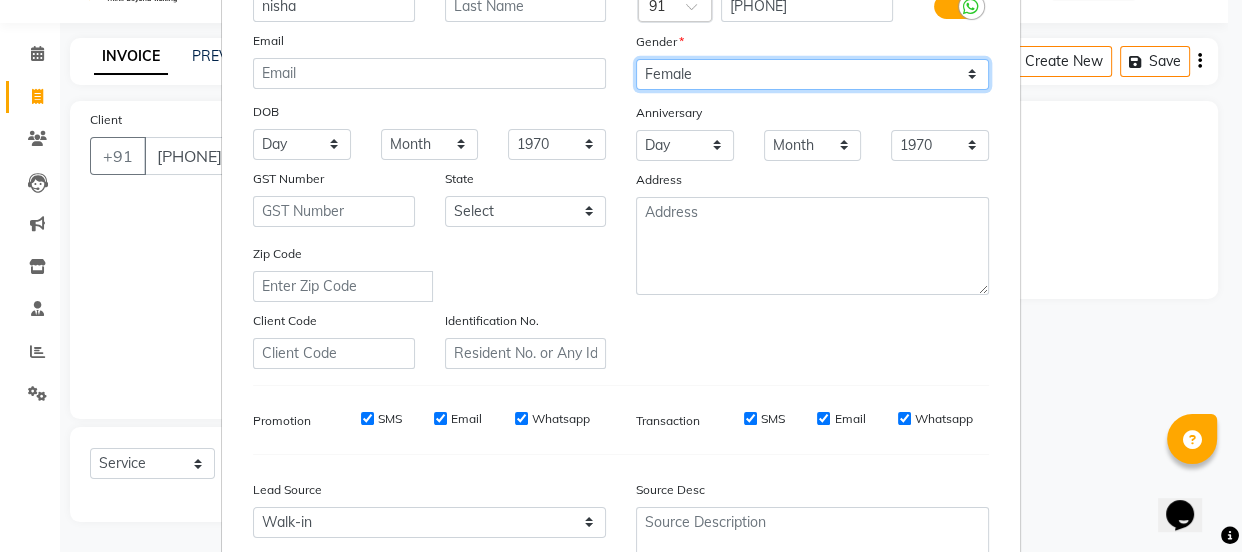click on "Select Male Female Other Prefer Not To Say" at bounding box center (812, 74) 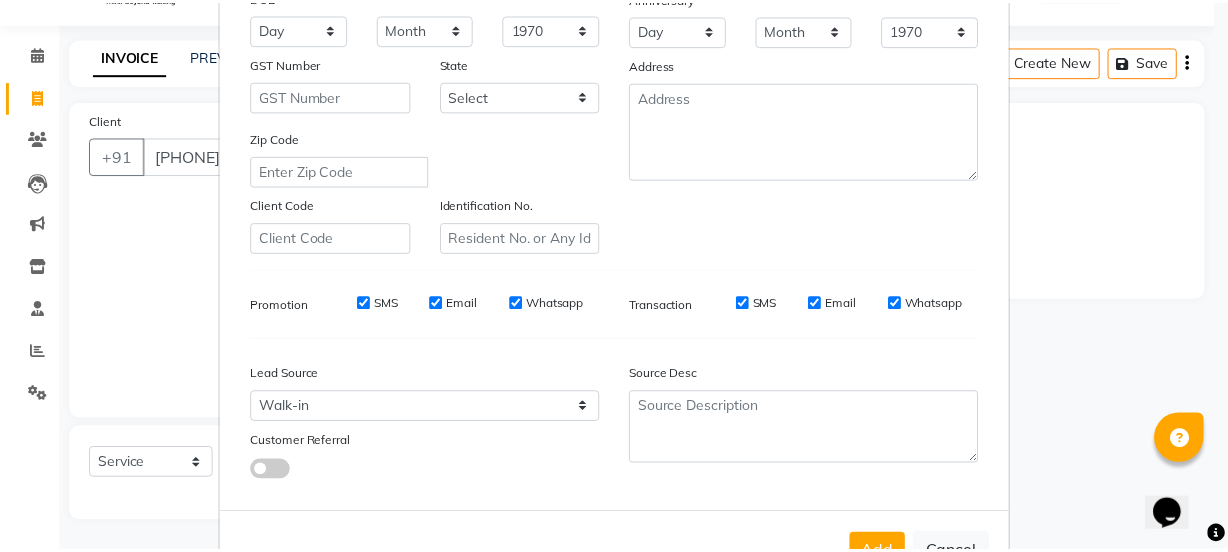 scroll, scrollTop: 377, scrollLeft: 0, axis: vertical 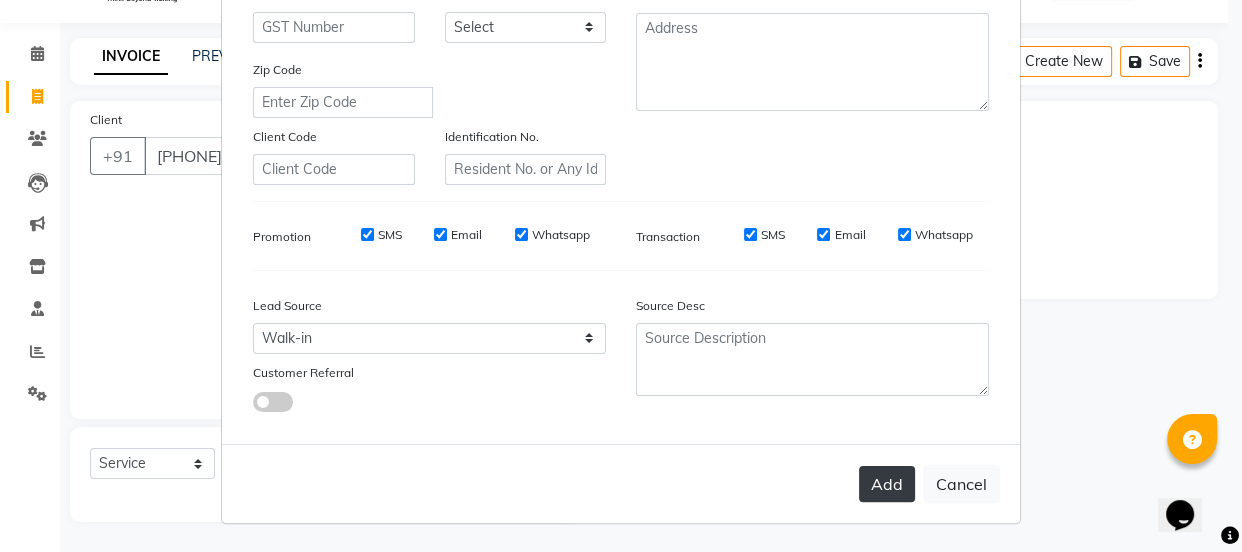 click on "Add" at bounding box center (887, 484) 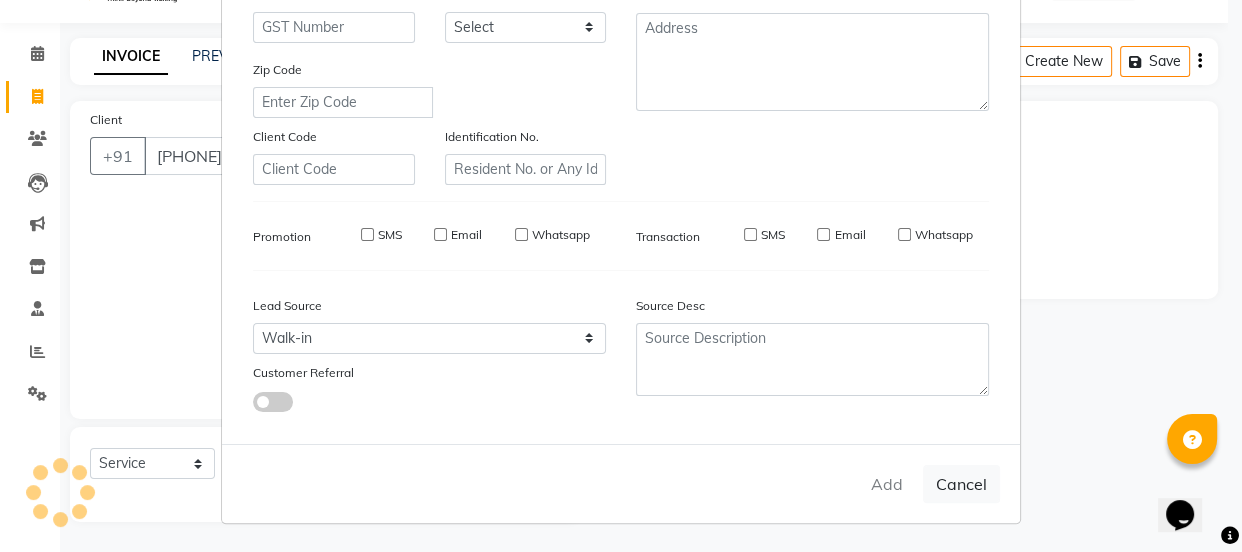 type 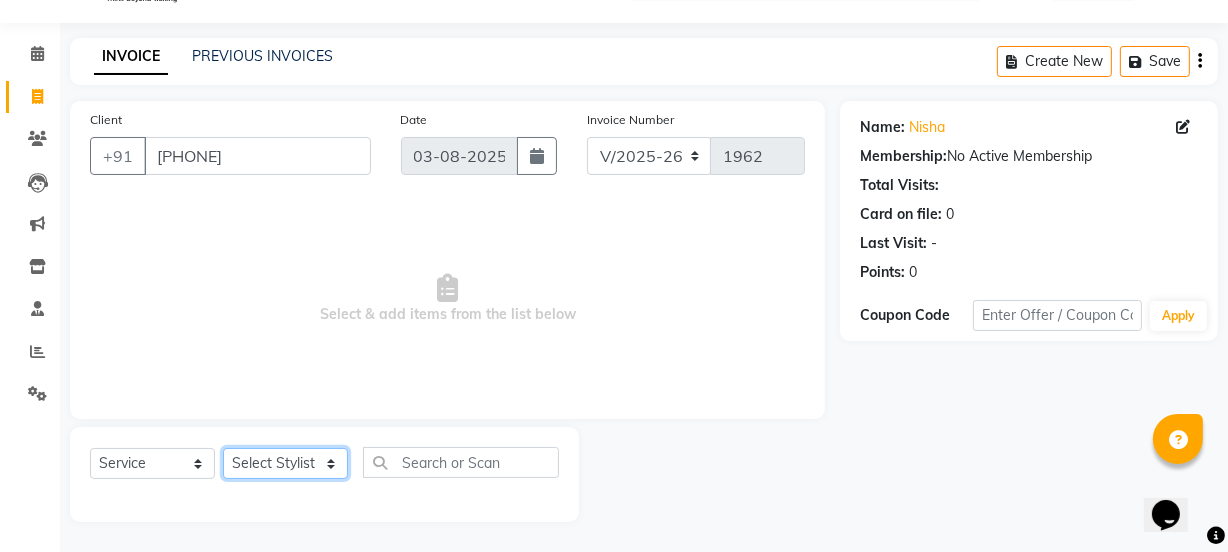click on "Select Stylist azad farhana fiza jahan GAURAV Harsh IRFAN Manager massey monu Paras Grover POOJA Radha rahul Rani Ravi Kumar roshan Sanjana  Shivani sufyan sunny tanisha" 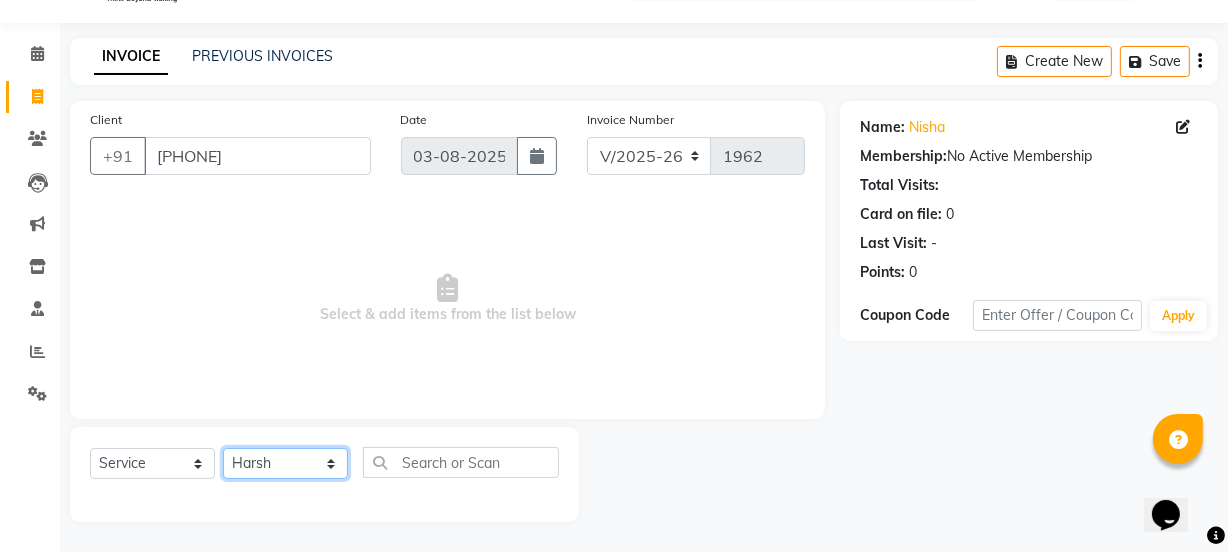 click on "Select Stylist azad farhana fiza jahan GAURAV Harsh IRFAN Manager massey monu Paras Grover POOJA Radha rahul Rani Ravi Kumar roshan Sanjana  Shivani sufyan sunny tanisha" 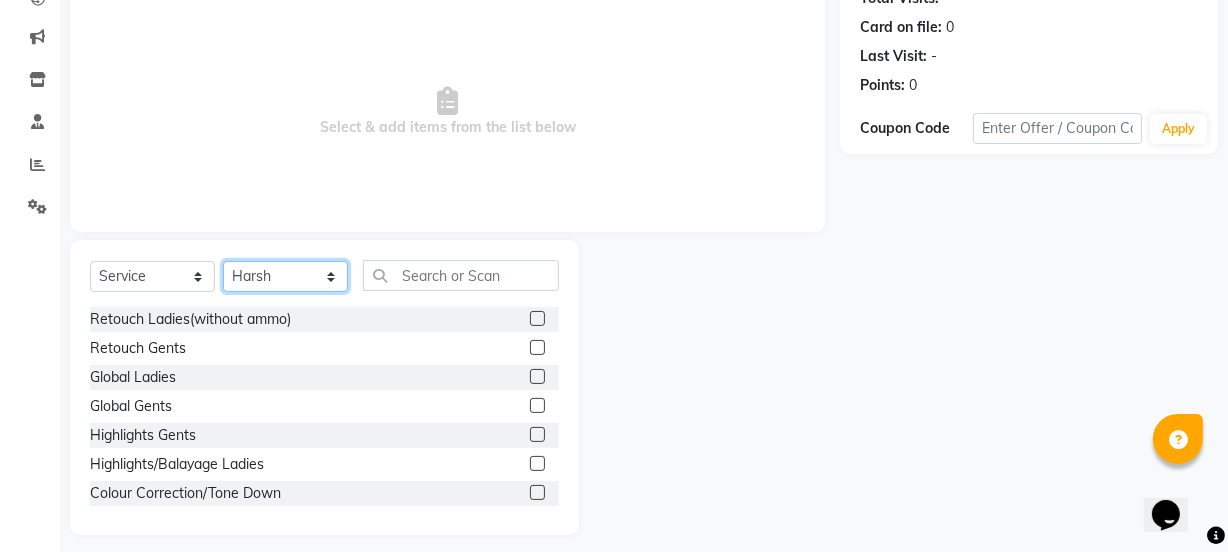 scroll, scrollTop: 240, scrollLeft: 0, axis: vertical 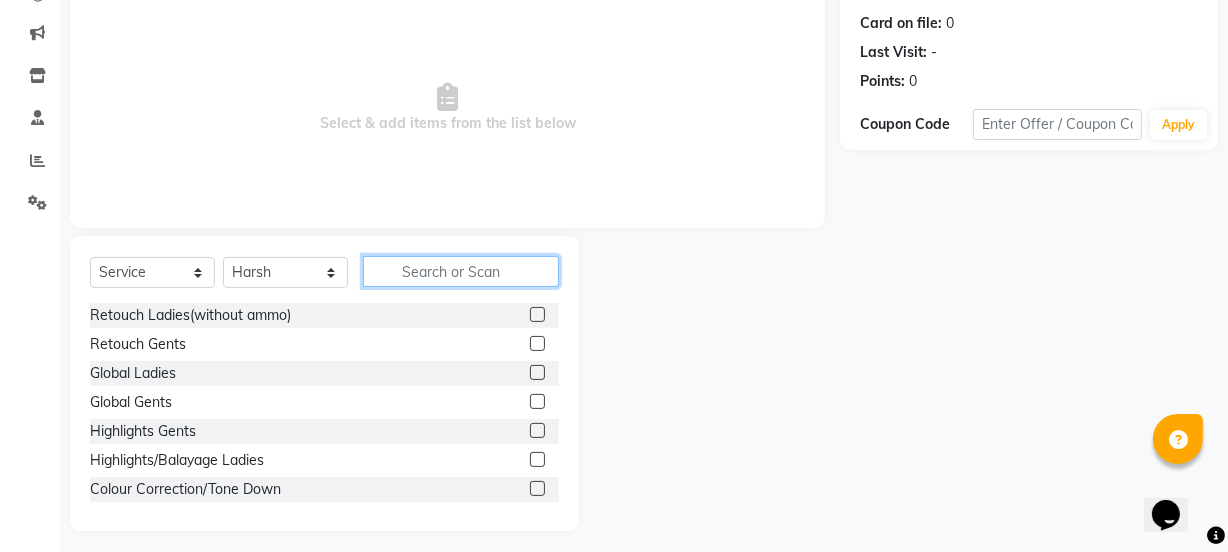 click 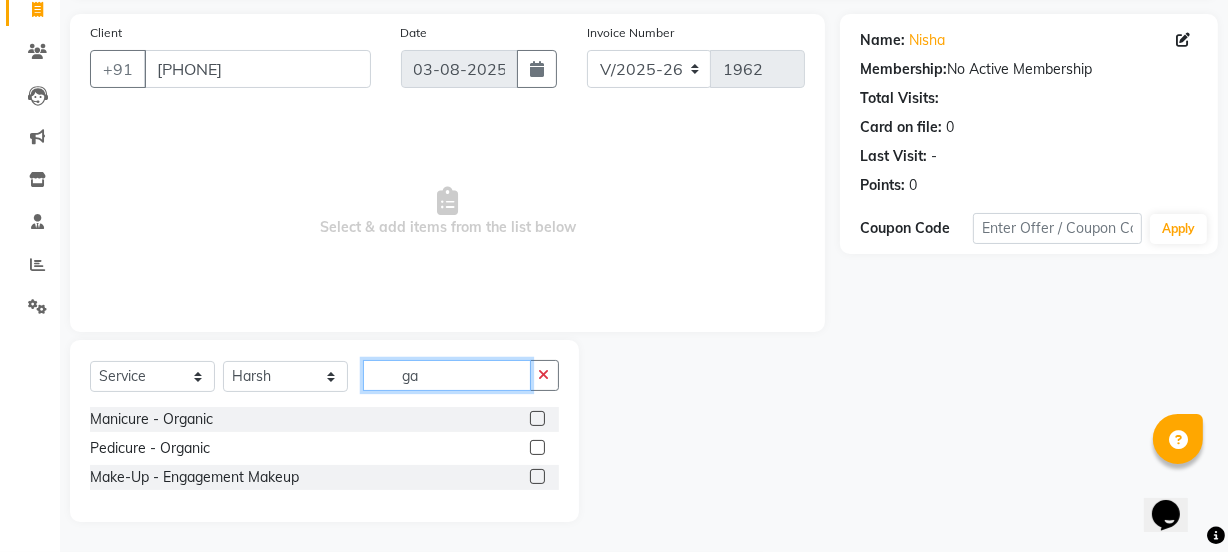 type on "g" 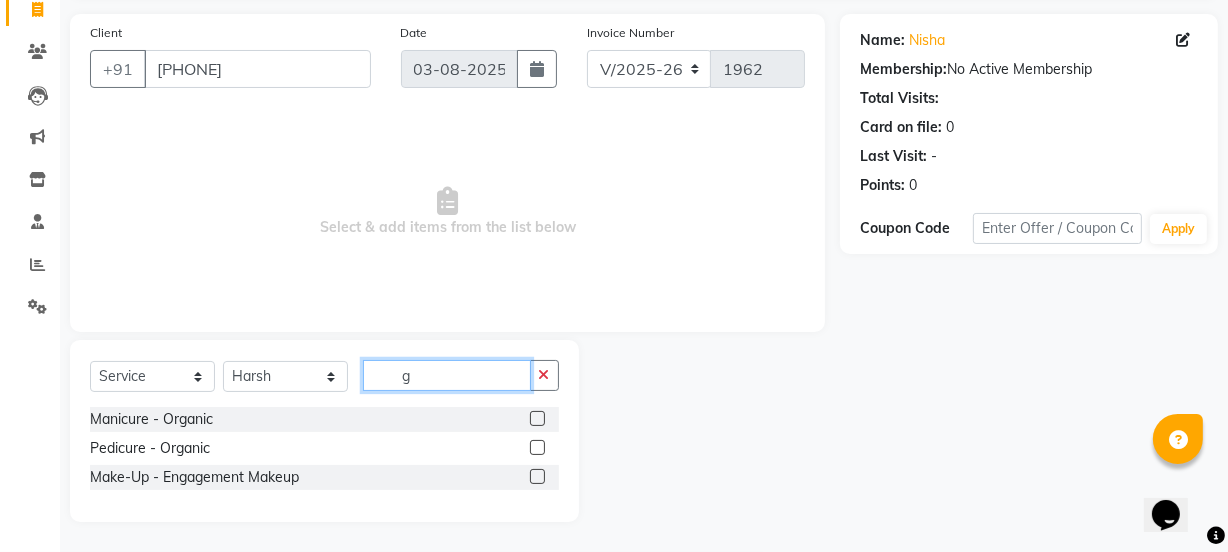 scroll, scrollTop: 240, scrollLeft: 0, axis: vertical 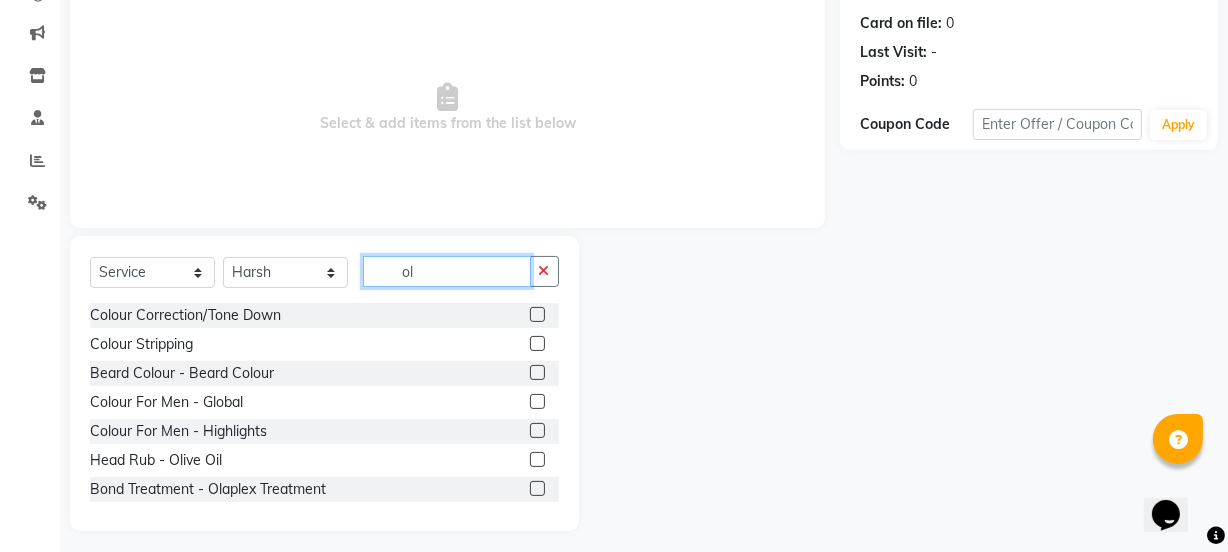 type on "o" 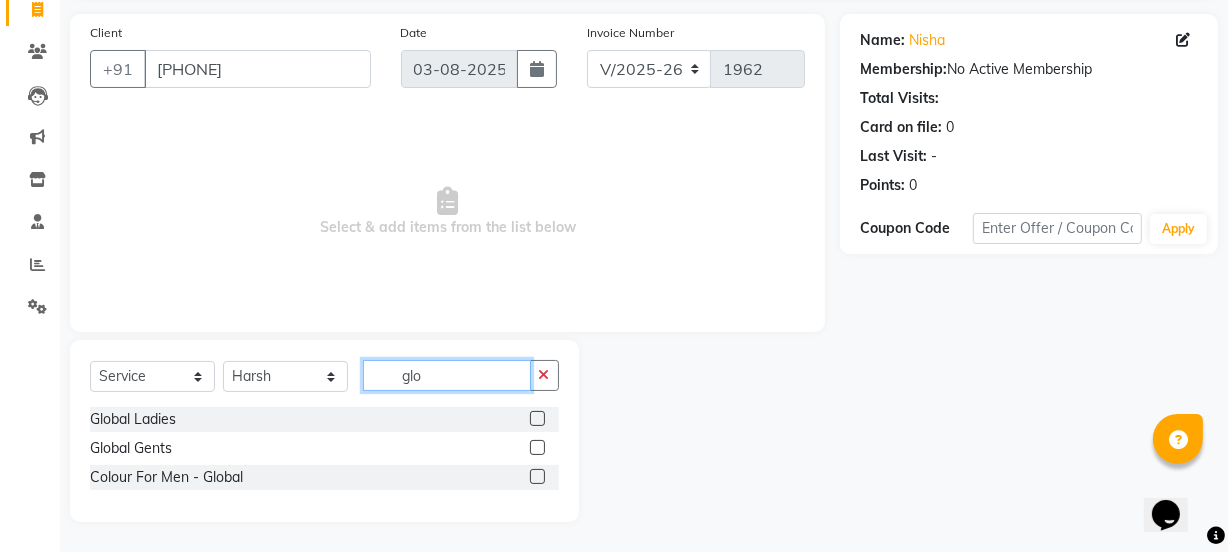 scroll, scrollTop: 136, scrollLeft: 0, axis: vertical 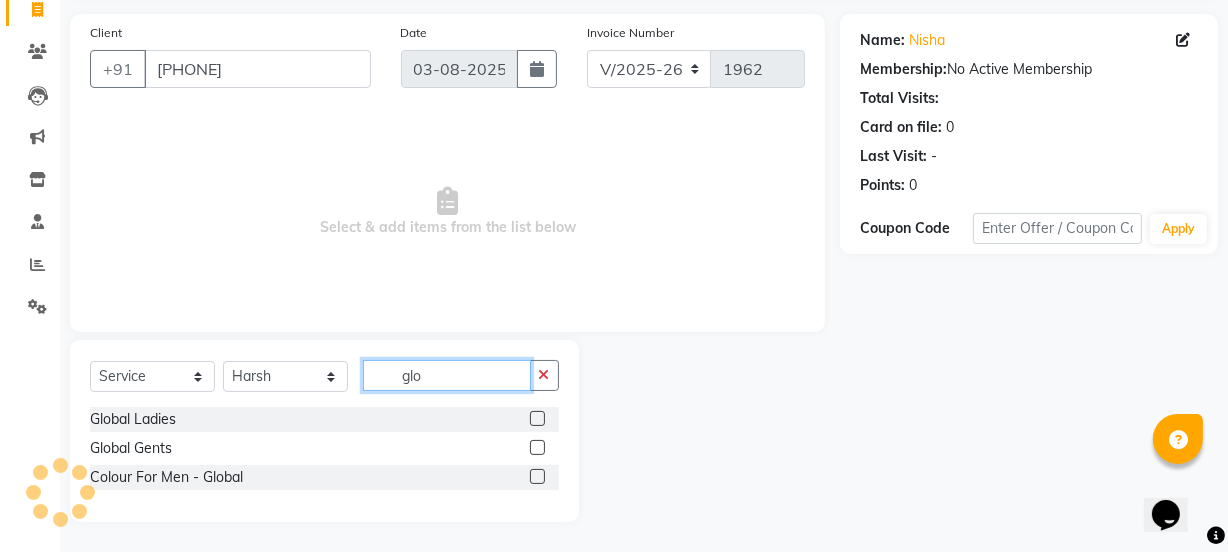 type on "glo" 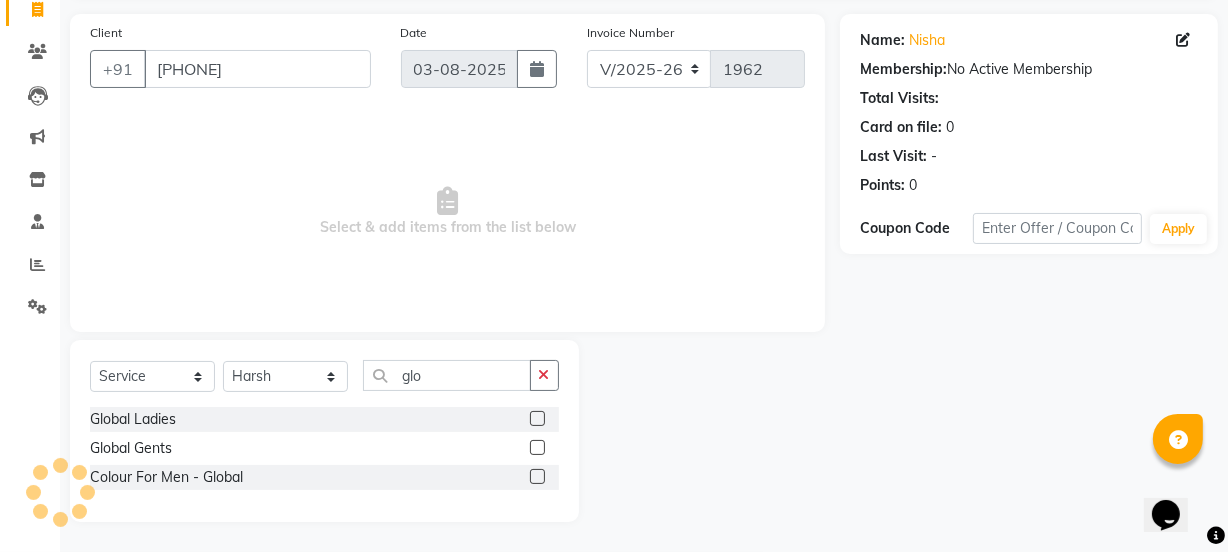 click 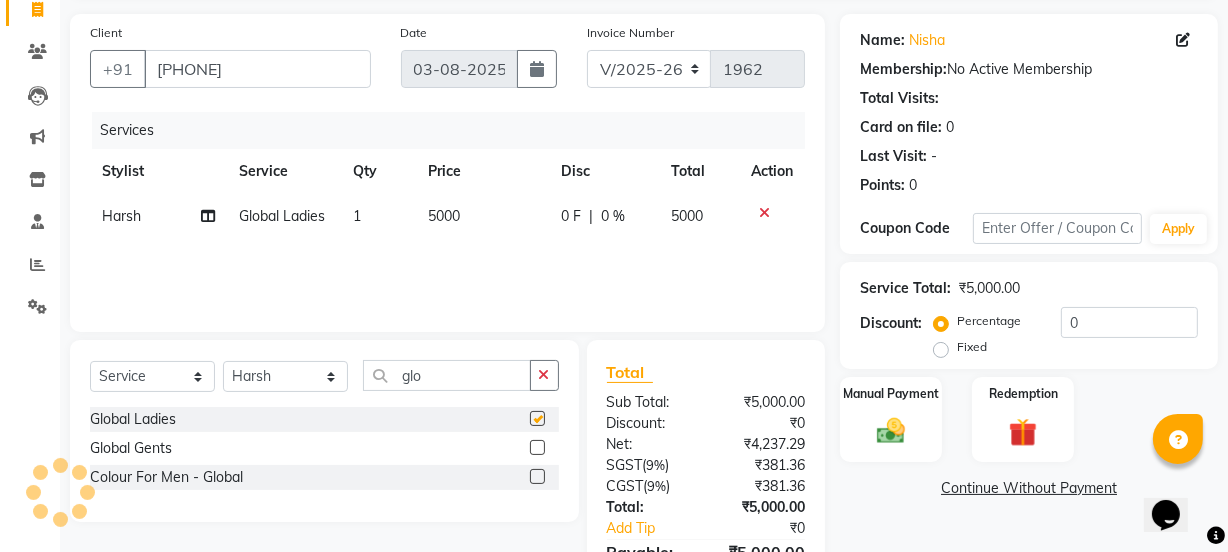 checkbox on "false" 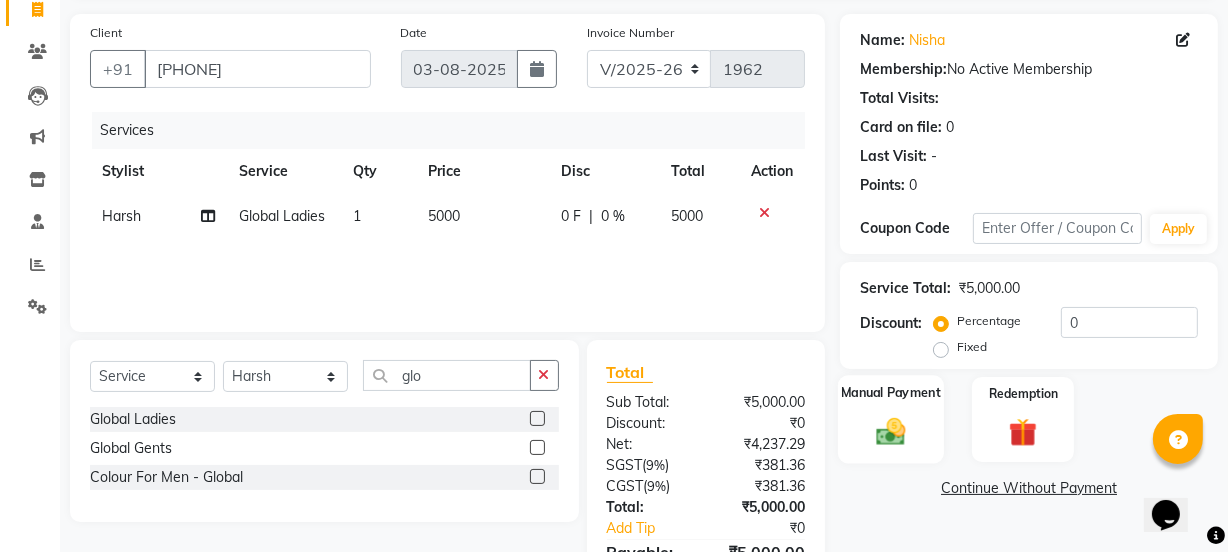 click 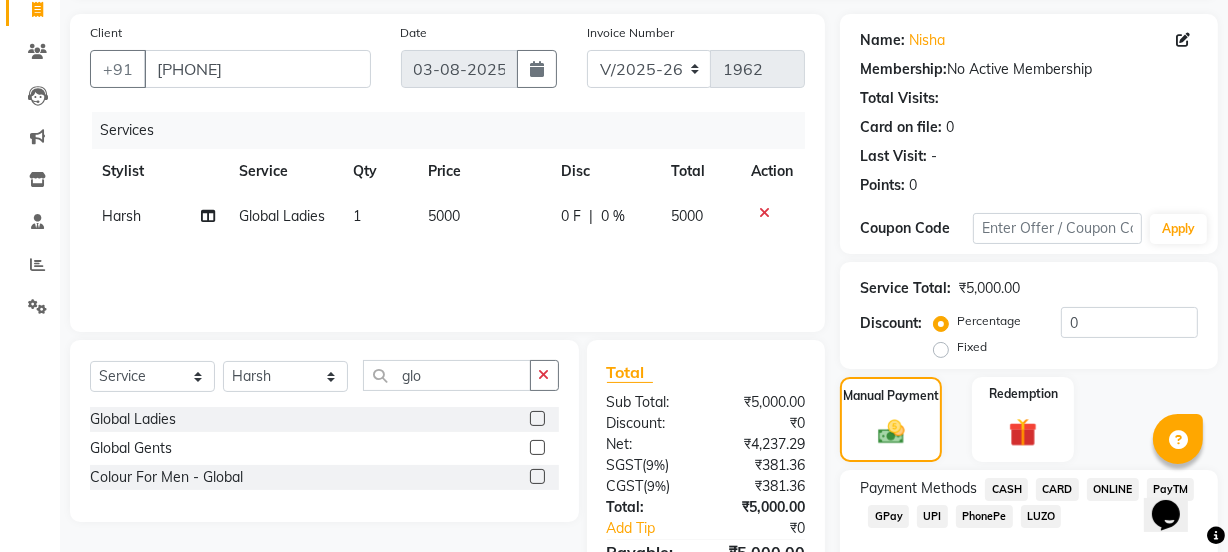 scroll, scrollTop: 249, scrollLeft: 0, axis: vertical 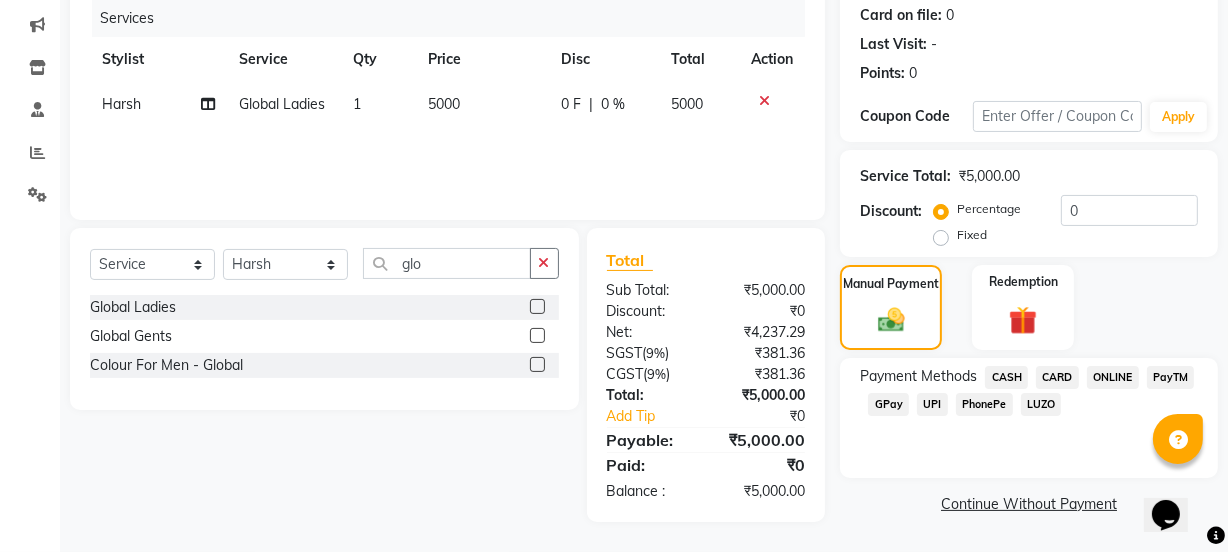click on "CASH" 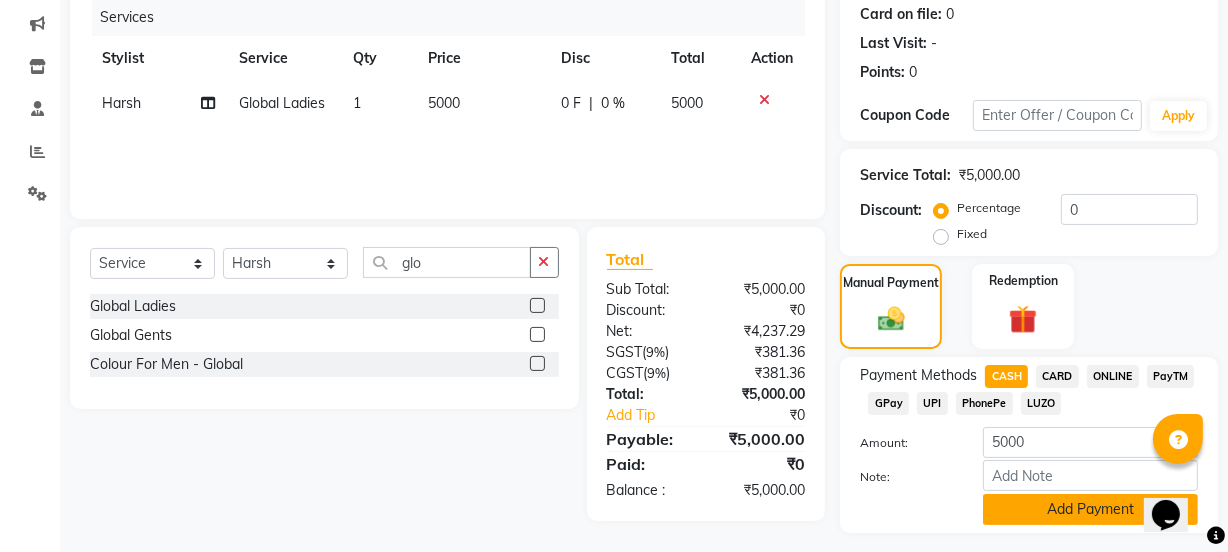 click on "Add Payment" 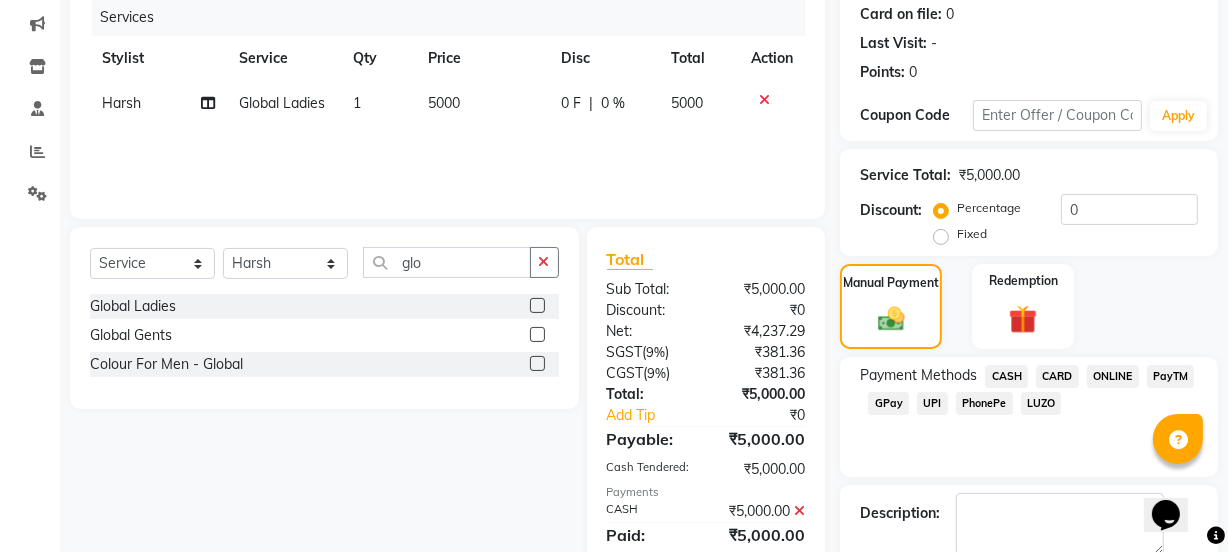scroll, scrollTop: 357, scrollLeft: 0, axis: vertical 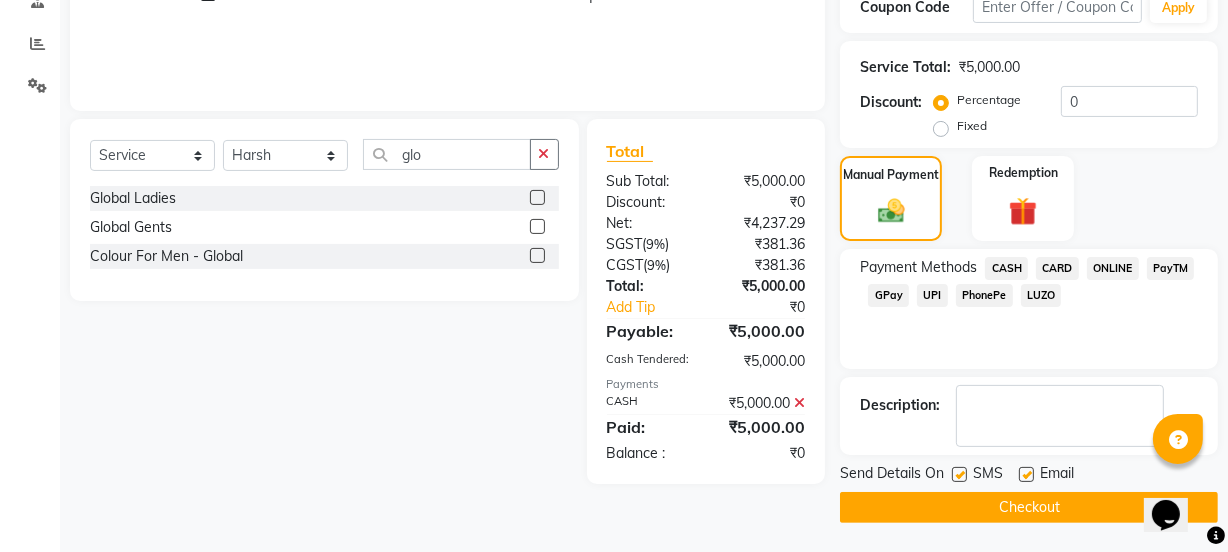 click on "Checkout" 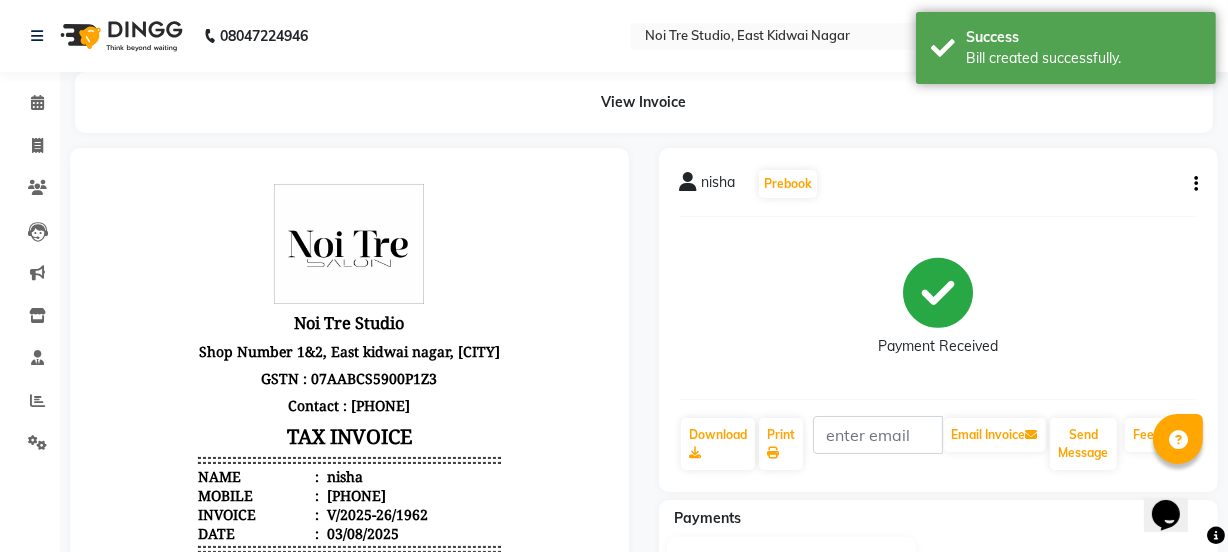 scroll, scrollTop: 0, scrollLeft: 0, axis: both 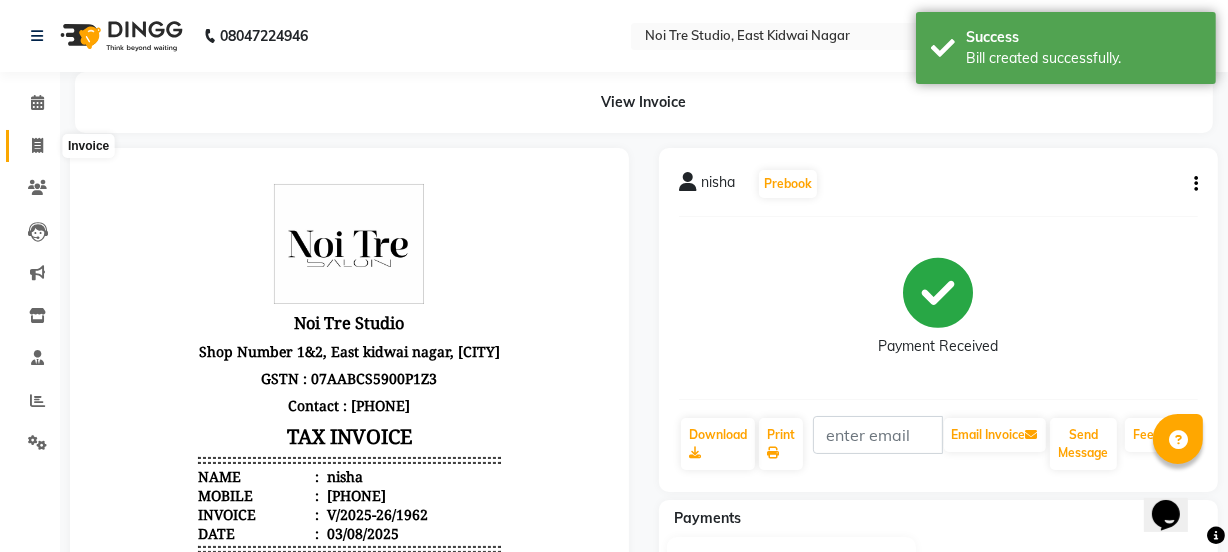 click 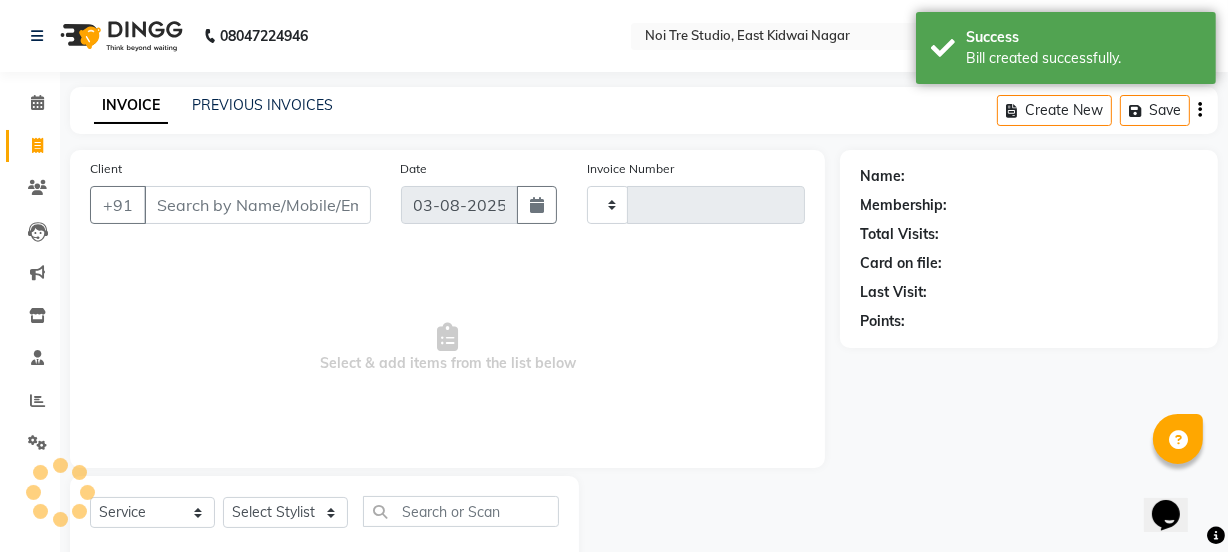 type on "1963" 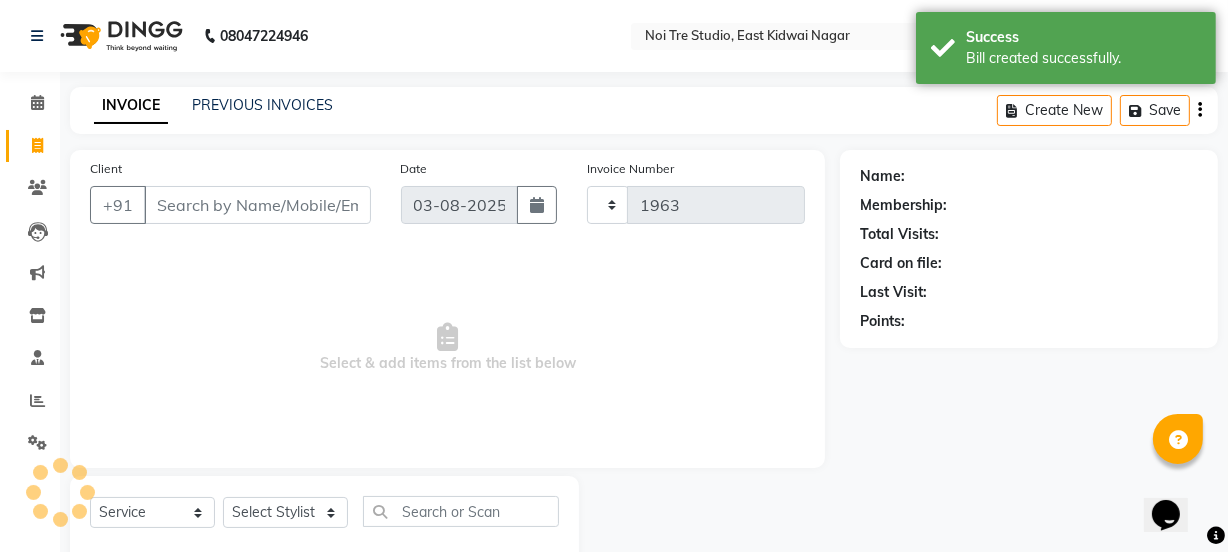 scroll, scrollTop: 50, scrollLeft: 0, axis: vertical 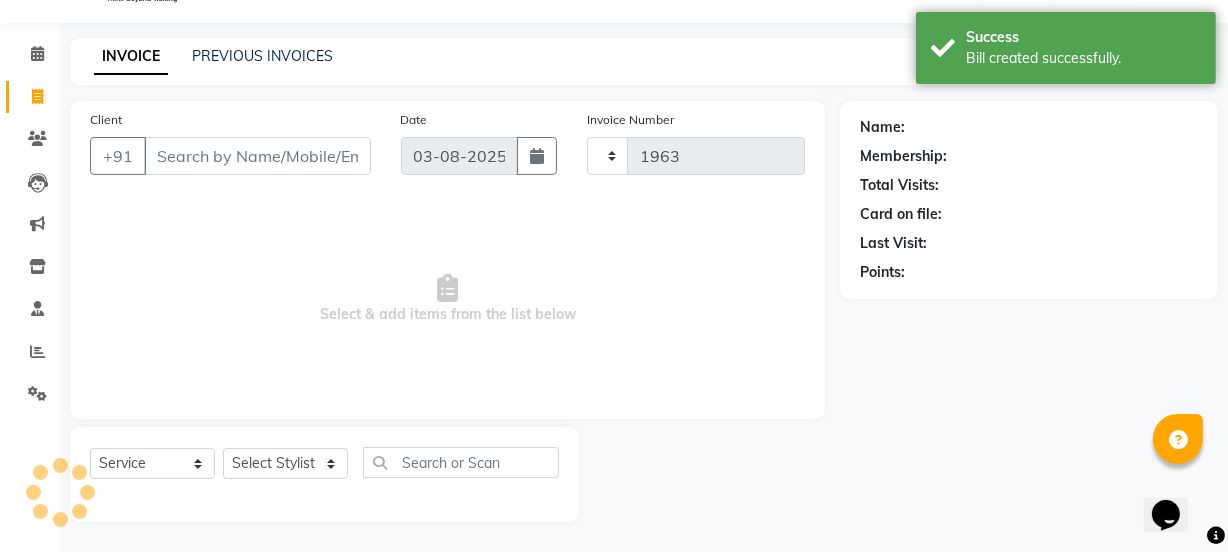 select on "4884" 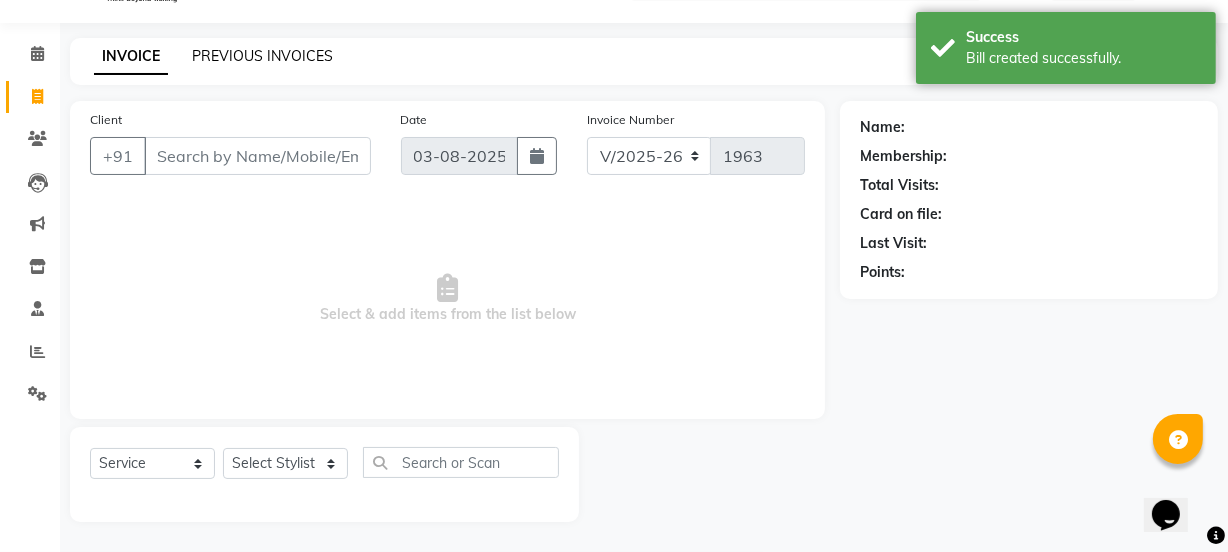 click on "PREVIOUS INVOICES" 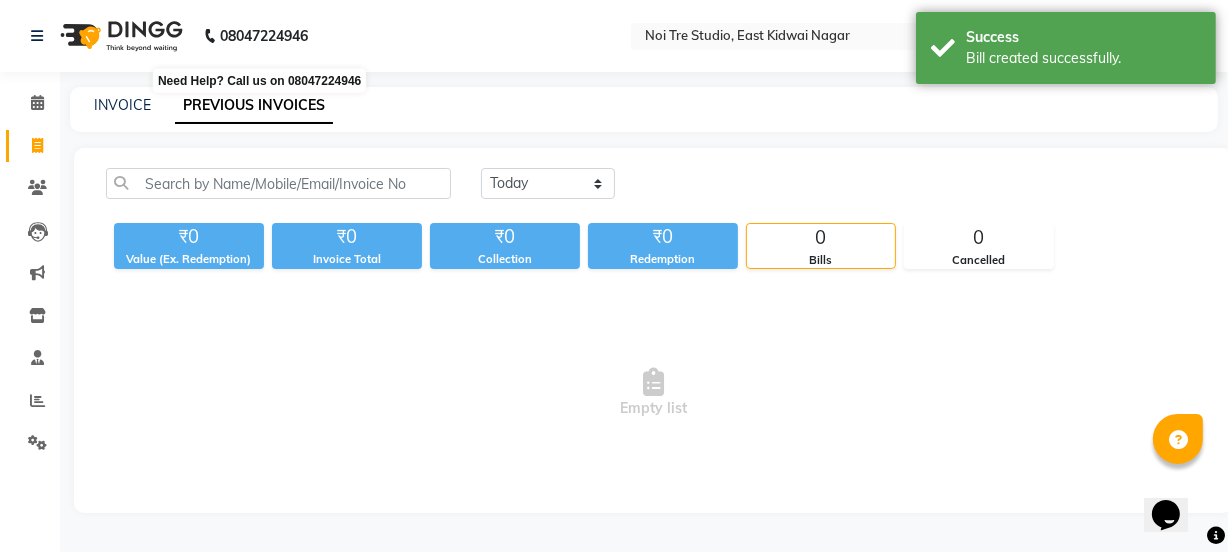 scroll, scrollTop: 0, scrollLeft: 0, axis: both 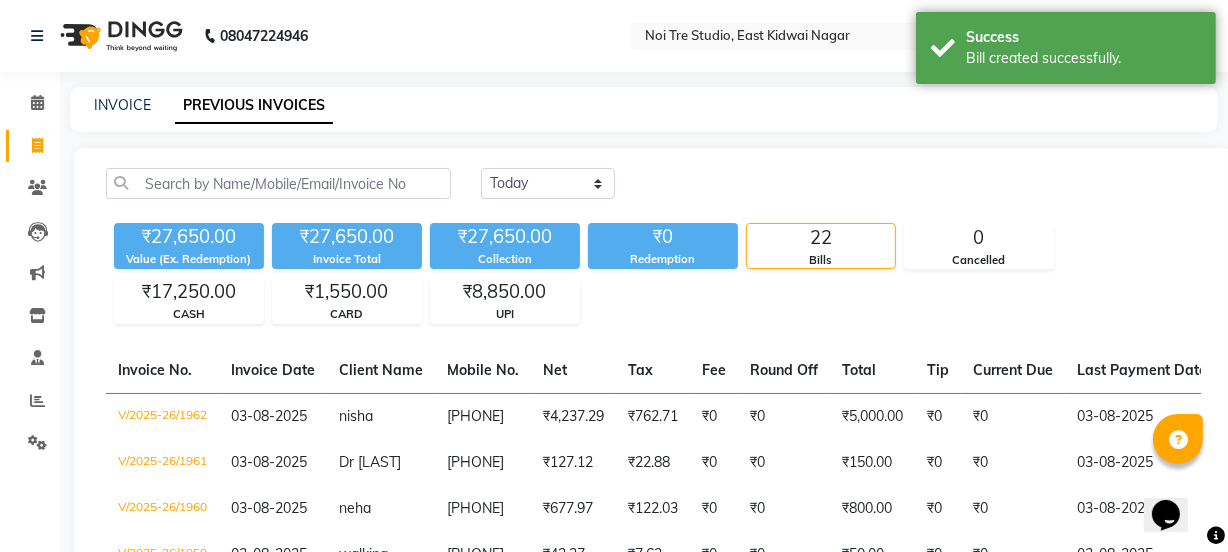 click on "INVOICE PREVIOUS INVOICES" 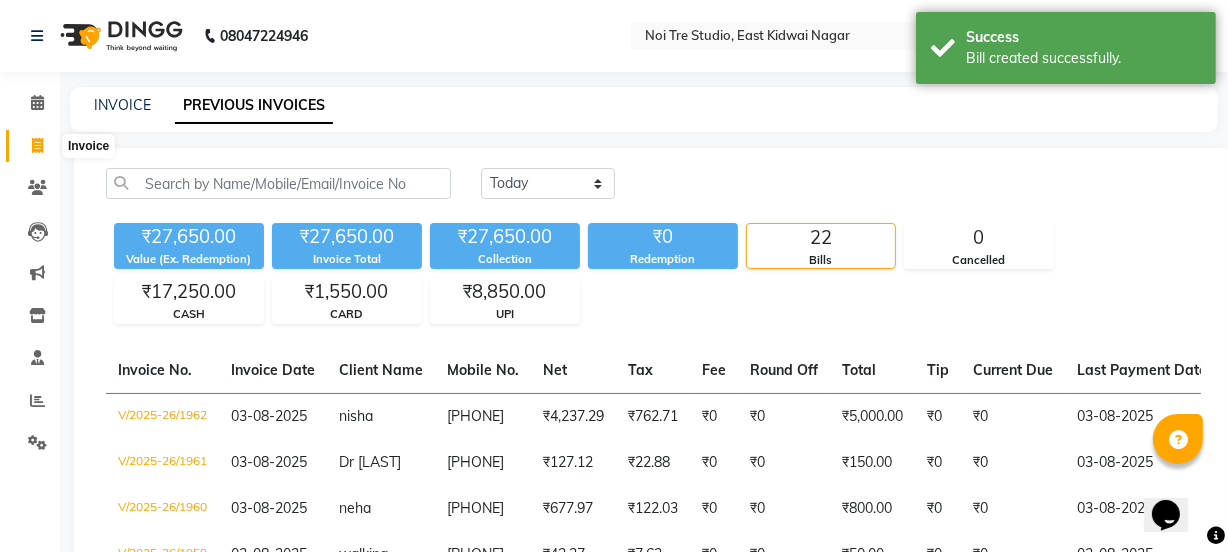 click 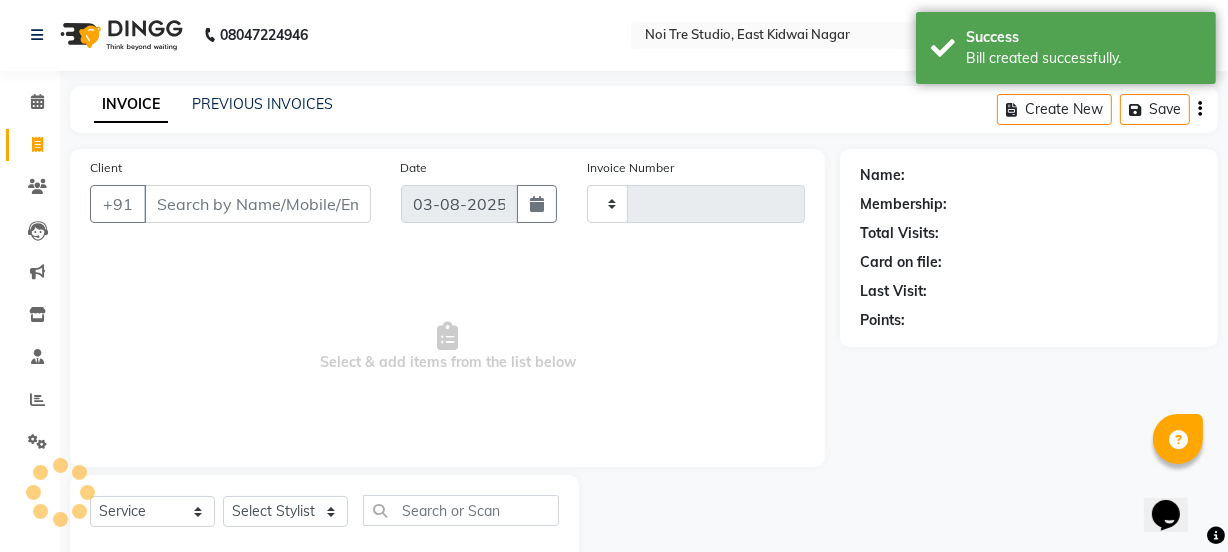 scroll, scrollTop: 50, scrollLeft: 0, axis: vertical 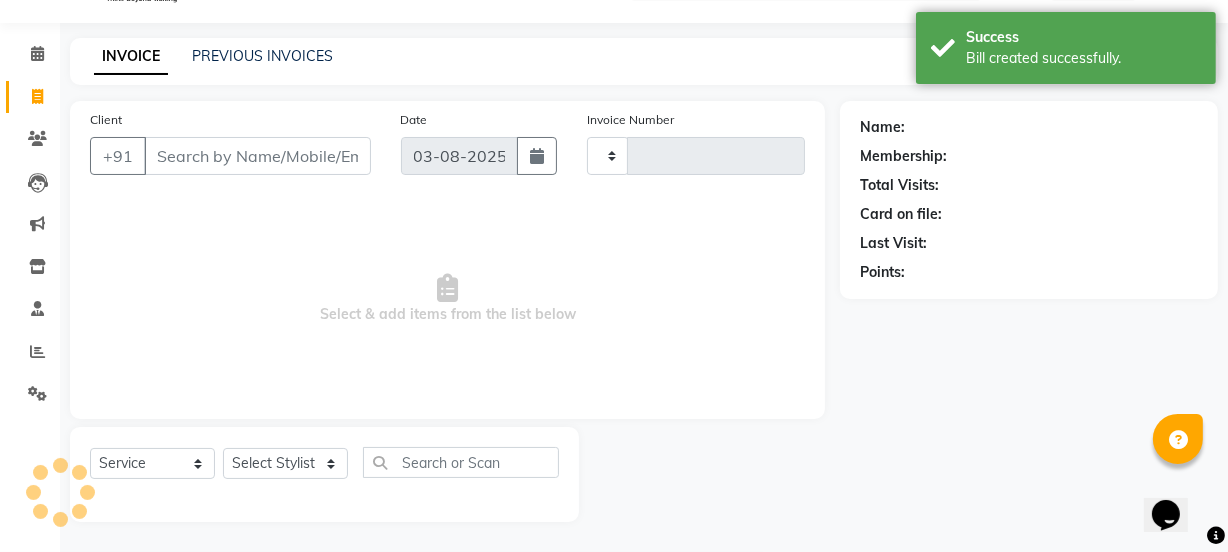 type on "1963" 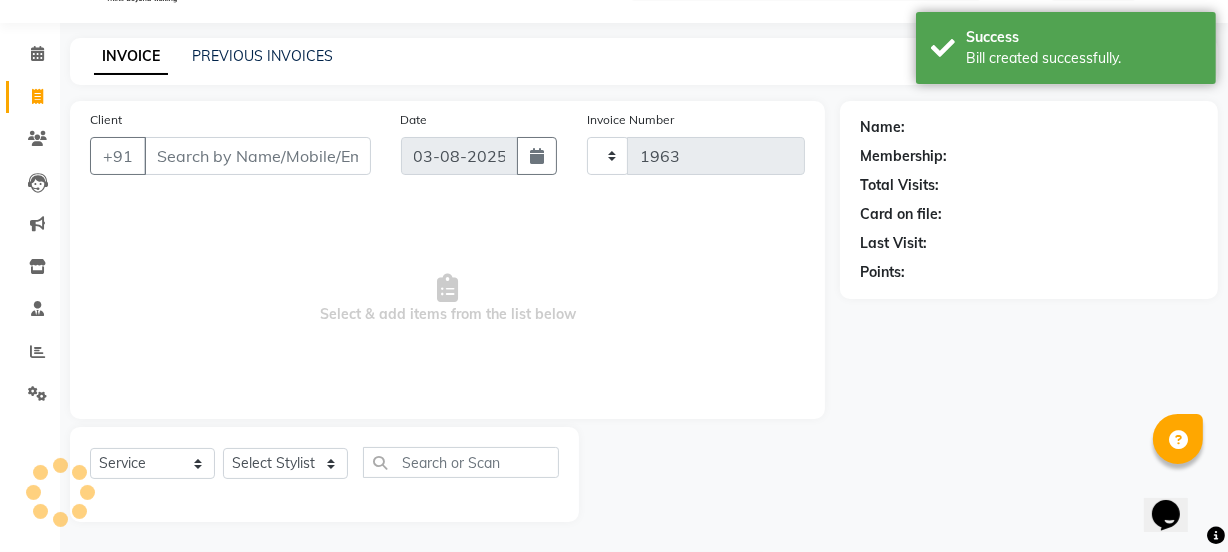 select on "4884" 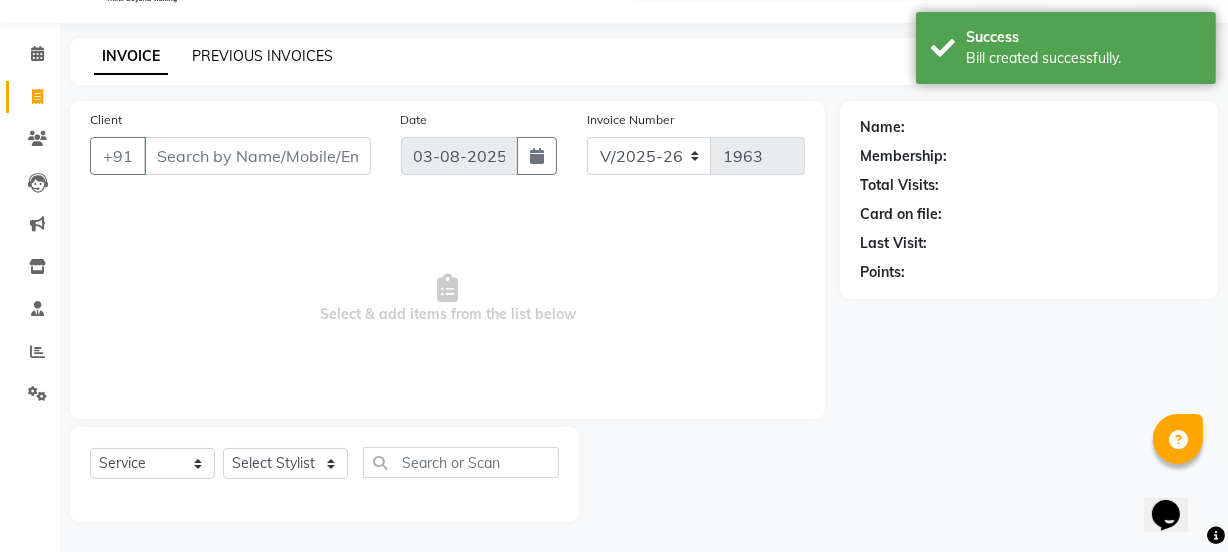 click on "PREVIOUS INVOICES" 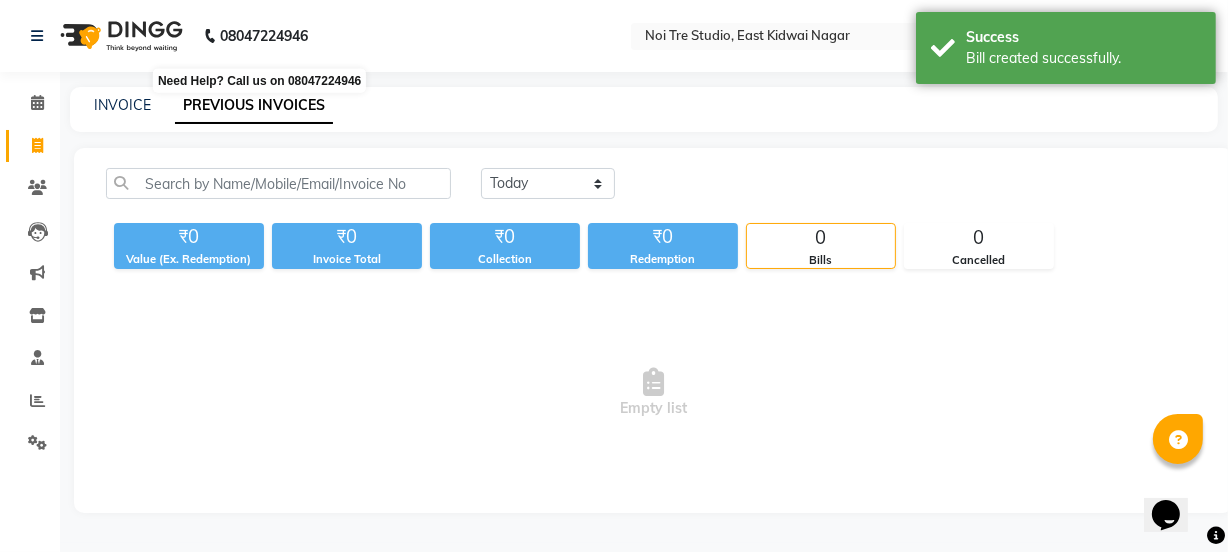 scroll, scrollTop: 0, scrollLeft: 0, axis: both 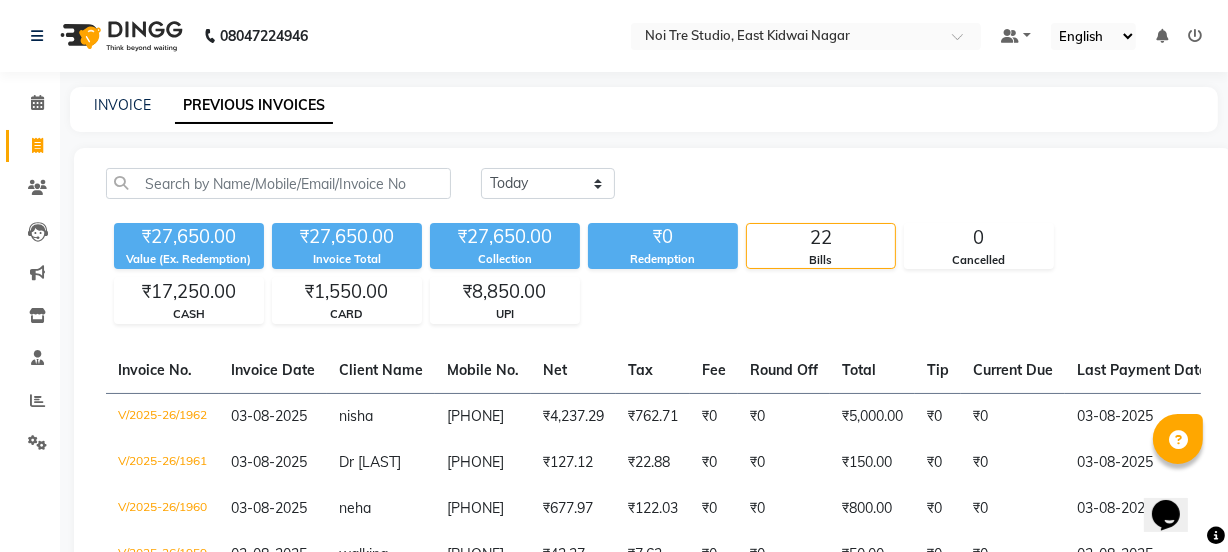 click on "INVOICE PREVIOUS INVOICES" 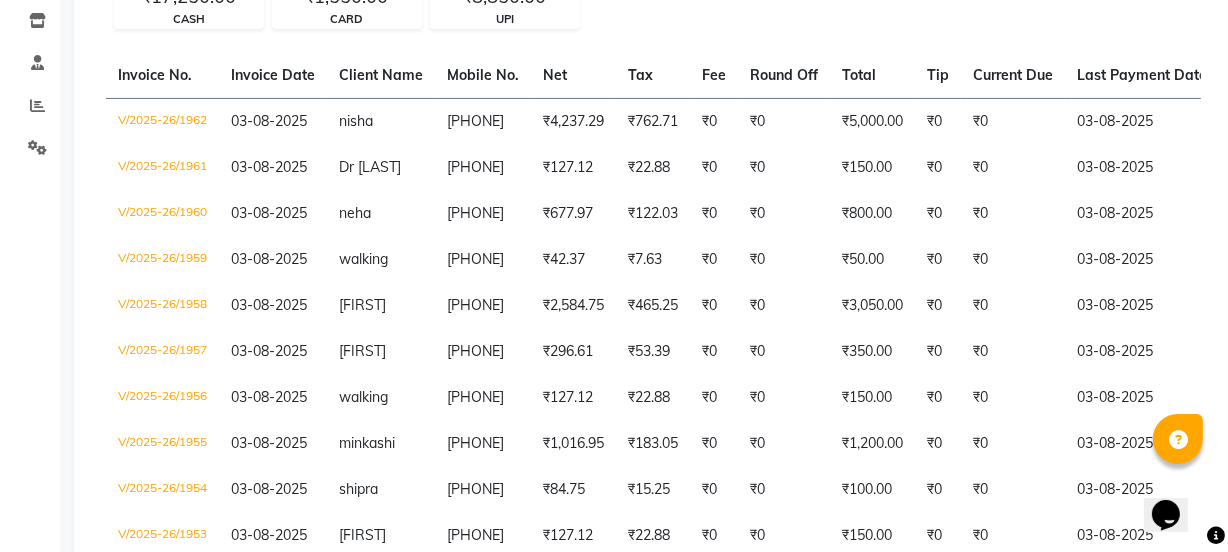 scroll, scrollTop: 0, scrollLeft: 0, axis: both 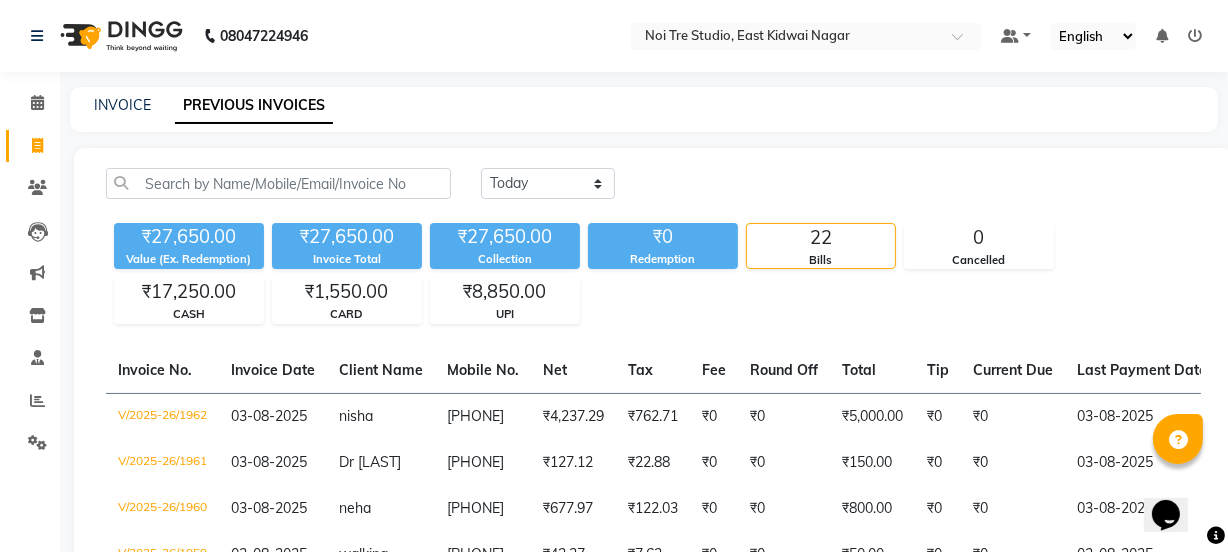 click on "Invoice" 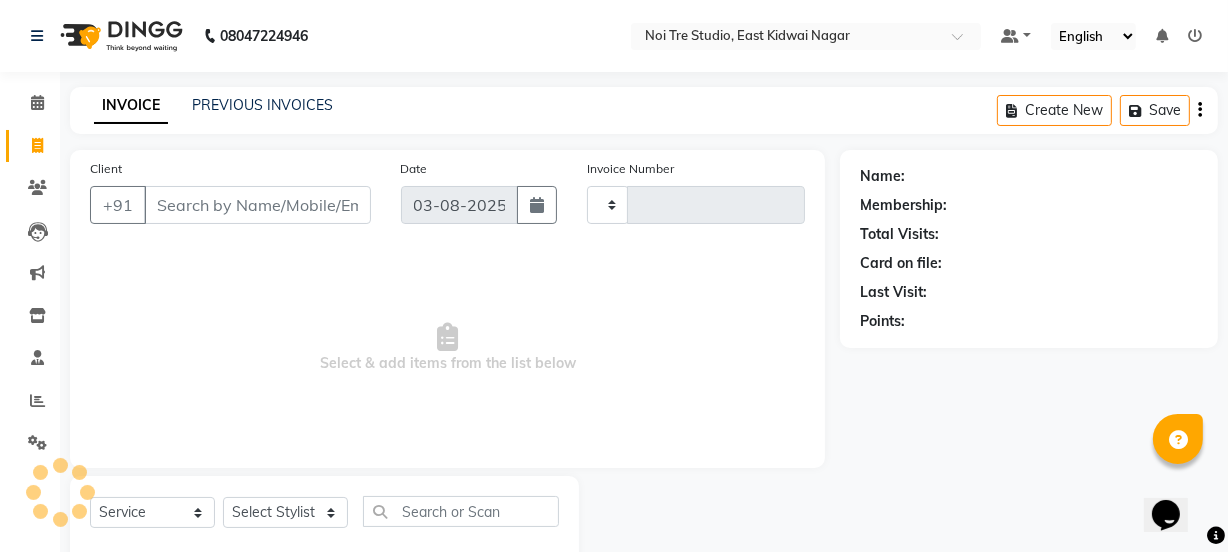 scroll, scrollTop: 50, scrollLeft: 0, axis: vertical 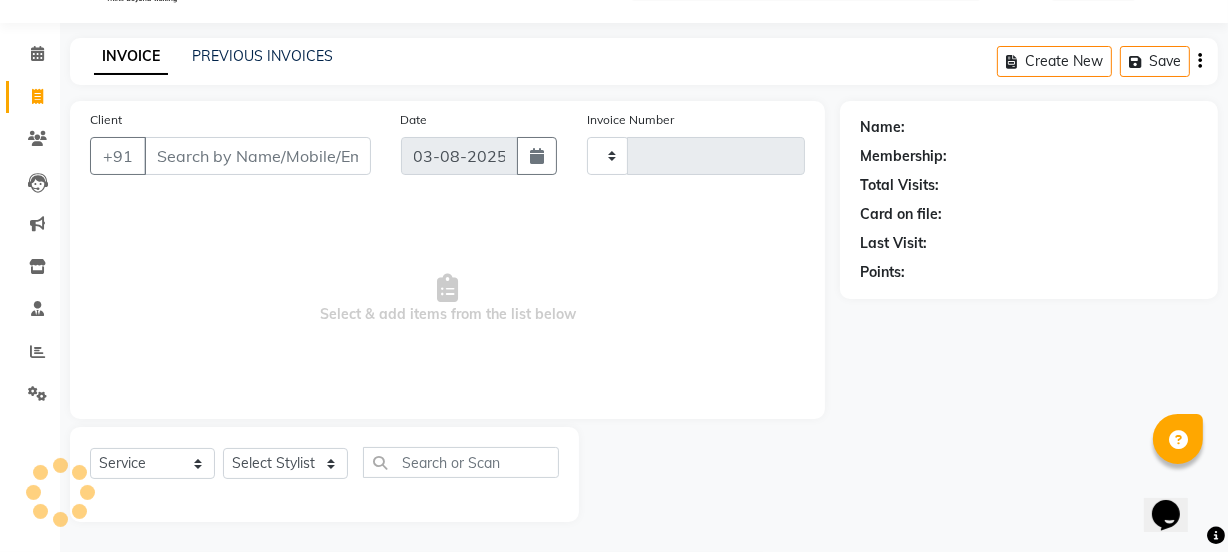 type on "1963" 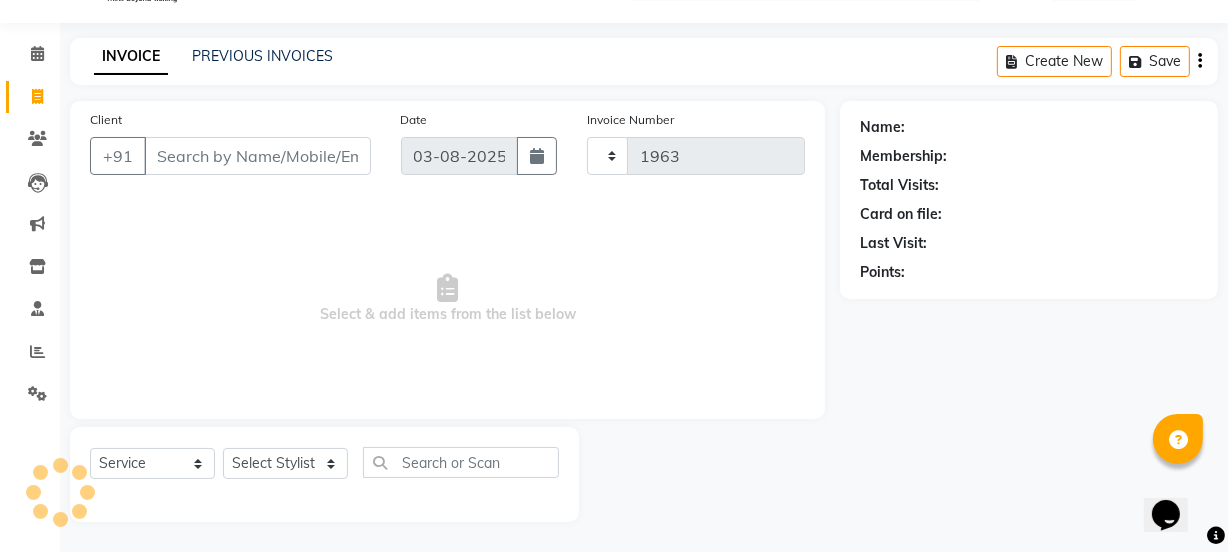 select on "4884" 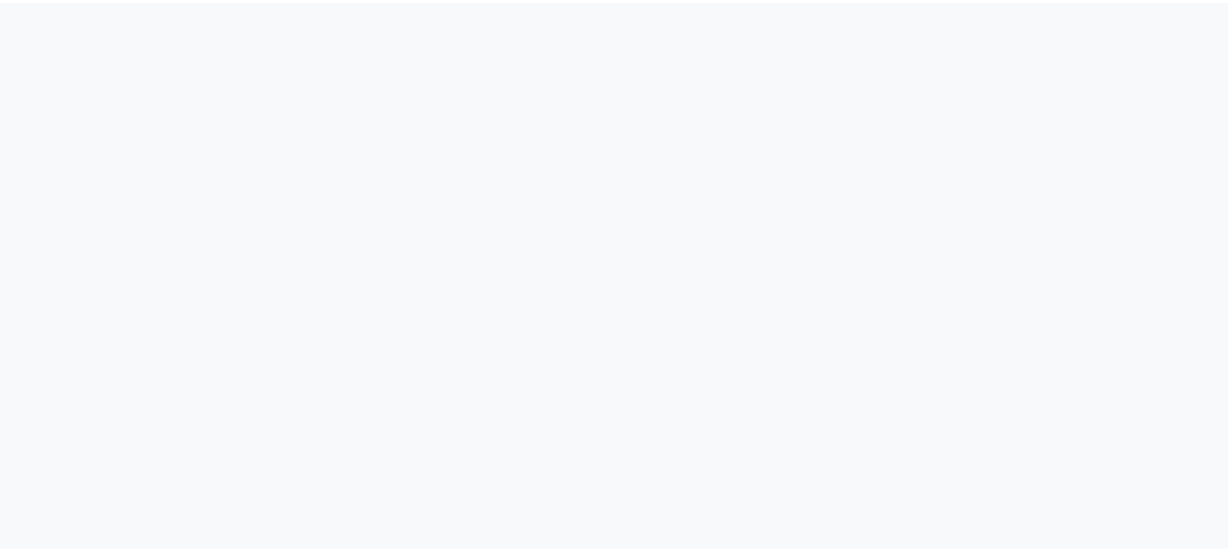 scroll, scrollTop: 0, scrollLeft: 0, axis: both 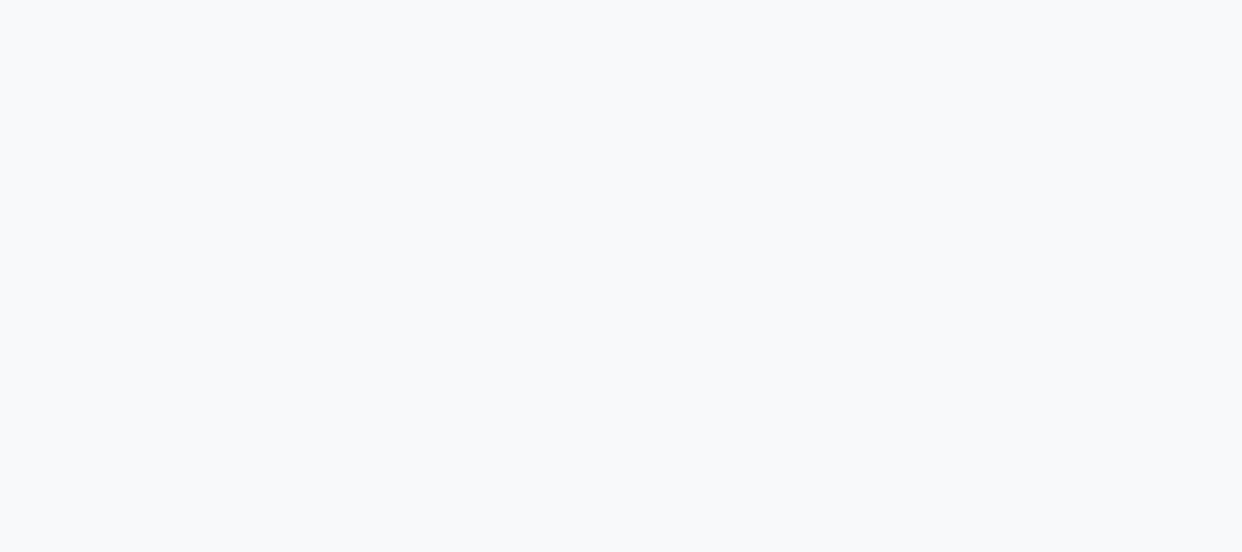 select on "4884" 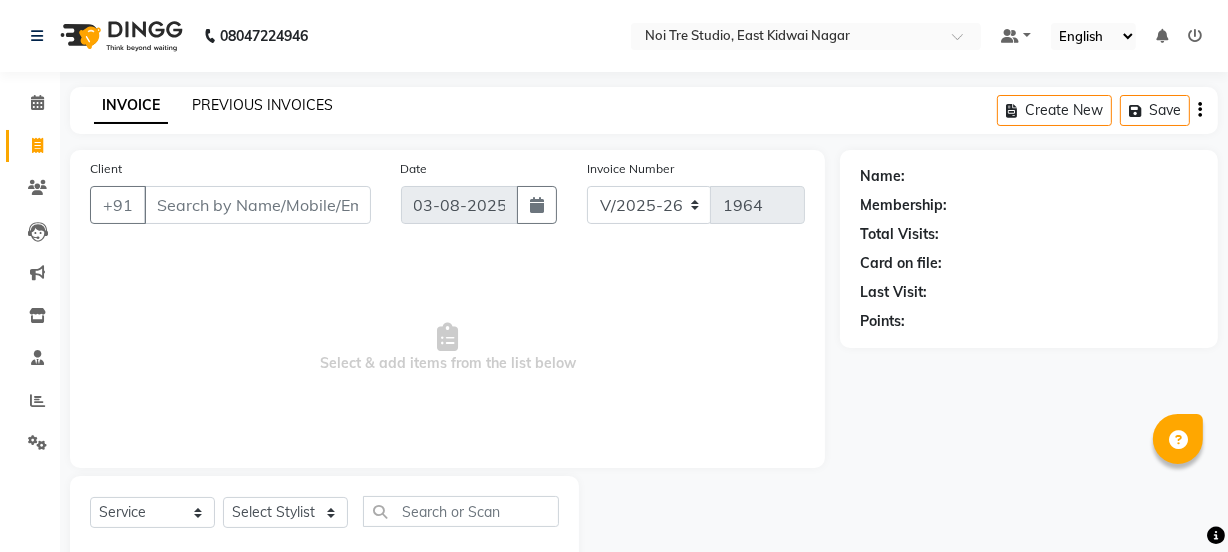 click on "PREVIOUS INVOICES" 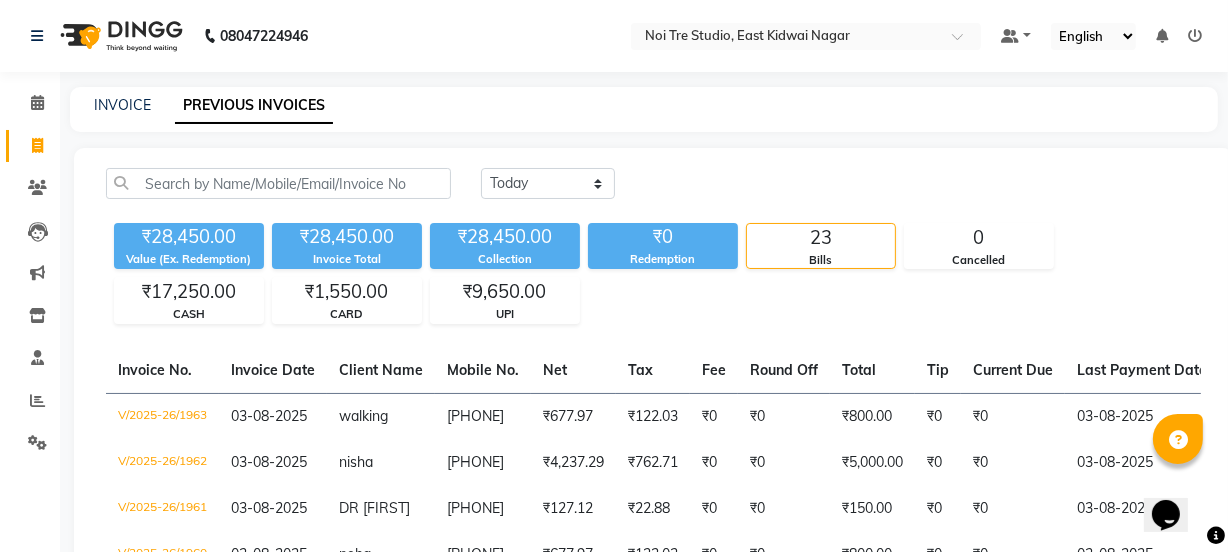 scroll, scrollTop: 0, scrollLeft: 0, axis: both 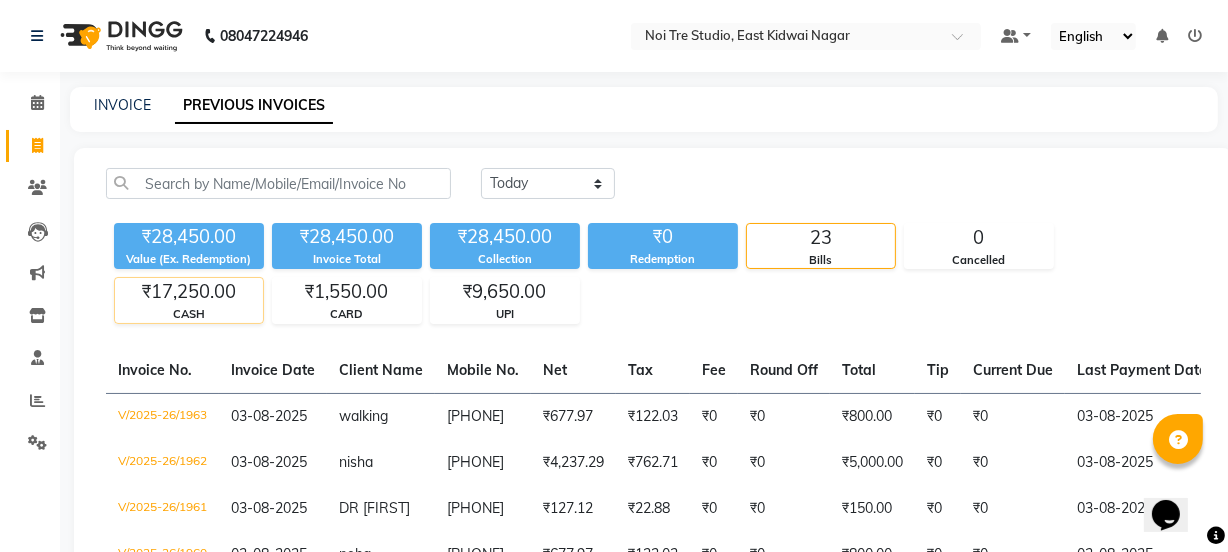 click on "CASH" 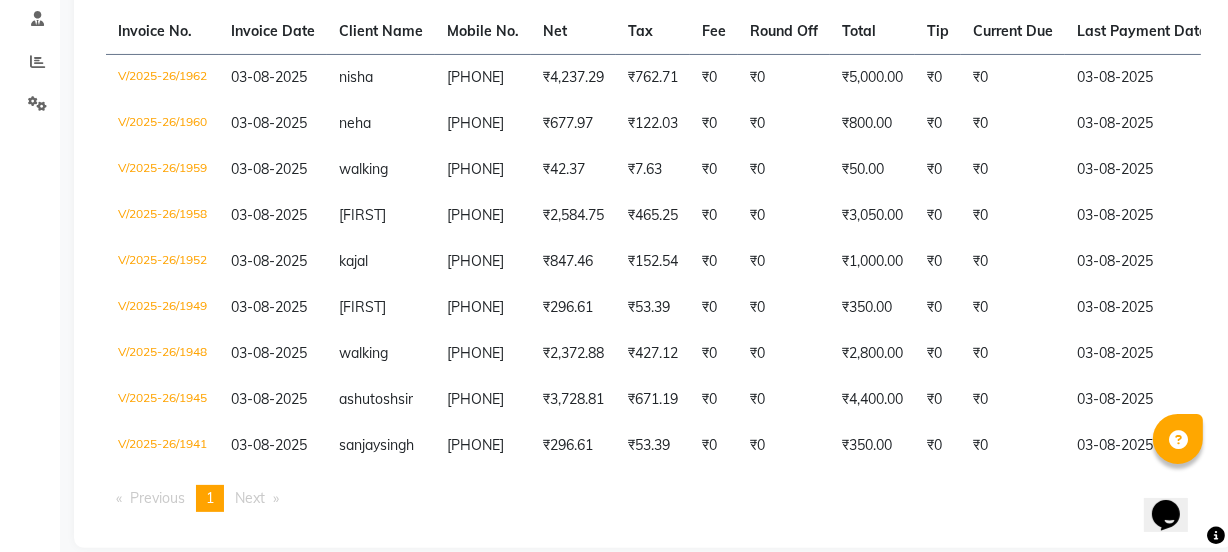 scroll, scrollTop: 342, scrollLeft: 0, axis: vertical 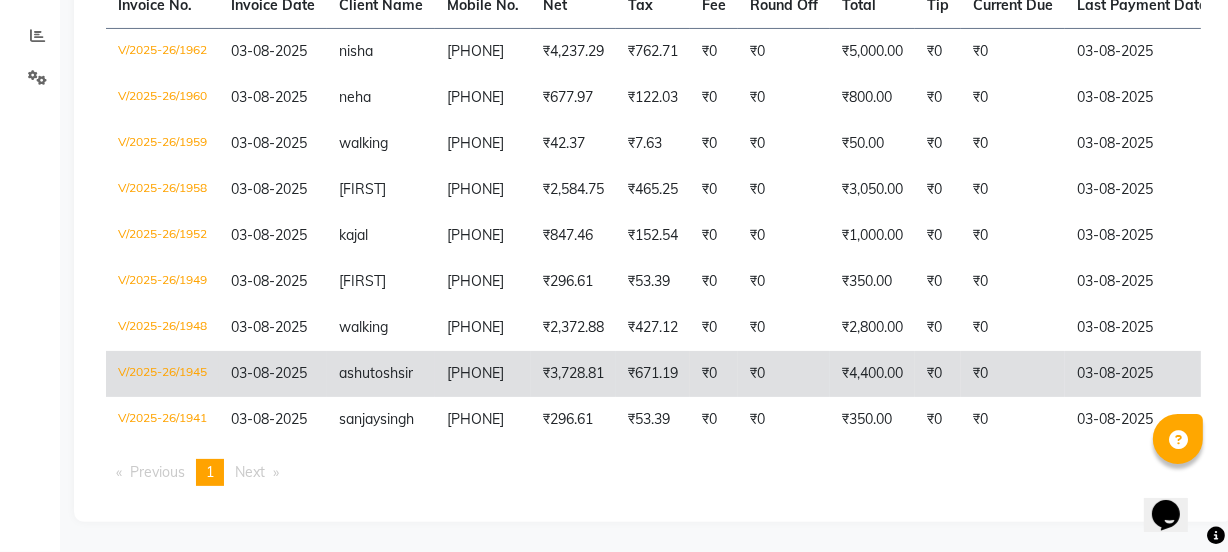 click on "₹4,400.00" 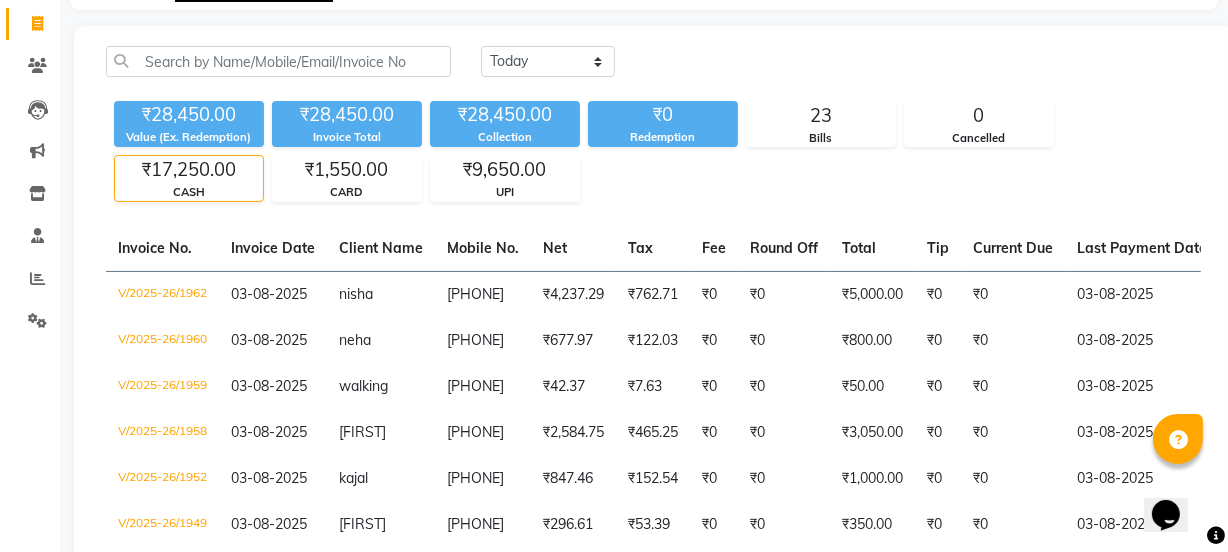 scroll, scrollTop: 119, scrollLeft: 0, axis: vertical 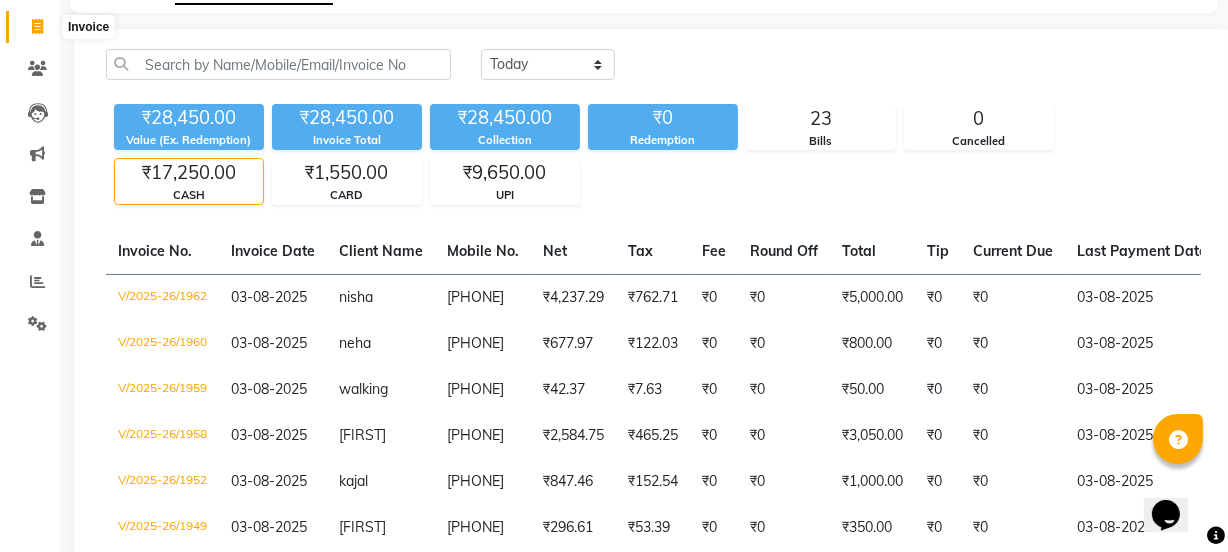 click 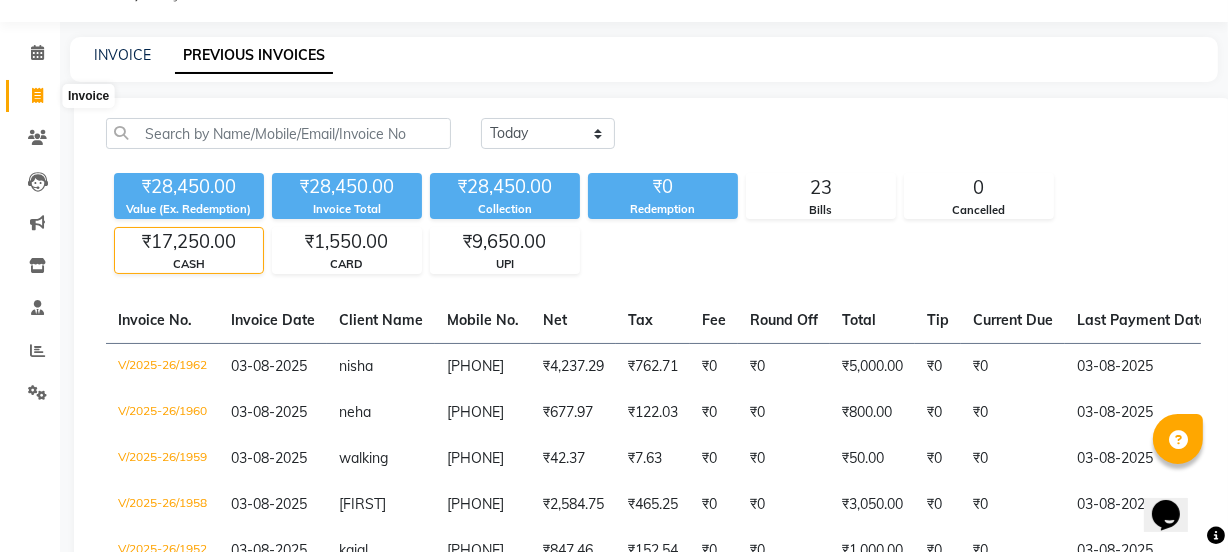 select on "4884" 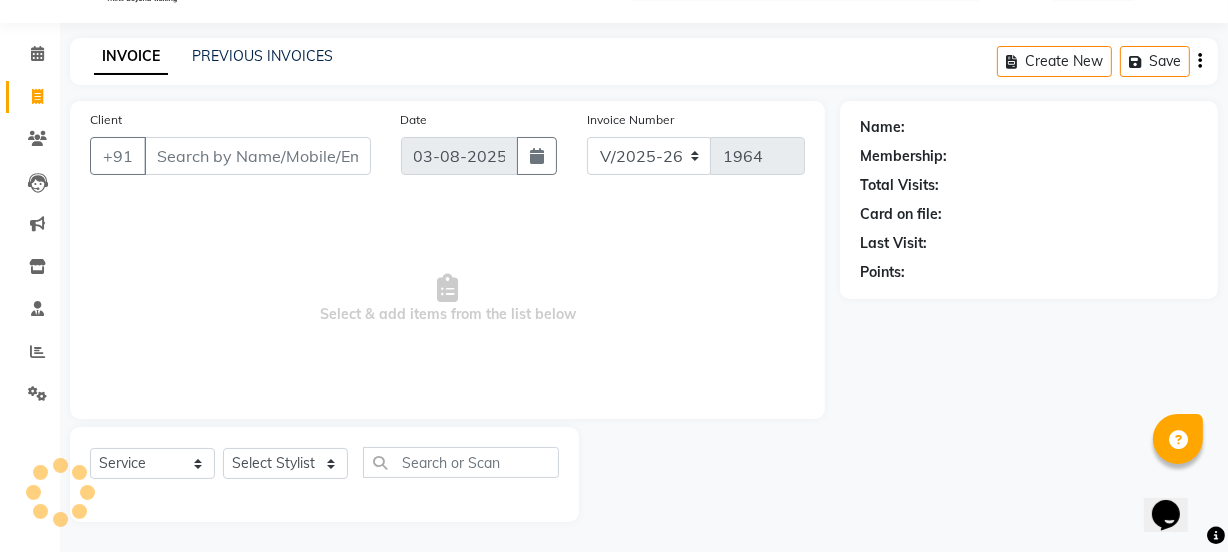 click on "Client" at bounding box center (257, 156) 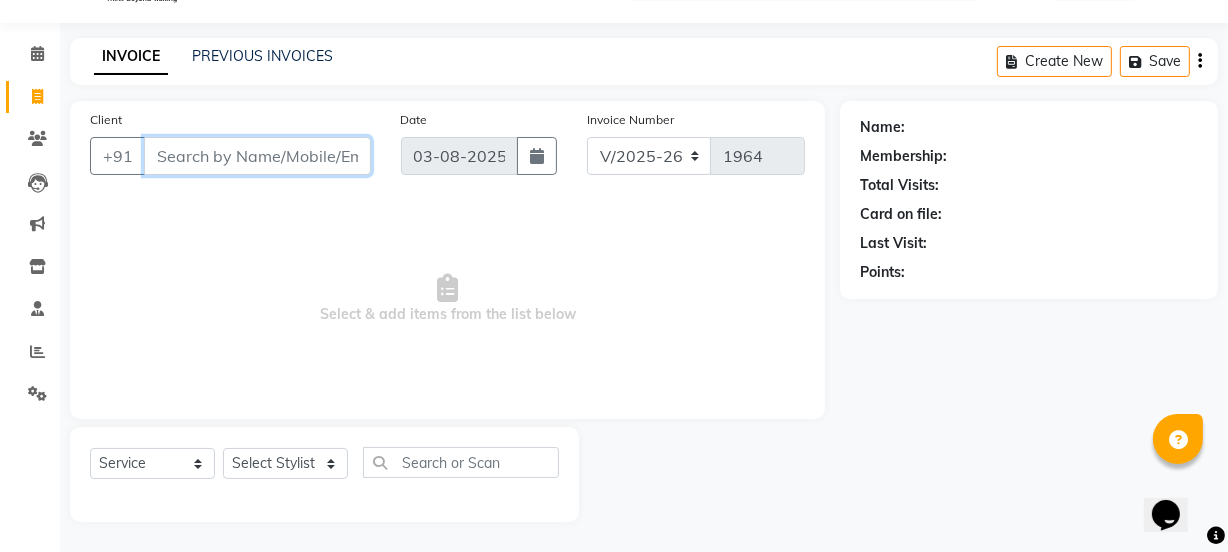 click on "Client" at bounding box center (257, 156) 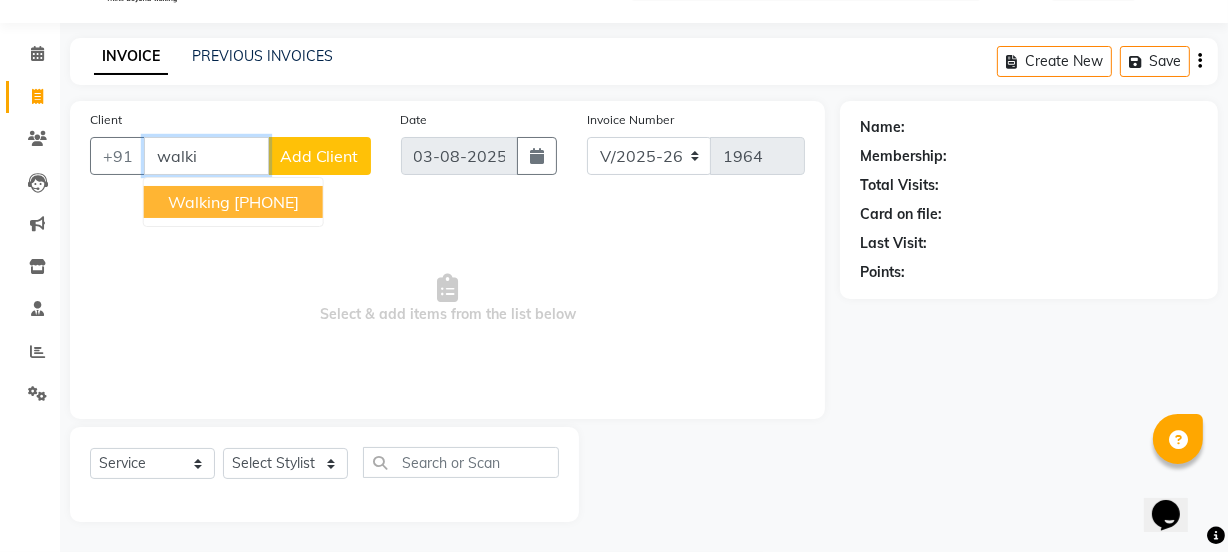 click on "999997003" at bounding box center (266, 202) 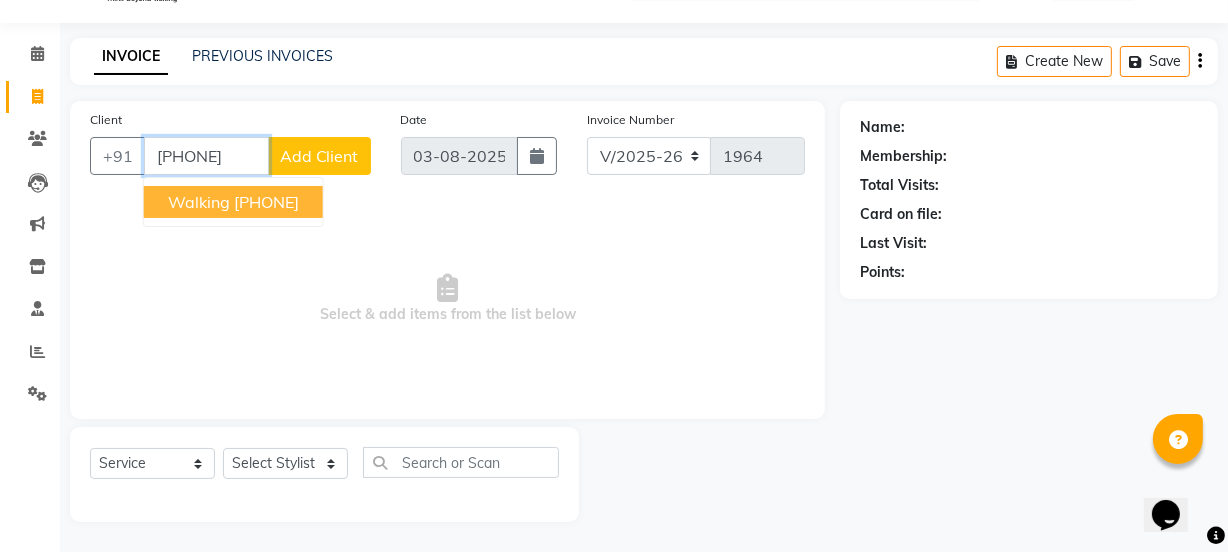 type on "999997003" 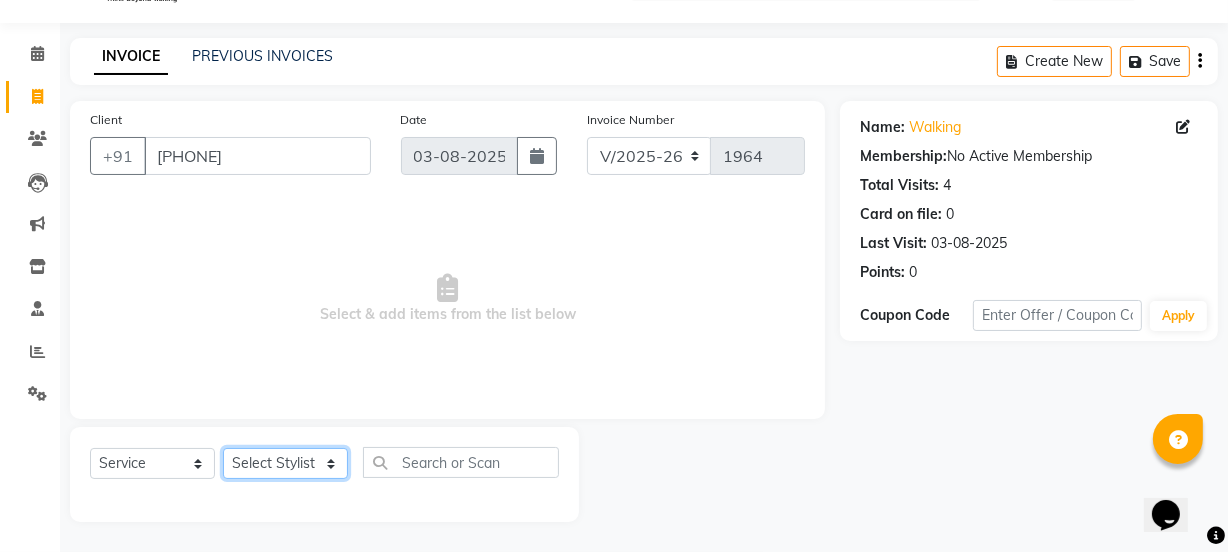 drag, startPoint x: 258, startPoint y: 461, endPoint x: 273, endPoint y: 73, distance: 388.28983 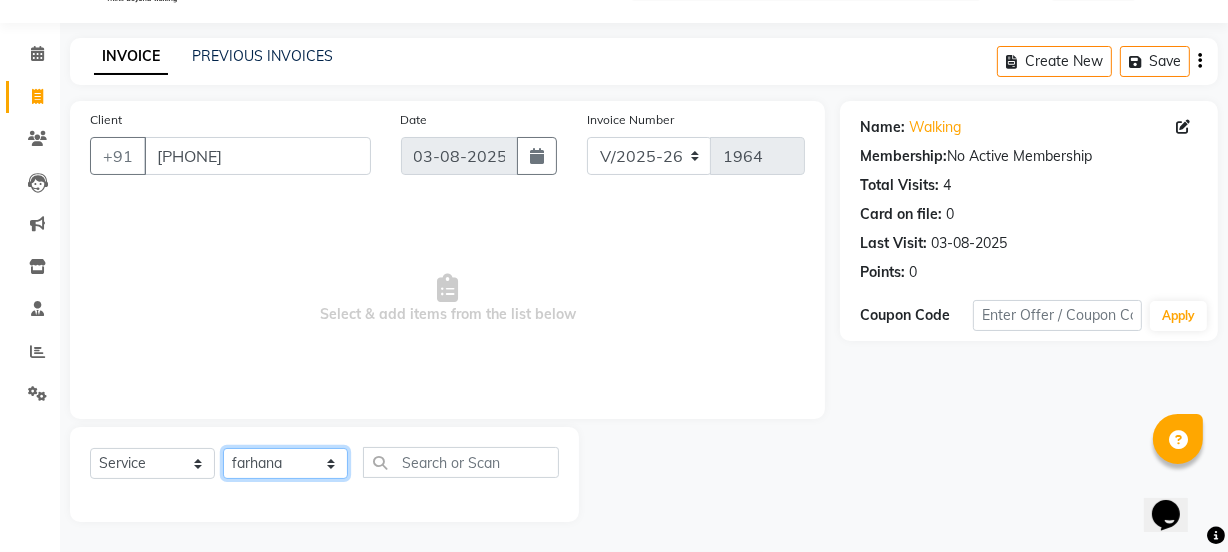 click on "Select Stylist [FIRST] [FIRST] [FIRST] [FIRST] [LAST] [LAST] [LAST] [LAST] [LAST] [LAST] [LAST] [LAST] [LAST] [LAST] [LAST] [LAST] [LAST] [LAST] [LAST] [LAST] [LAST]" 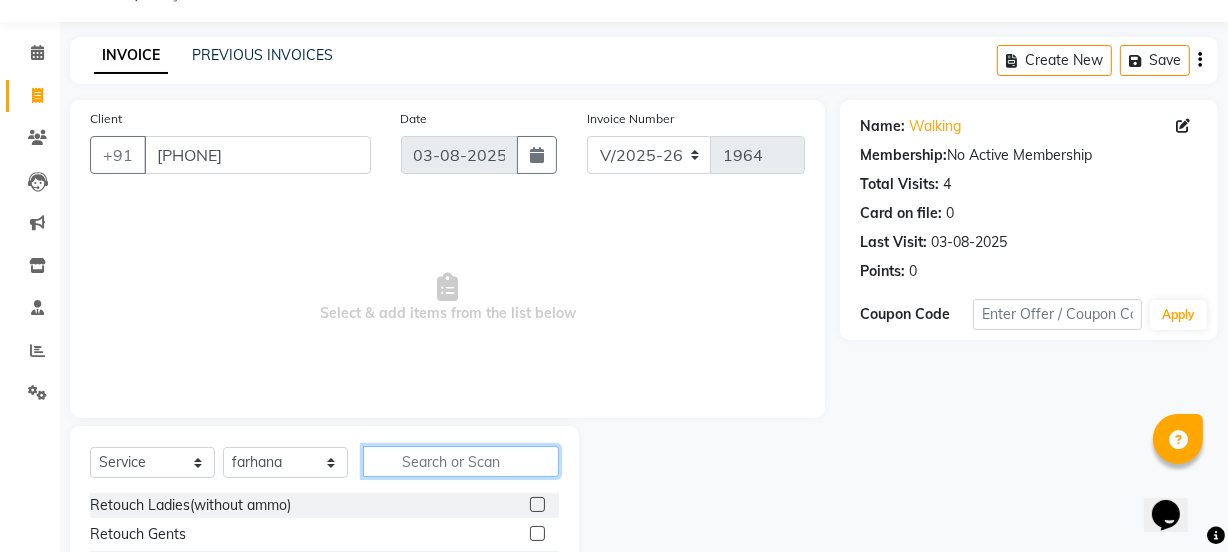 click 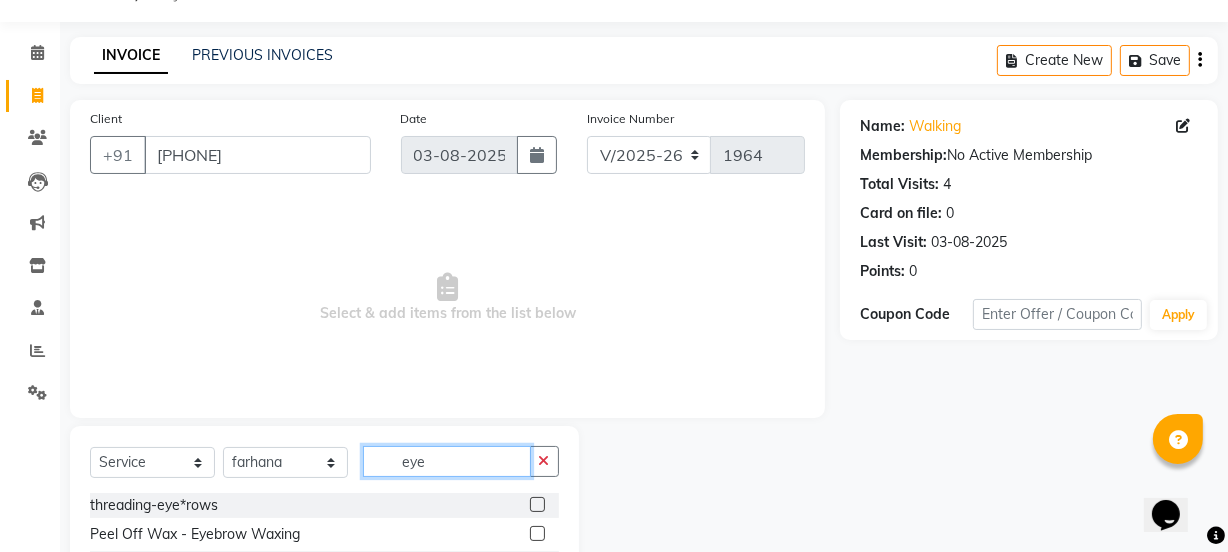 type on "eye" 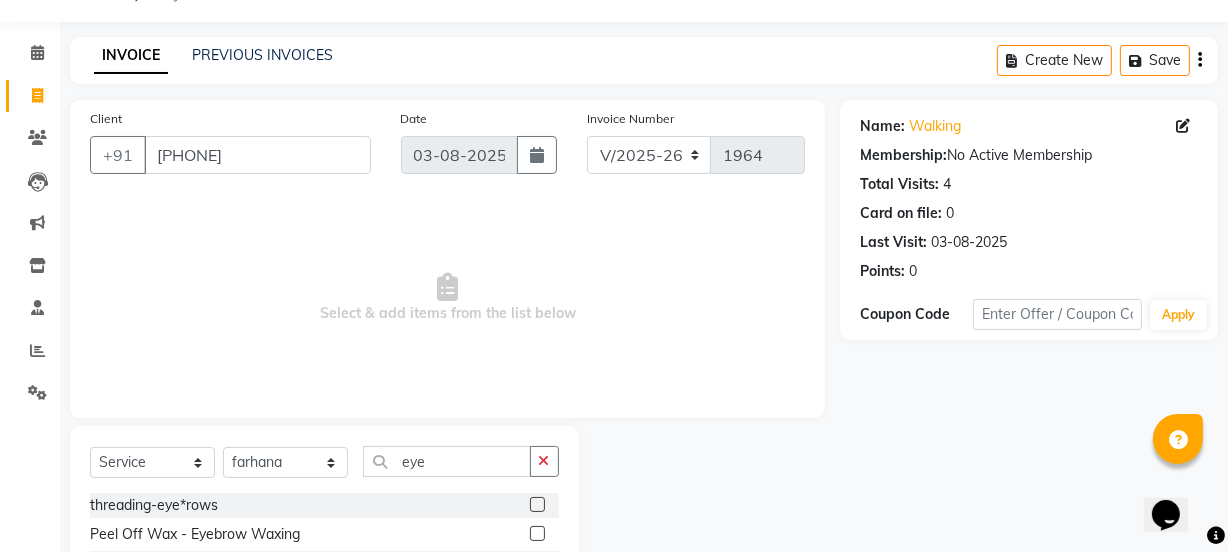 click 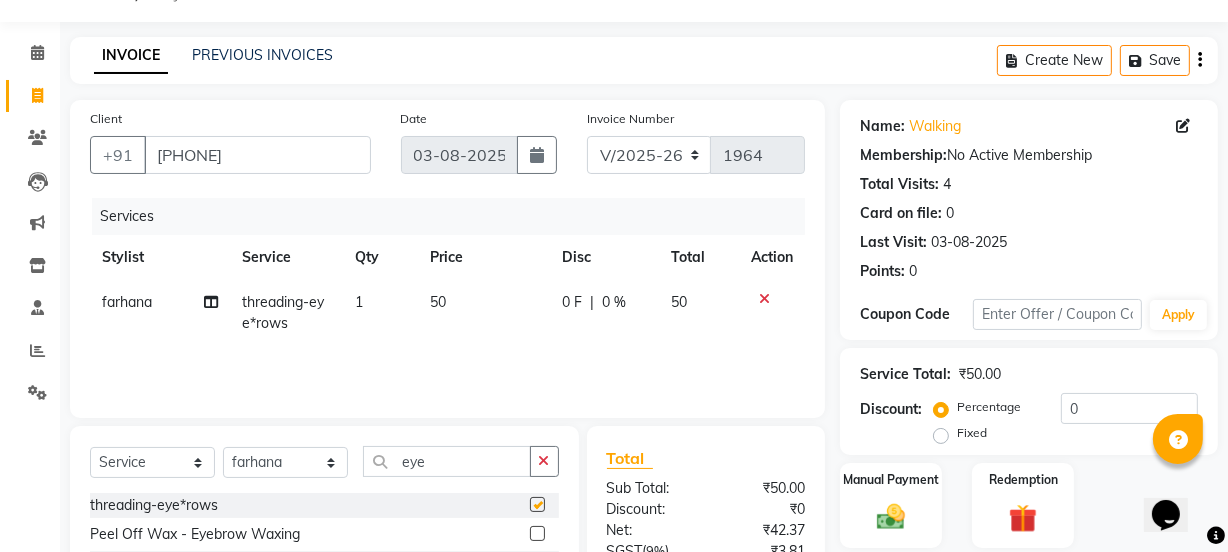 checkbox on "false" 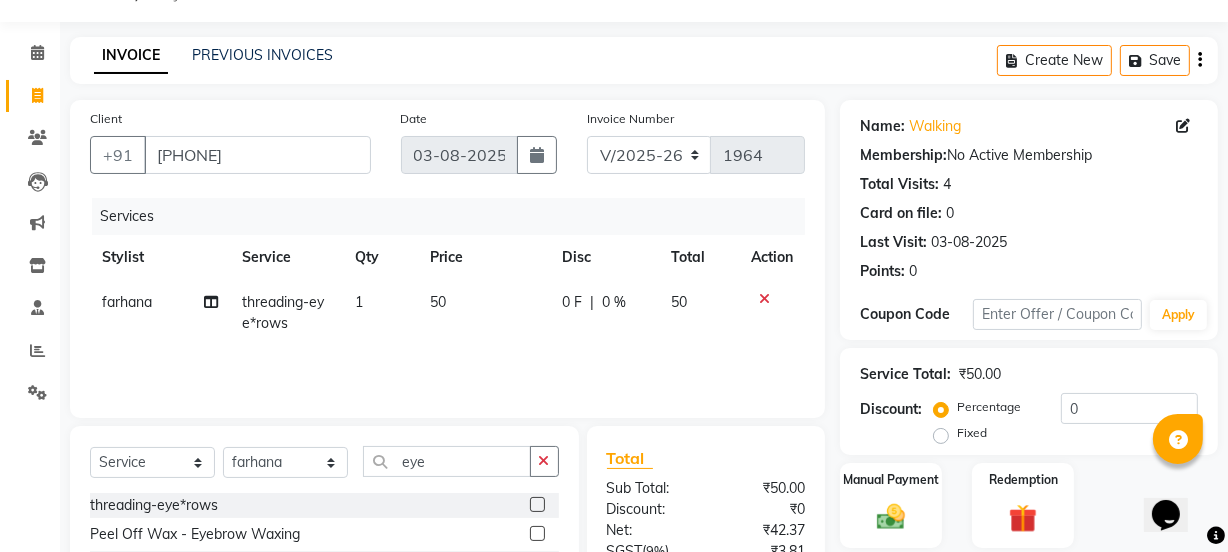 click on "1" 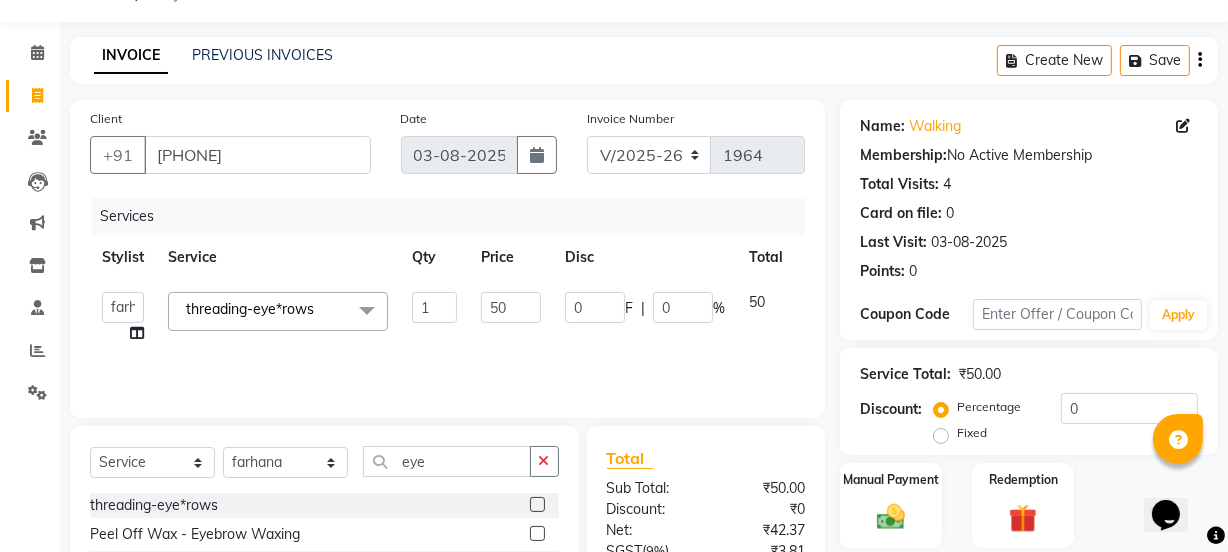 click 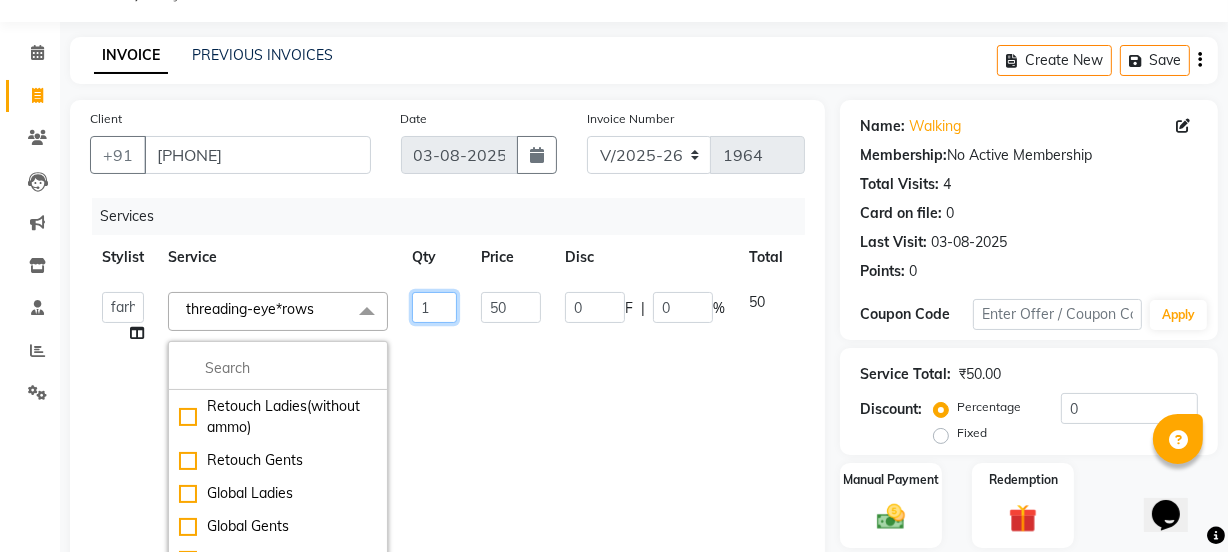 click on "1" 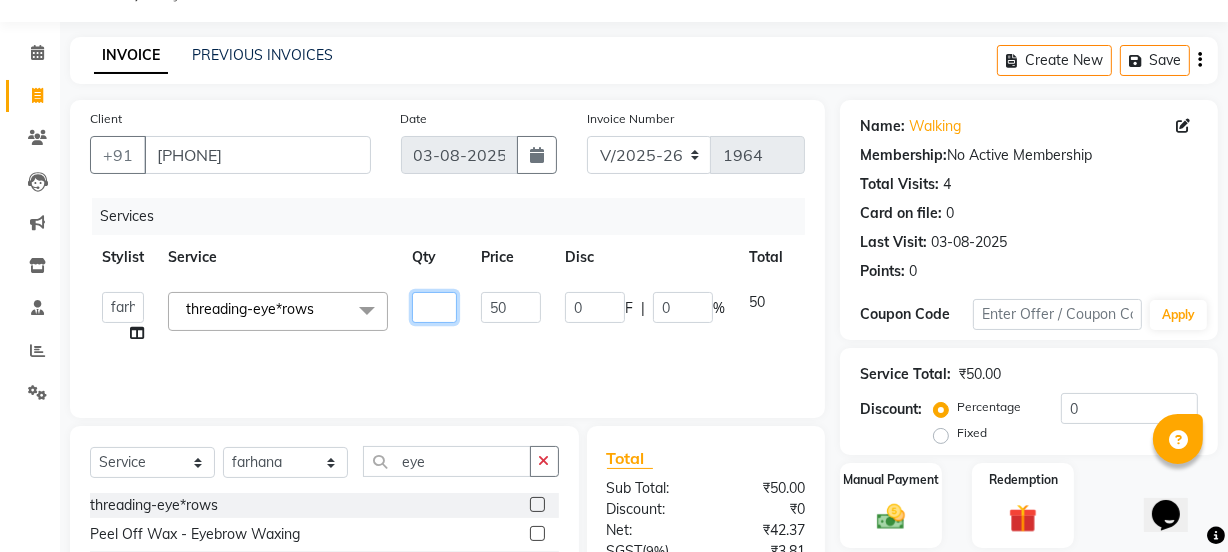type on "2" 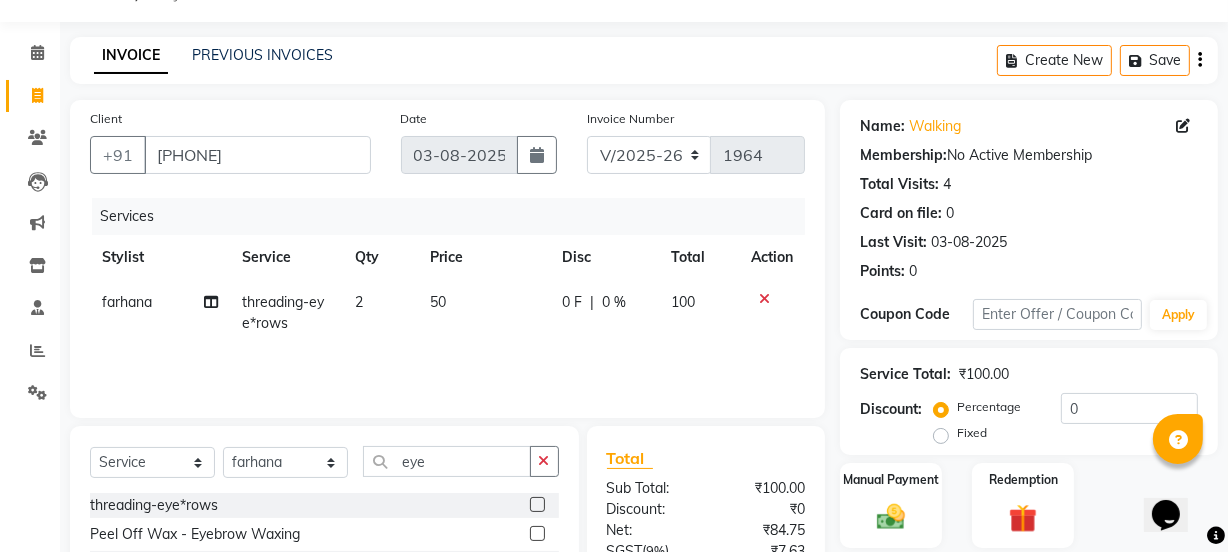 click on "farhana threading-eye*rows 2 50 0 F | 0 % 100" 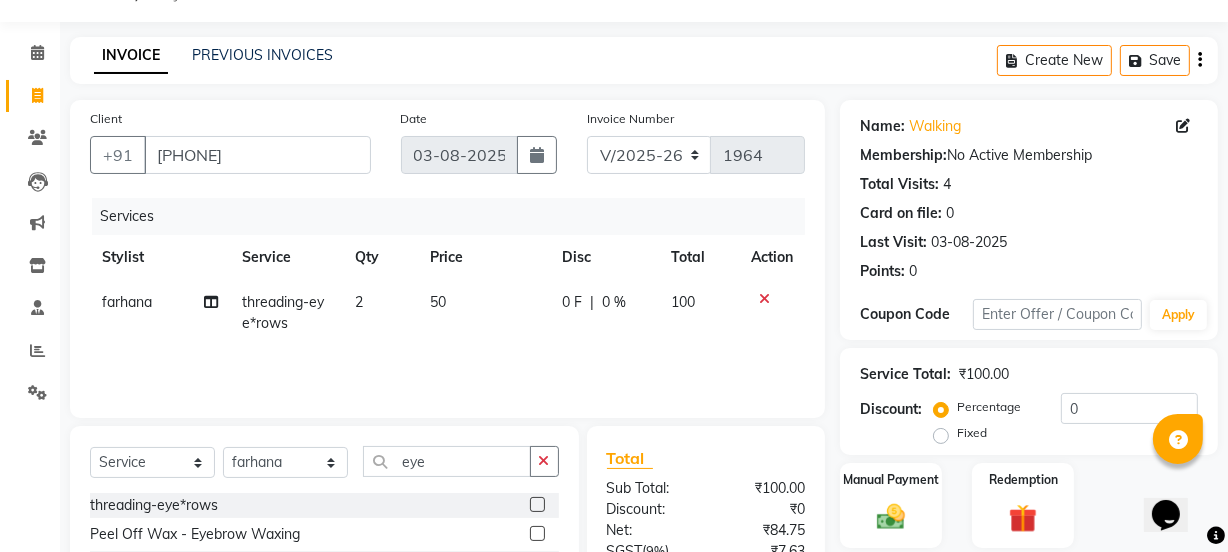 scroll, scrollTop: 249, scrollLeft: 0, axis: vertical 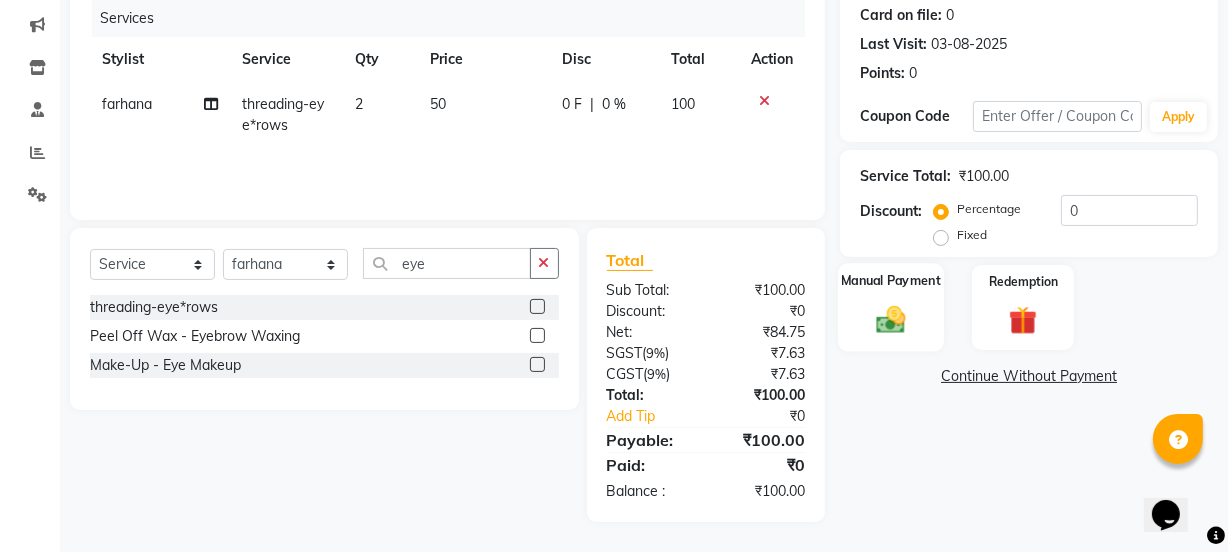 click on "Manual Payment" 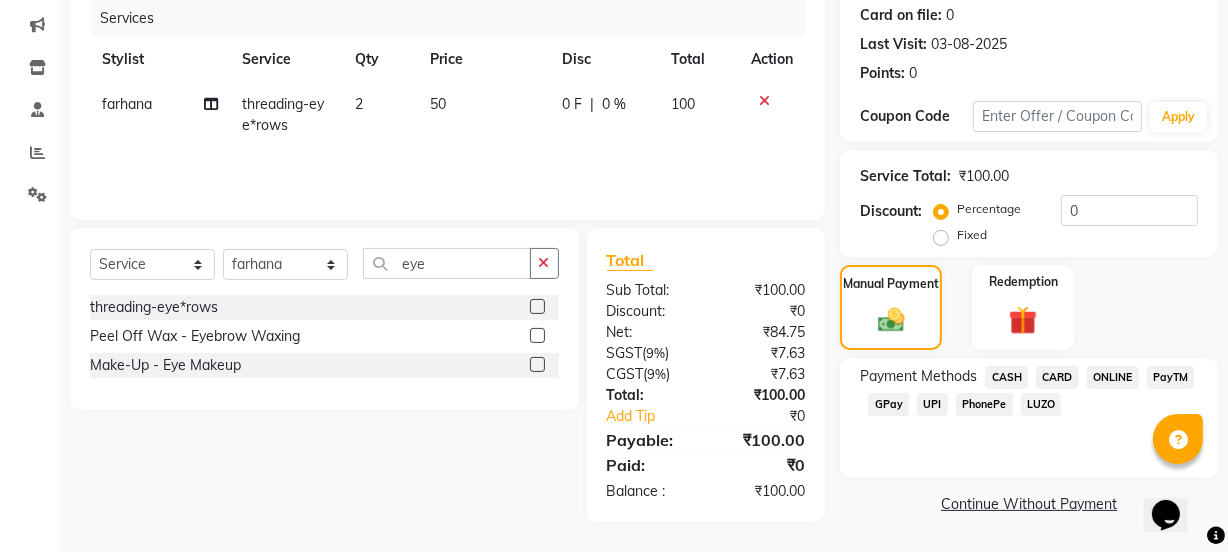 click on "UPI" 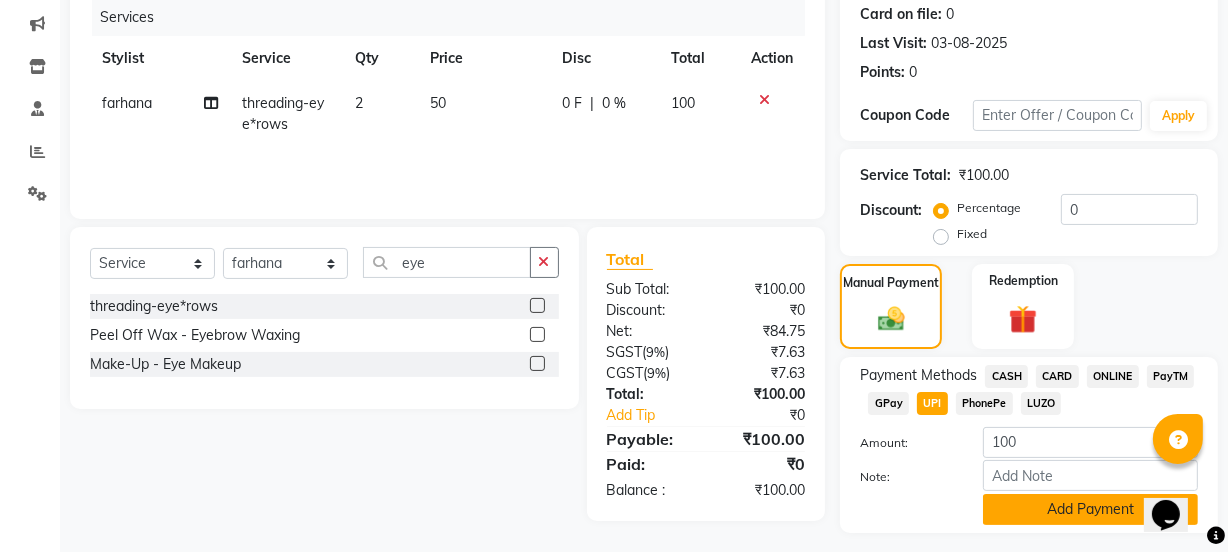 click on "Add Payment" 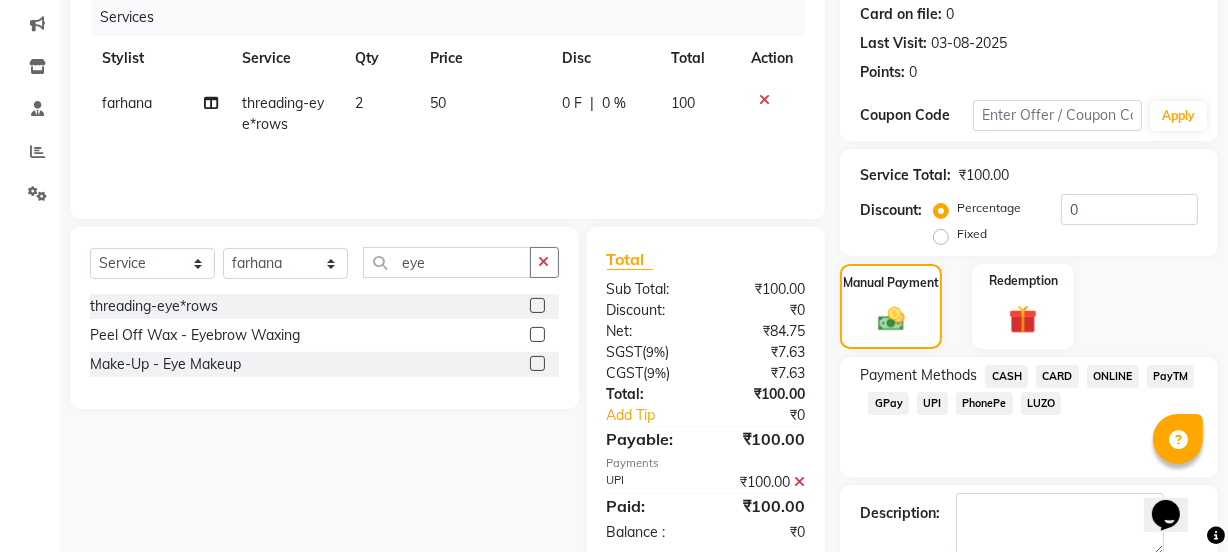 scroll, scrollTop: 357, scrollLeft: 0, axis: vertical 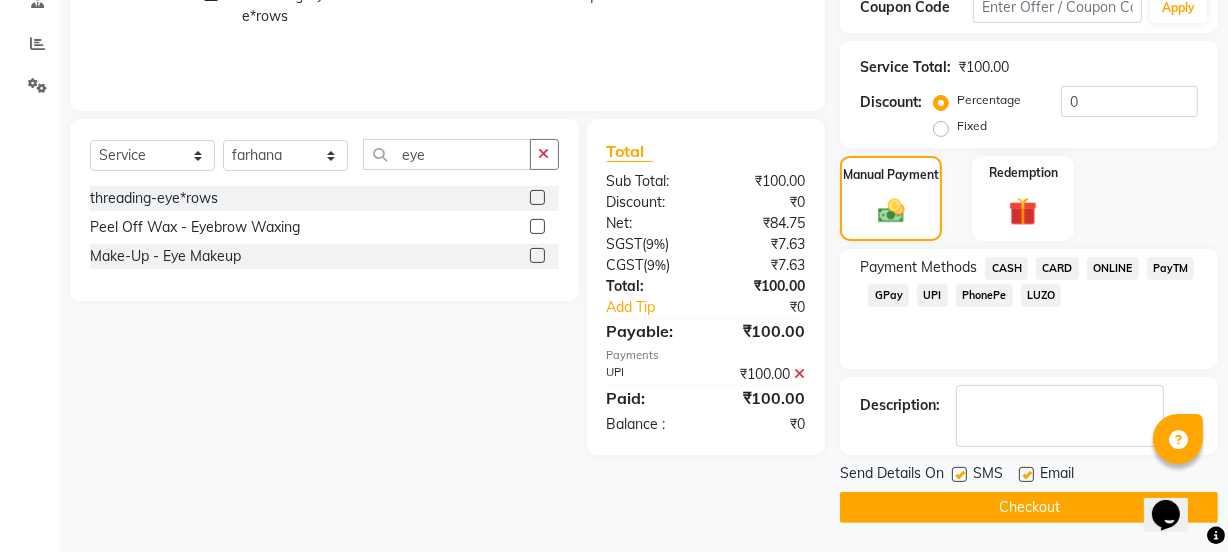 click on "Checkout" 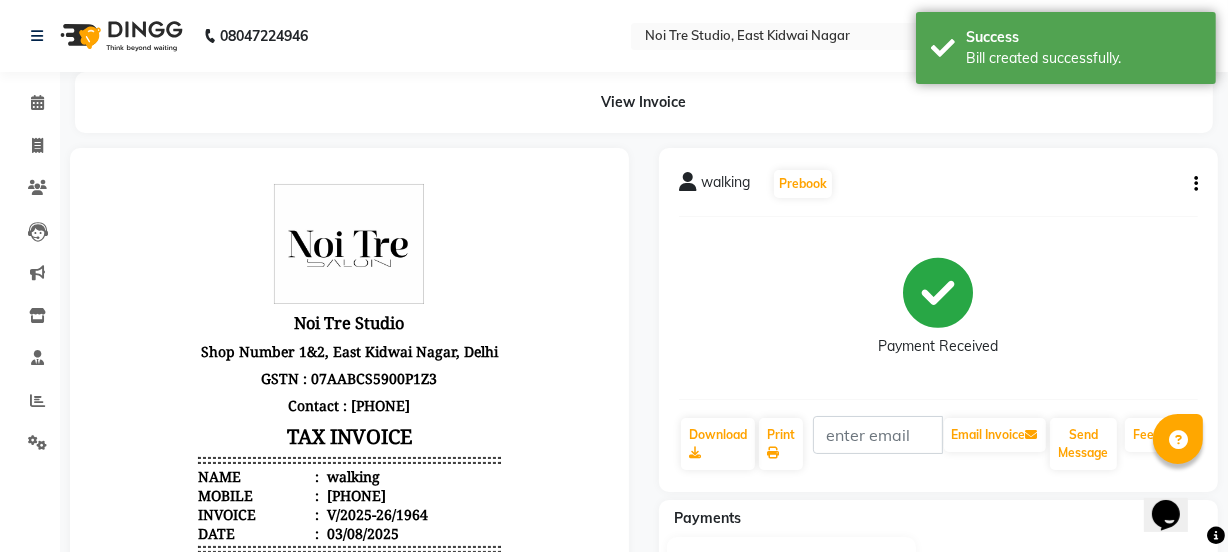 scroll, scrollTop: 0, scrollLeft: 0, axis: both 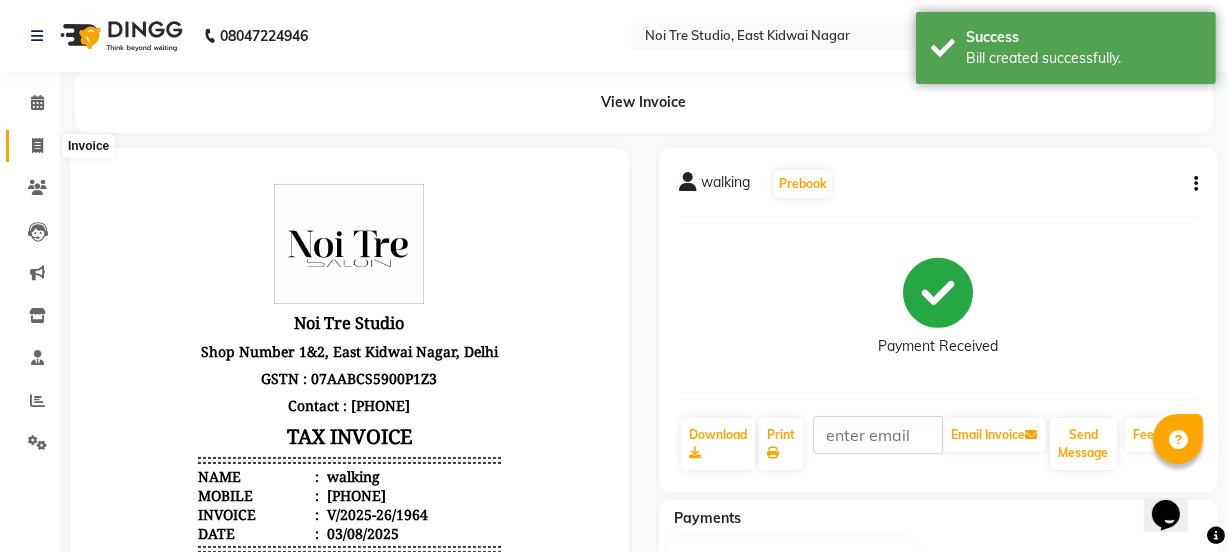 click 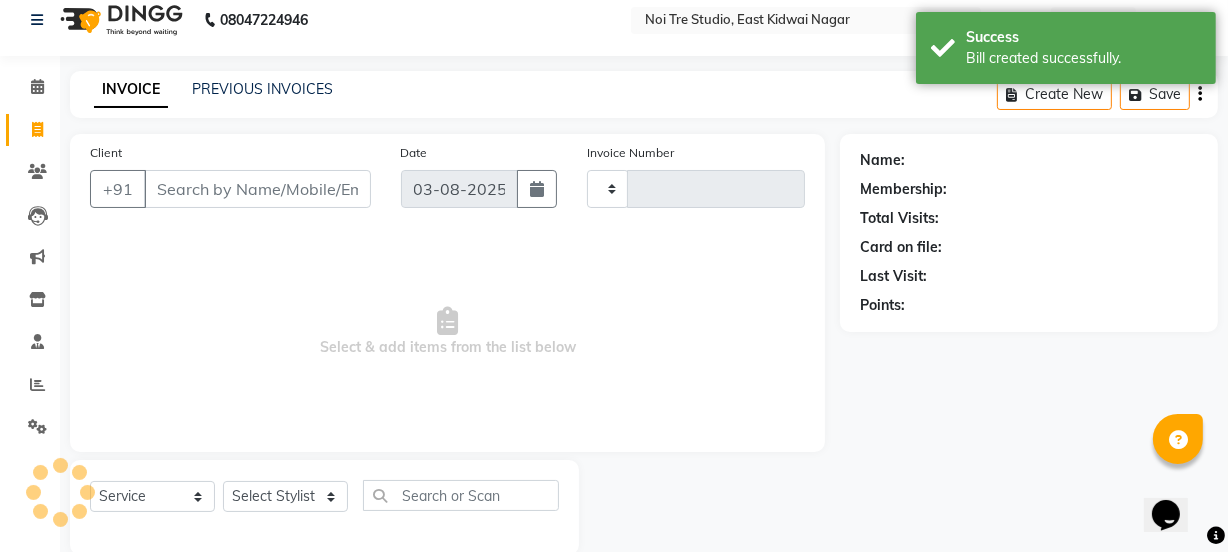 click on "Calendar  Invoice  Clients  Leads   Marketing  Inventory  Staff  Reports  Settings Completed InProgress Upcoming Dropped Tentative Check-In Confirm Bookings Segments Page Builder" 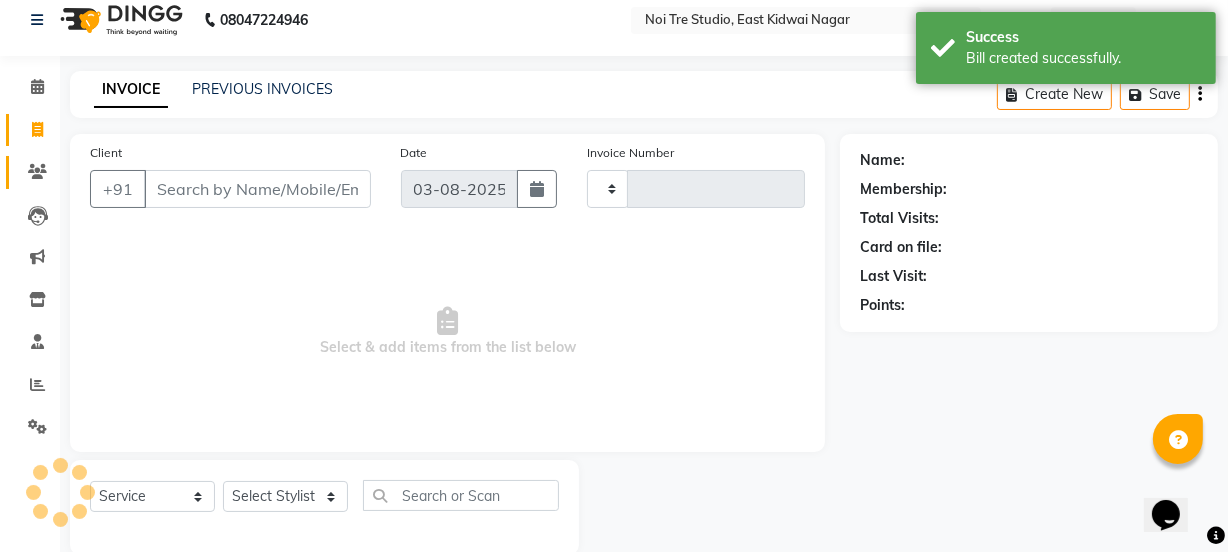 click on "Clients" 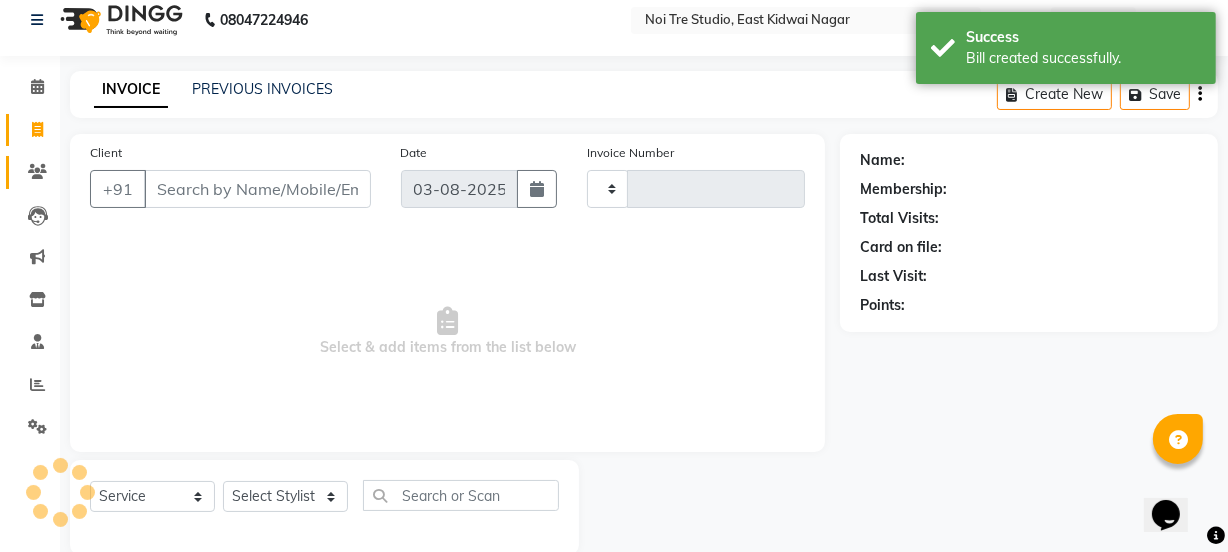 type on "1965" 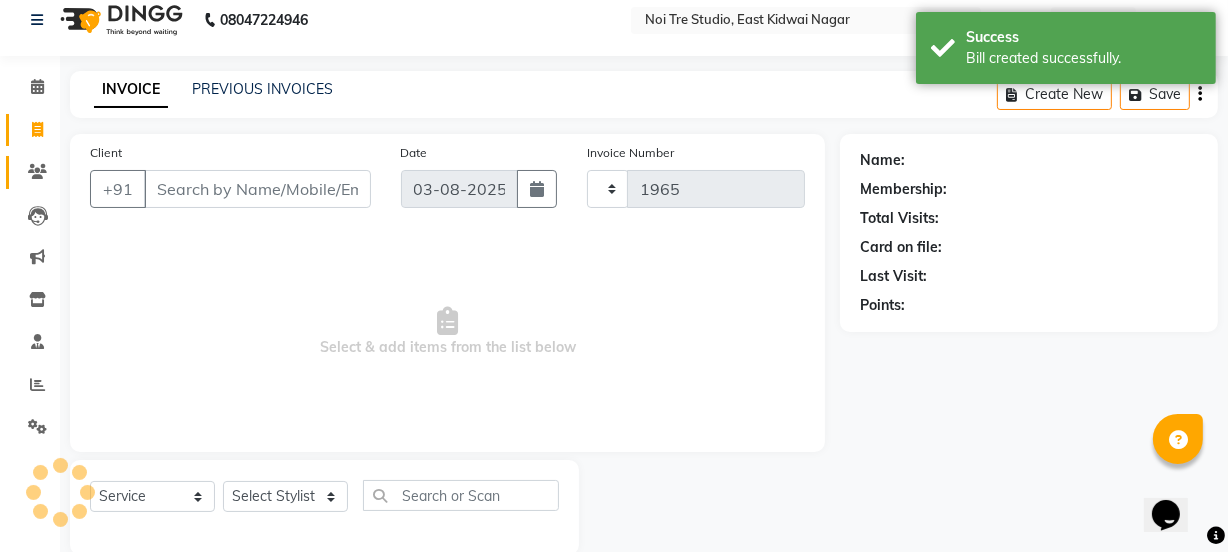 select on "4884" 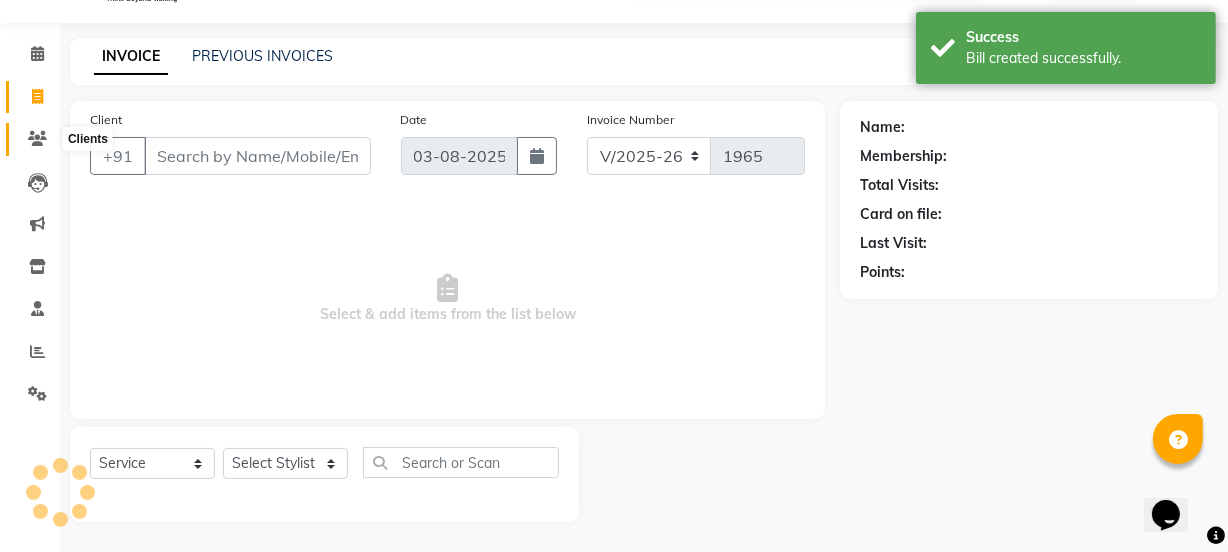 click 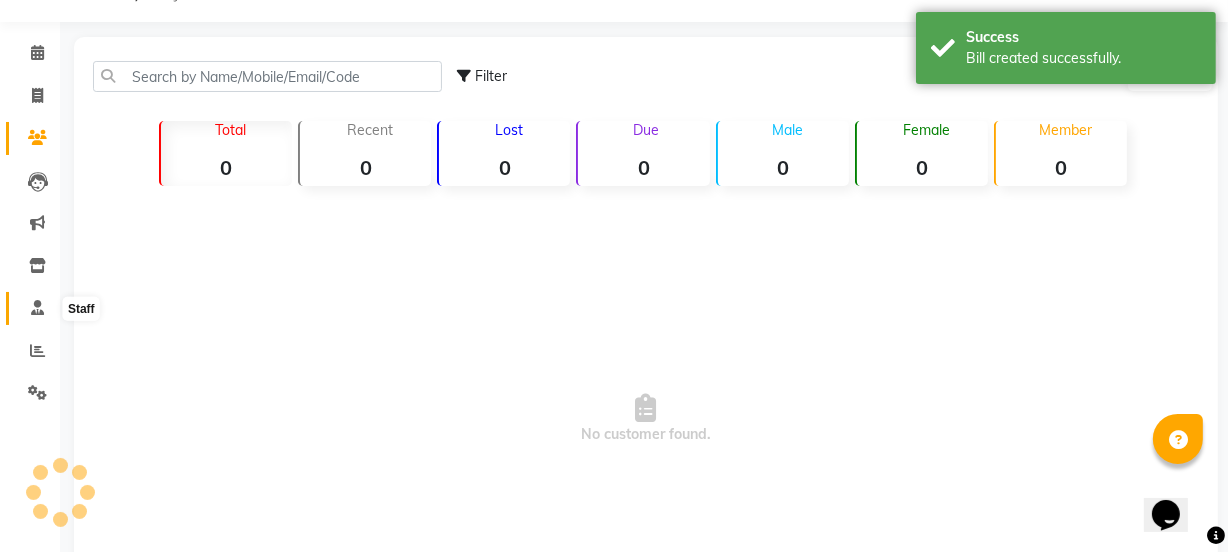scroll, scrollTop: 211, scrollLeft: 0, axis: vertical 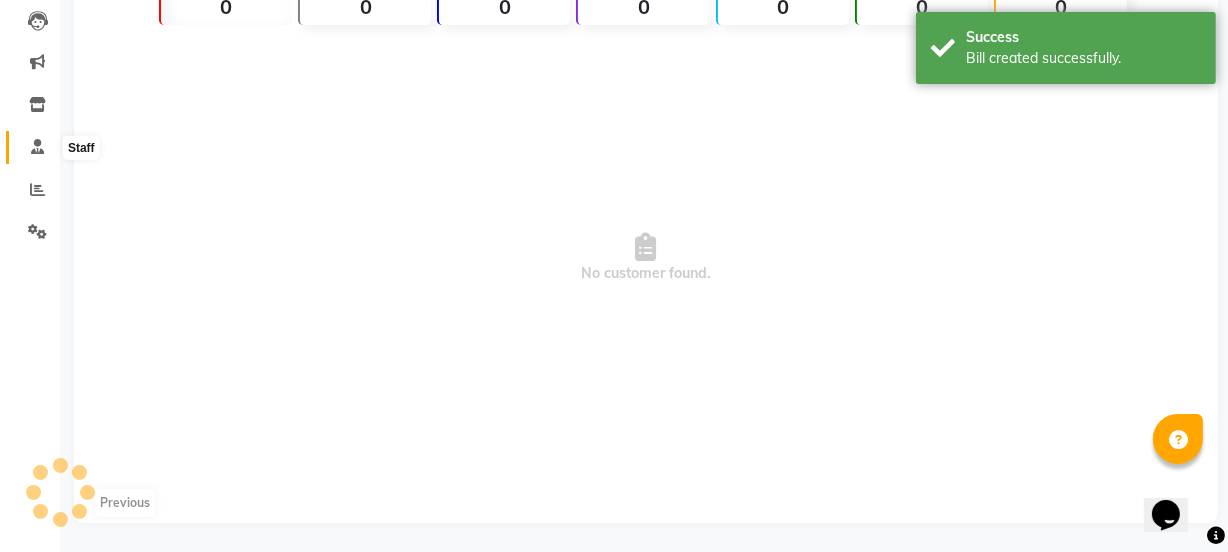 click on "Calendar  Invoice  Clients  Leads   Marketing  Inventory  Staff  Reports  Settings Completed InProgress Upcoming Dropped Tentative Check-In Confirm Bookings Segments Page Builder" 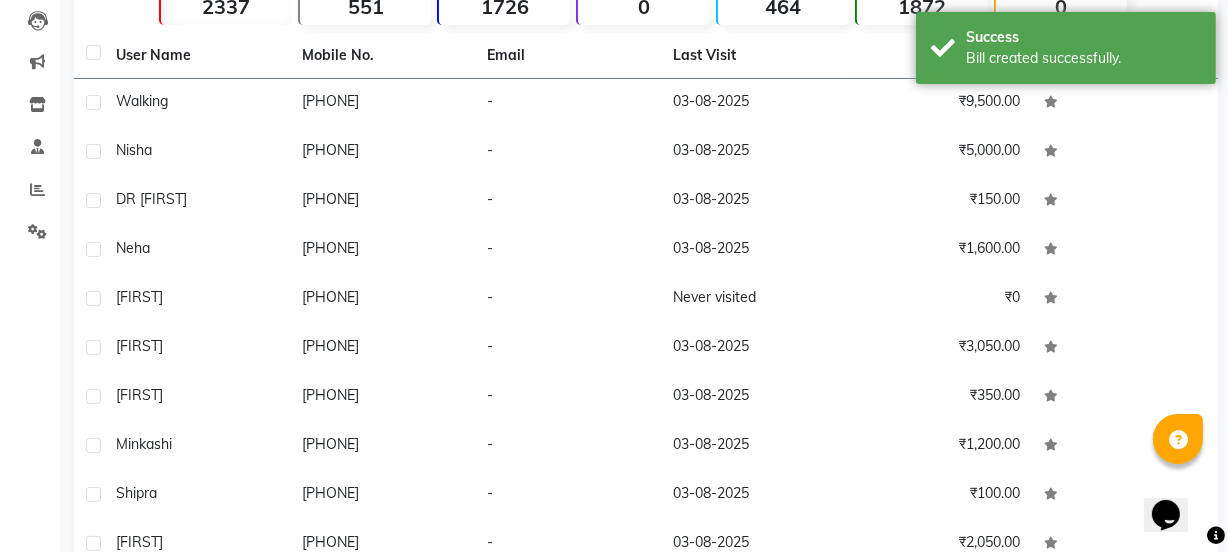 scroll, scrollTop: 0, scrollLeft: 0, axis: both 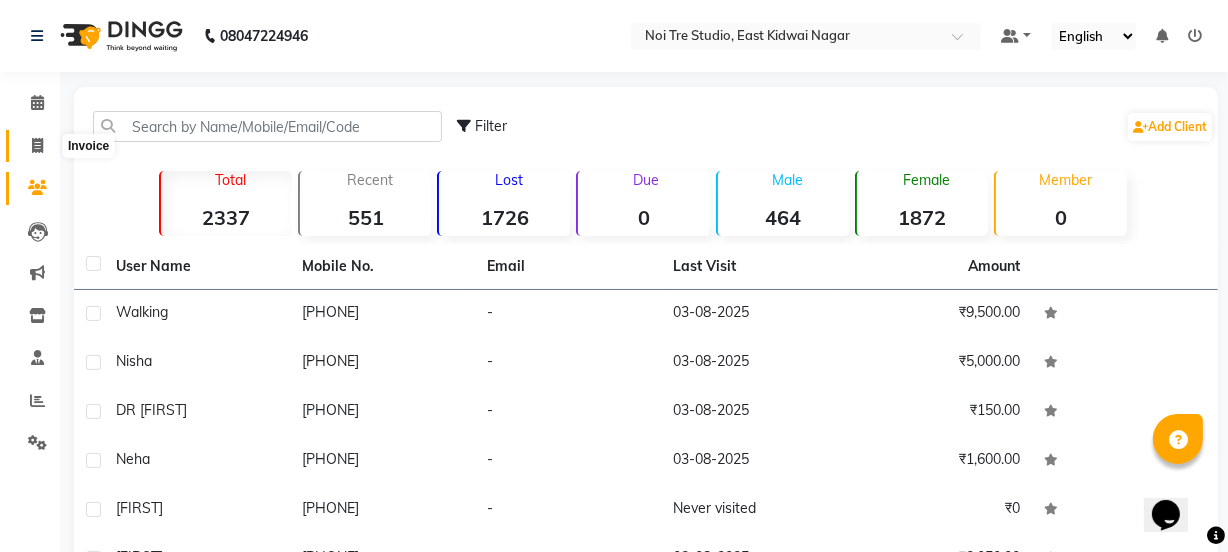 click 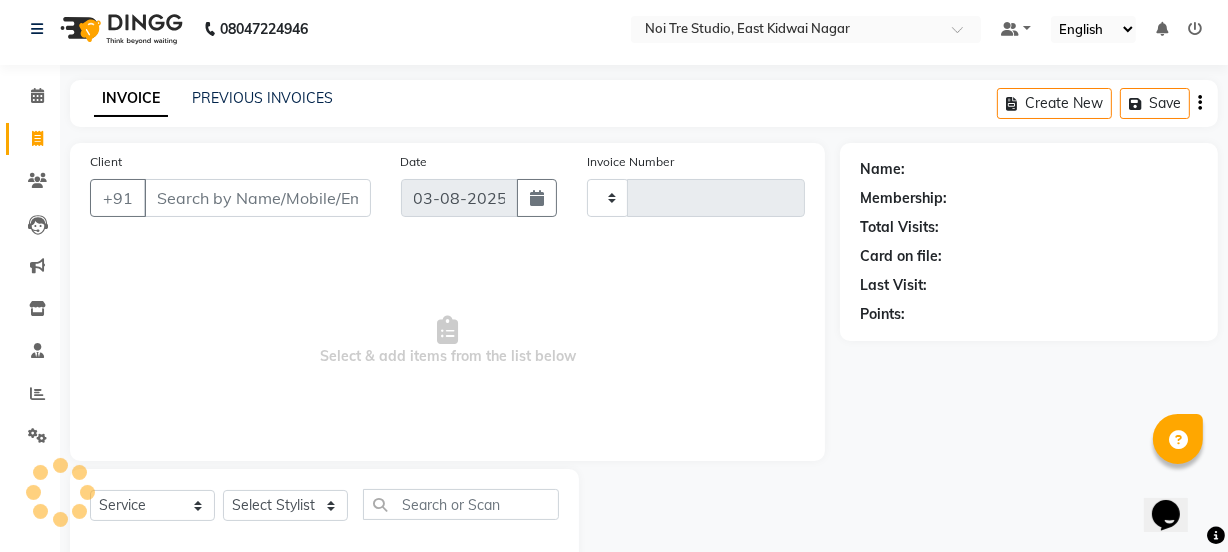 scroll, scrollTop: 50, scrollLeft: 0, axis: vertical 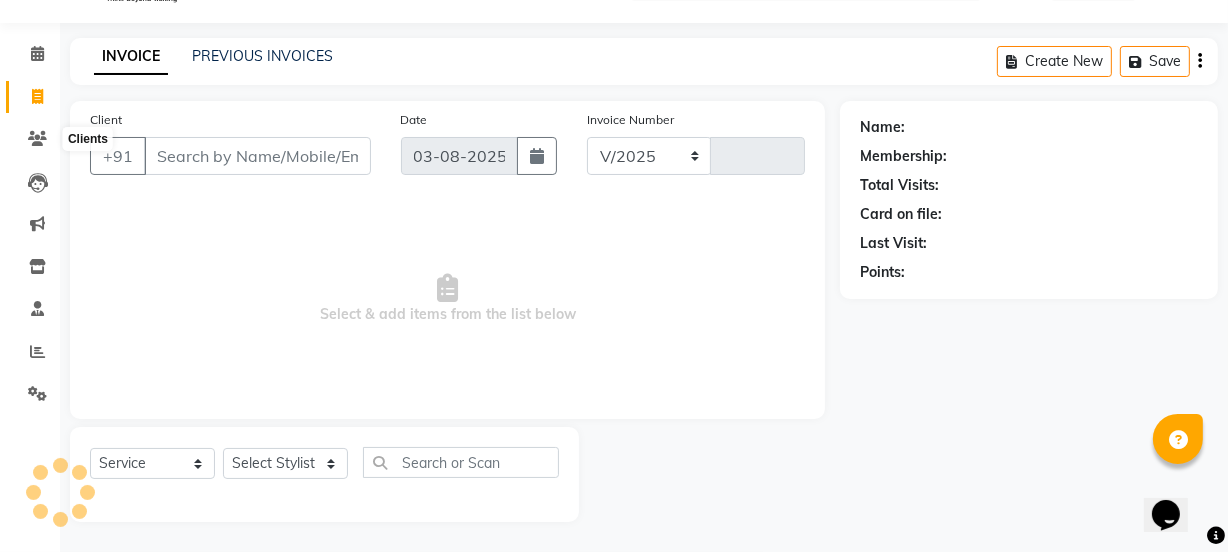 select on "4884" 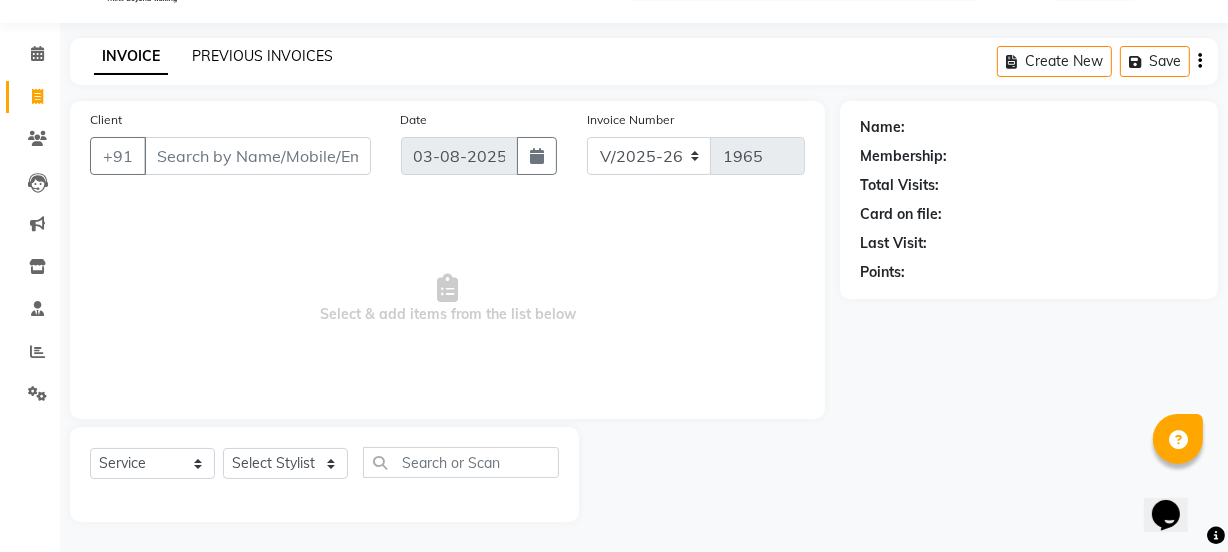 click on "PREVIOUS INVOICES" 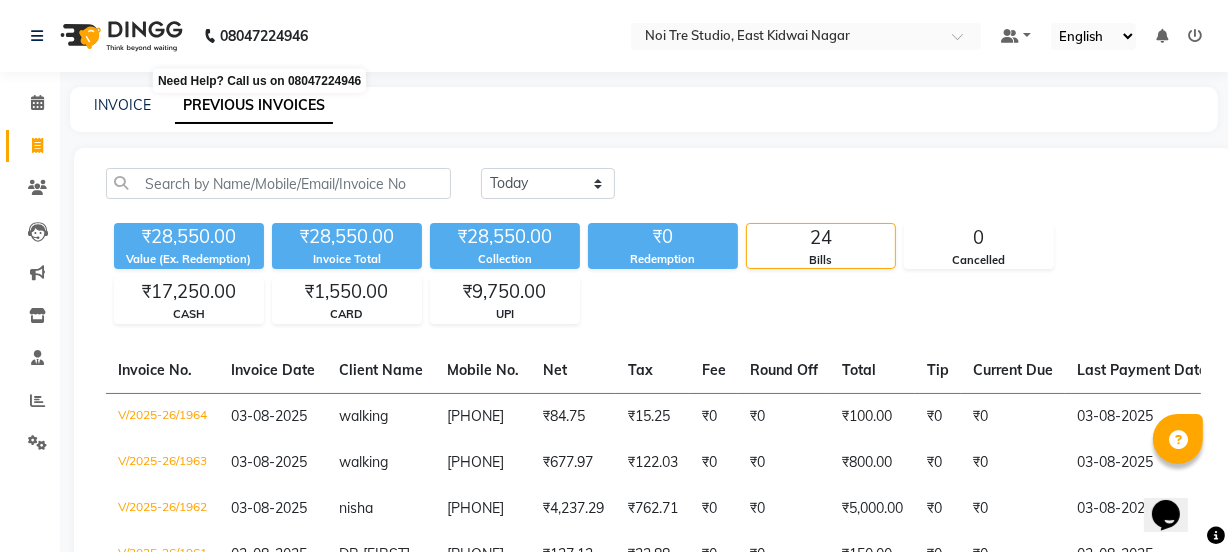 click on "08047224946" 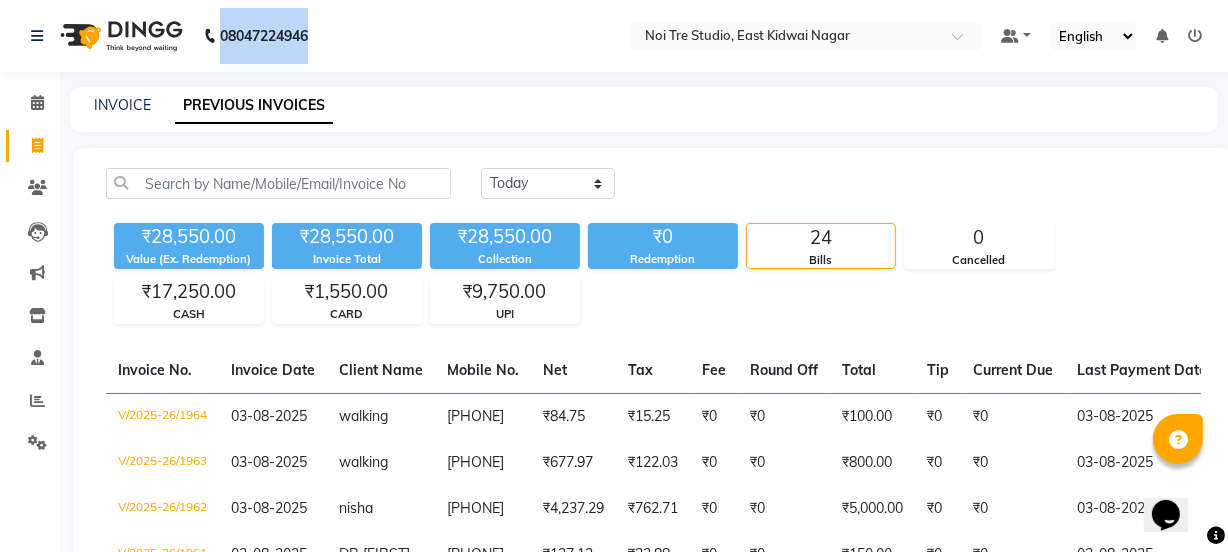 click on "08047224946" 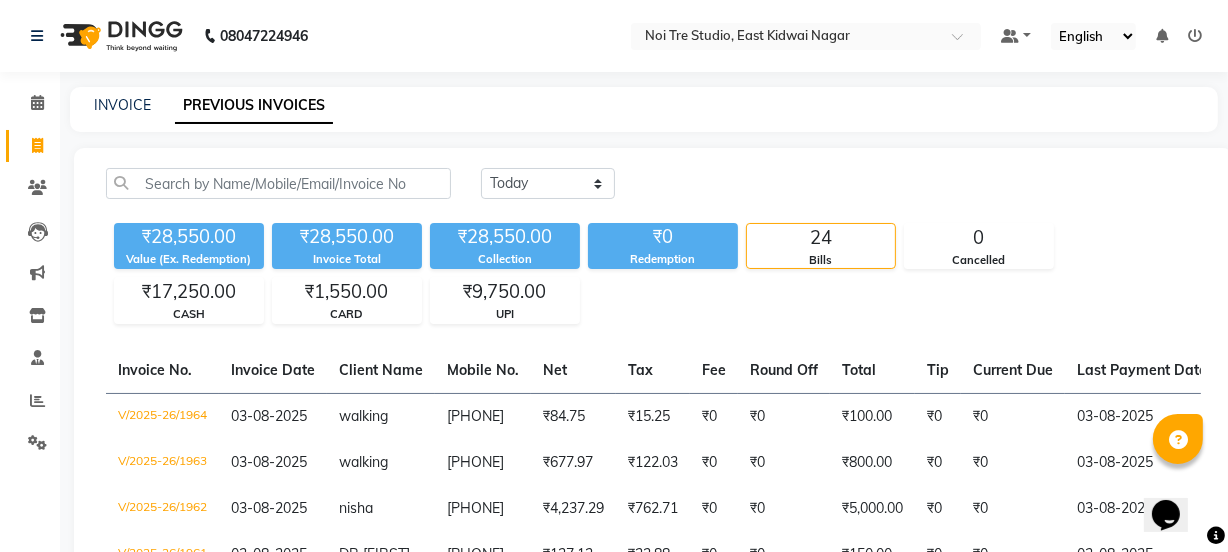 click on "INVOICE PREVIOUS INVOICES" 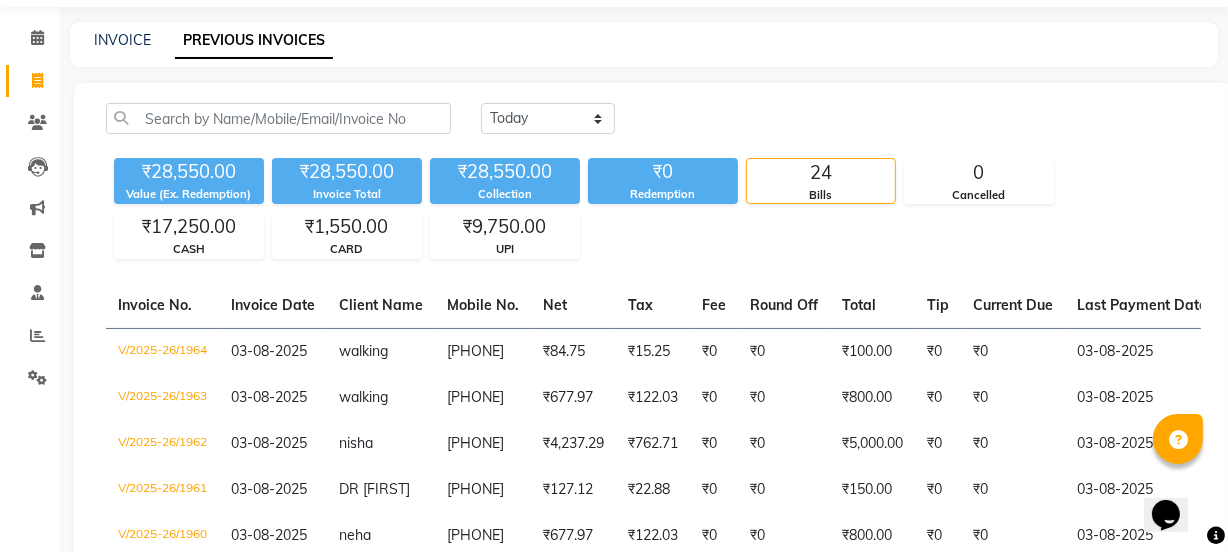 scroll, scrollTop: 0, scrollLeft: 0, axis: both 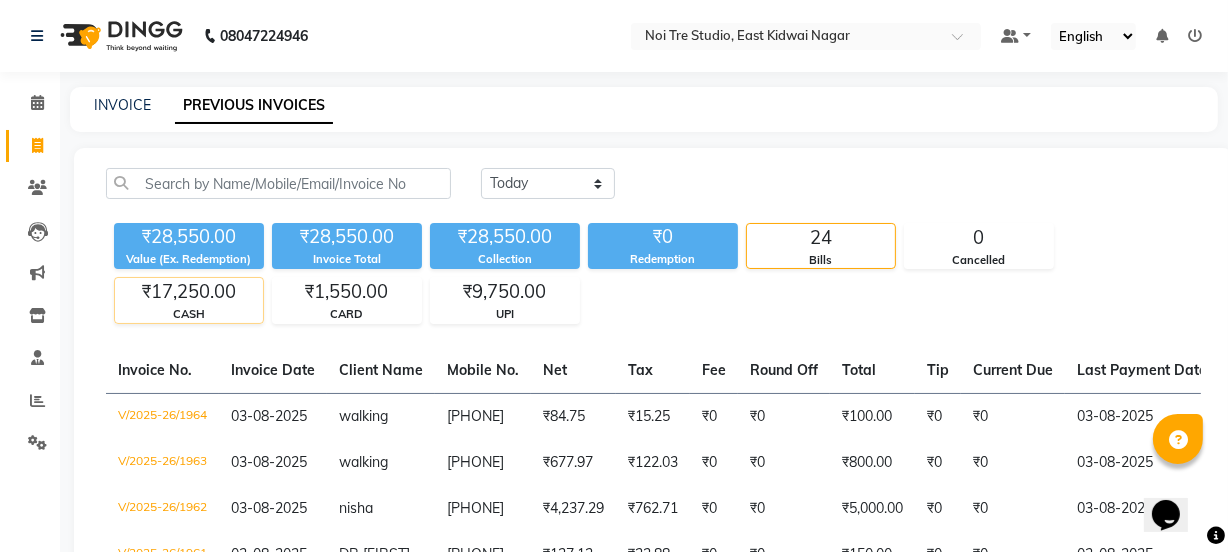 click on "₹17,250.00" 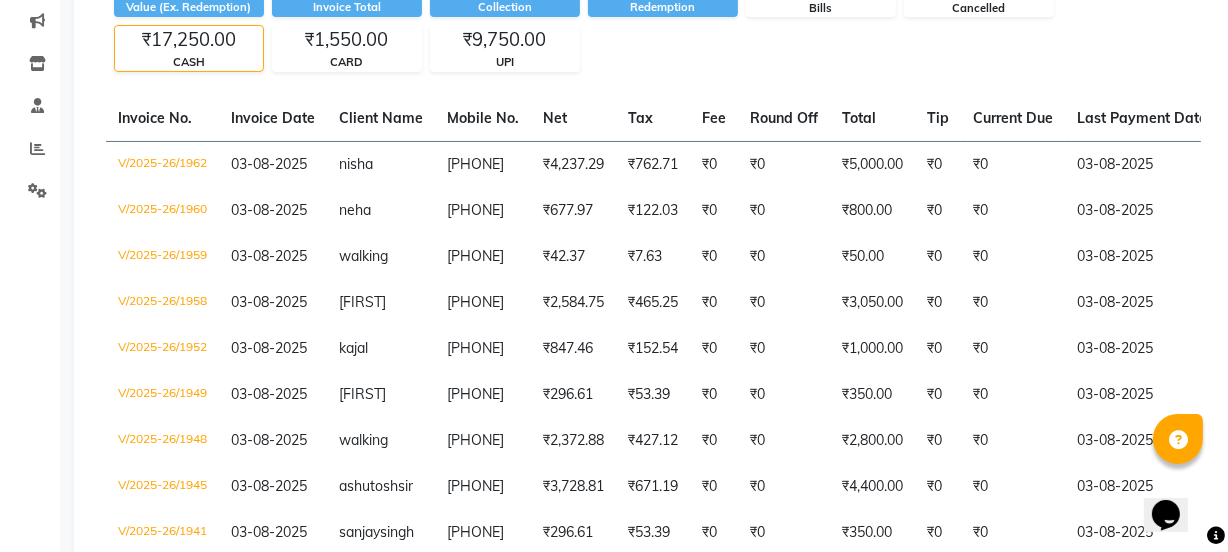 scroll, scrollTop: 256, scrollLeft: 0, axis: vertical 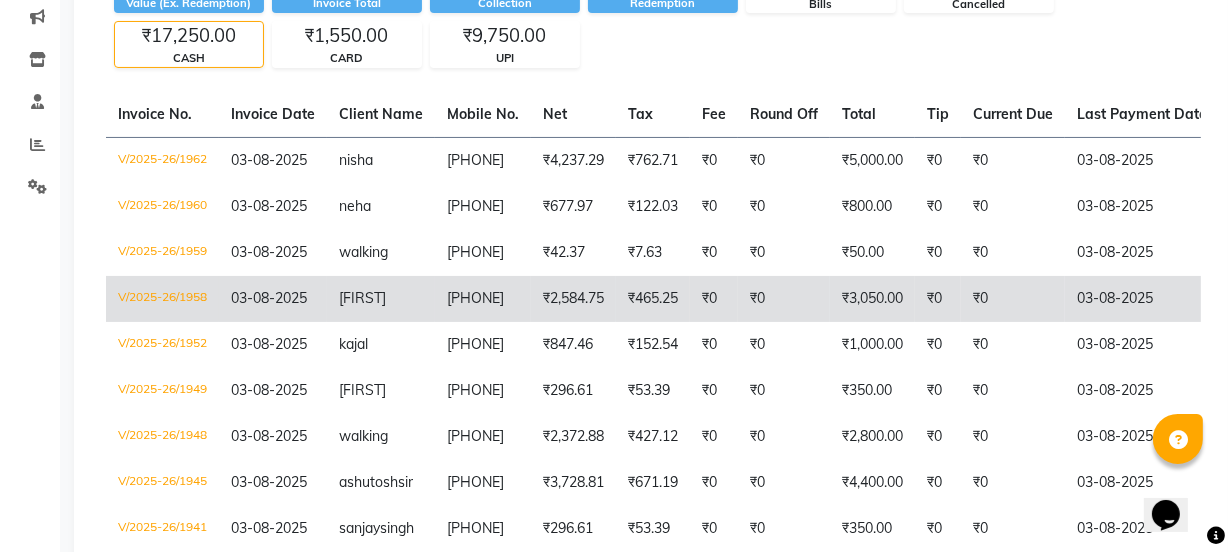 click on "₹3,050.00" 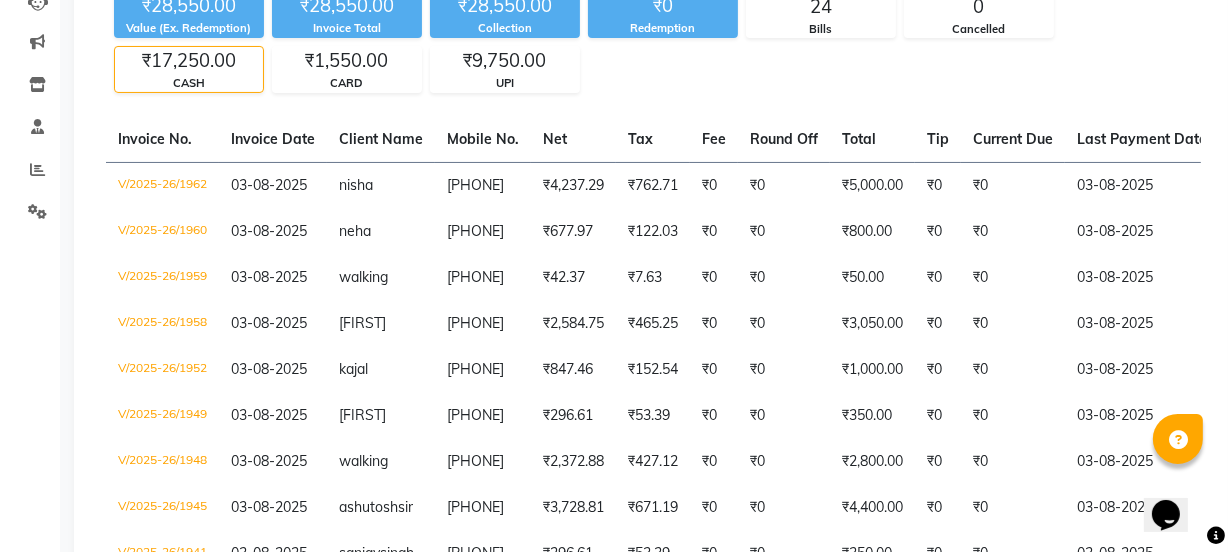 scroll, scrollTop: 233, scrollLeft: 0, axis: vertical 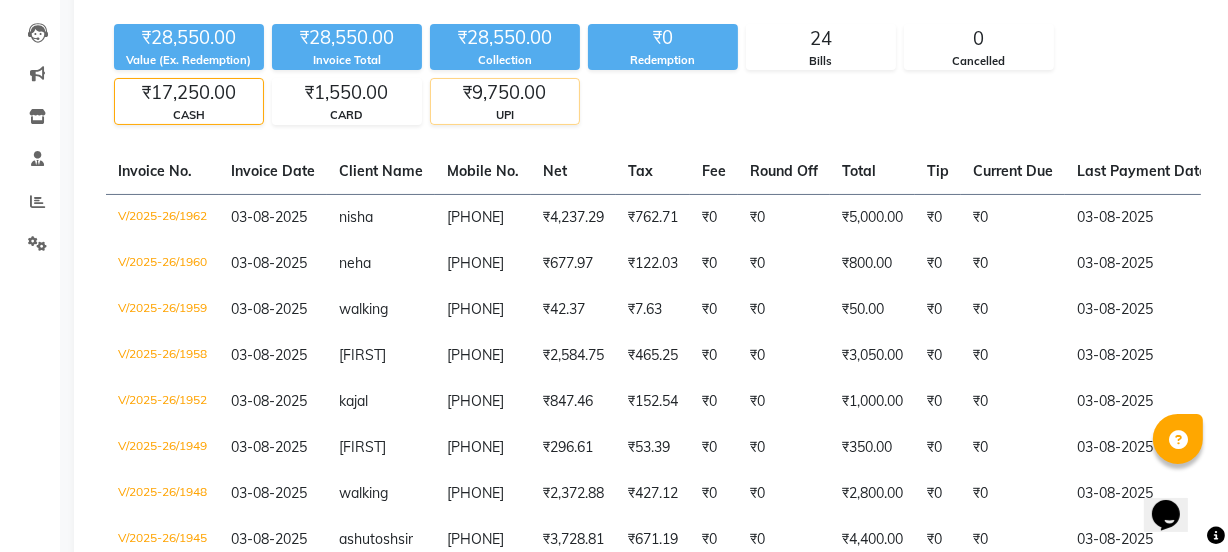 click on "₹9,750.00" 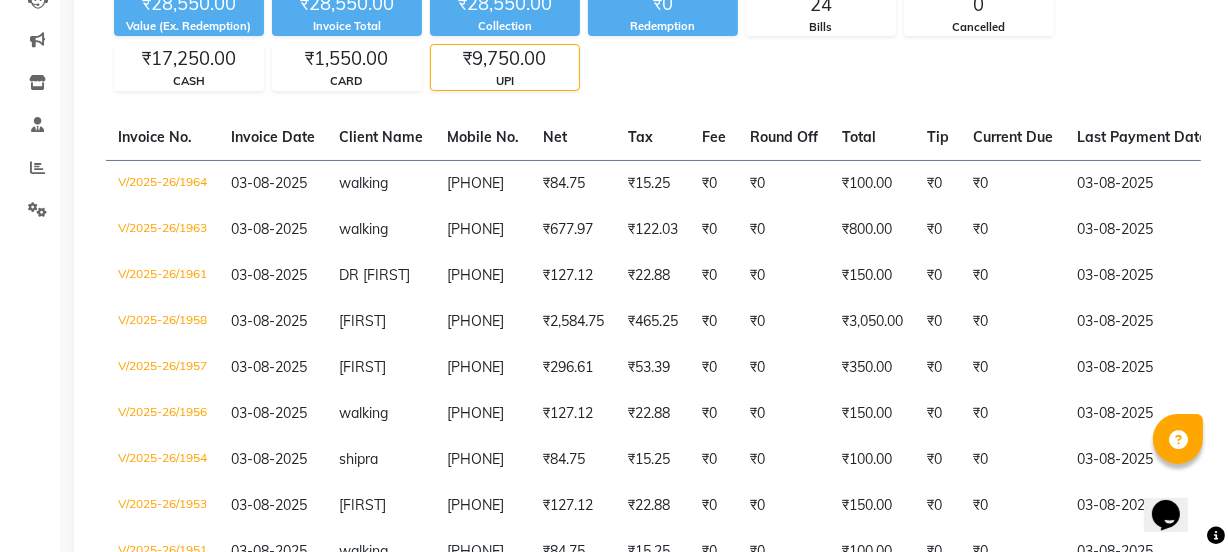 scroll, scrollTop: 235, scrollLeft: 0, axis: vertical 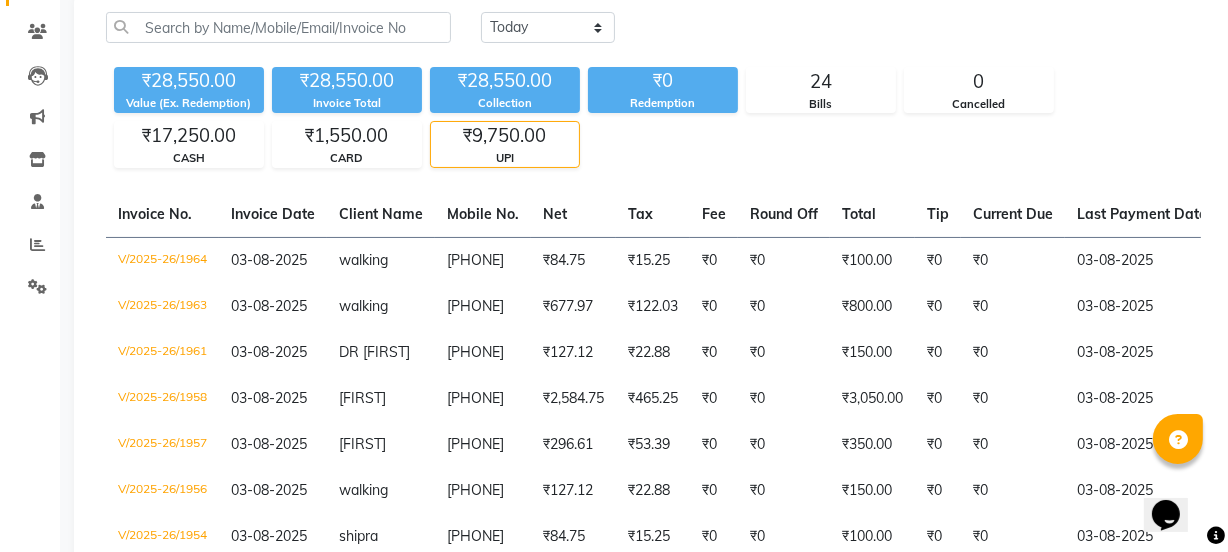 click on "Today Yesterday Custom Range ₹28,550.00 Value (Ex. Redemption) ₹28,550.00 Invoice Total  ₹28,550.00 Collection ₹0 Redemption 24 Bills 0 Cancelled ₹17,250.00 CASH ₹1,550.00 CARD ₹9,750.00 UPI  Invoice No.   Invoice Date   Client Name   Mobile No.   Net   Tax   Fee   Round Off   Total   Tip   Current Due   Last Payment Date   Payment Amount   Payment Methods   Cancel Reason   Status   V/2025-26/1964  03-08-2025 walking   999997003 ₹84.75 ₹15.25  ₹0  ₹0 ₹100.00 ₹0 ₹0 03-08-2025 ₹100.00  UPI - PAID  V/2025-26/1963  03-08-2025 walking   999997003 ₹677.97 ₹122.03  ₹0  ₹0 ₹800.00 ₹0 ₹0 03-08-2025 ₹800.00  UPI - PAID  V/2025-26/1961  03-08-2025 DR Arti   9190422343 ₹127.12 ₹22.88  ₹0  ₹0 ₹150.00 ₹0 ₹0 03-08-2025 ₹150.00  UPI - PAID  V/2025-26/1958  03-08-2025 upasna   9818629830 ₹2,584.75 ₹465.25  ₹0  ₹0 ₹3,050.00 ₹0 ₹0 03-08-2025 ₹3,050.00  CASH,  UPI - PAID  V/2025-26/1957  03-08-2025 Nivir   8851764970 ₹296.61 ₹53.39  ₹0  ₹0 ₹0" 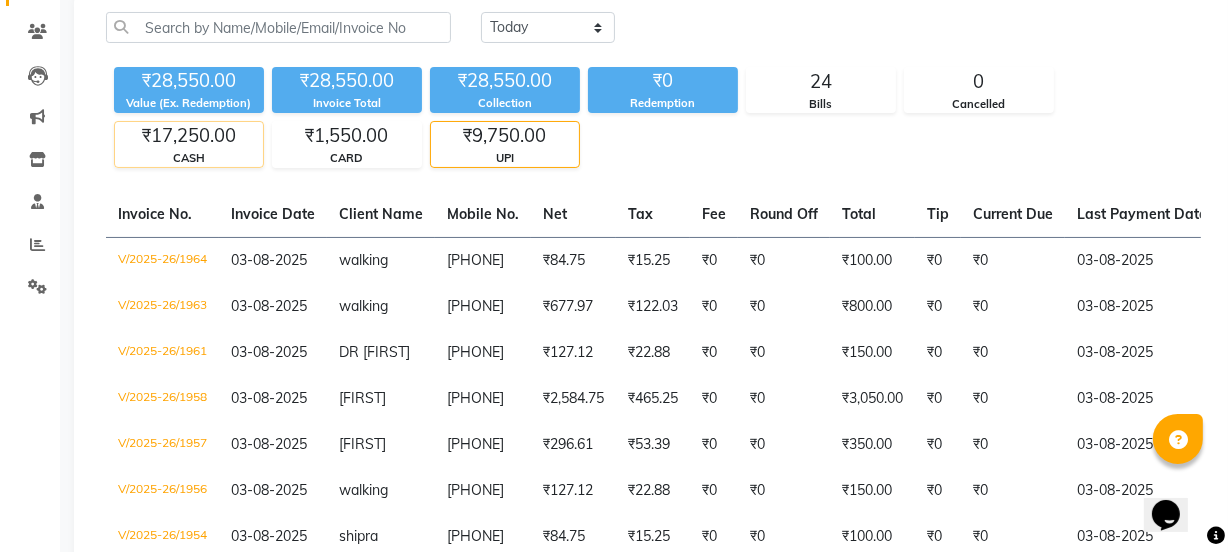 click on "₹17,250.00" 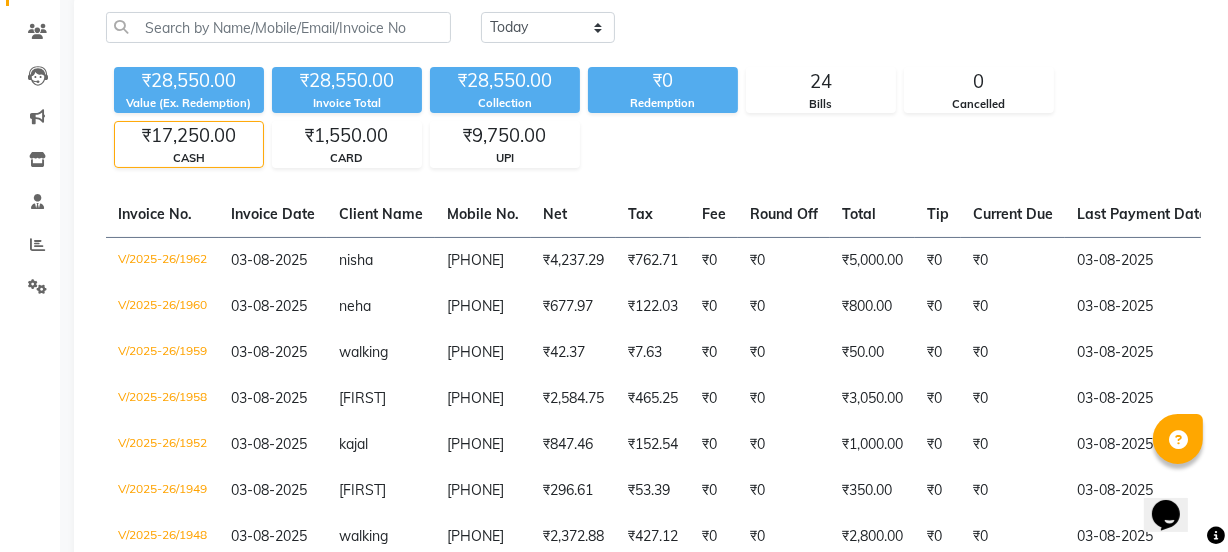 scroll, scrollTop: 159, scrollLeft: 0, axis: vertical 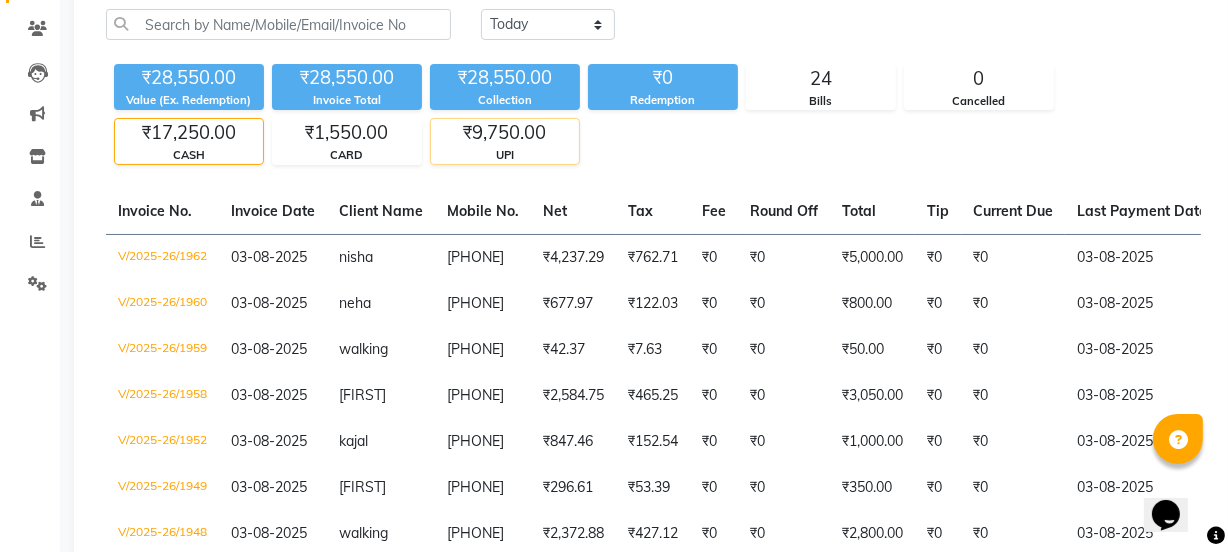 click on "₹9,750.00" 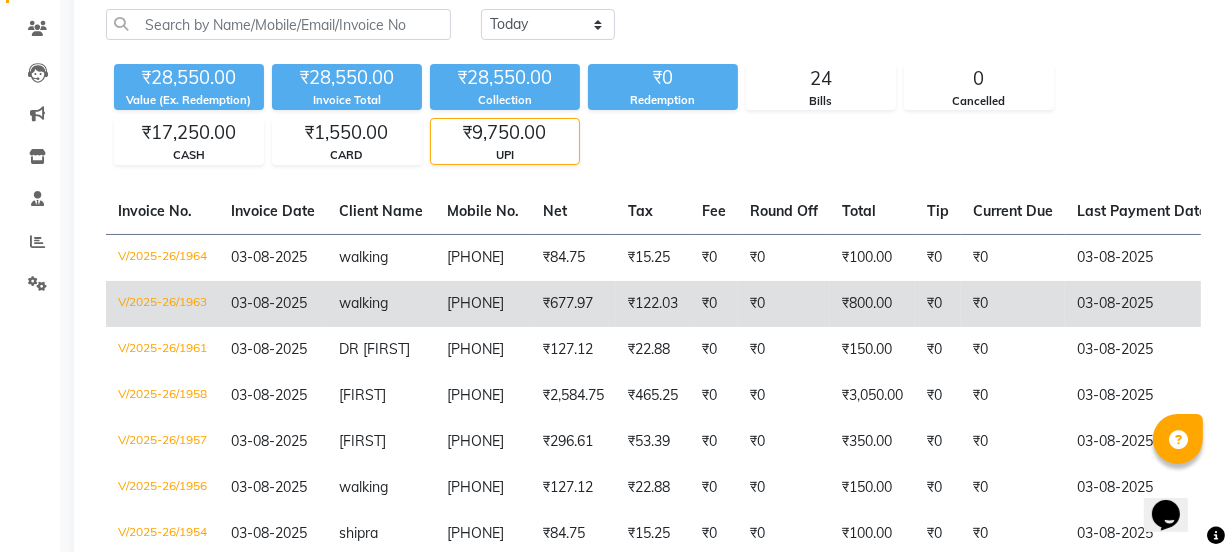 click on "₹800.00" 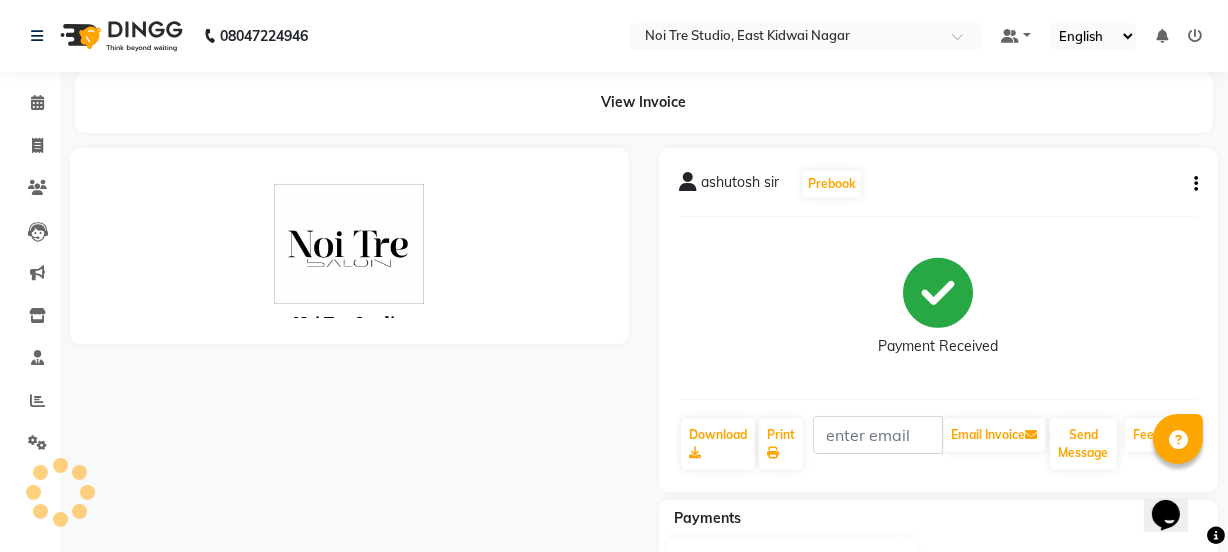 scroll, scrollTop: 0, scrollLeft: 0, axis: both 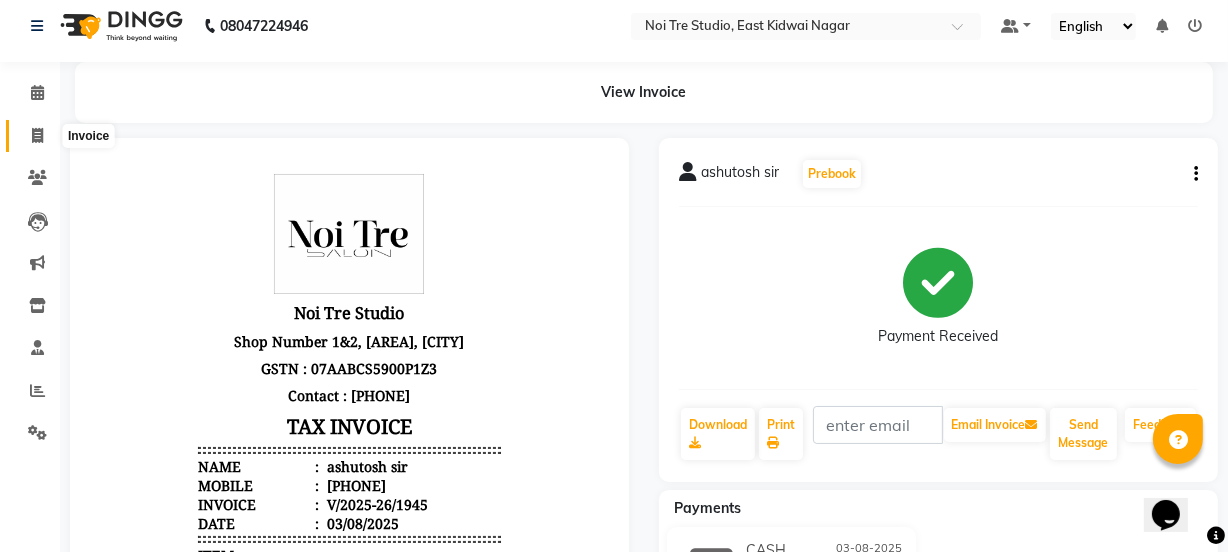 click 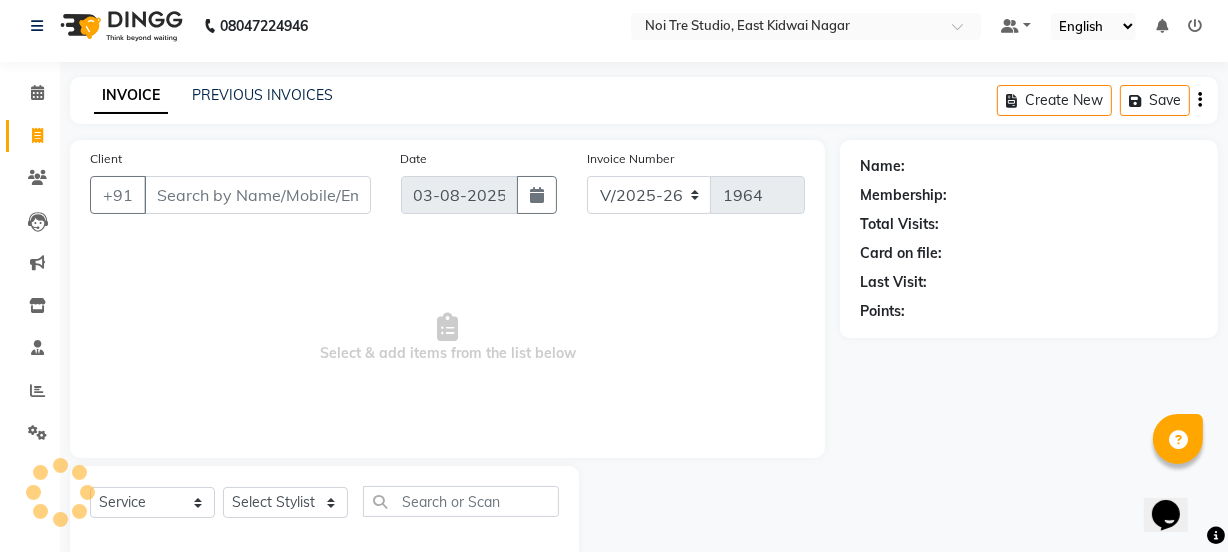 scroll, scrollTop: 50, scrollLeft: 0, axis: vertical 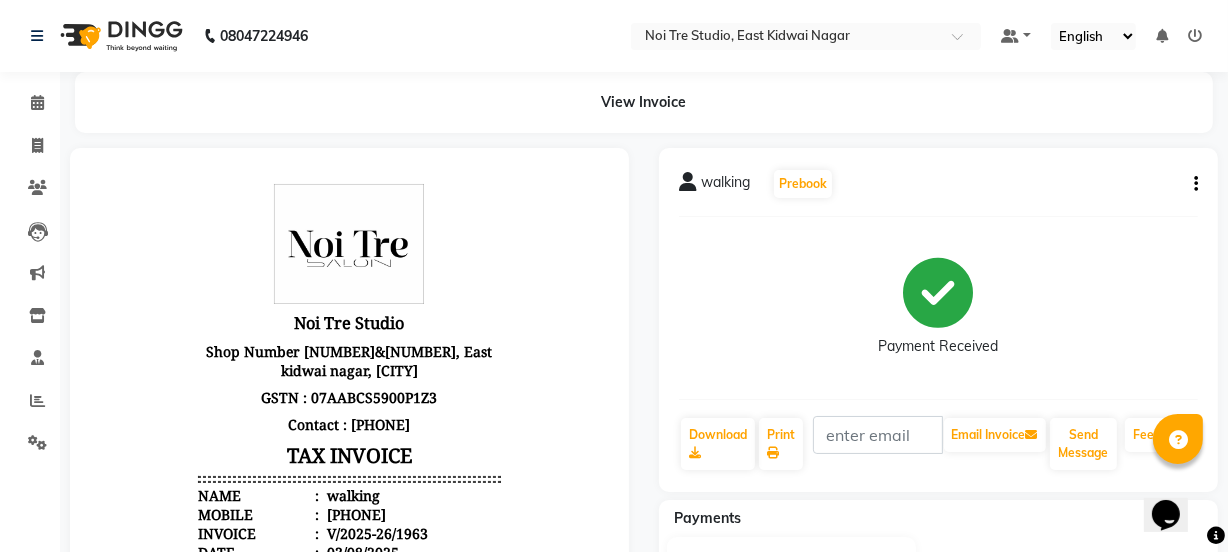 click 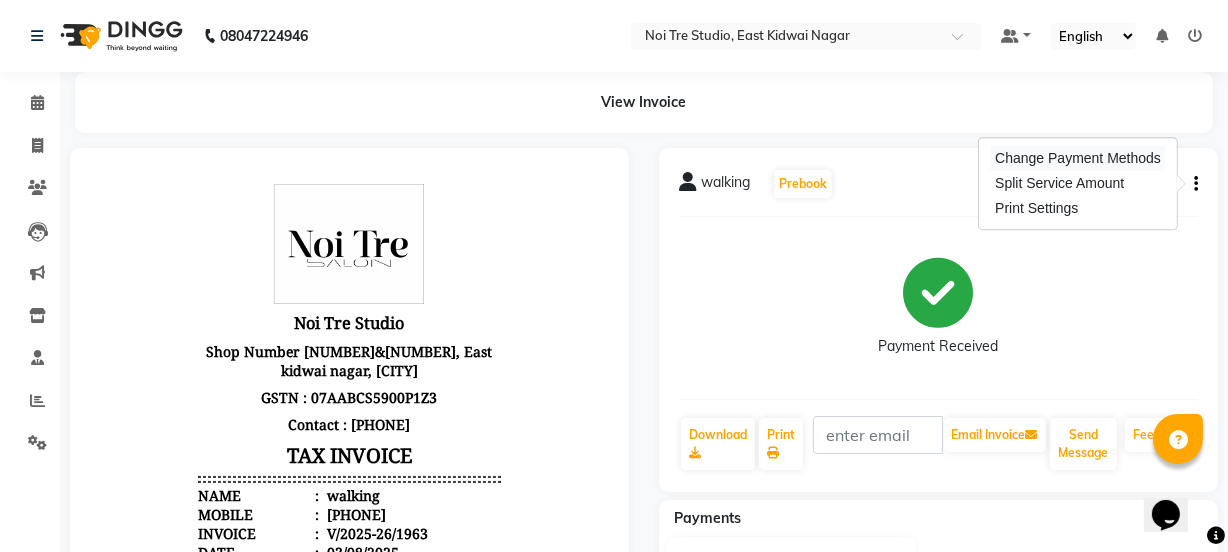 click on "Change Payment Methods" at bounding box center [1078, 158] 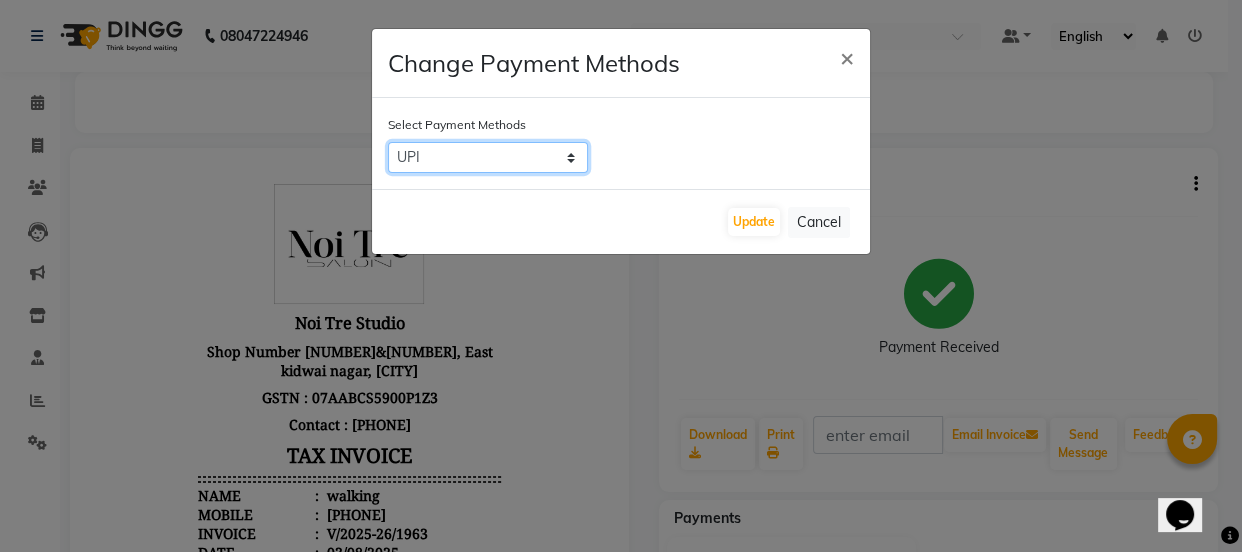 click on "CASH   CARD   ONLINE   PayTM   GPay   UPI   PhonePe   LUZO" 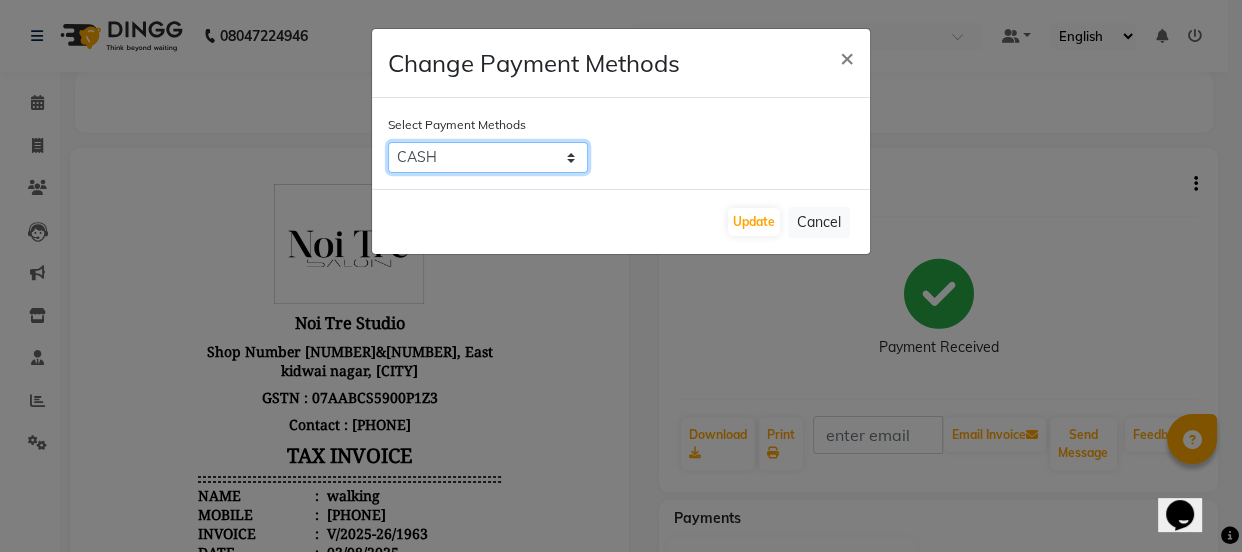 click on "CASH   CARD   ONLINE   PayTM   GPay   UPI   PhonePe   LUZO" 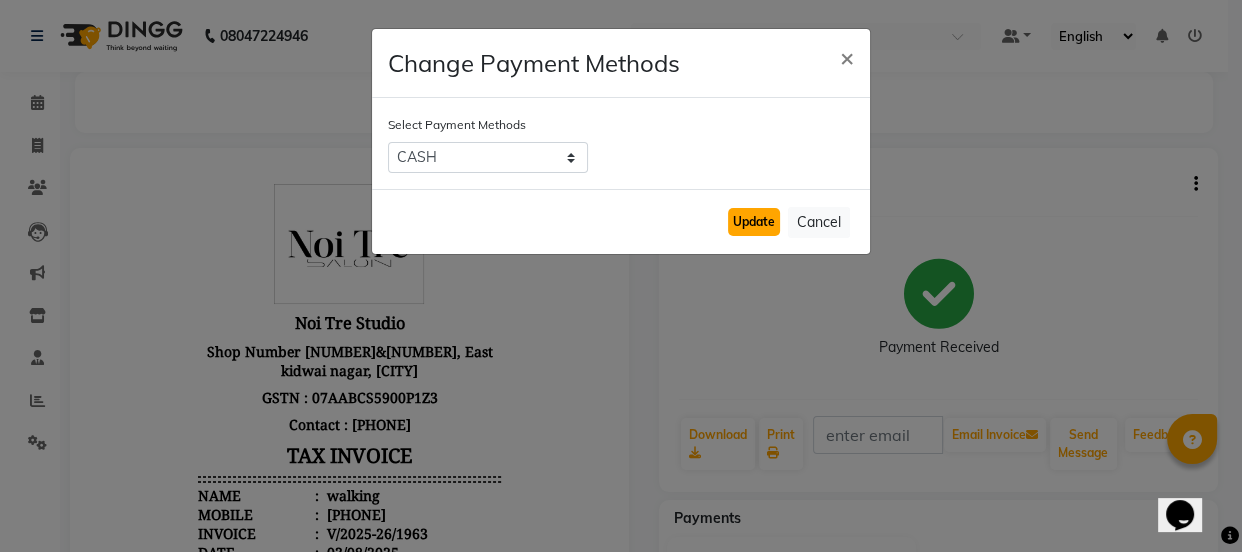 click on "Update" 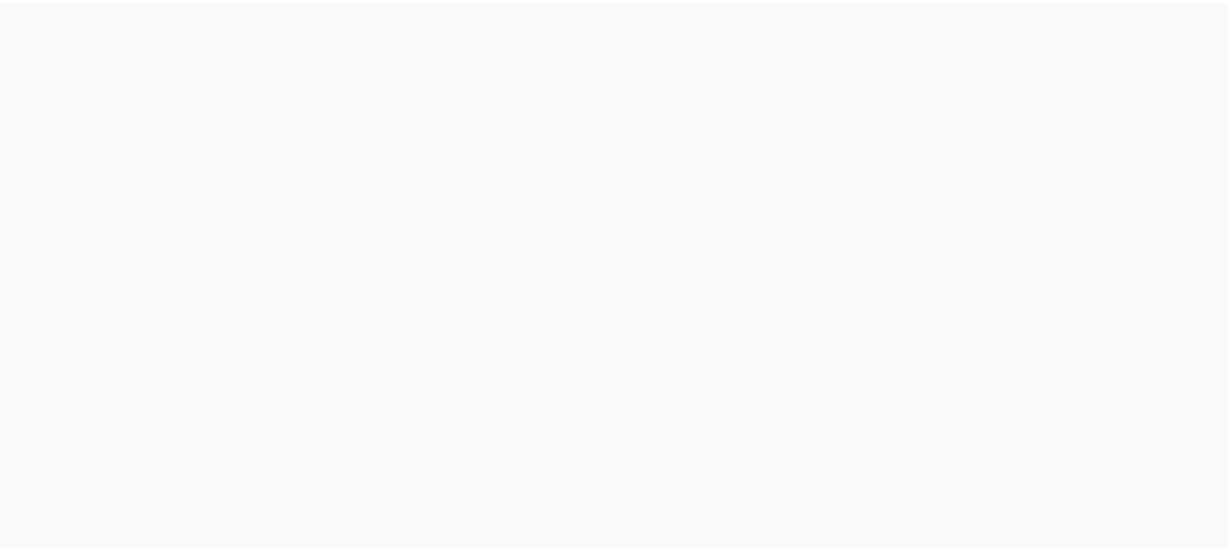 scroll, scrollTop: 0, scrollLeft: 0, axis: both 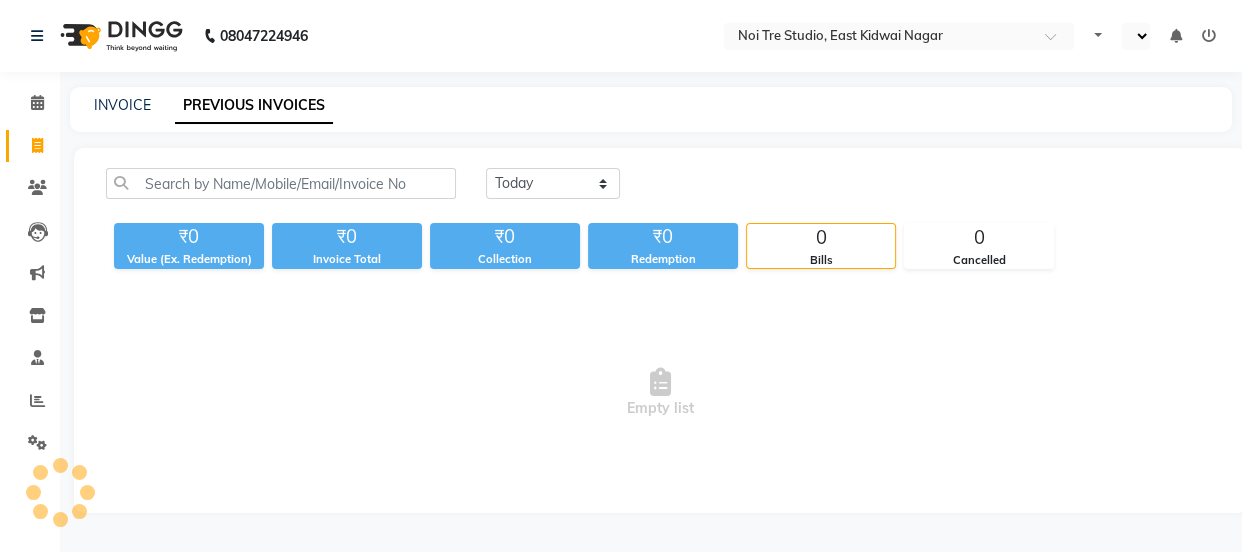 select on "en" 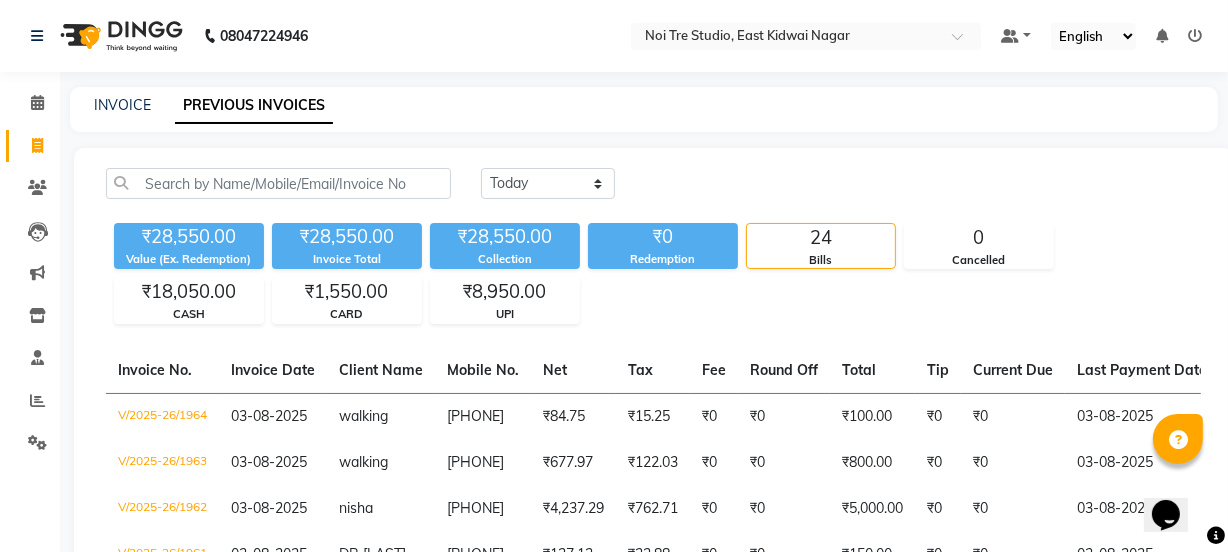 scroll, scrollTop: 0, scrollLeft: 0, axis: both 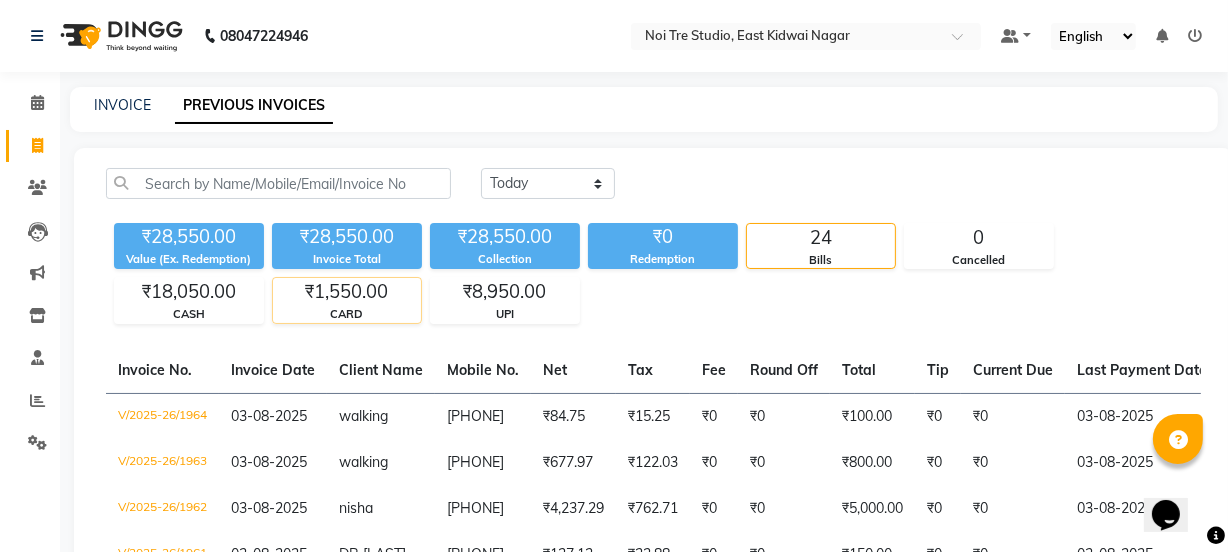 click on "CARD" 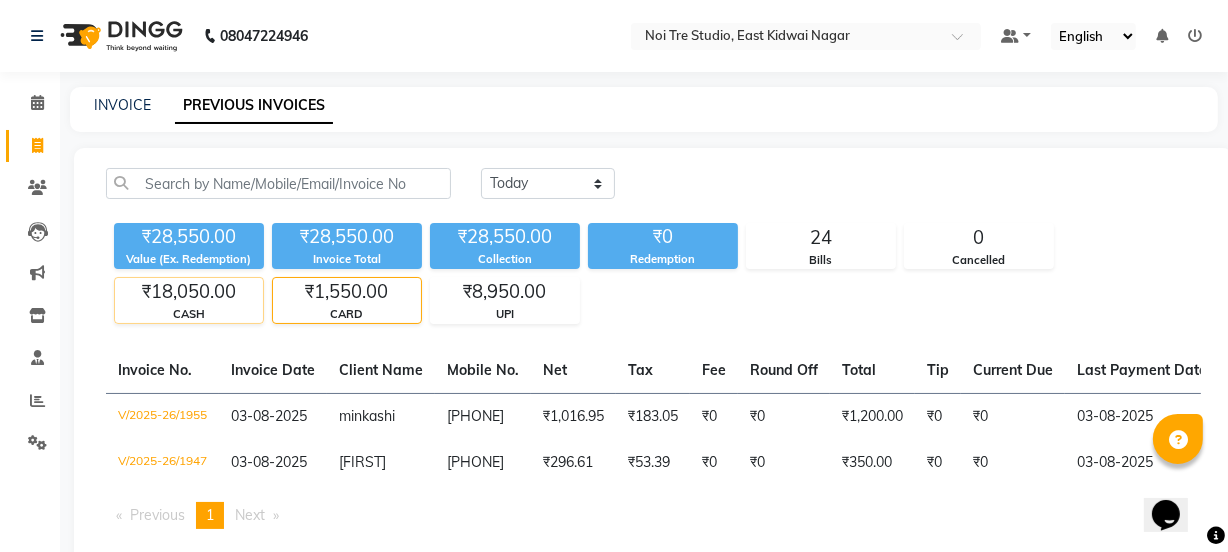 click on "CASH" 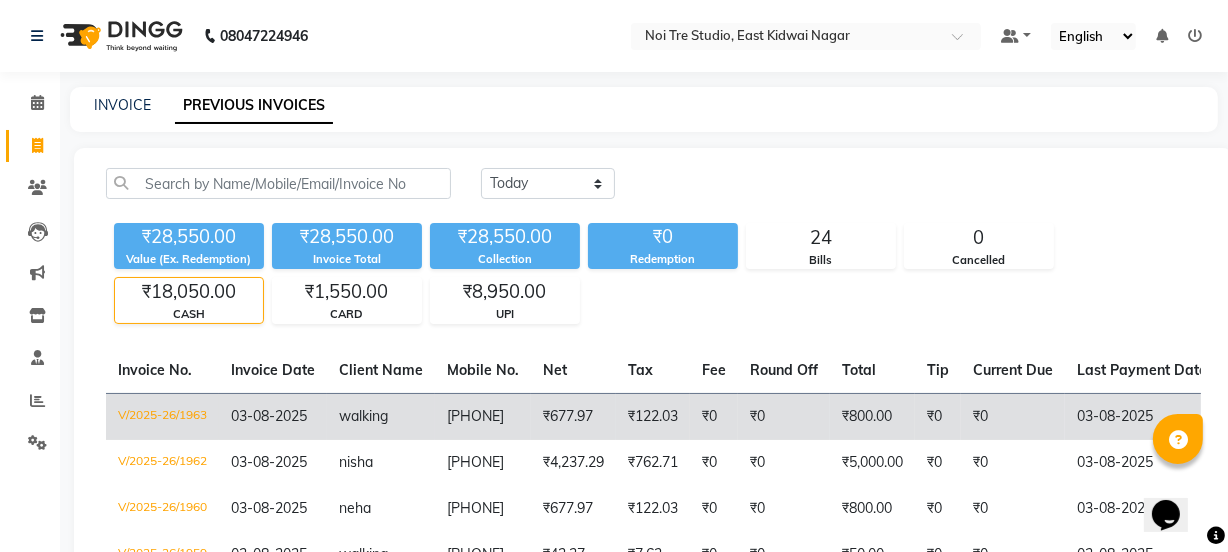click on "₹0" 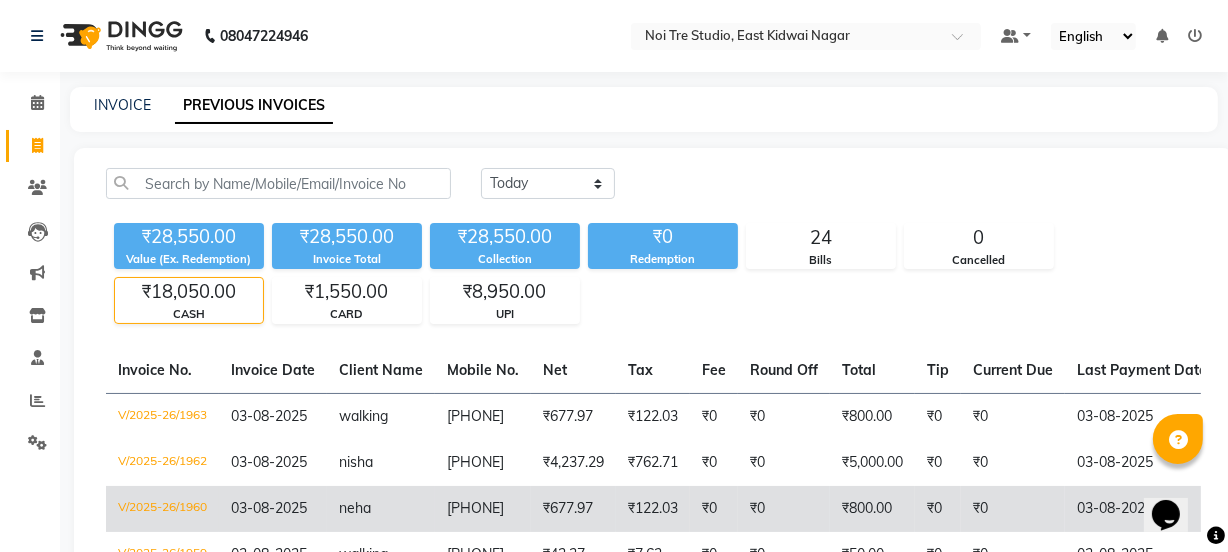 click on "₹0" 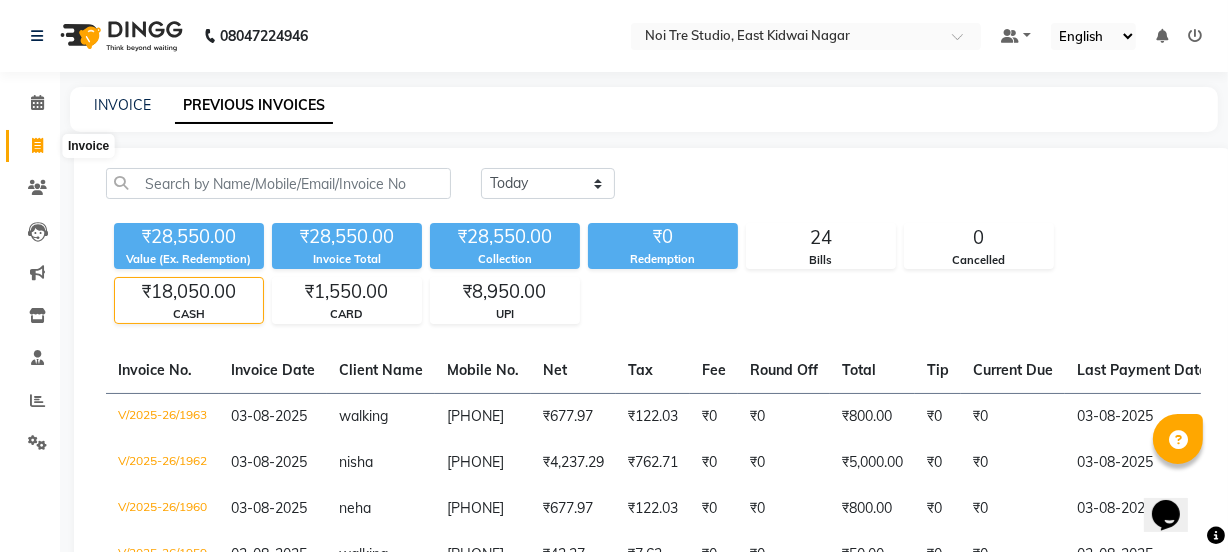 click 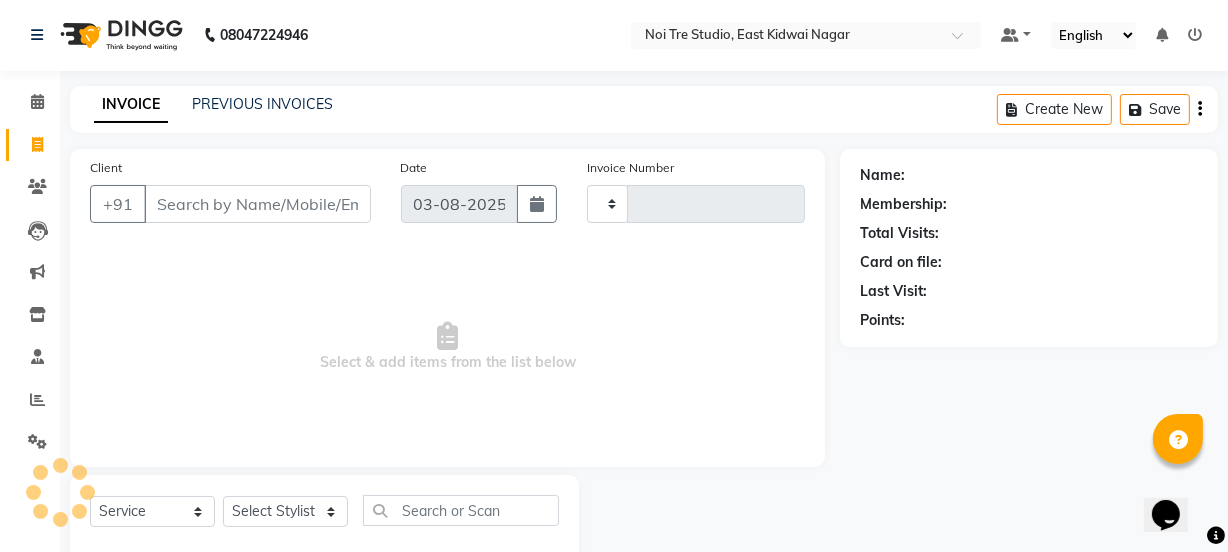 type on "1965" 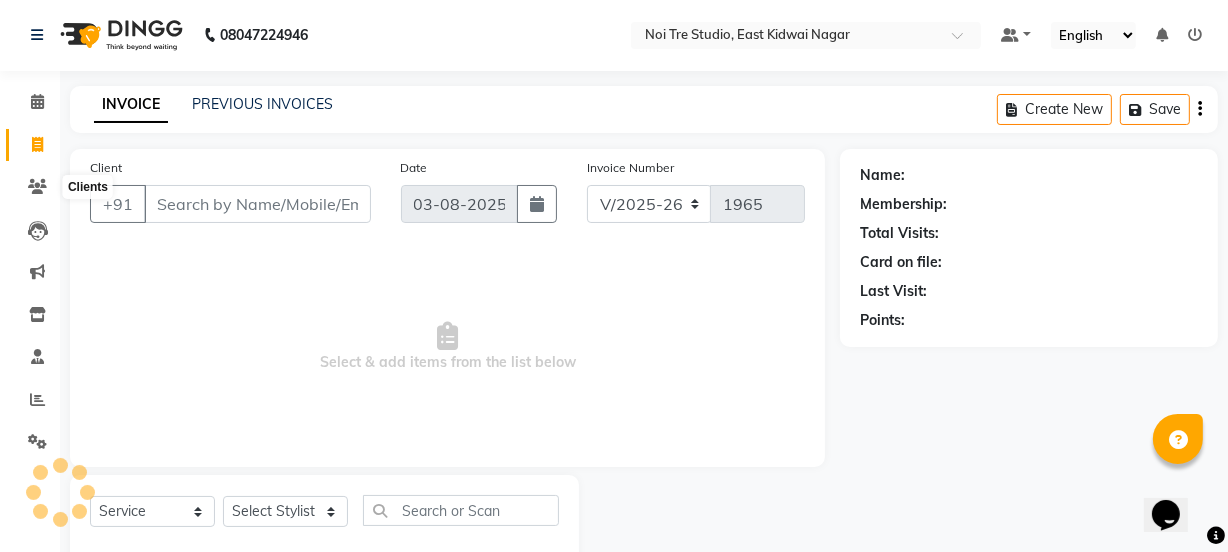 scroll, scrollTop: 50, scrollLeft: 0, axis: vertical 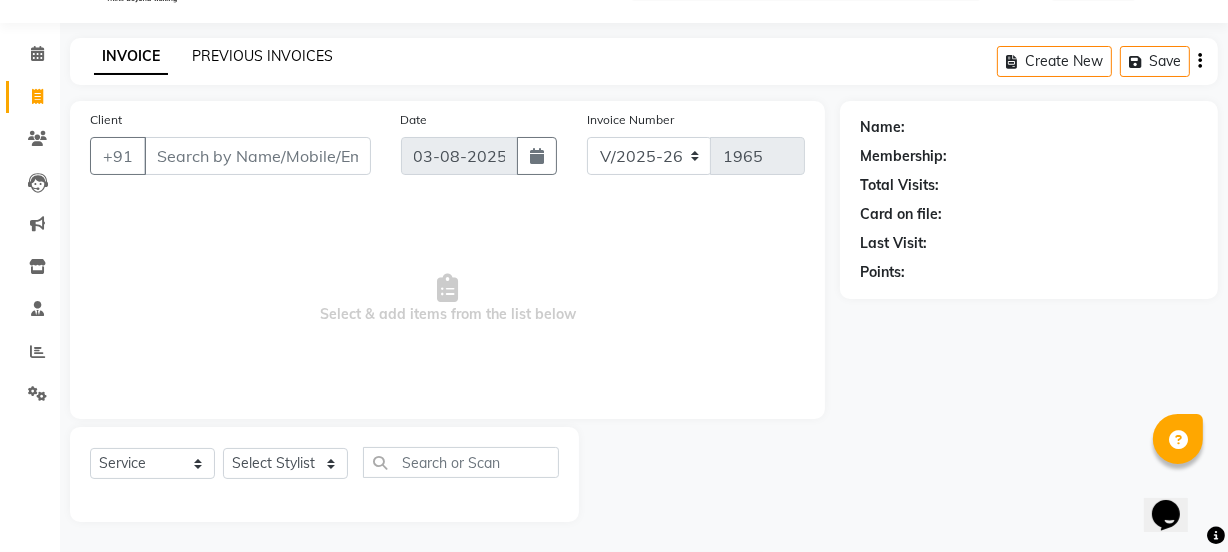 click on "PREVIOUS INVOICES" 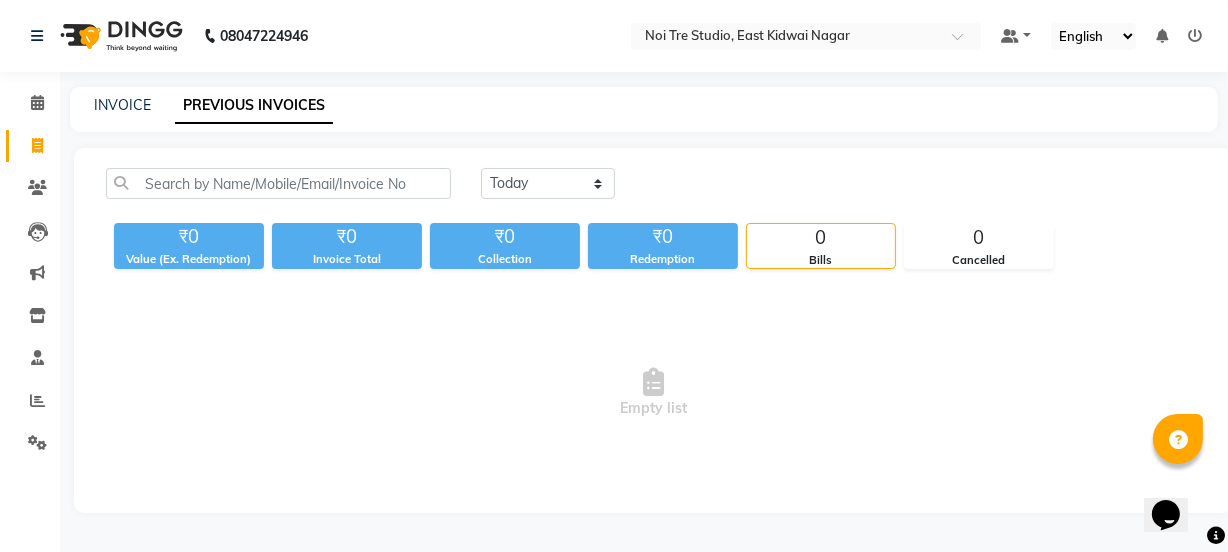 scroll, scrollTop: 0, scrollLeft: 0, axis: both 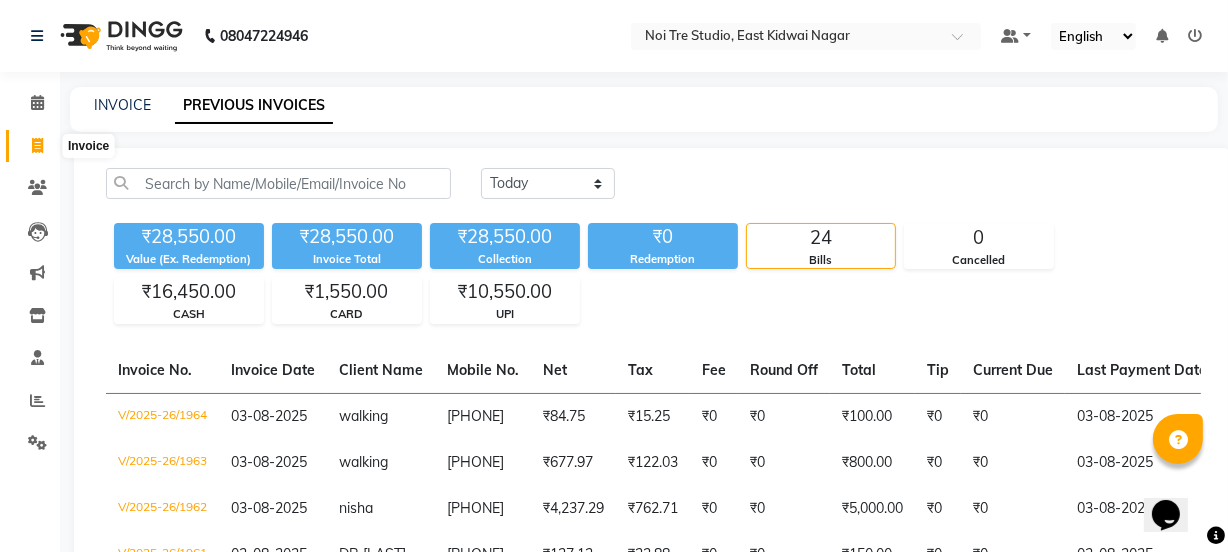 click 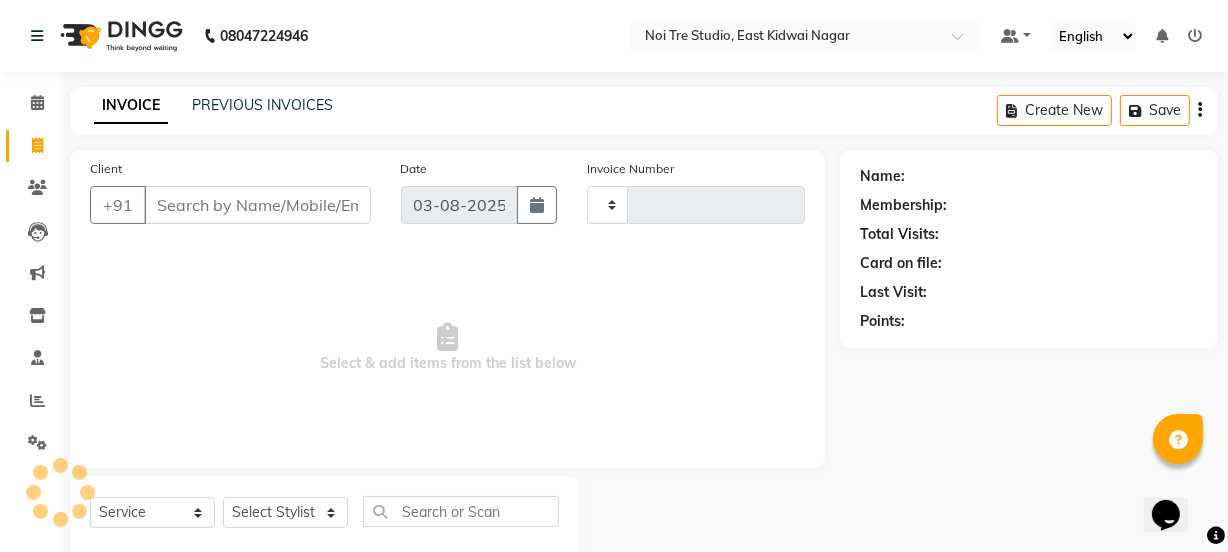 type on "1965" 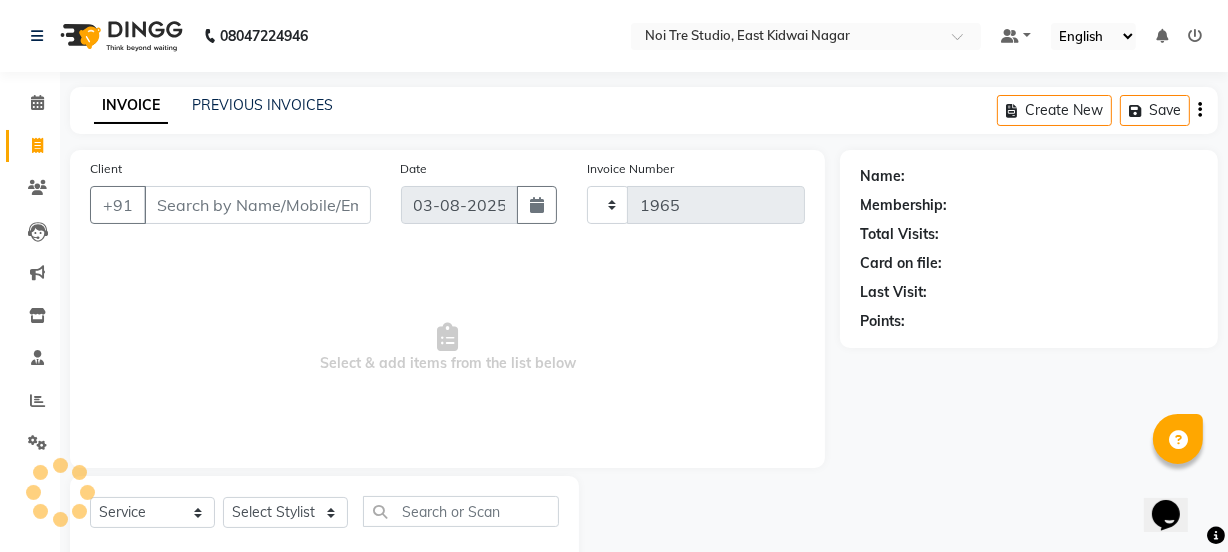 scroll, scrollTop: 50, scrollLeft: 0, axis: vertical 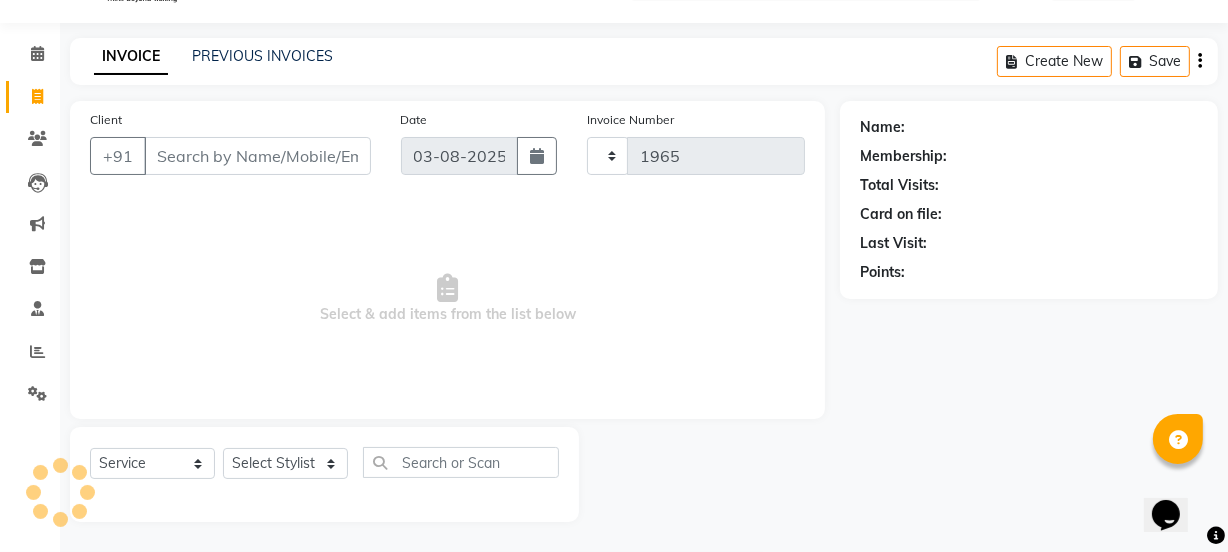 select on "4884" 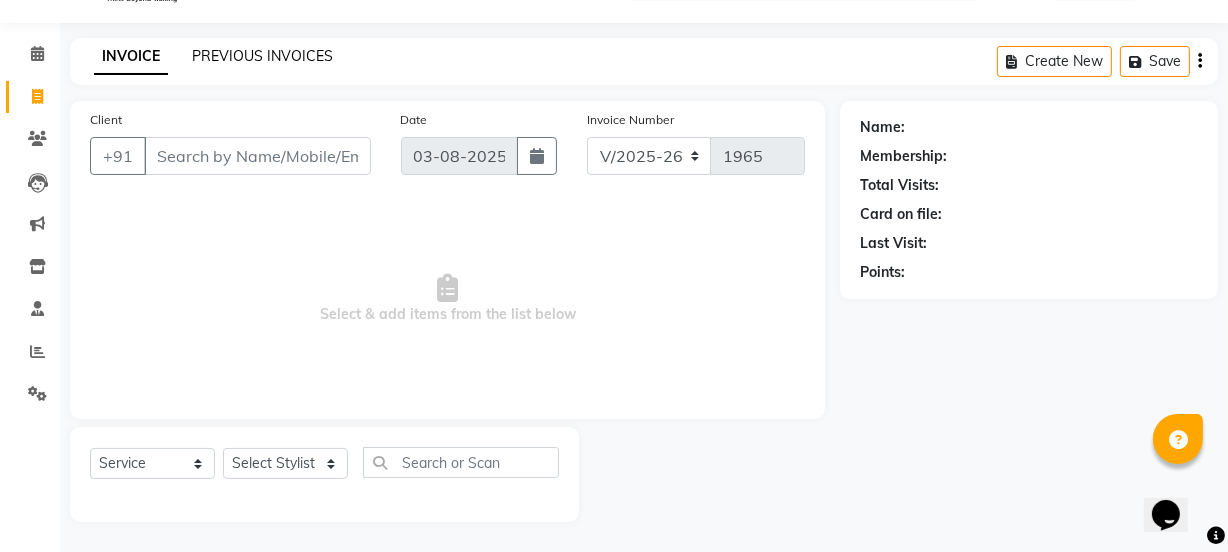 click on "PREVIOUS INVOICES" 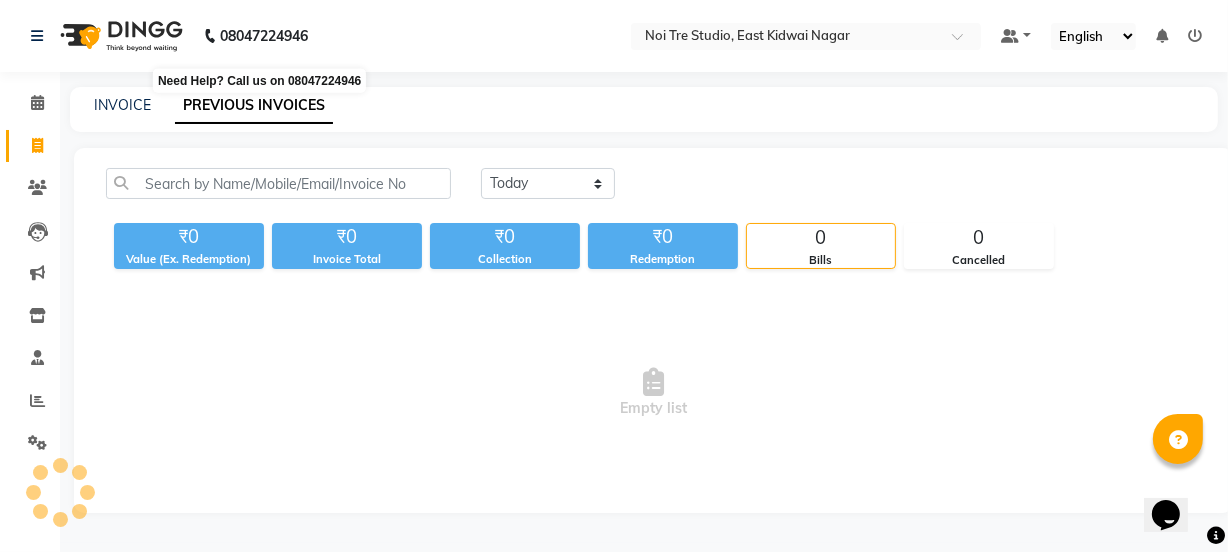 scroll, scrollTop: 0, scrollLeft: 0, axis: both 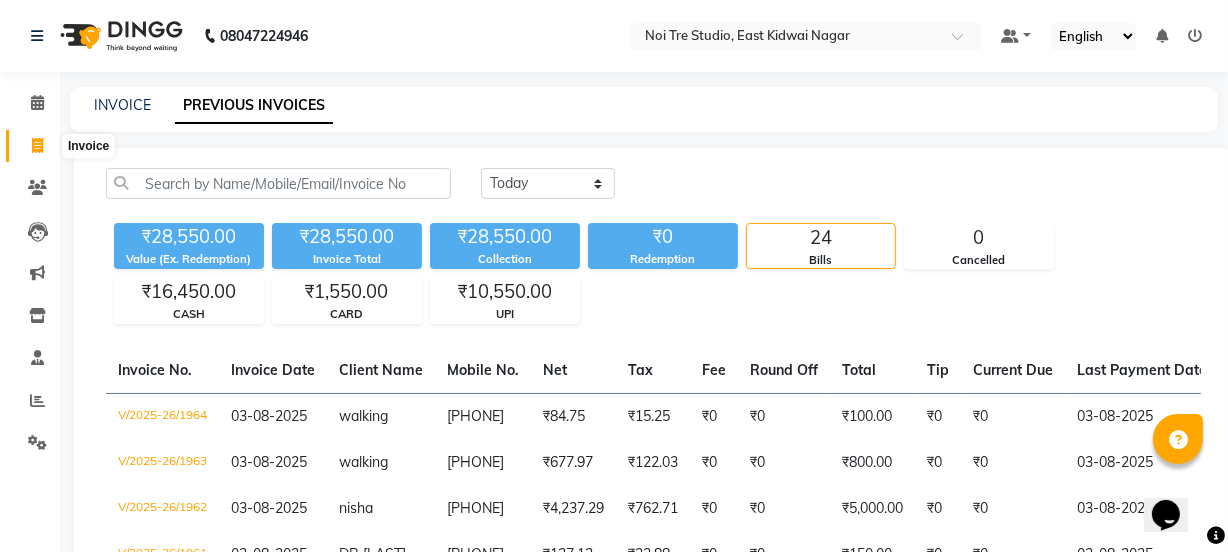 click 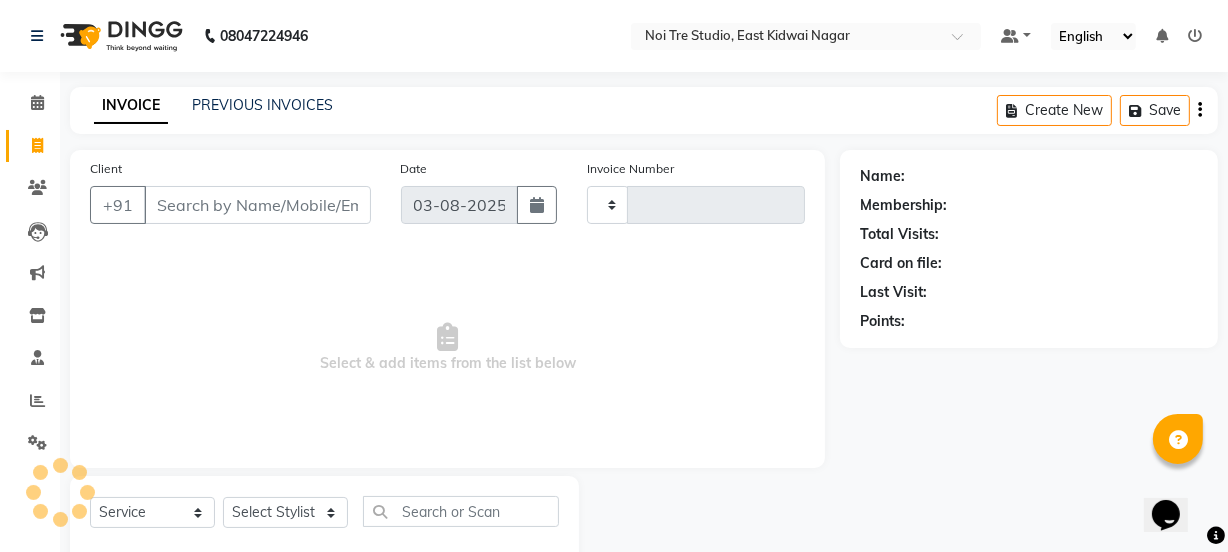 scroll, scrollTop: 50, scrollLeft: 0, axis: vertical 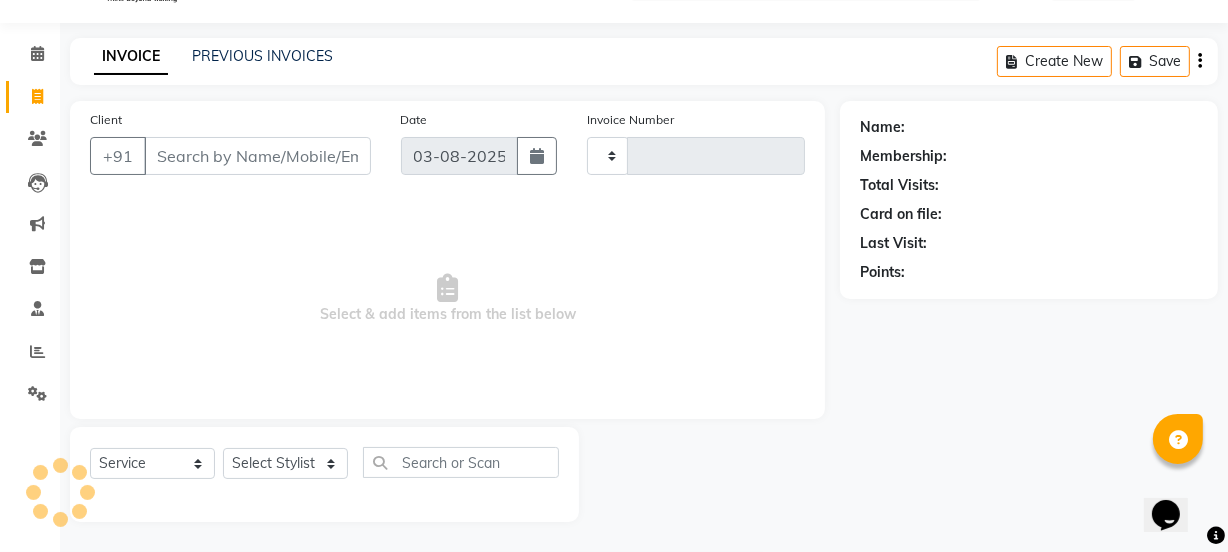type on "1965" 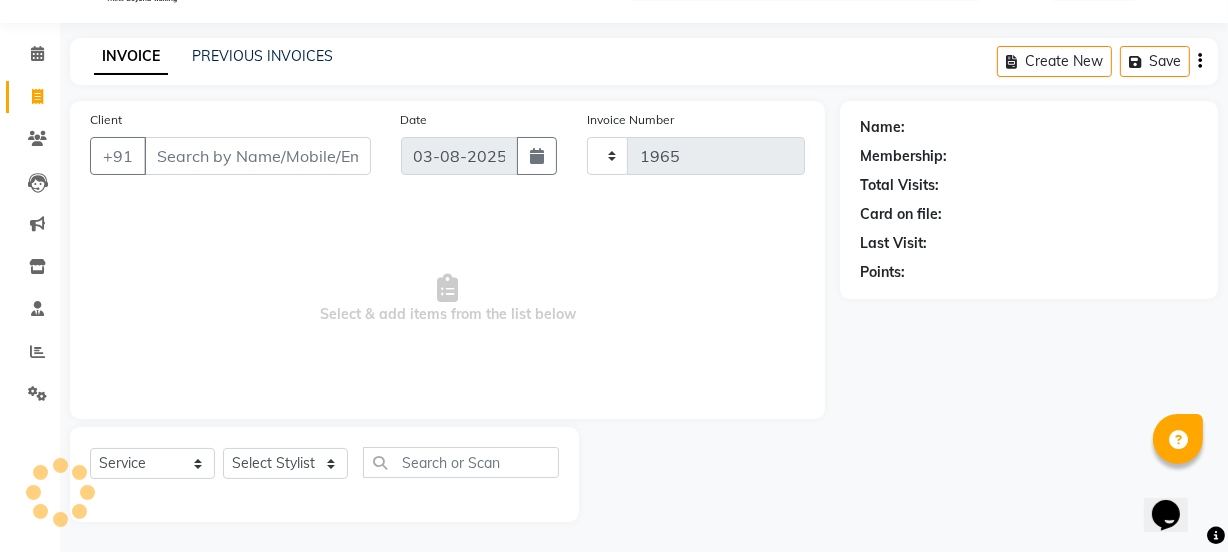 select on "4884" 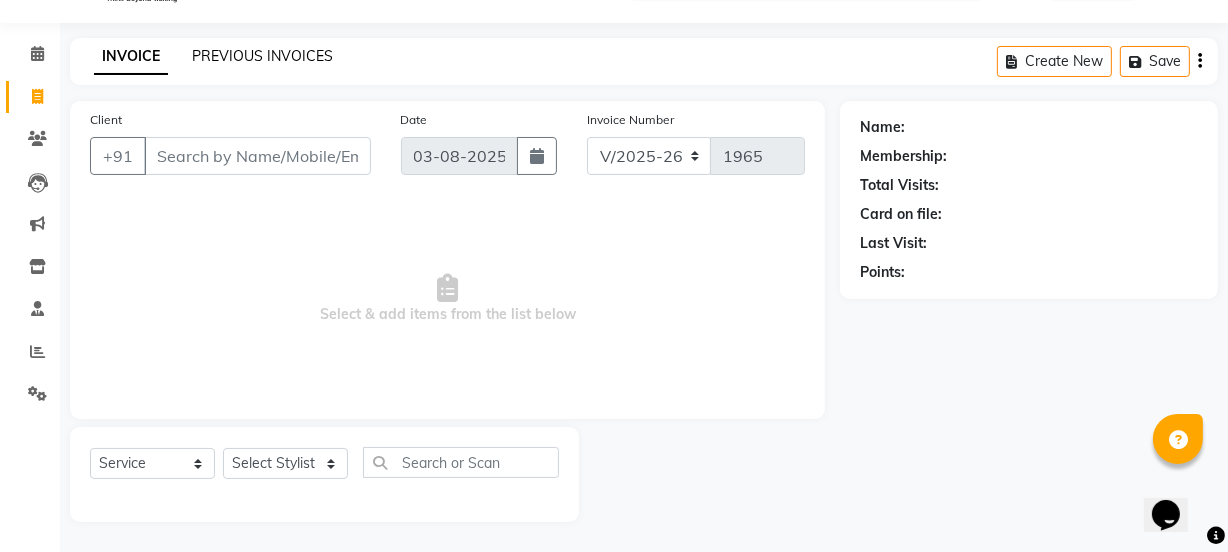 click on "PREVIOUS INVOICES" 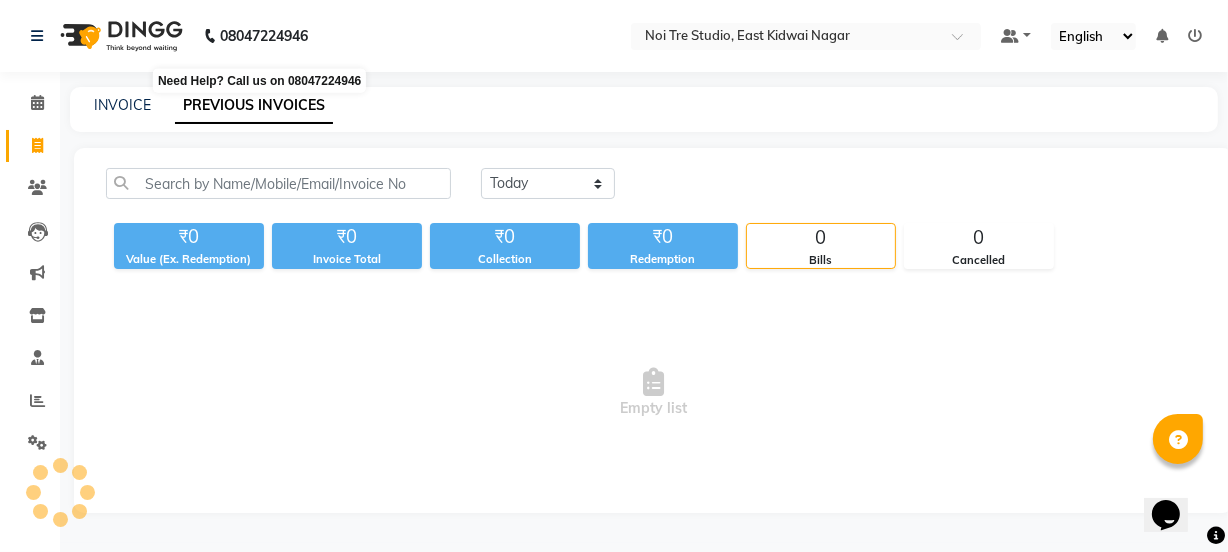 scroll, scrollTop: 0, scrollLeft: 0, axis: both 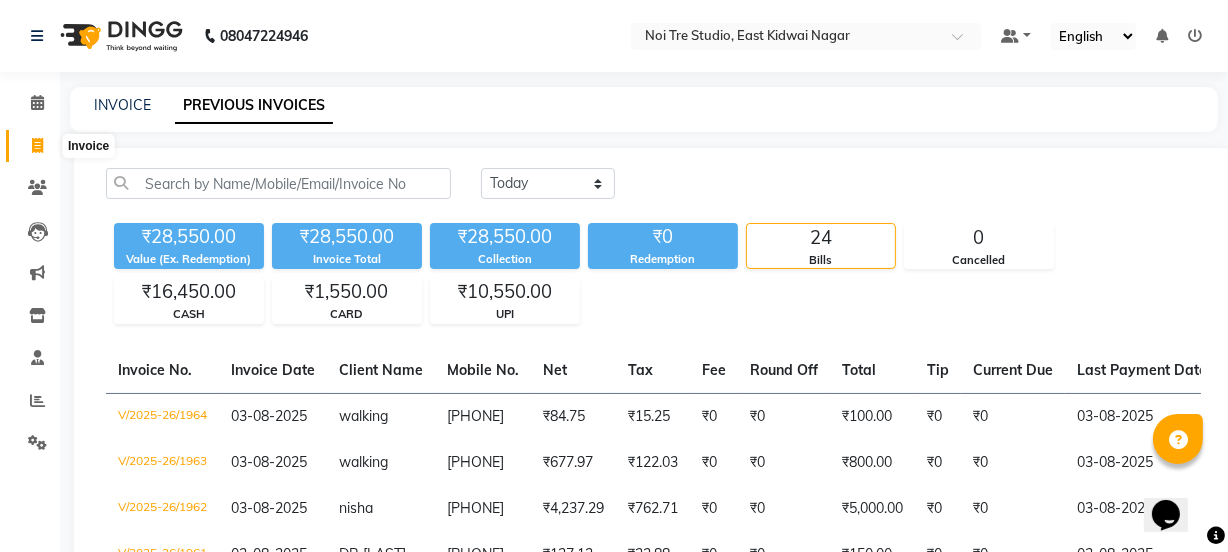 click 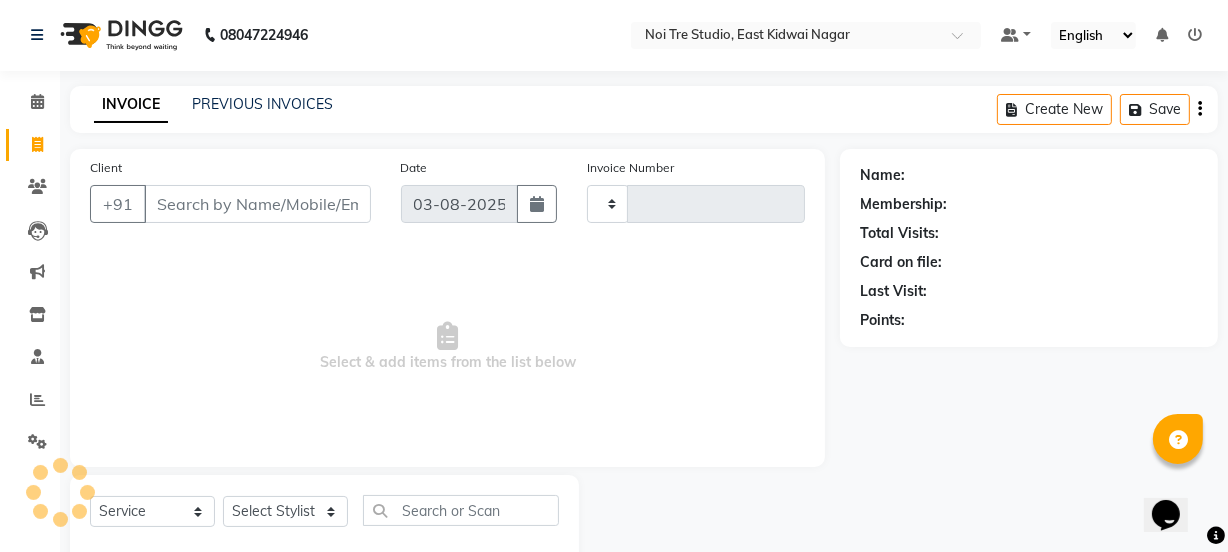 scroll, scrollTop: 50, scrollLeft: 0, axis: vertical 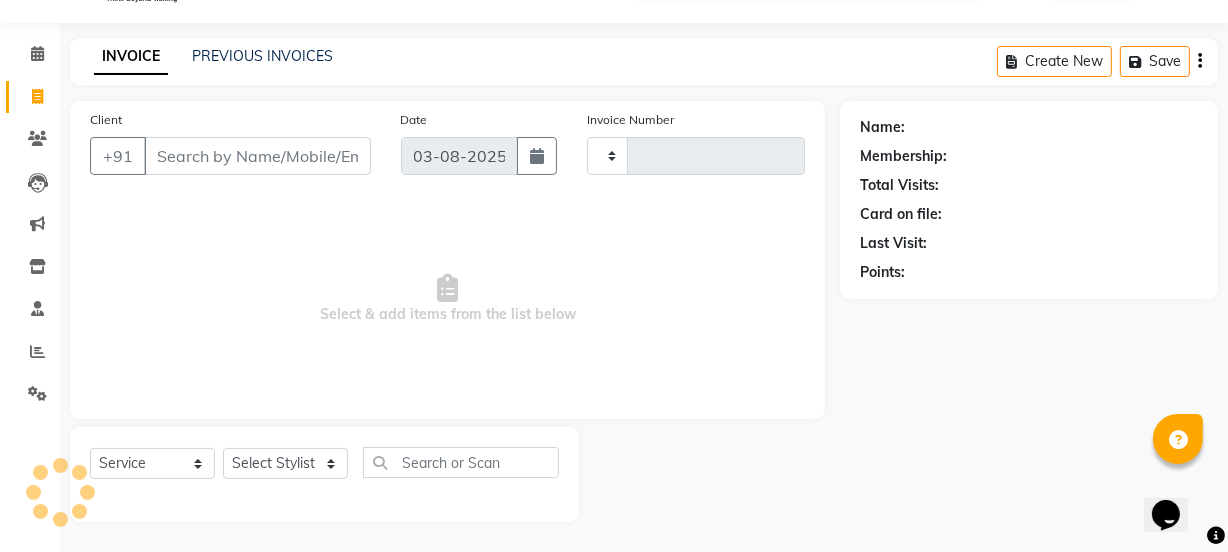type on "1965" 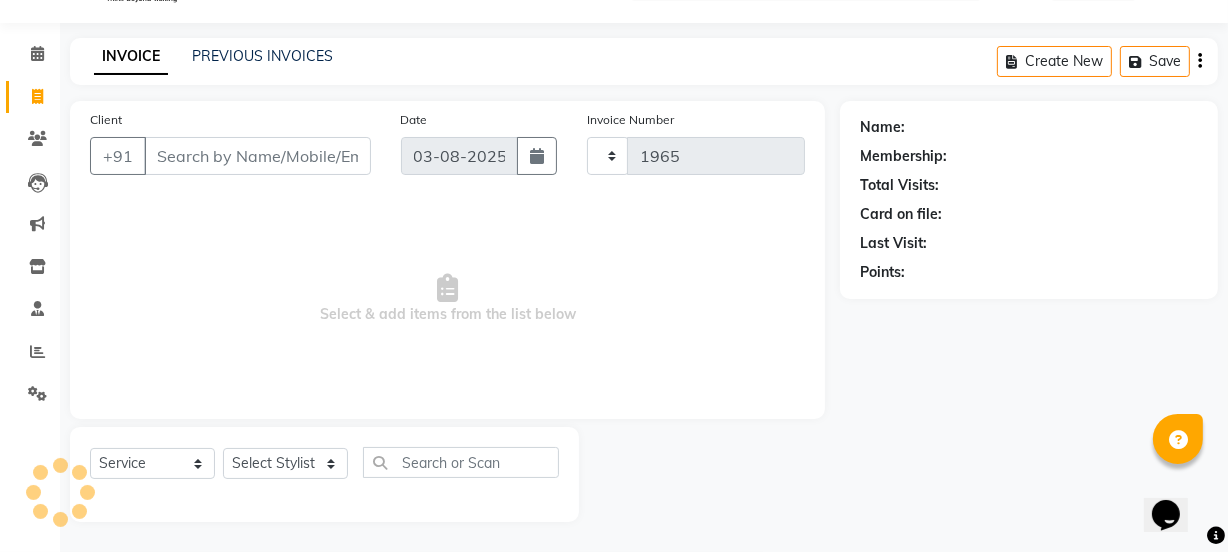 select on "4884" 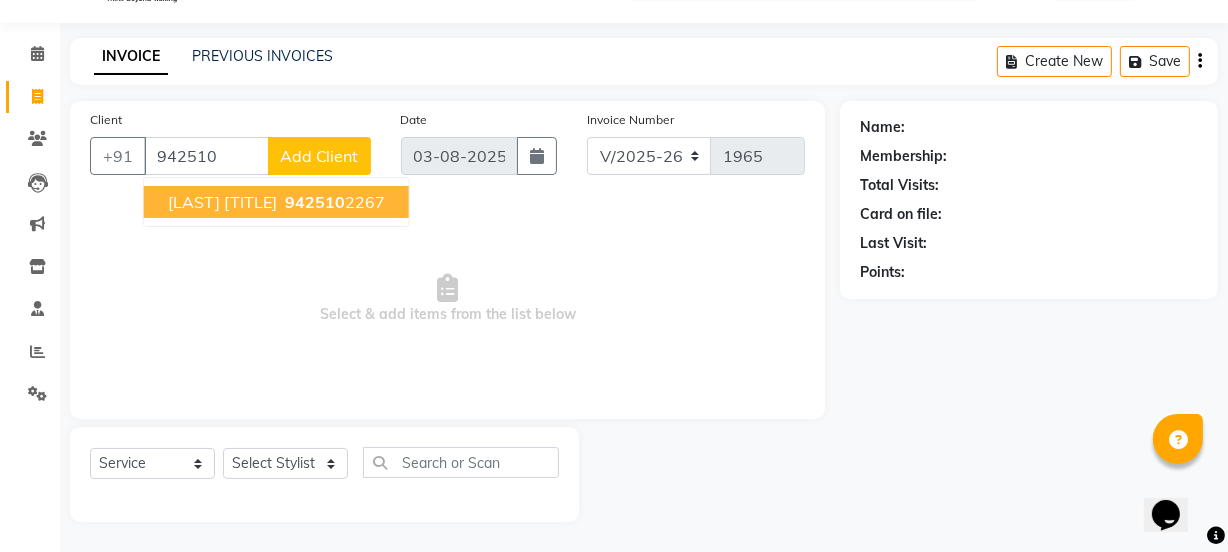 click on "942510" at bounding box center [315, 202] 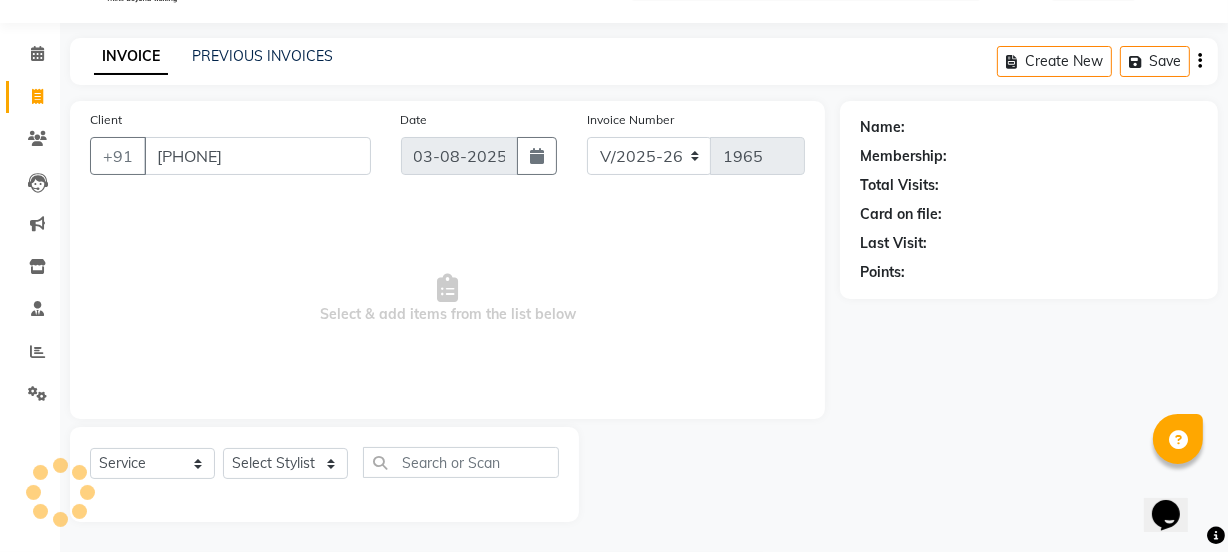 type on "[PHONE]" 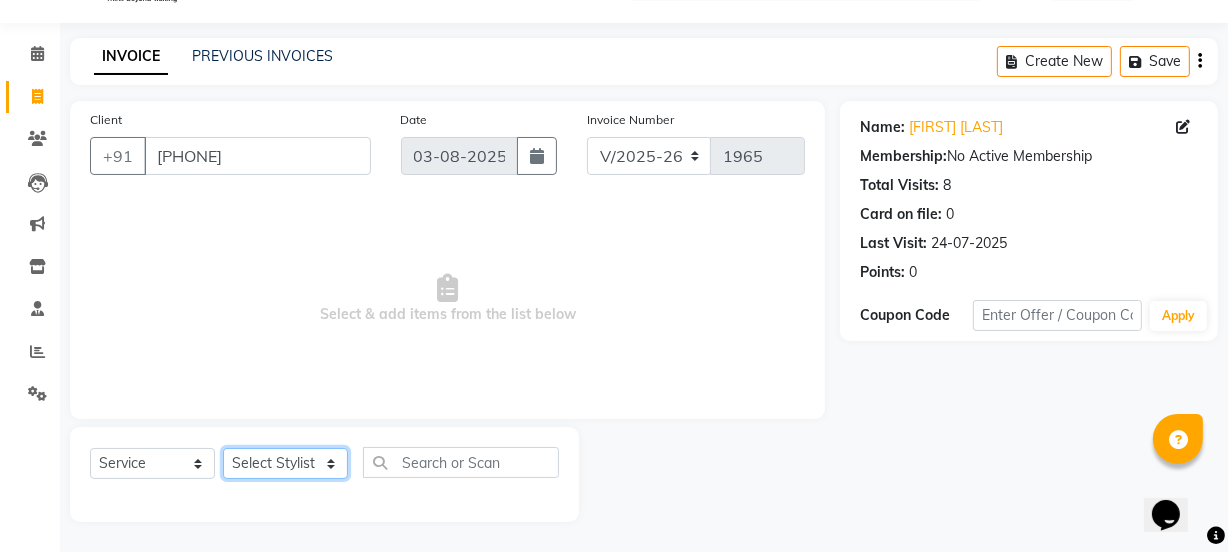 click on "Select Stylist [FIRST] [FIRST] [FIRST] [FIRST] [LAST] [LAST] [LAST] [LAST] [LAST] [LAST] [LAST] [LAST] [LAST] [LAST] [LAST] [LAST] [LAST] [LAST] [LAST] [LAST] [LAST]" 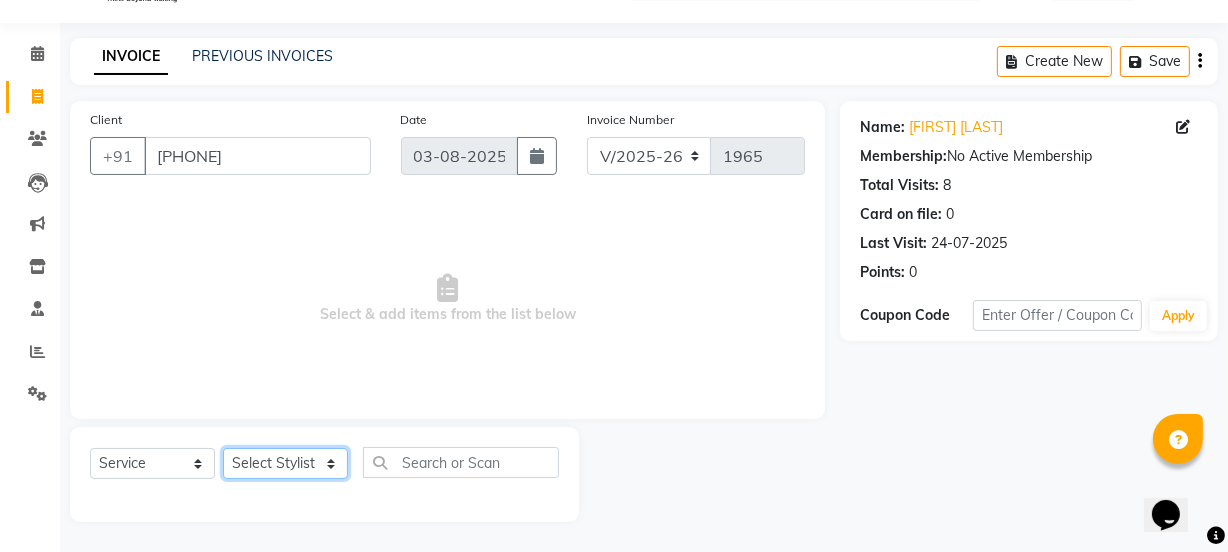 select on "65609" 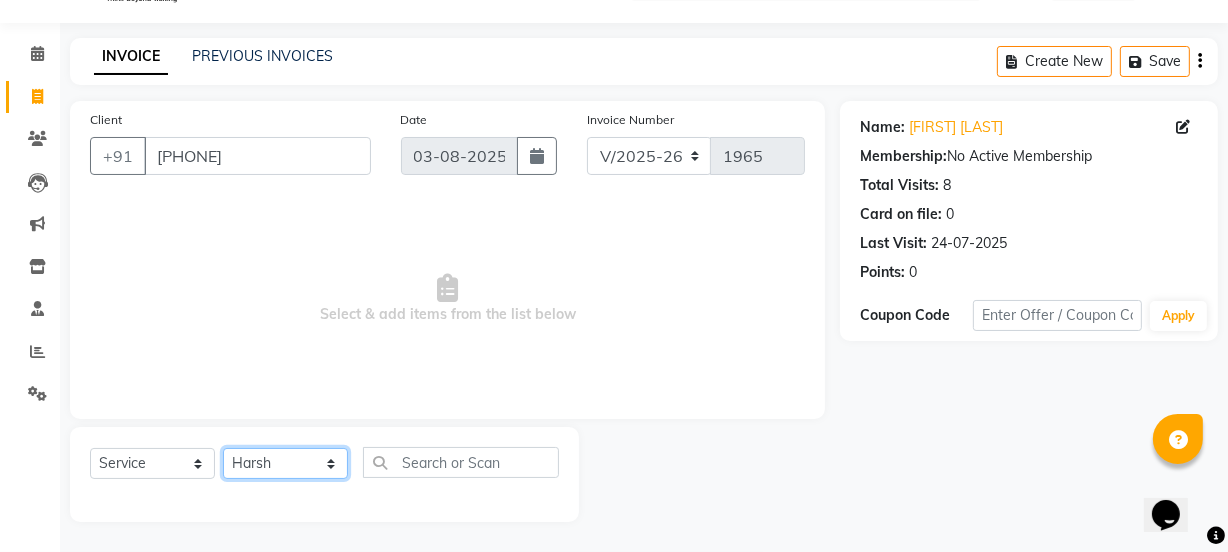 click on "Select Stylist [FIRST] [FIRST] [FIRST] [FIRST] [LAST] [LAST] [LAST] [LAST] [LAST] [LAST] [LAST] [LAST] [LAST] [LAST] [LAST] [LAST] [LAST] [LAST] [LAST] [LAST] [LAST]" 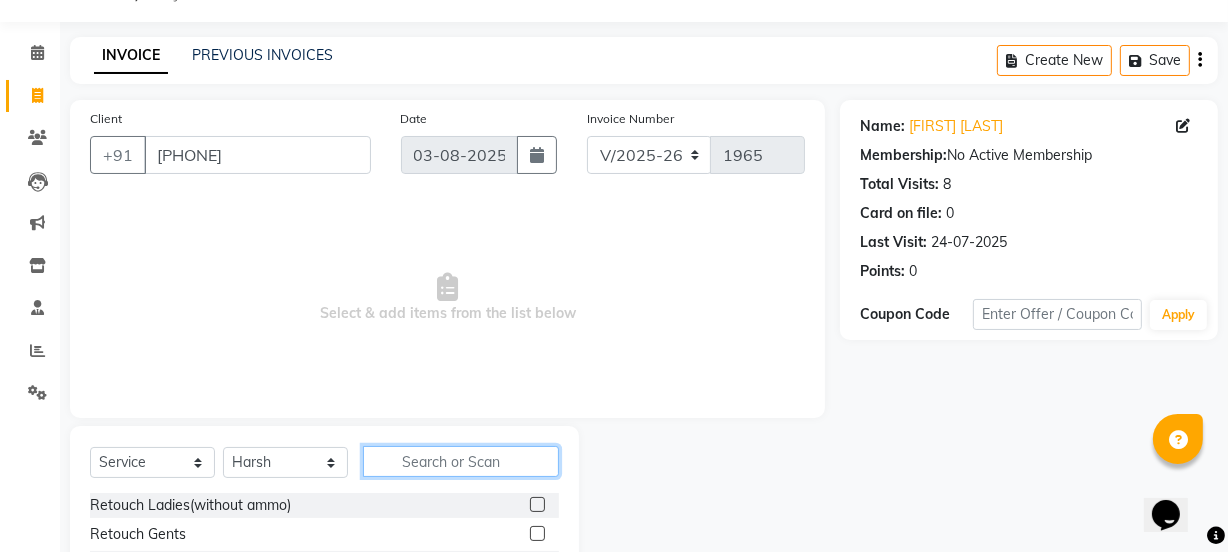 click 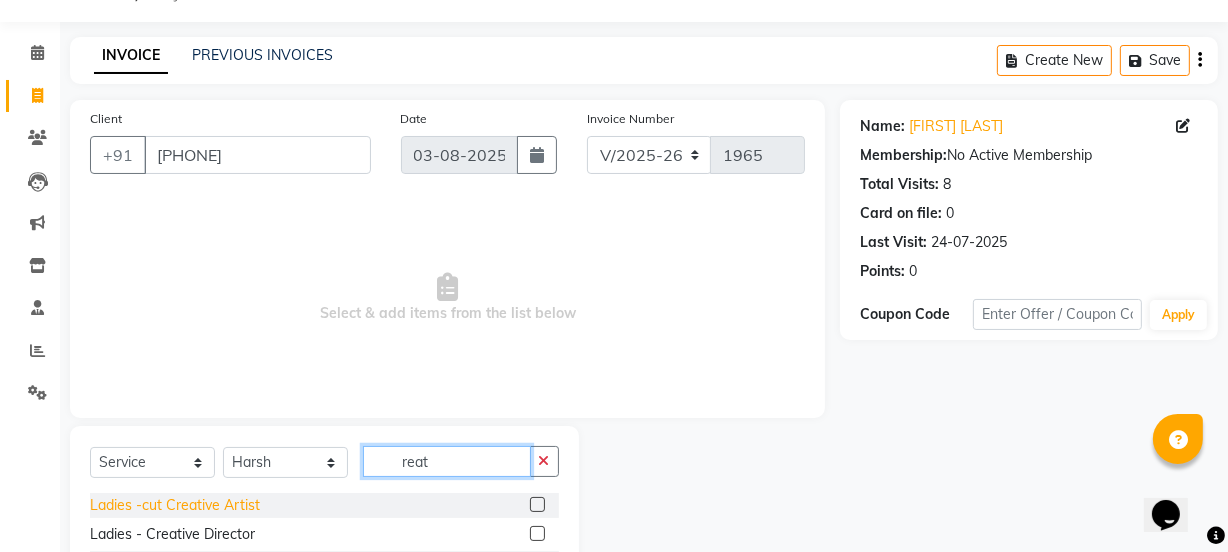type on "reat" 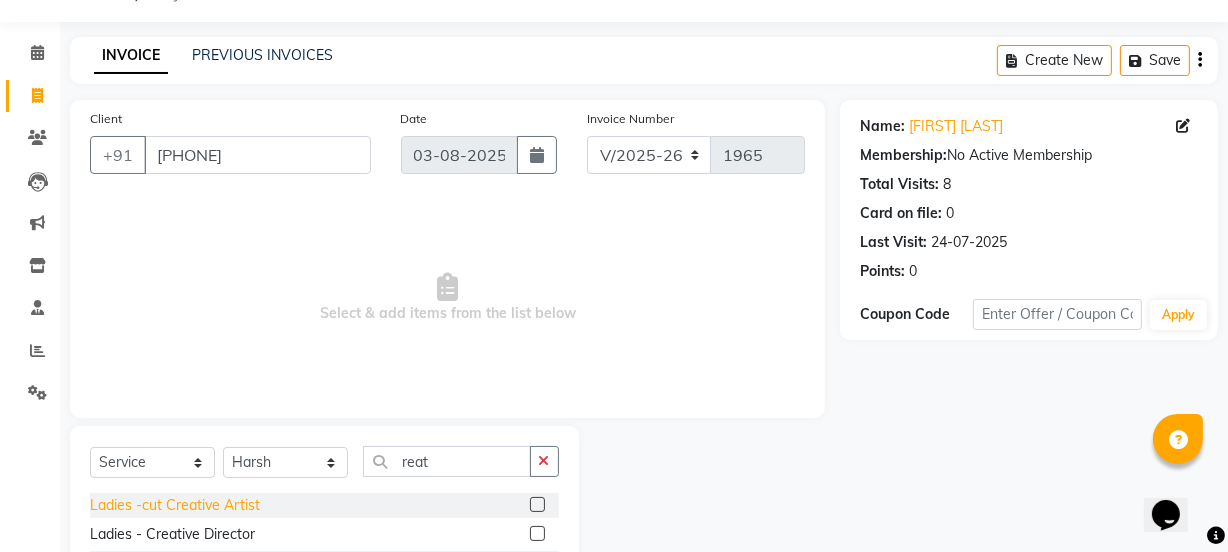 click on "Ladies -cut Creative Artist" 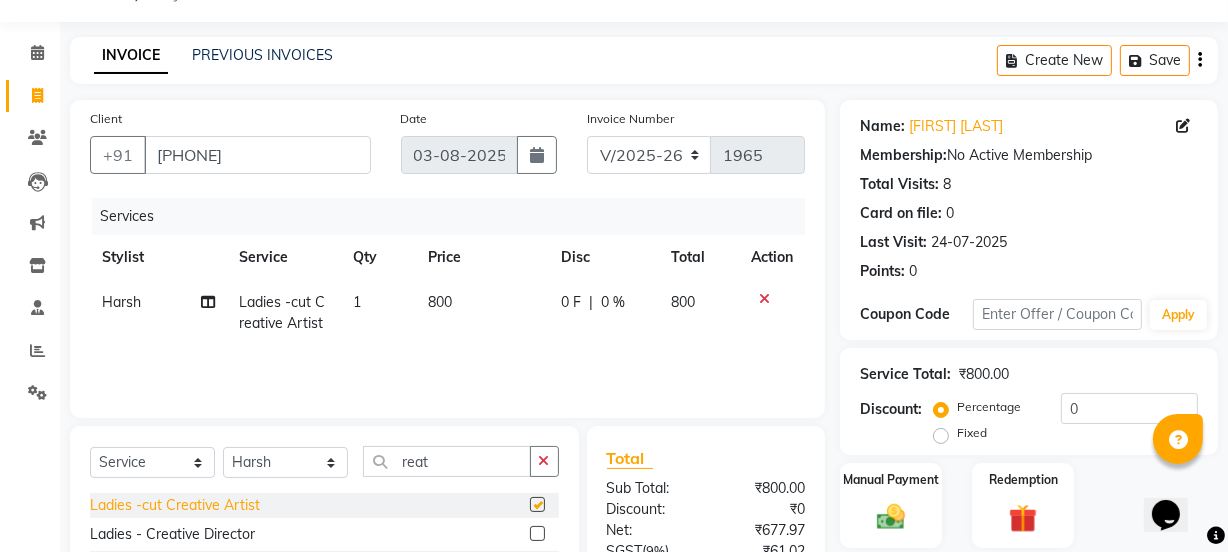 checkbox on "false" 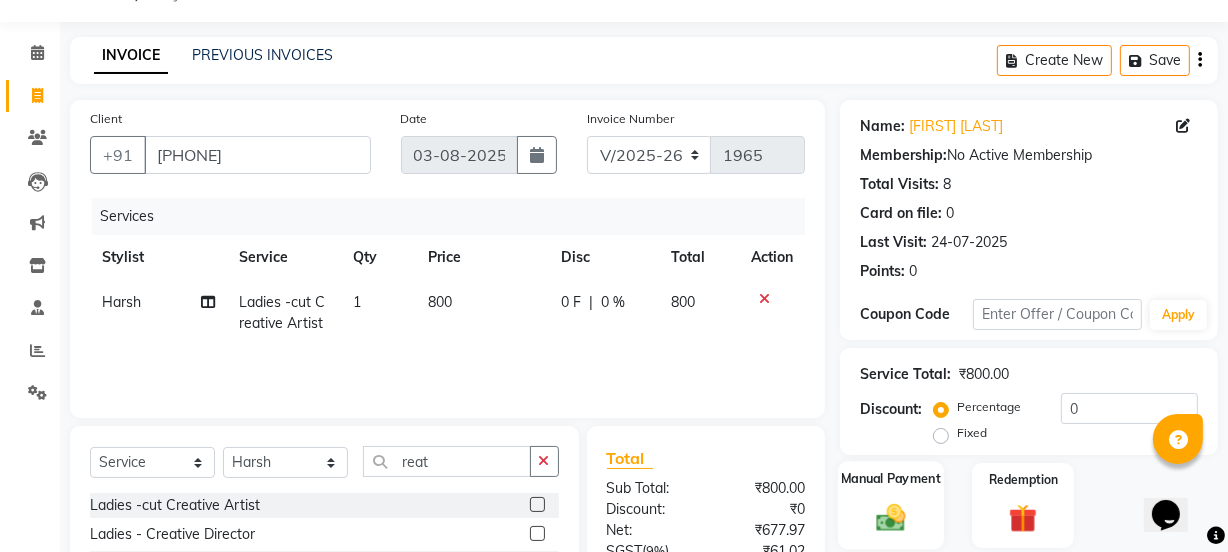 click 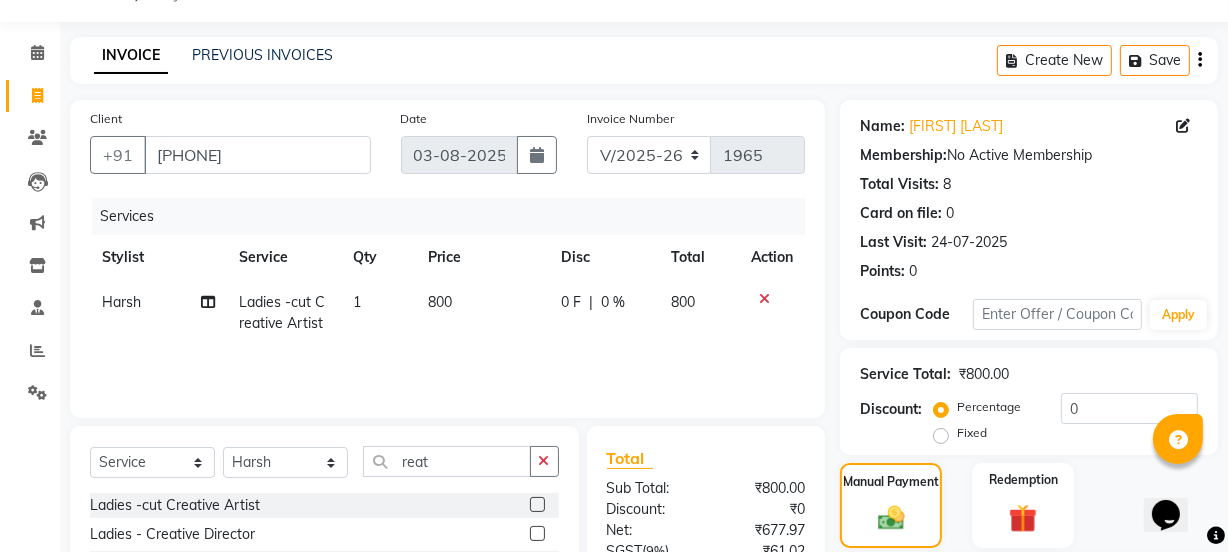 scroll, scrollTop: 250, scrollLeft: 0, axis: vertical 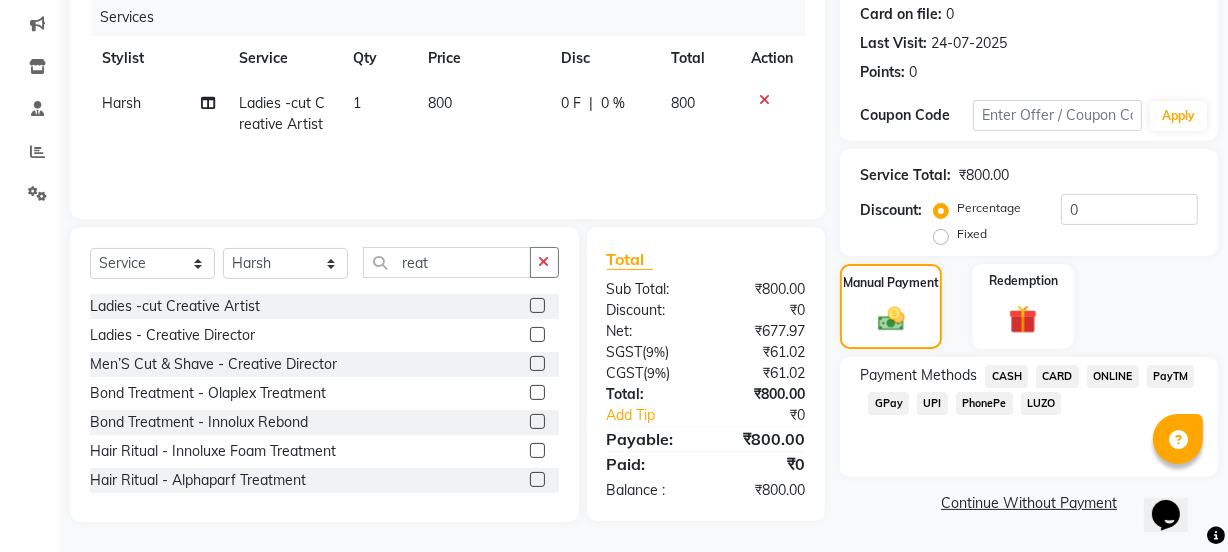 click on "UPI" 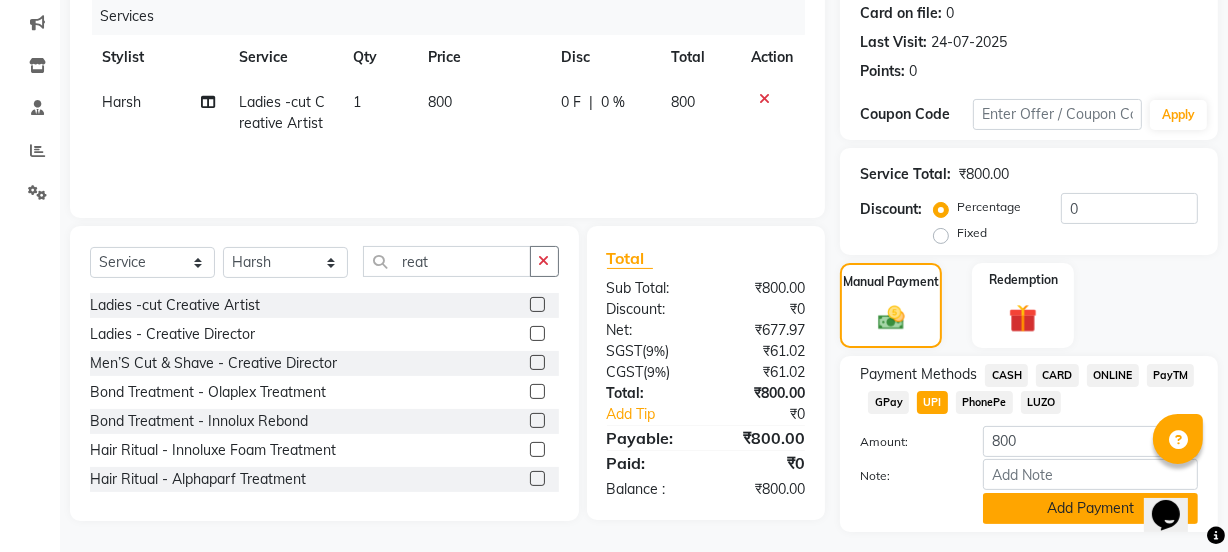 click on "Add Payment" 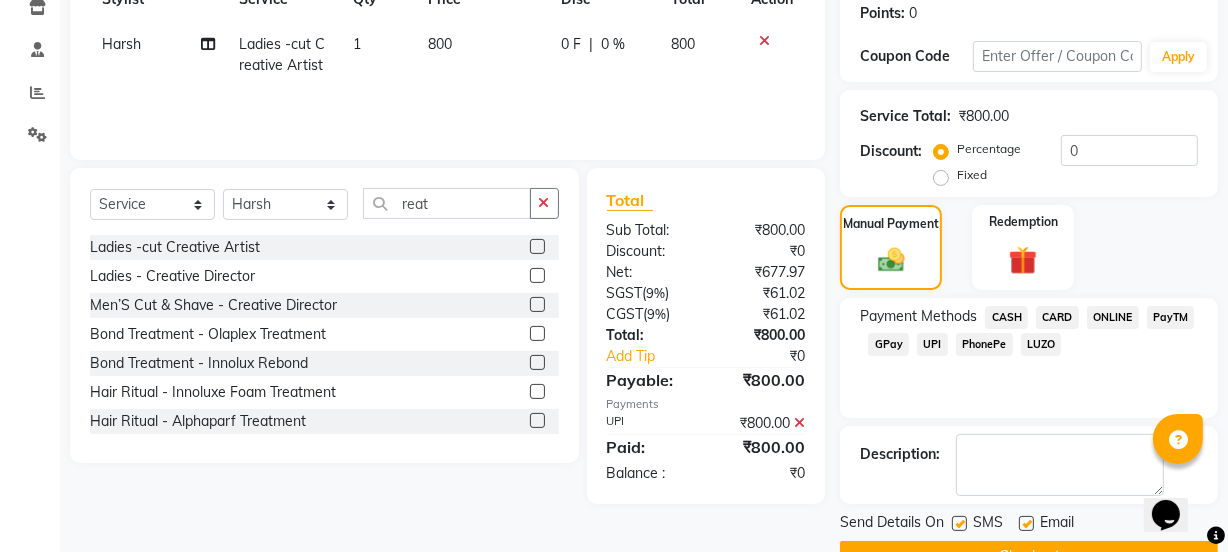 scroll, scrollTop: 357, scrollLeft: 0, axis: vertical 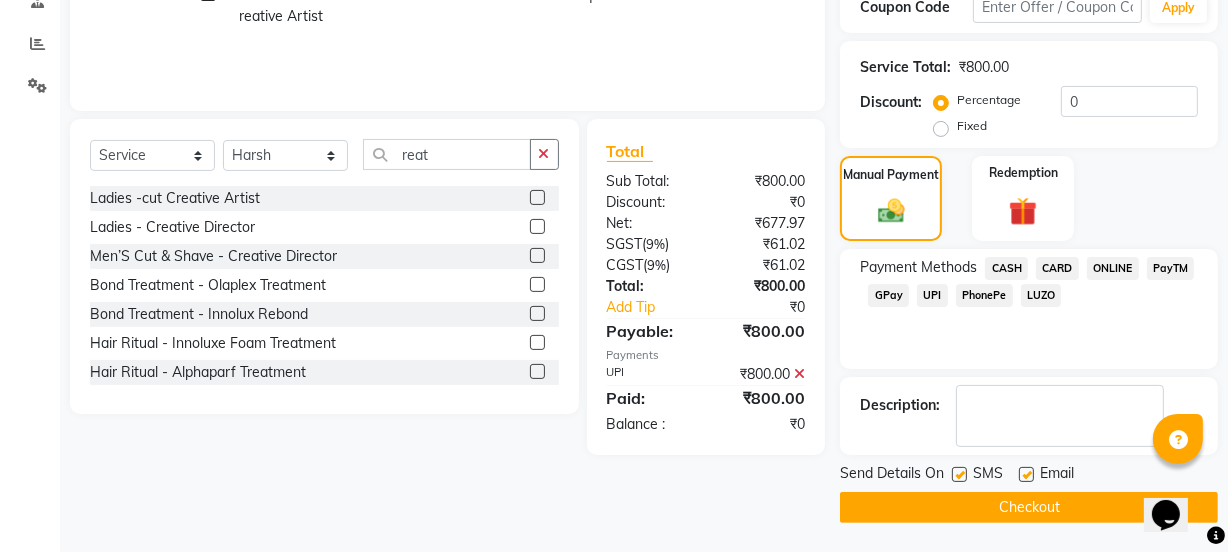 click on "Checkout" 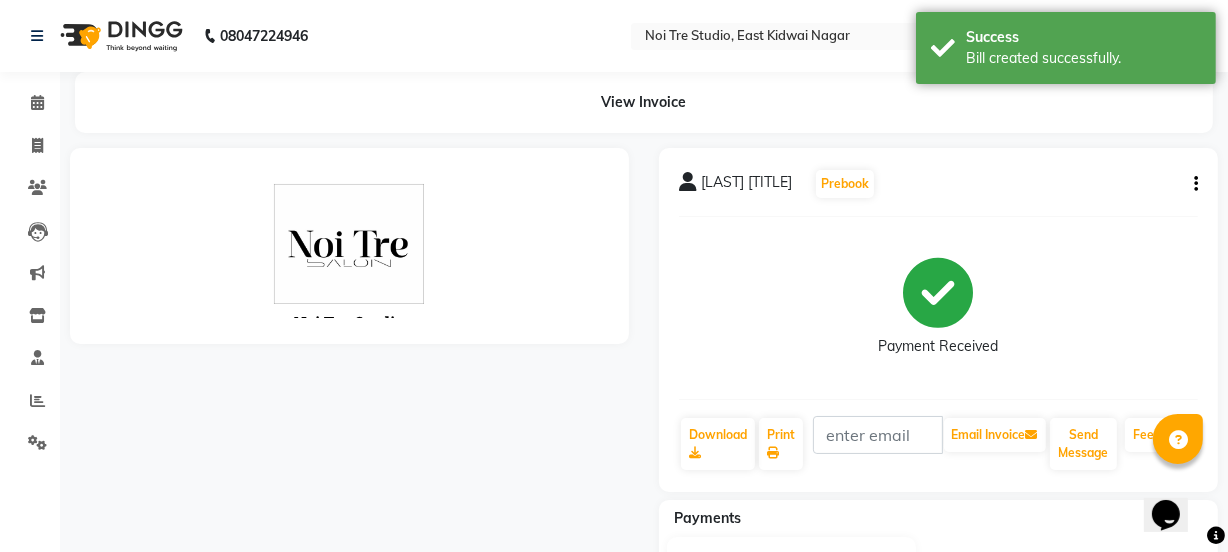 scroll, scrollTop: 0, scrollLeft: 0, axis: both 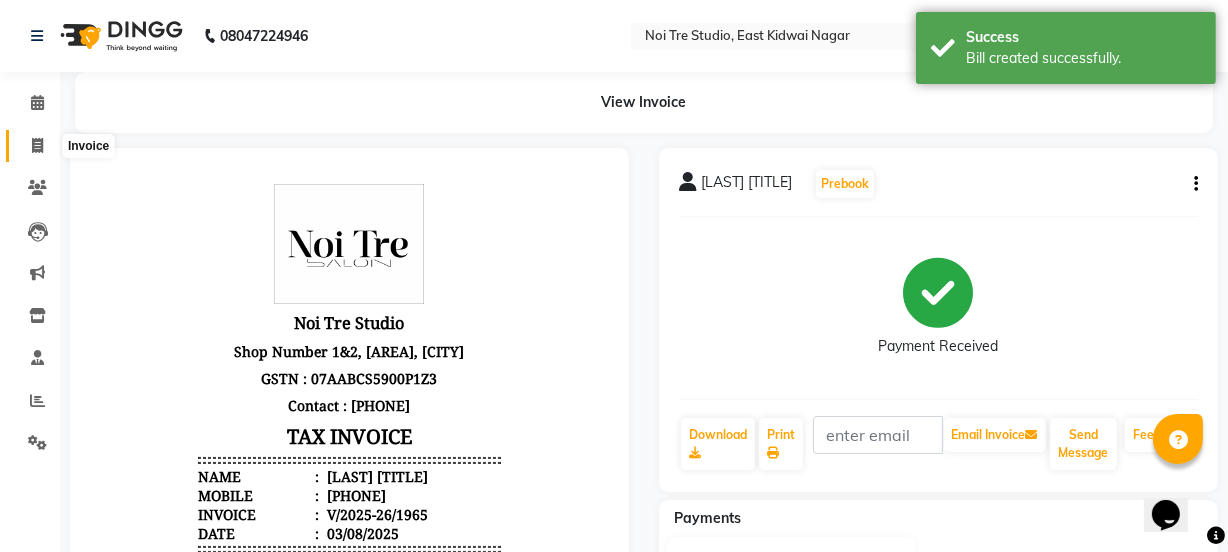 click 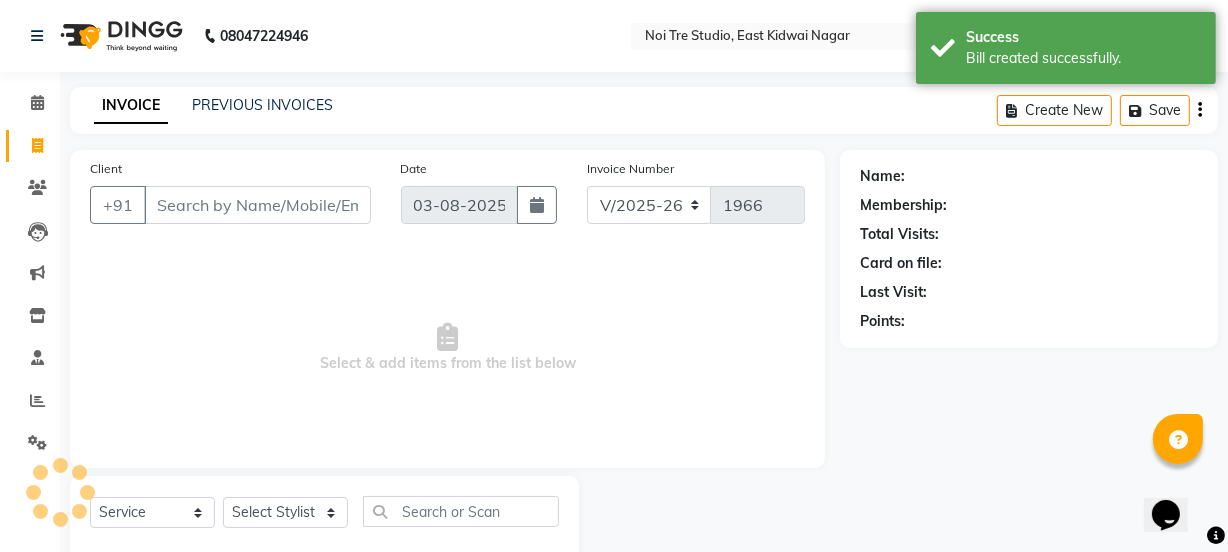 scroll, scrollTop: 50, scrollLeft: 0, axis: vertical 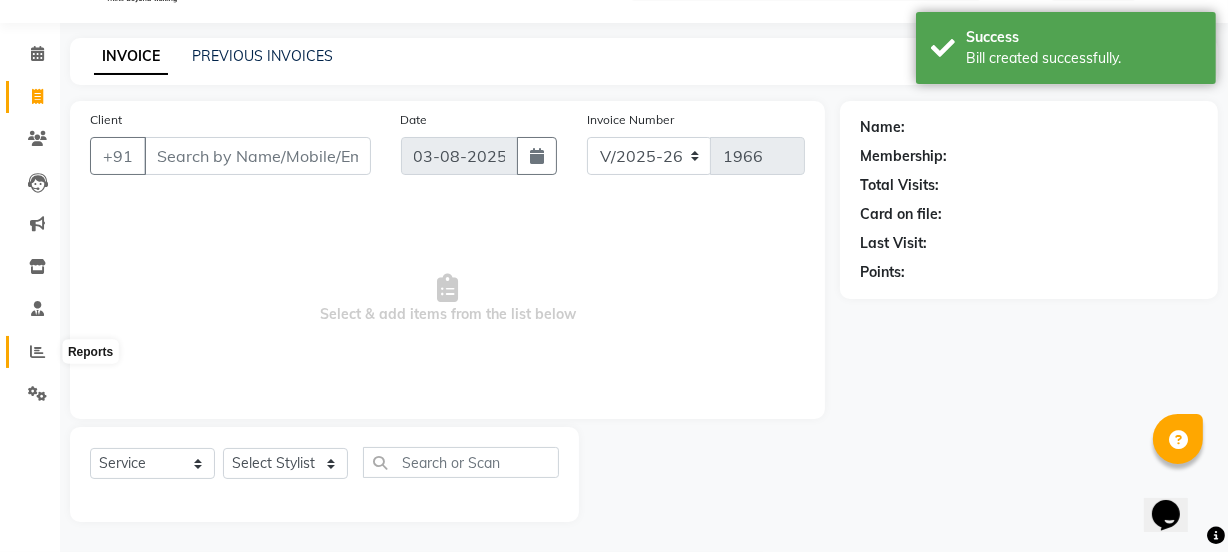click 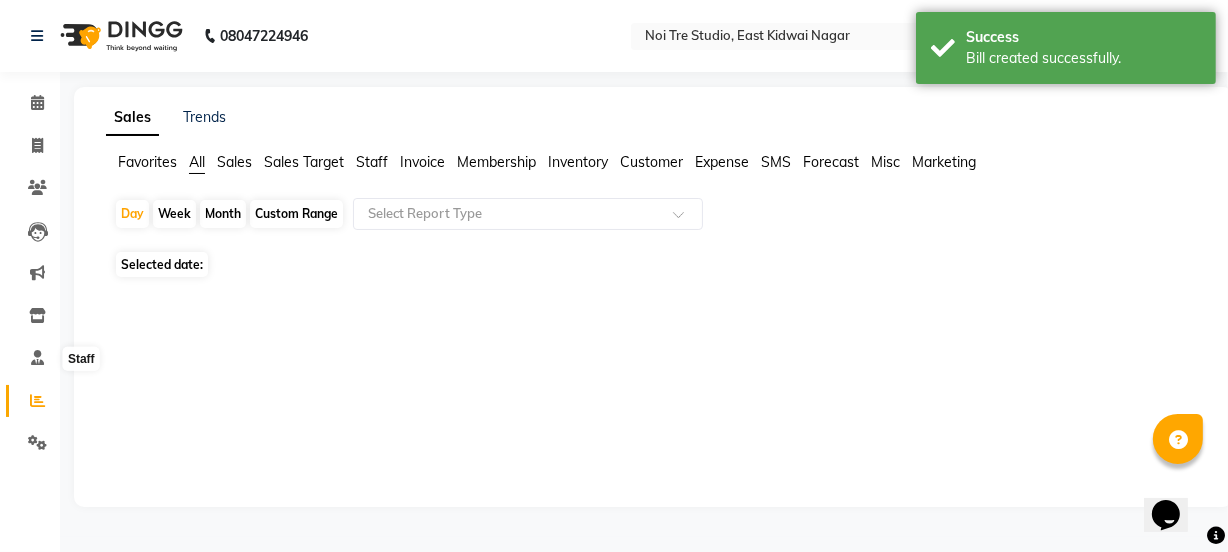 scroll, scrollTop: 0, scrollLeft: 0, axis: both 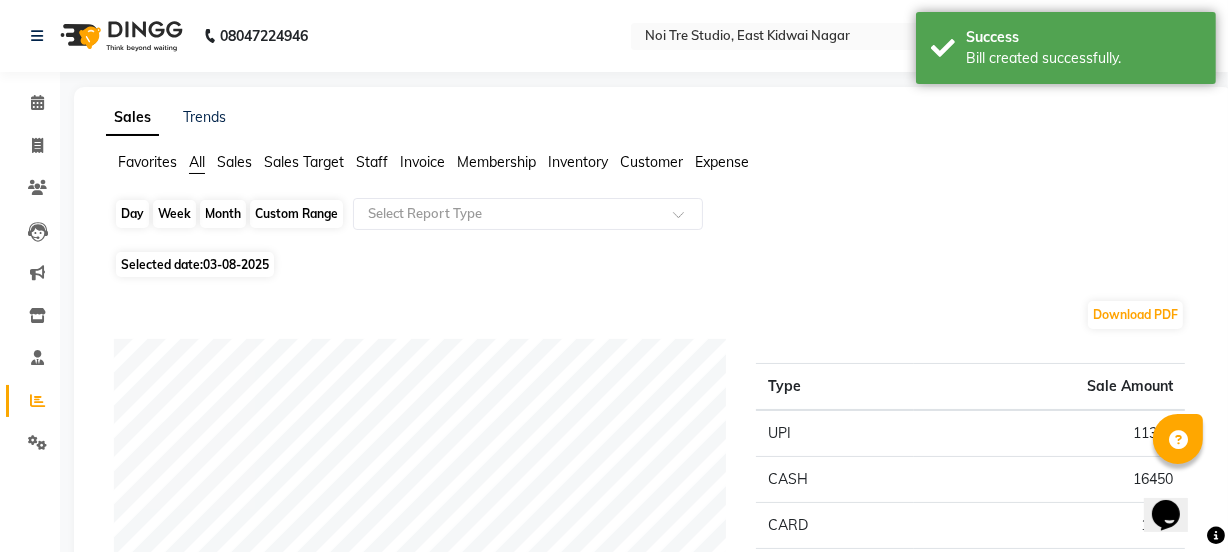 click on "Day" 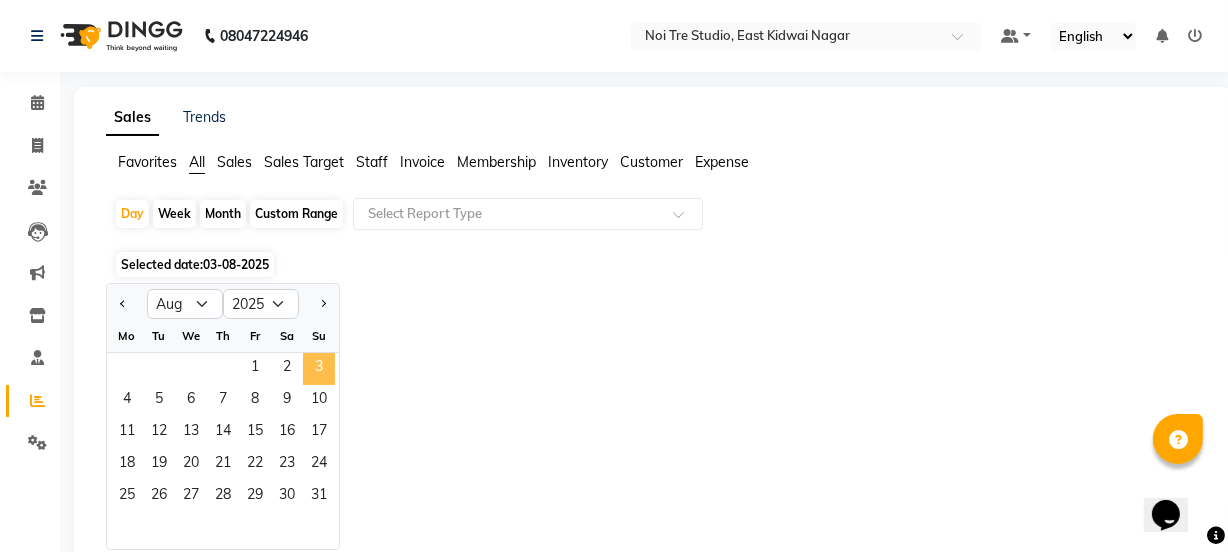 click on "3" 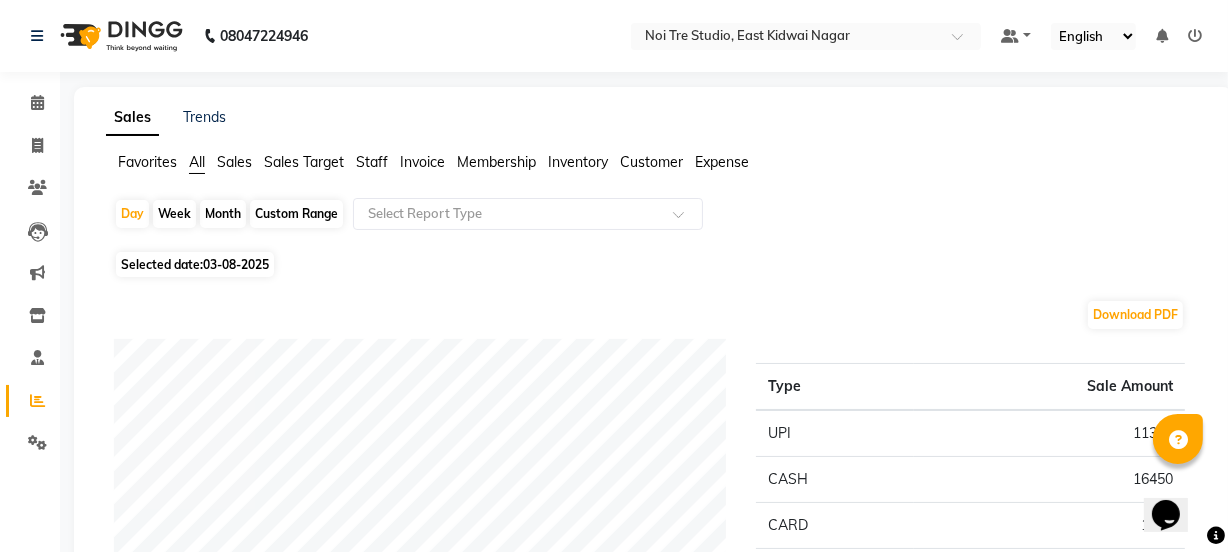 click on "Staff" 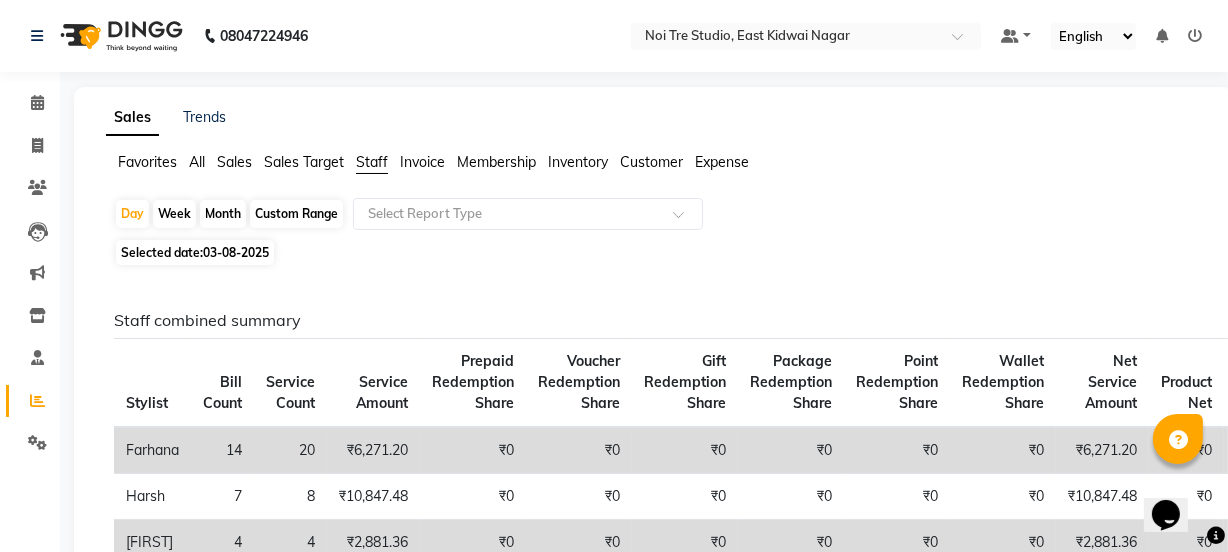 click on "Staff" 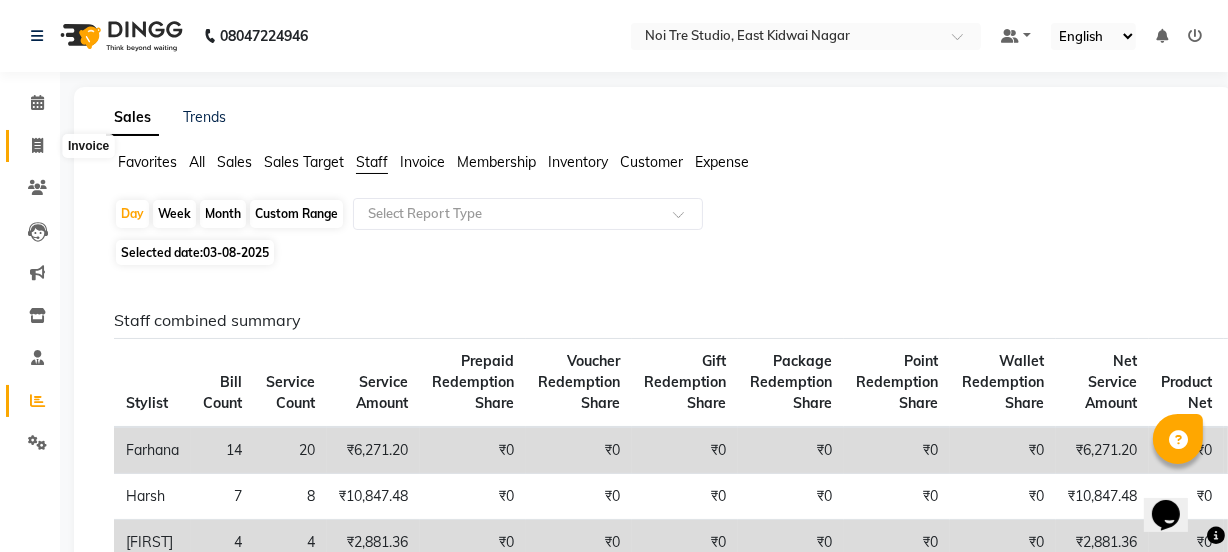 click 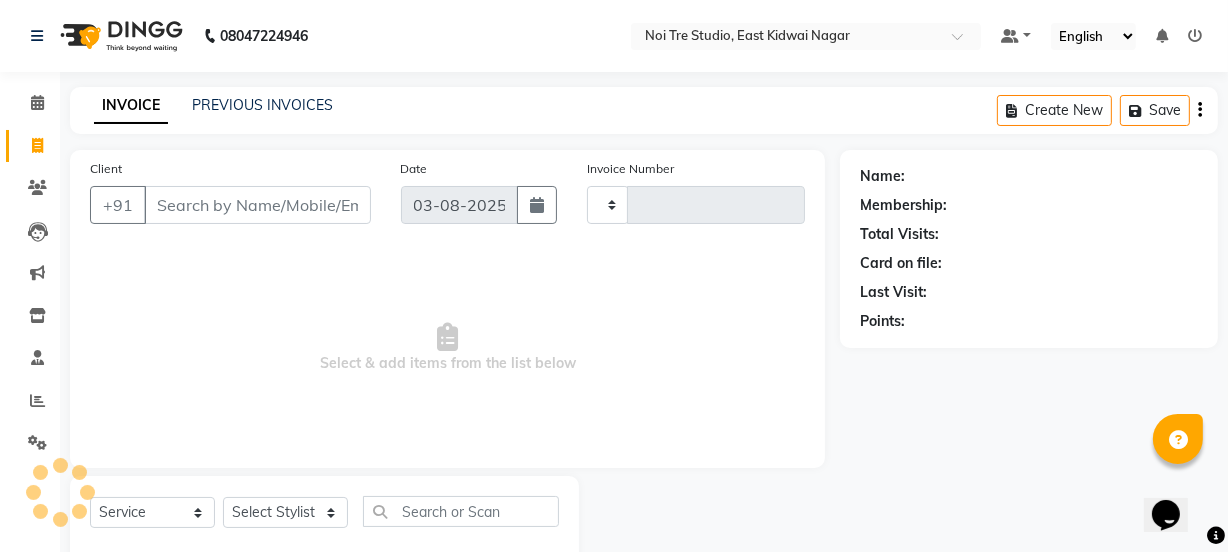 scroll, scrollTop: 50, scrollLeft: 0, axis: vertical 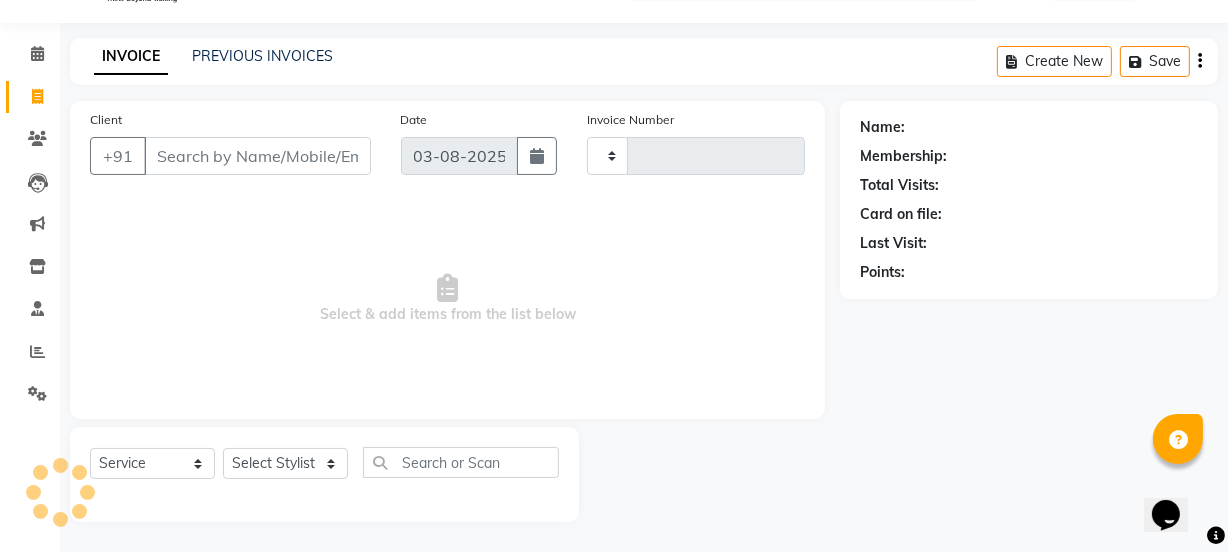 type on "1966" 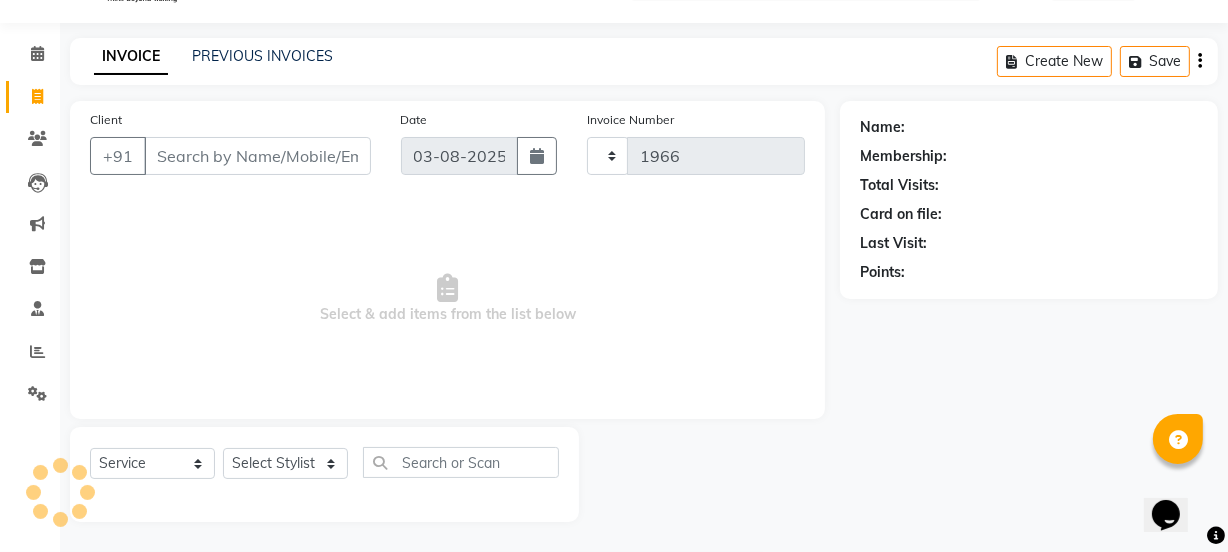 select on "4884" 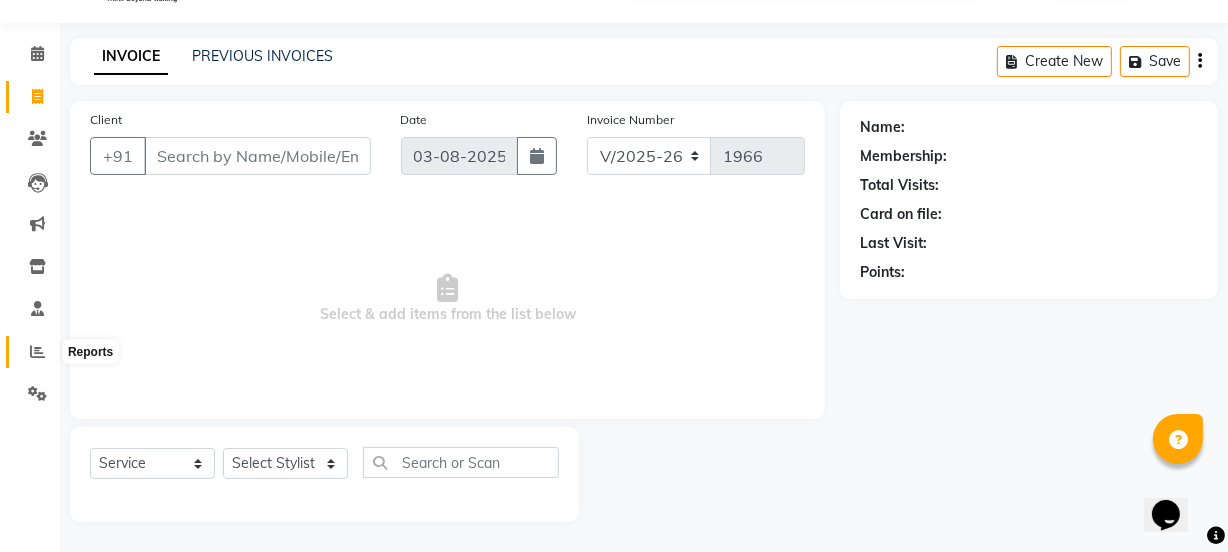 click 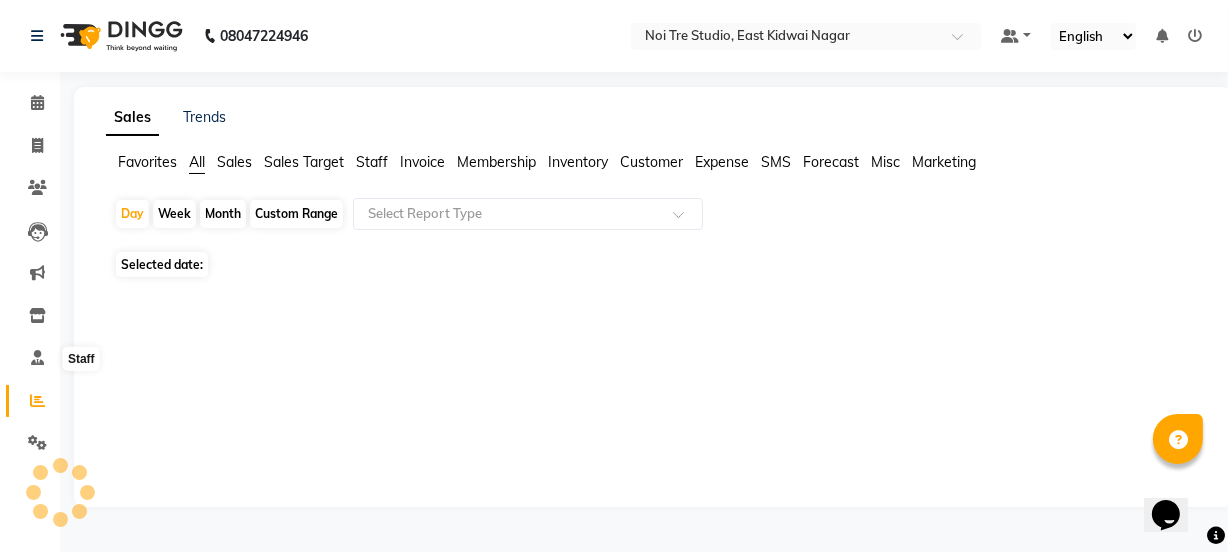 scroll, scrollTop: 0, scrollLeft: 0, axis: both 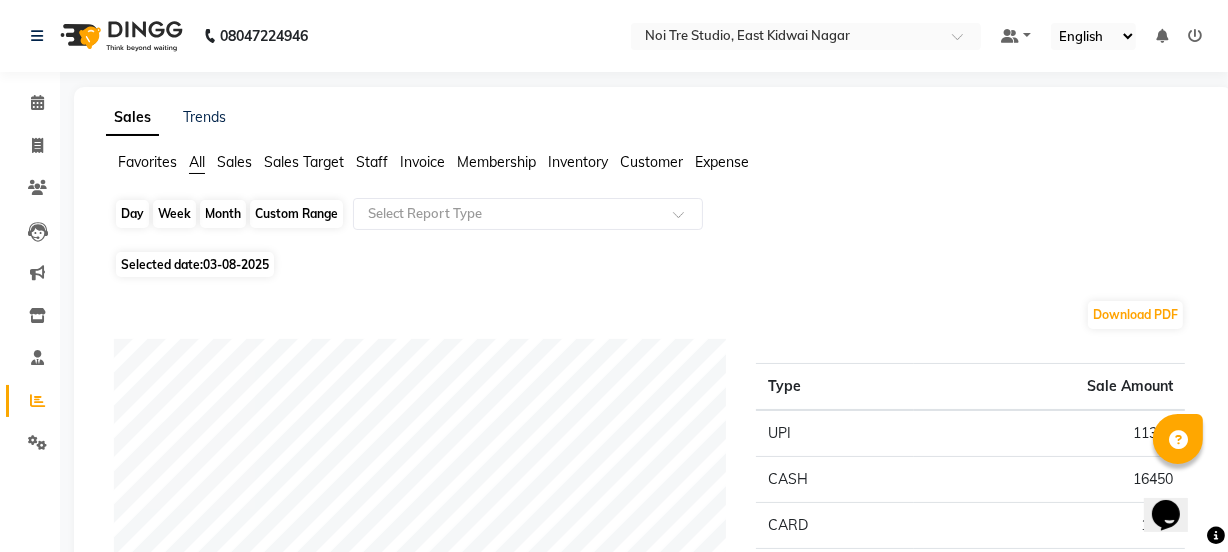 click on "Day" 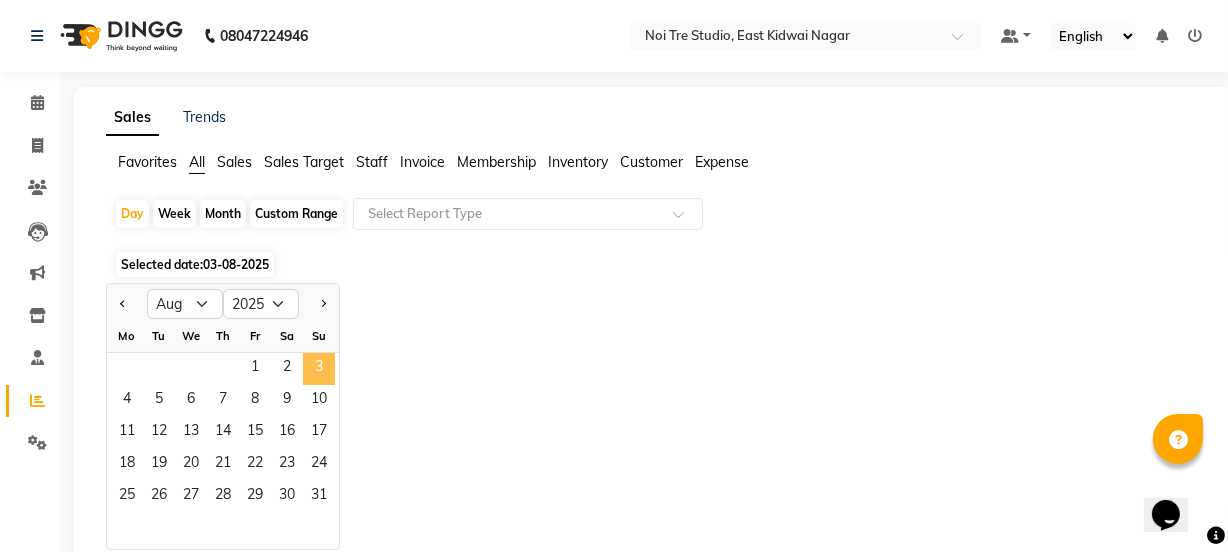 click on "3" 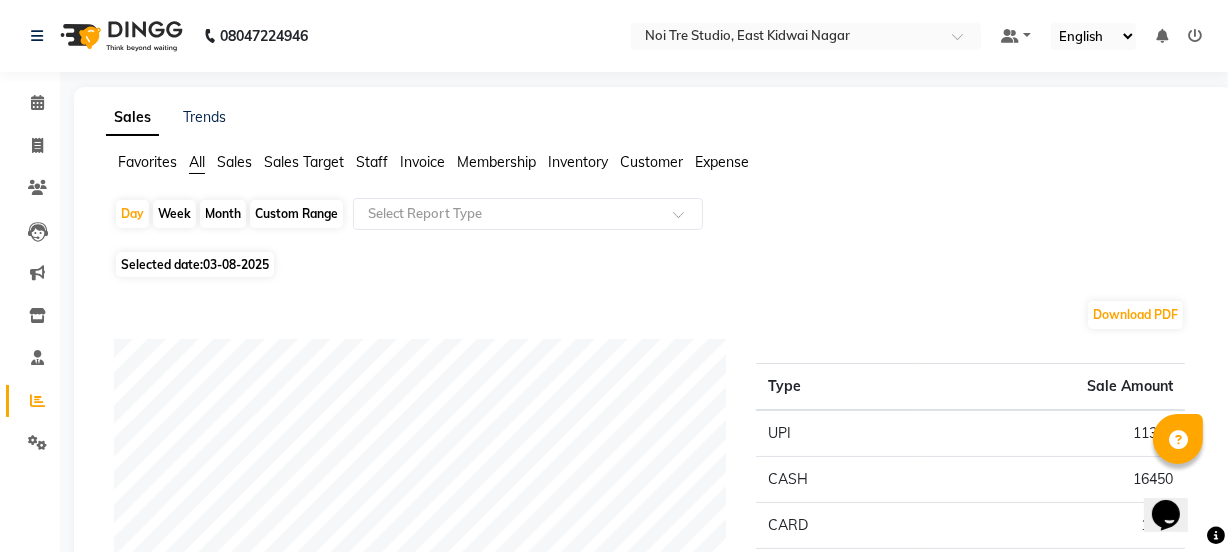 click on "Staff" 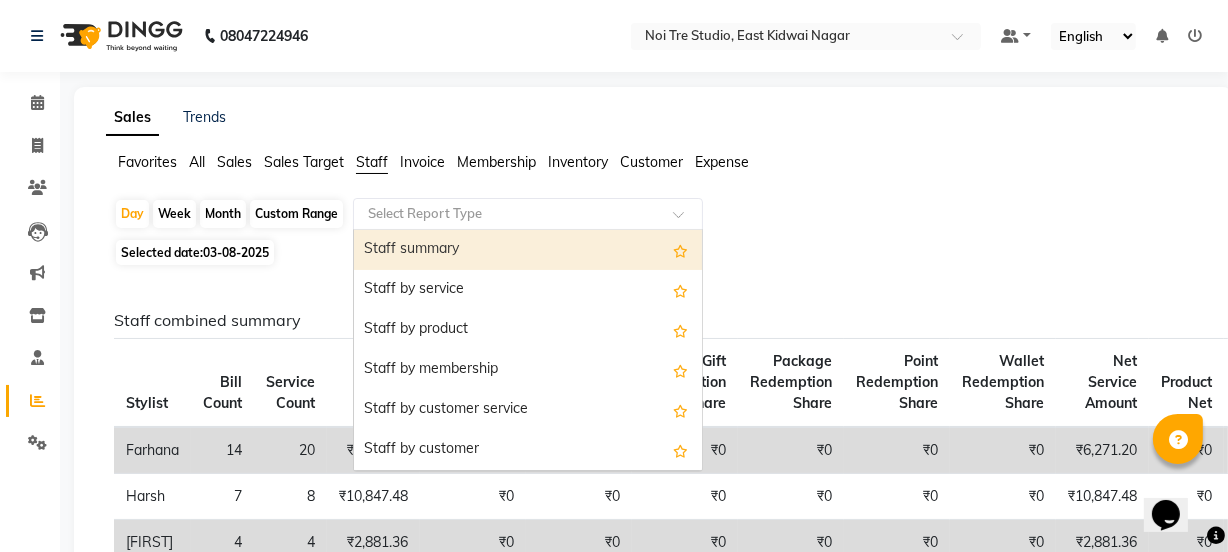 click 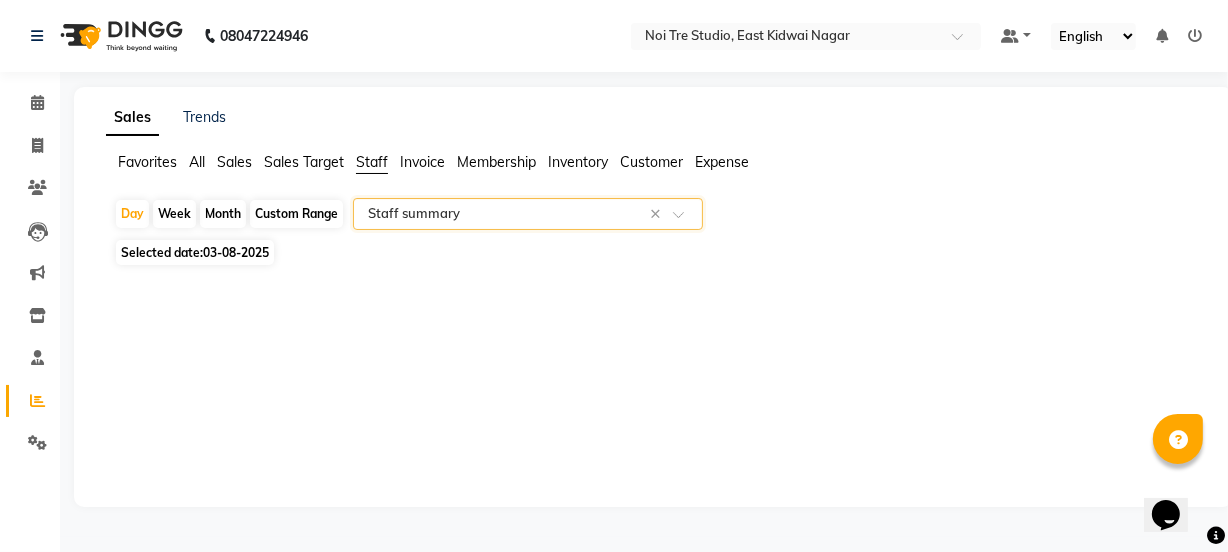 select on "full_report" 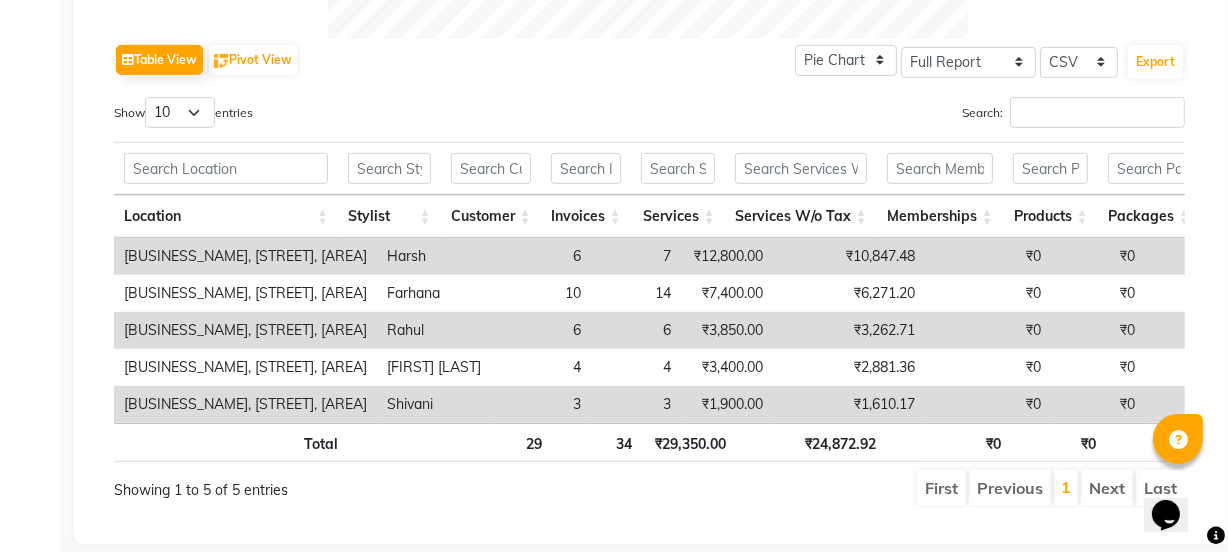 scroll, scrollTop: 915, scrollLeft: 0, axis: vertical 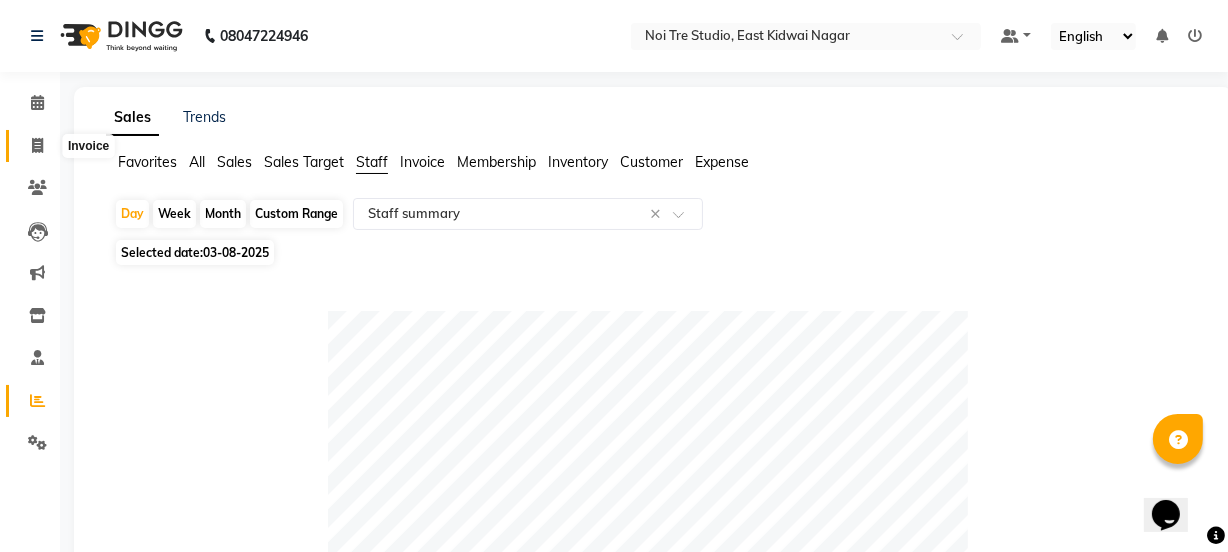 click 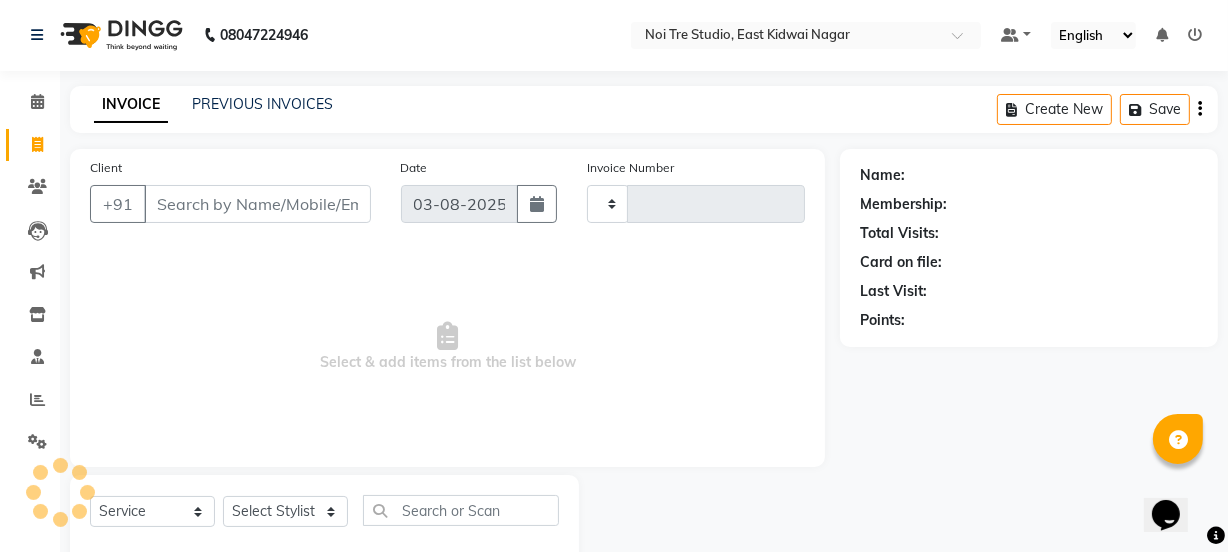 type on "1966" 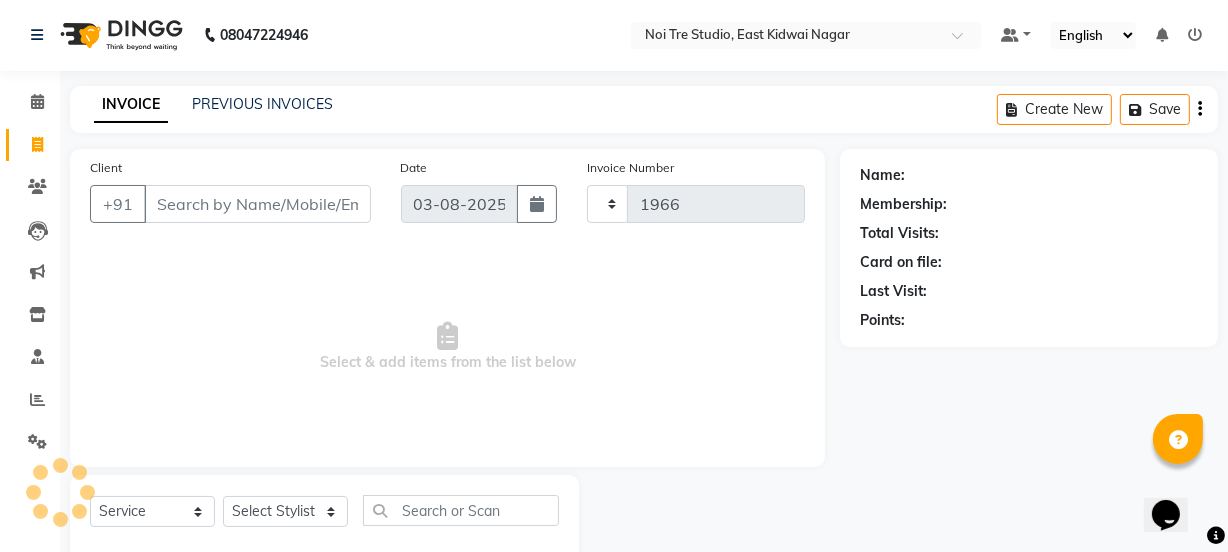 select on "4884" 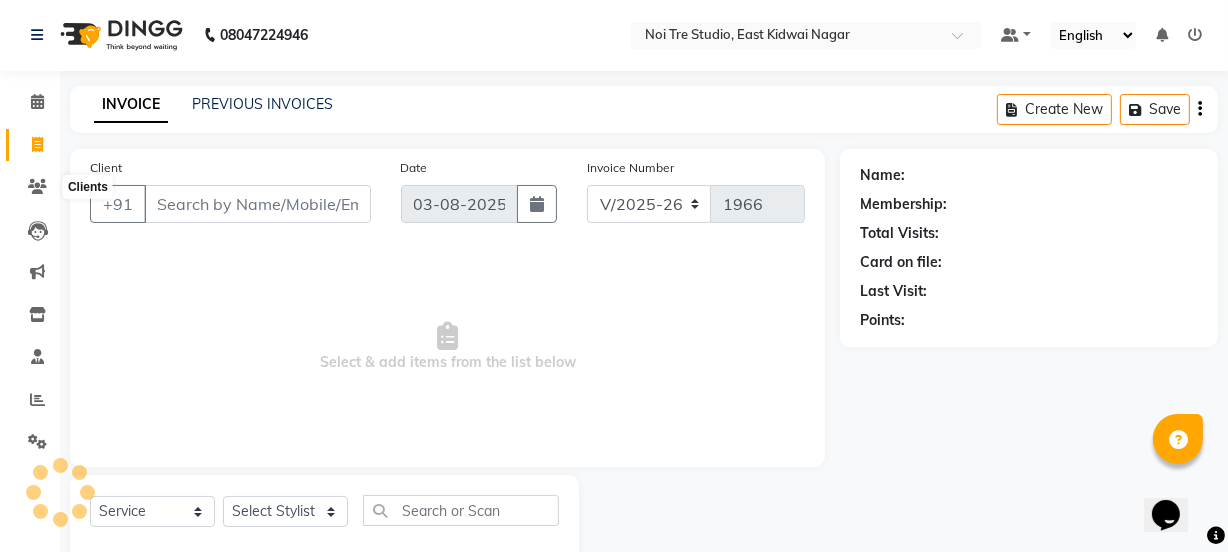 scroll, scrollTop: 50, scrollLeft: 0, axis: vertical 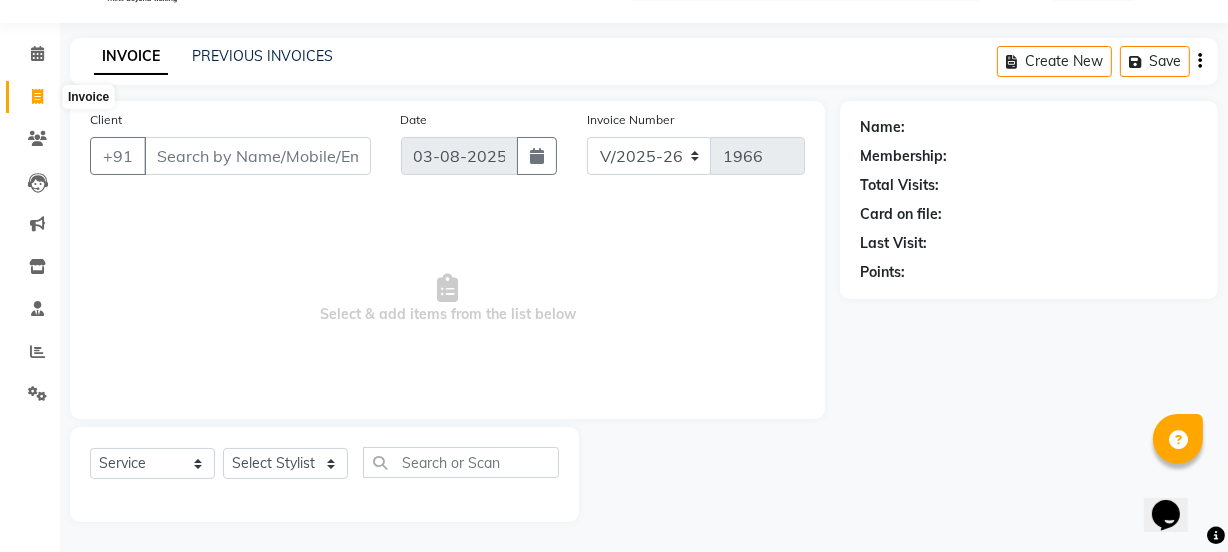 click 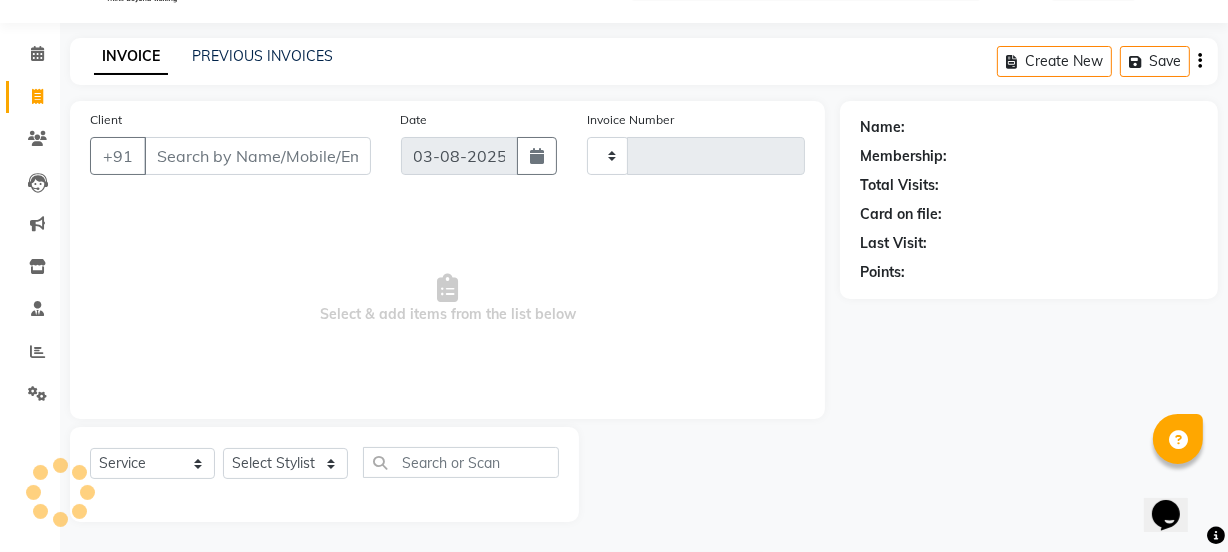 type on "1966" 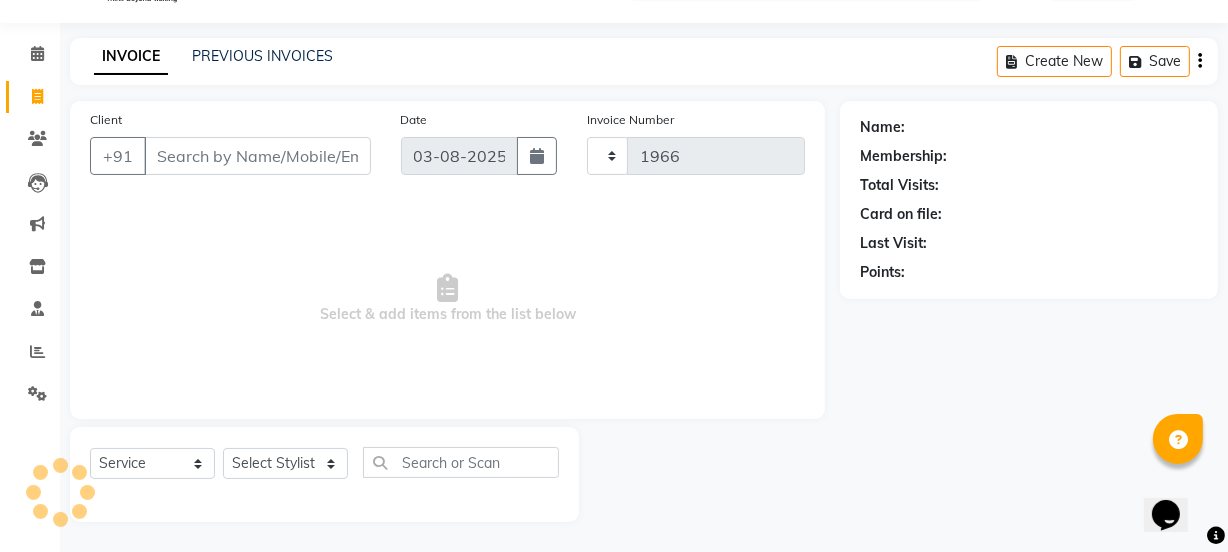 select on "4884" 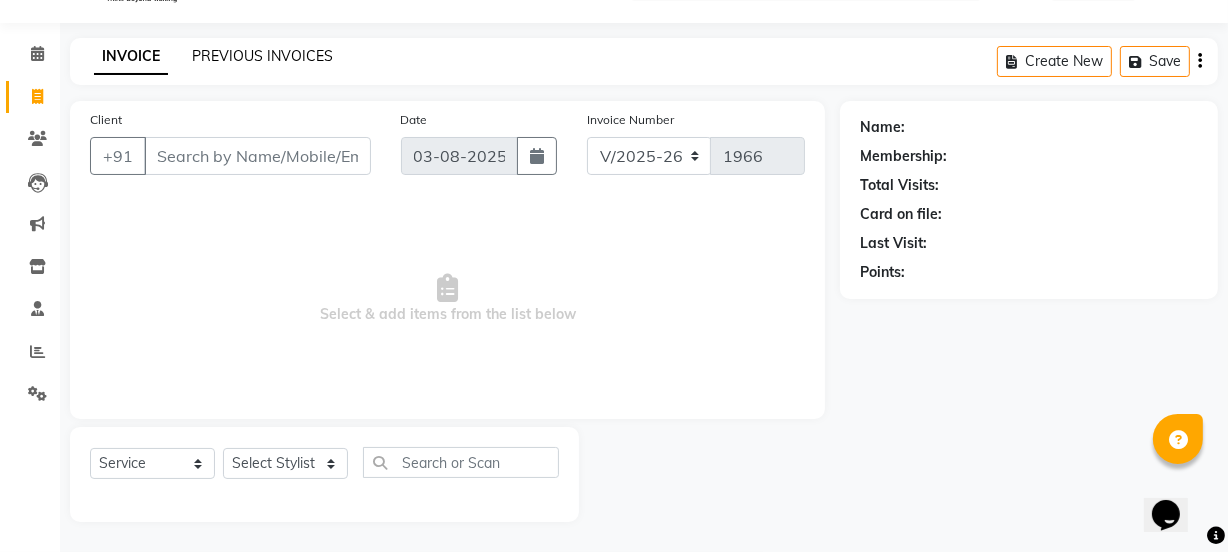 click on "PREVIOUS INVOICES" 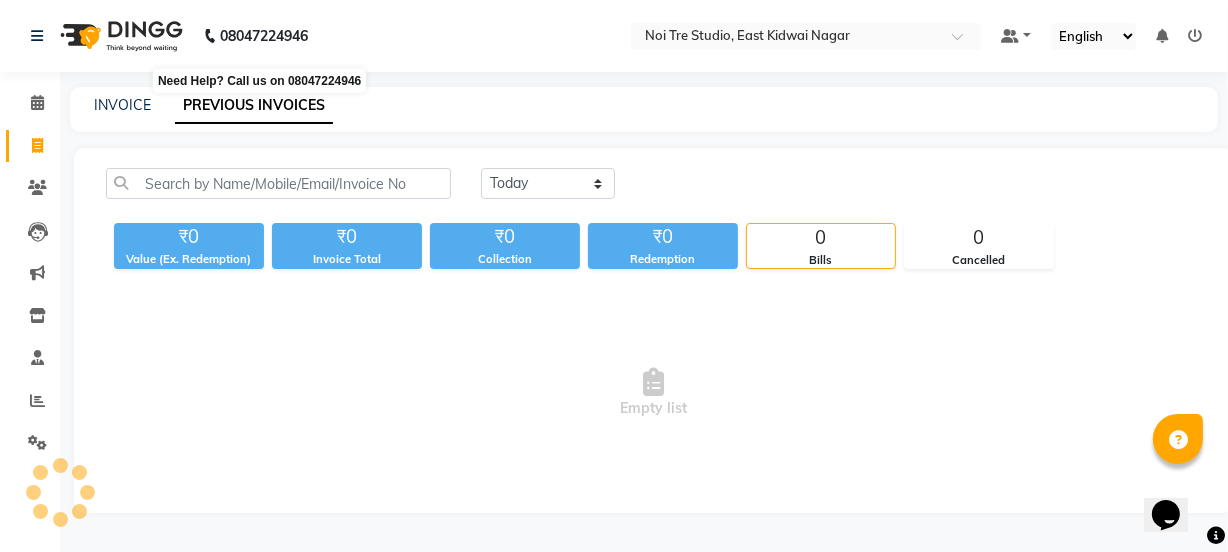 scroll, scrollTop: 0, scrollLeft: 0, axis: both 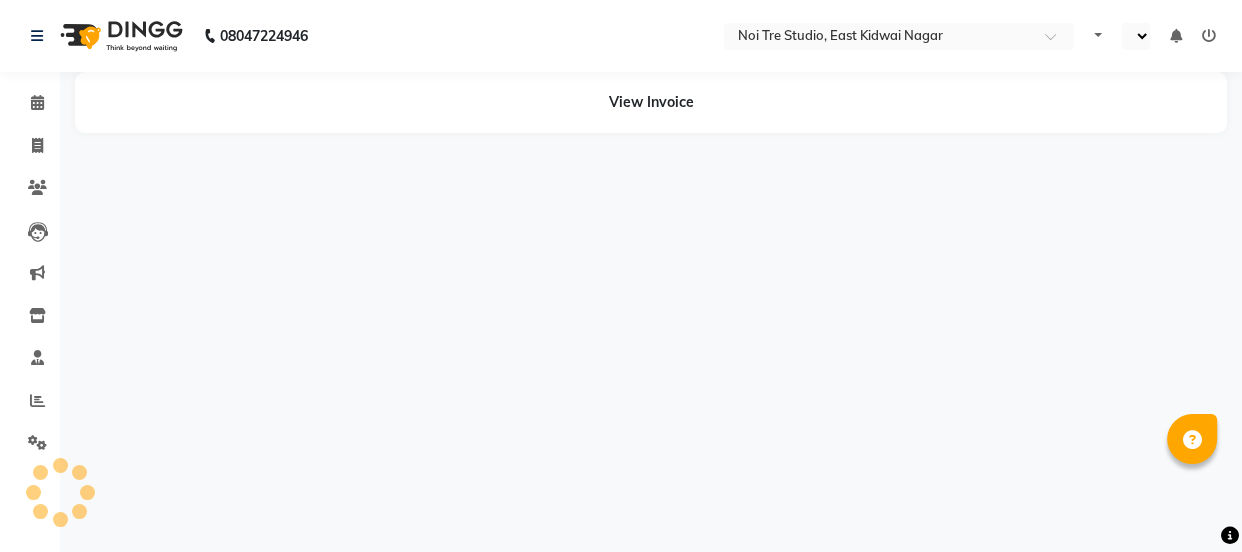 select on "en" 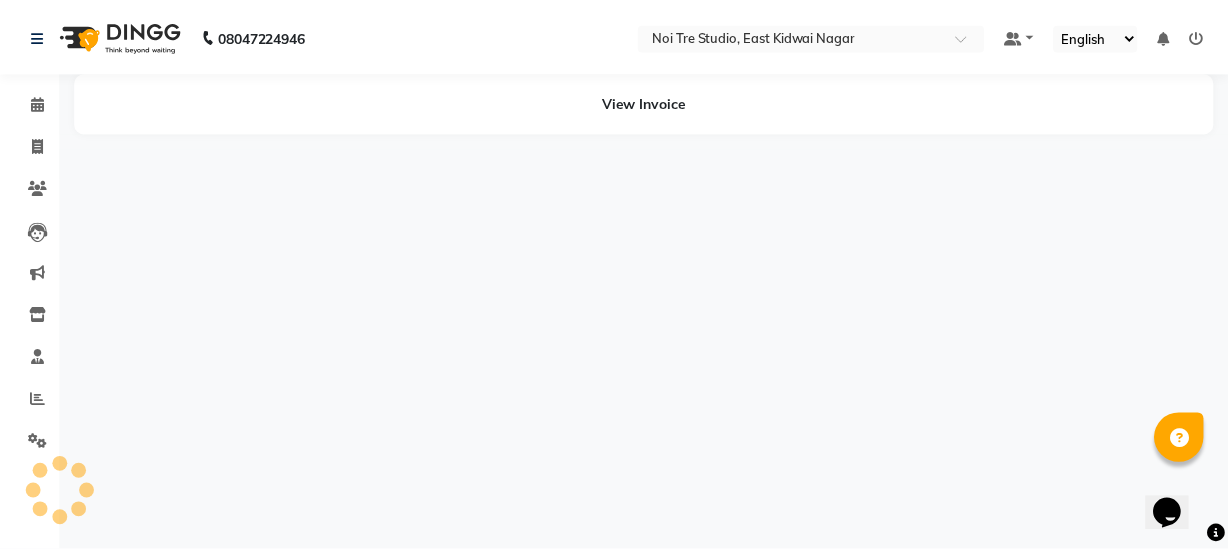 scroll, scrollTop: 0, scrollLeft: 0, axis: both 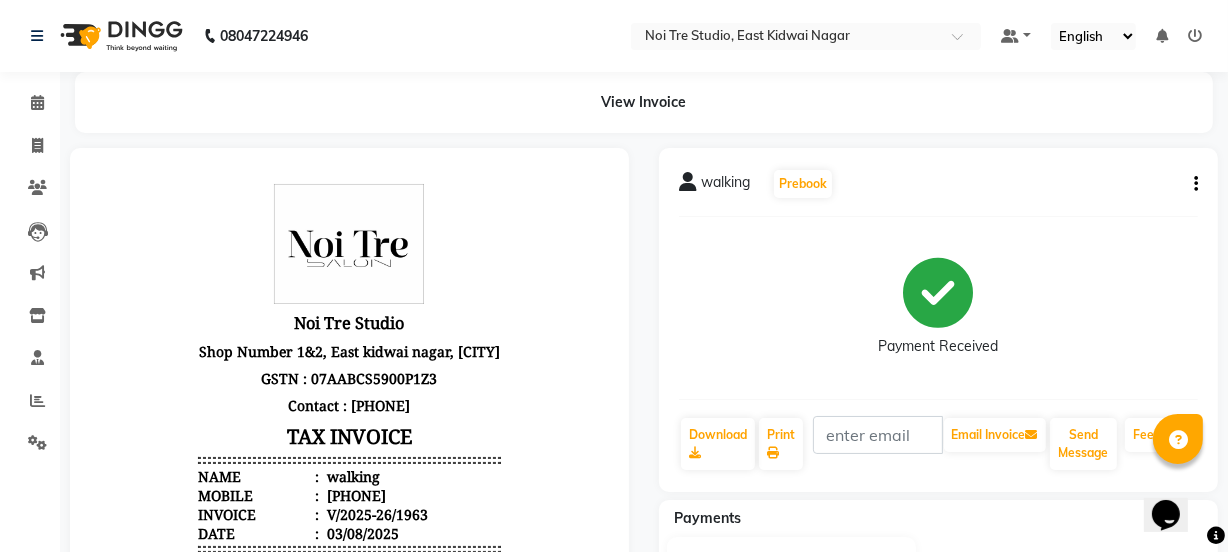 click 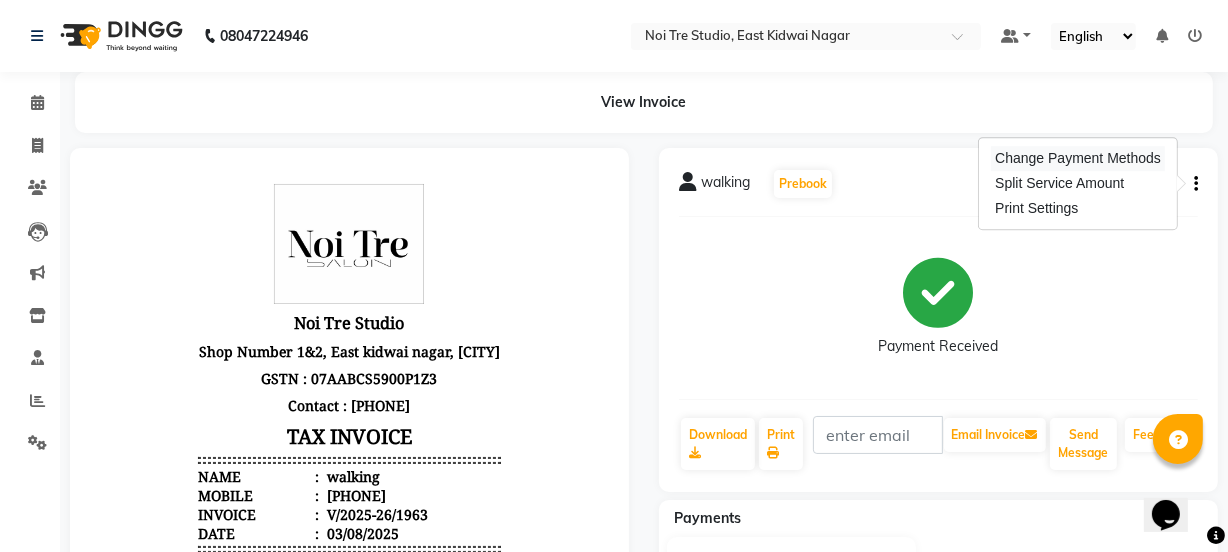 click on "Change Payment Methods" at bounding box center (1078, 158) 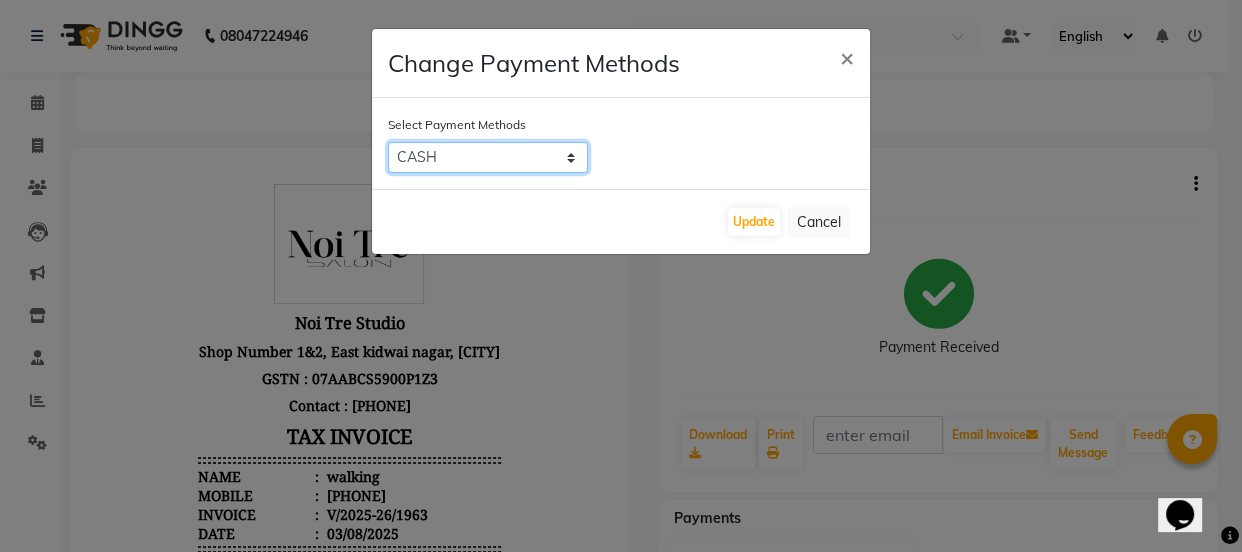 click on "CASH   CARD   ONLINE   PayTM   GPay   UPI   PhonePe   LUZO" 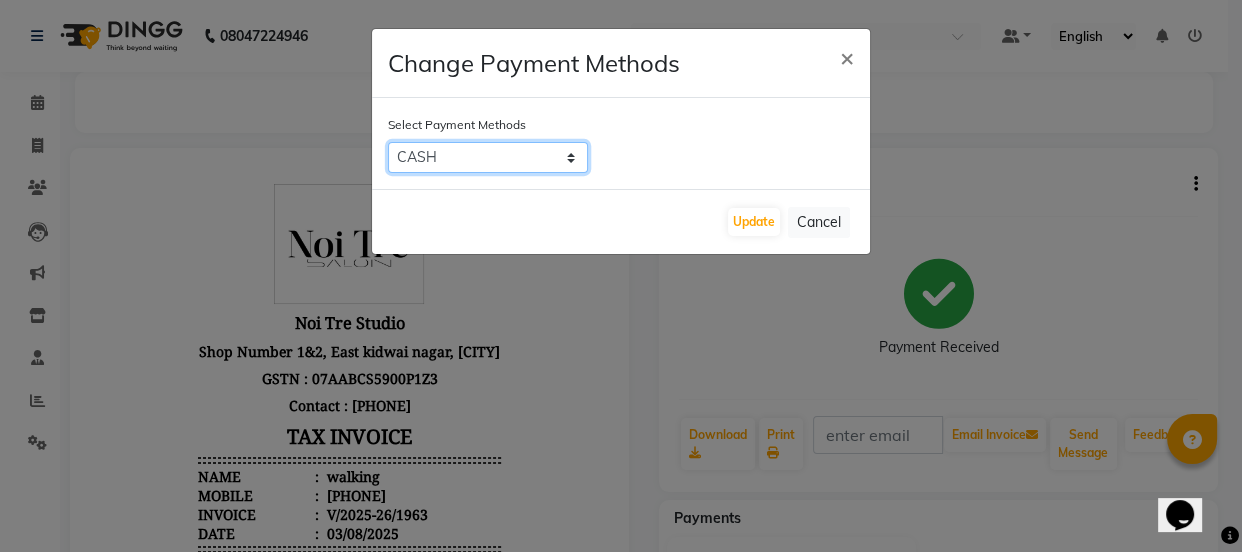 select on "8" 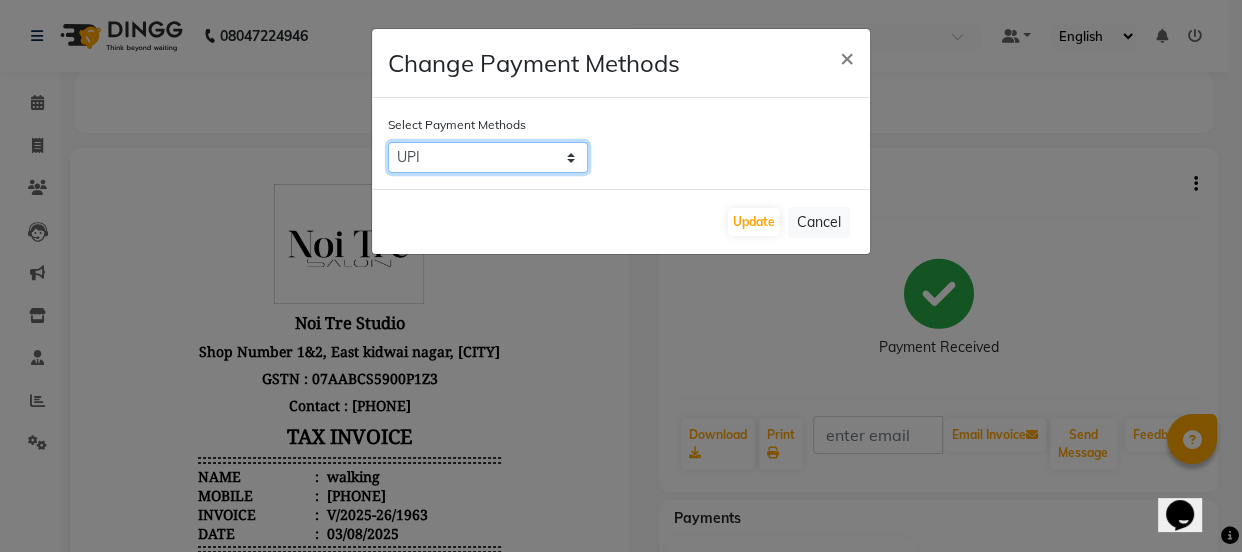 click on "CASH   CARD   ONLINE   PayTM   GPay   UPI   PhonePe   LUZO" 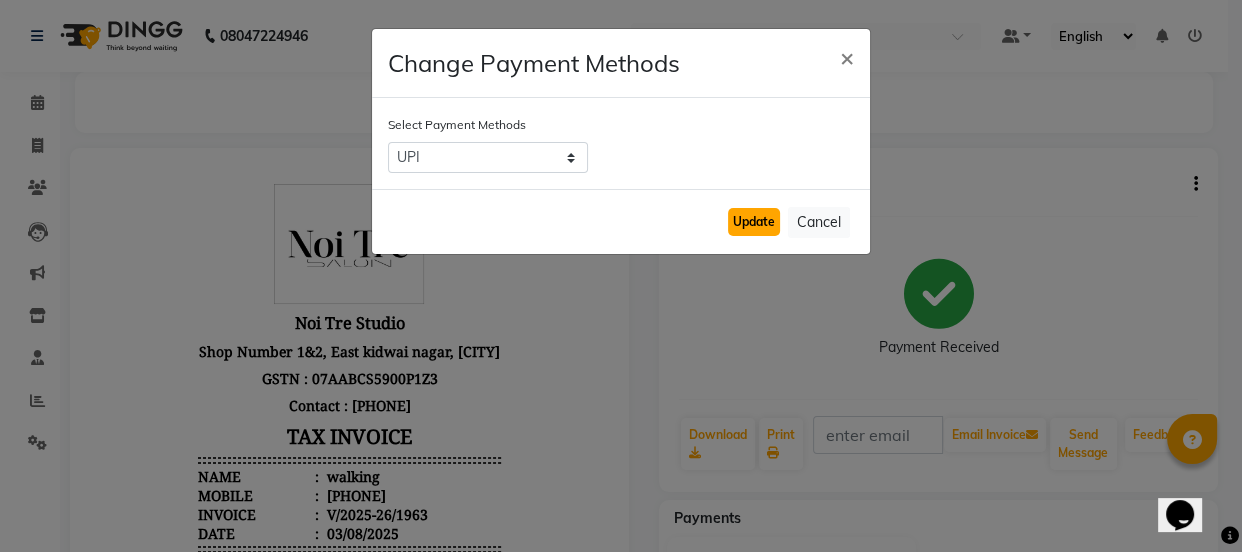 click on "Update" 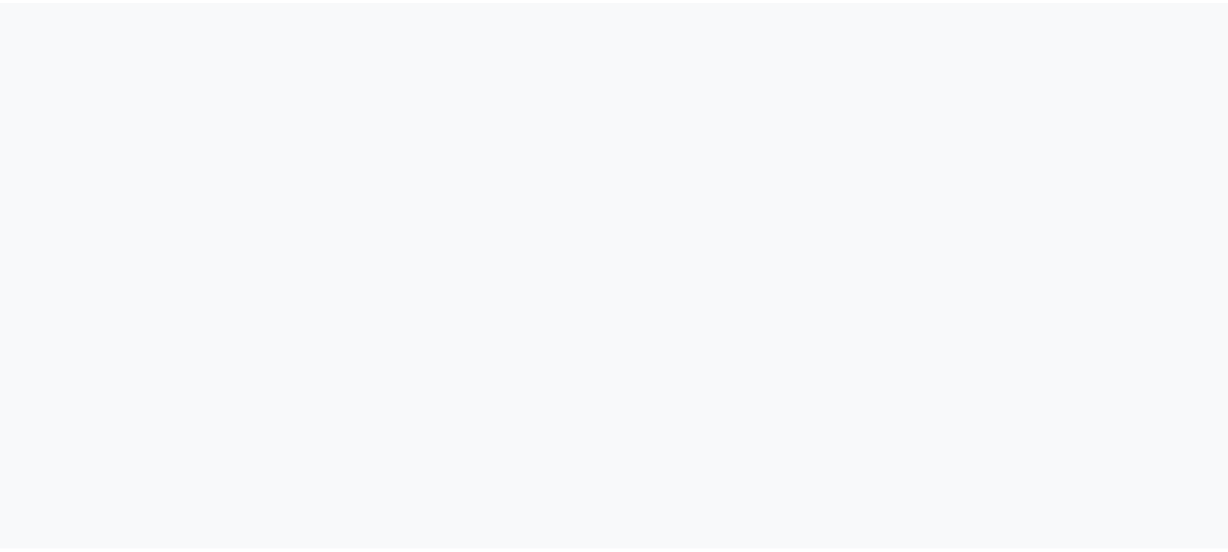 scroll, scrollTop: 0, scrollLeft: 0, axis: both 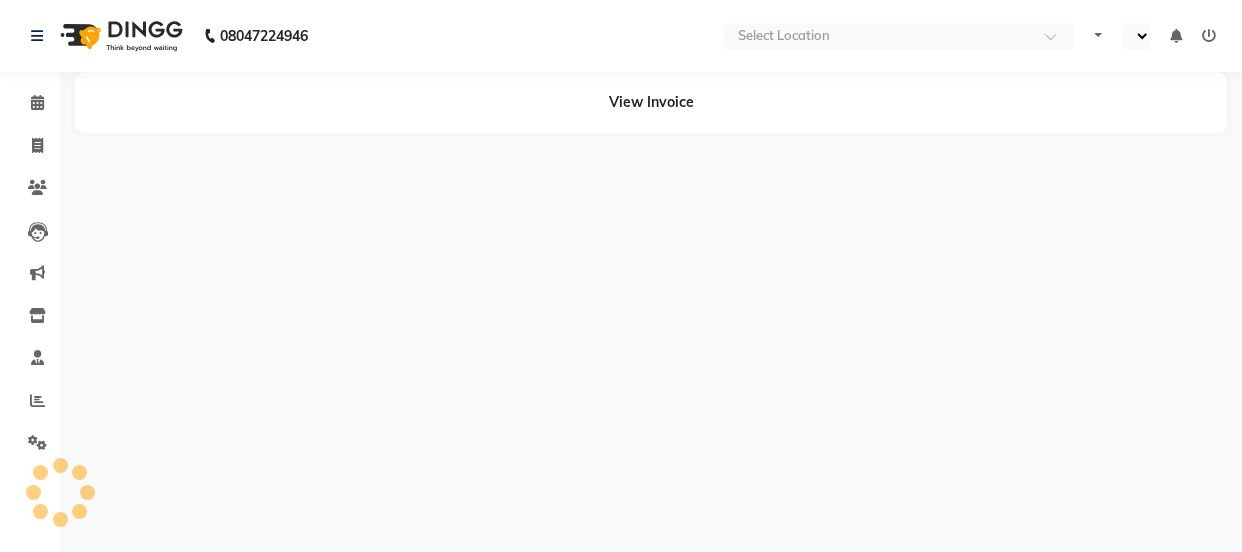 select on "en" 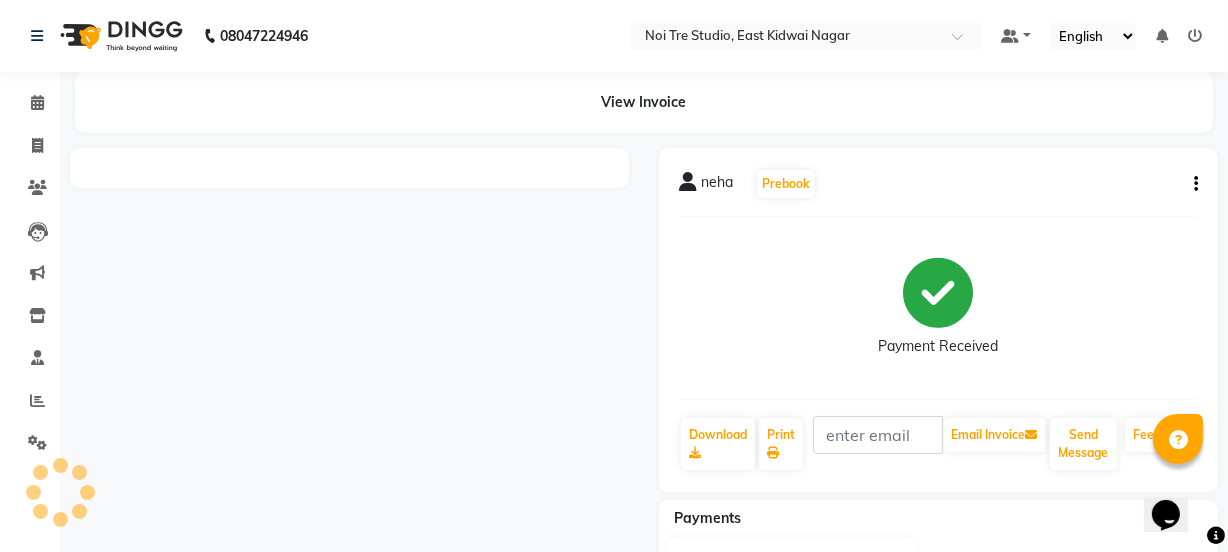 scroll, scrollTop: 0, scrollLeft: 0, axis: both 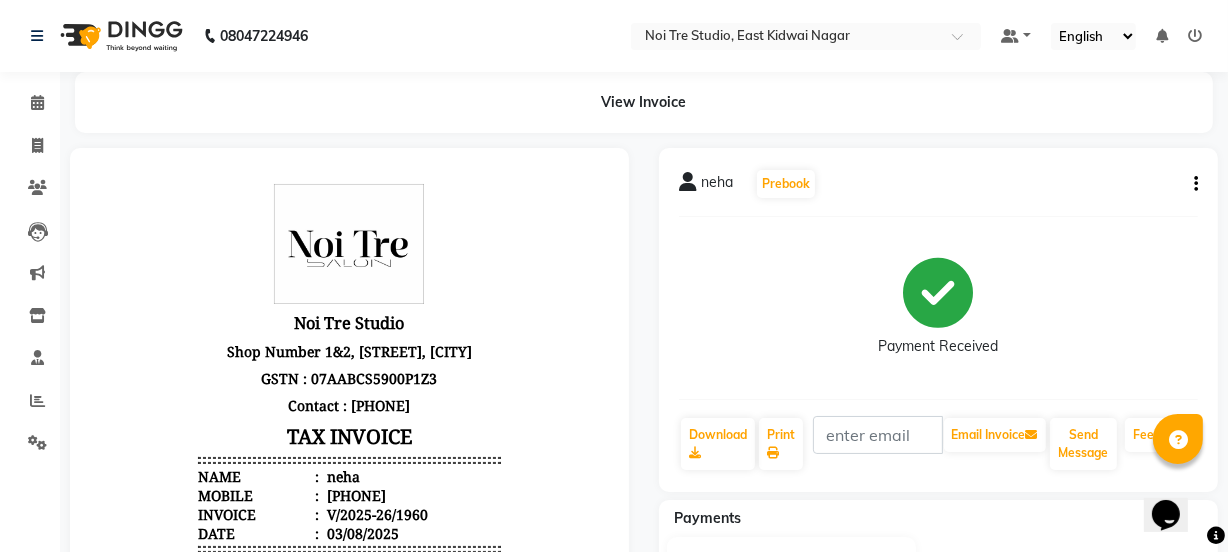 click 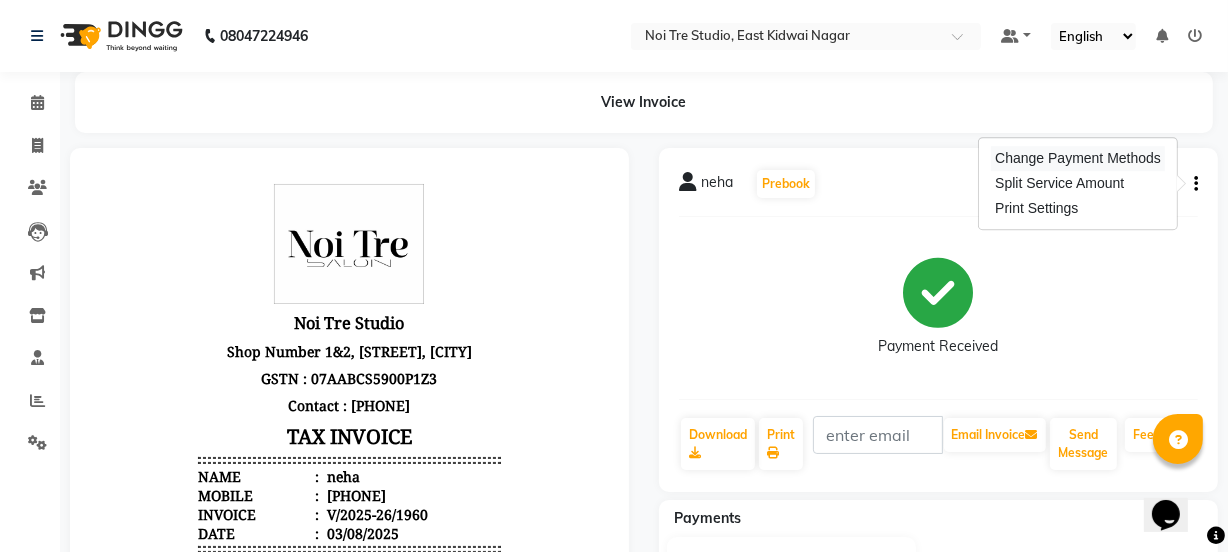 click on "Change Payment Methods" at bounding box center [1078, 158] 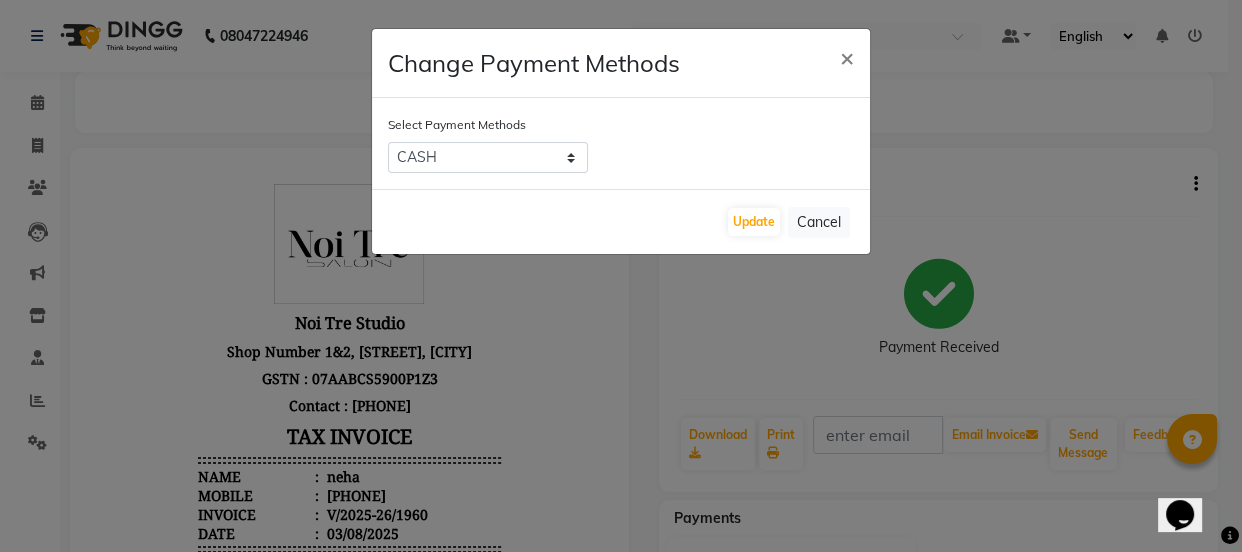click on "Select Payment Methods  CASH   CARD   ONLINE   PayTM   GPay   UPI   PhonePe   LUZO" 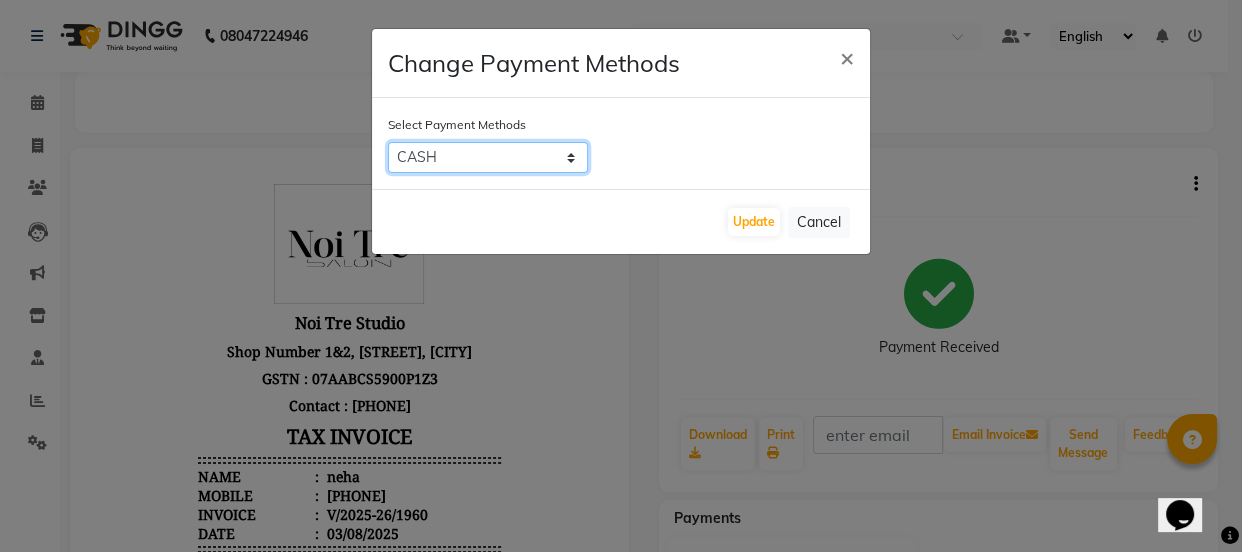 click on "CASH   CARD   ONLINE   PayTM   GPay   UPI   PhonePe   LUZO" 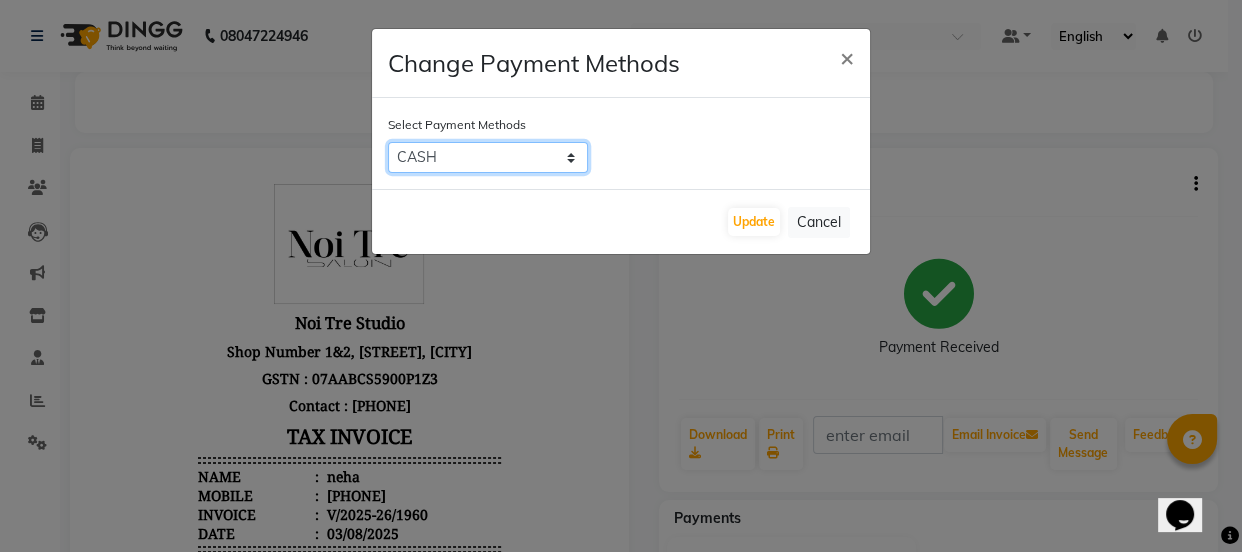 select on "8" 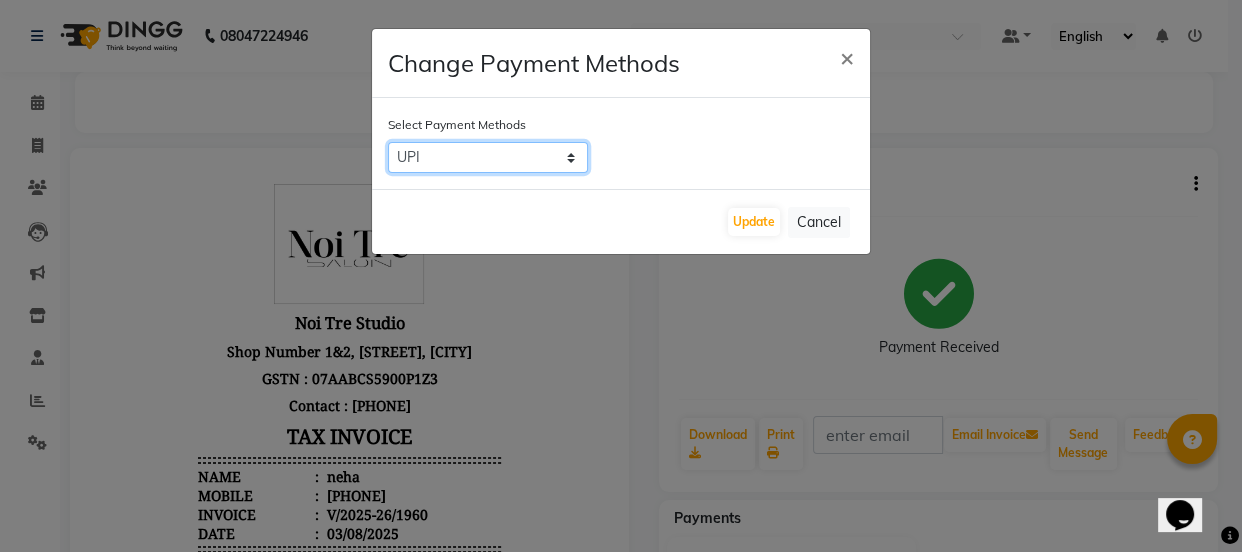 click on "CASH   CARD   ONLINE   PayTM   GPay   UPI   PhonePe   LUZO" 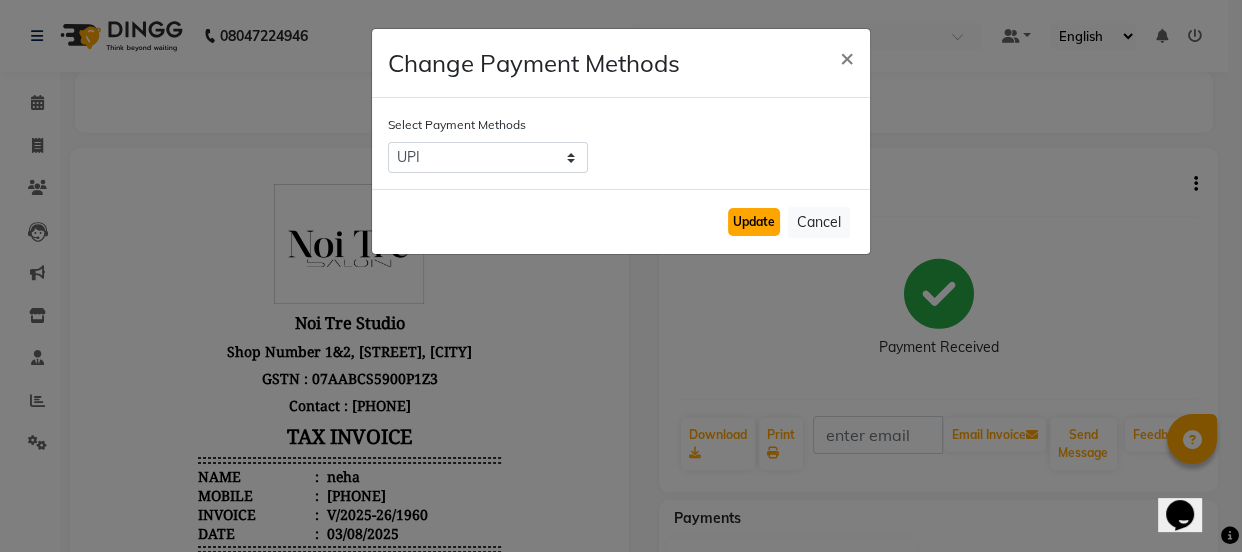 click on "Update" 